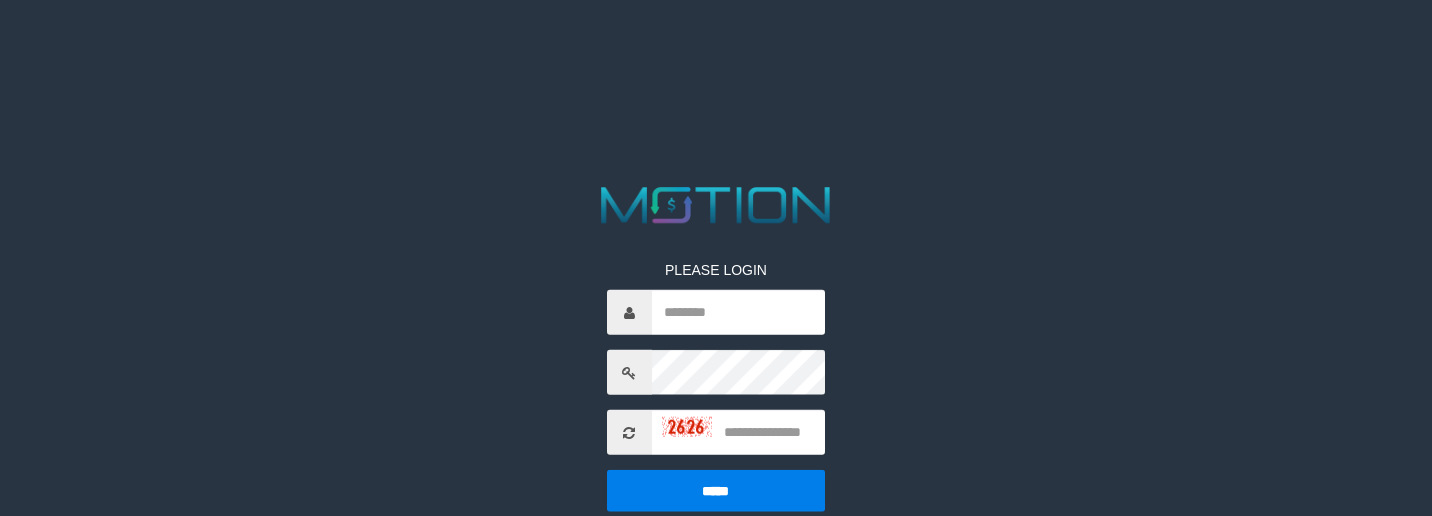 scroll, scrollTop: 0, scrollLeft: 0, axis: both 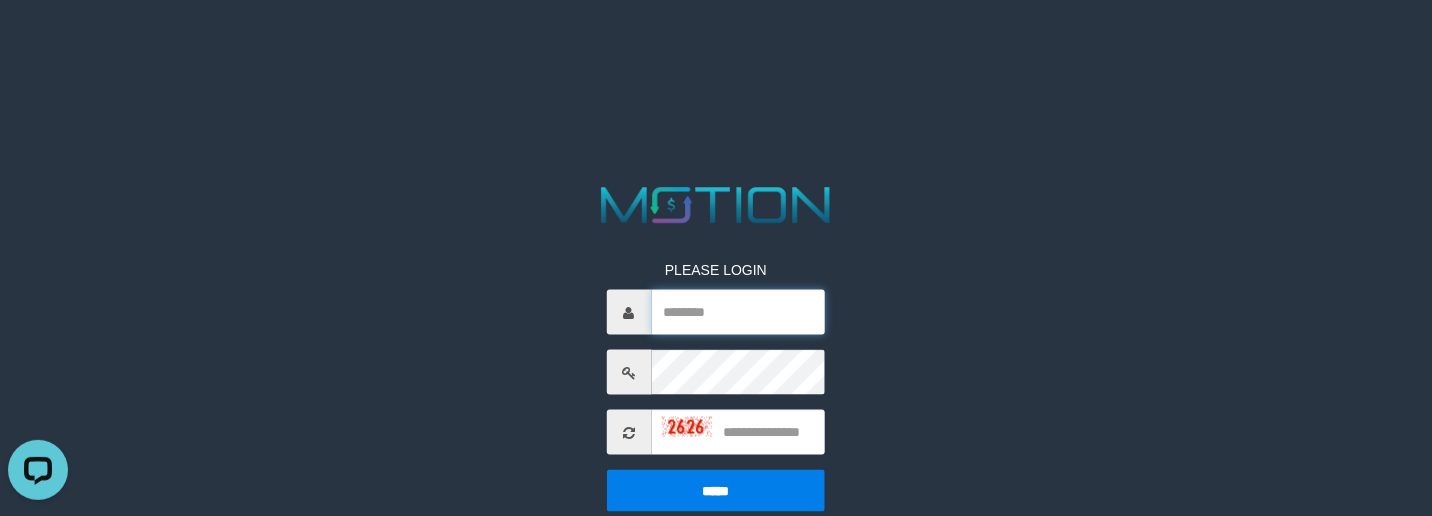 type on "******" 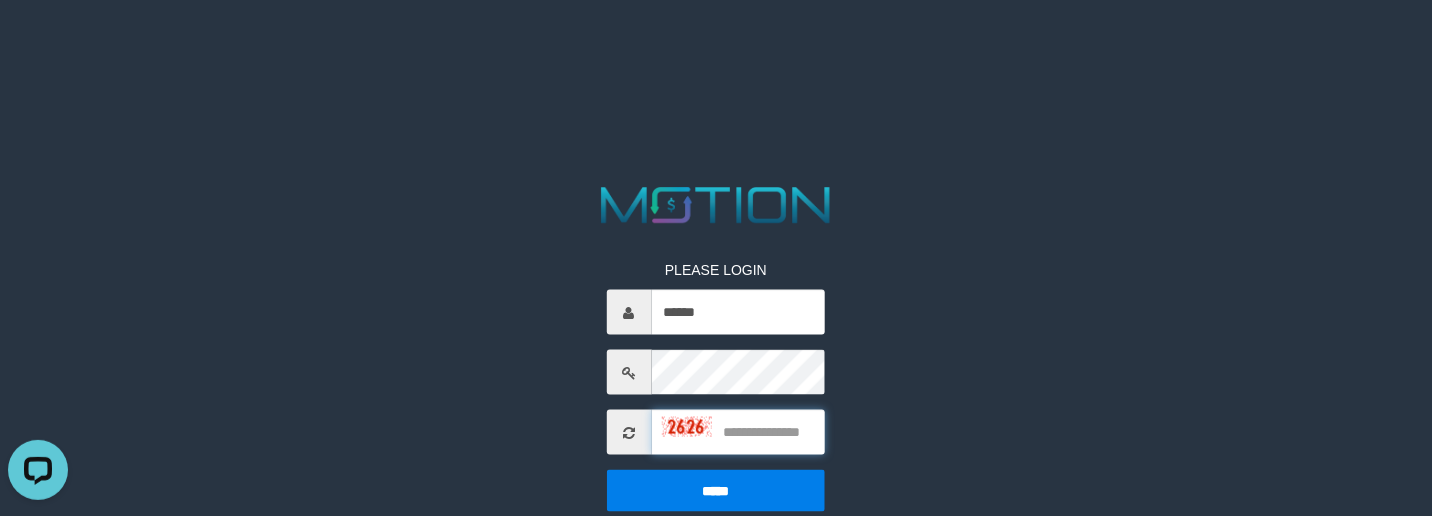 click at bounding box center (739, 432) 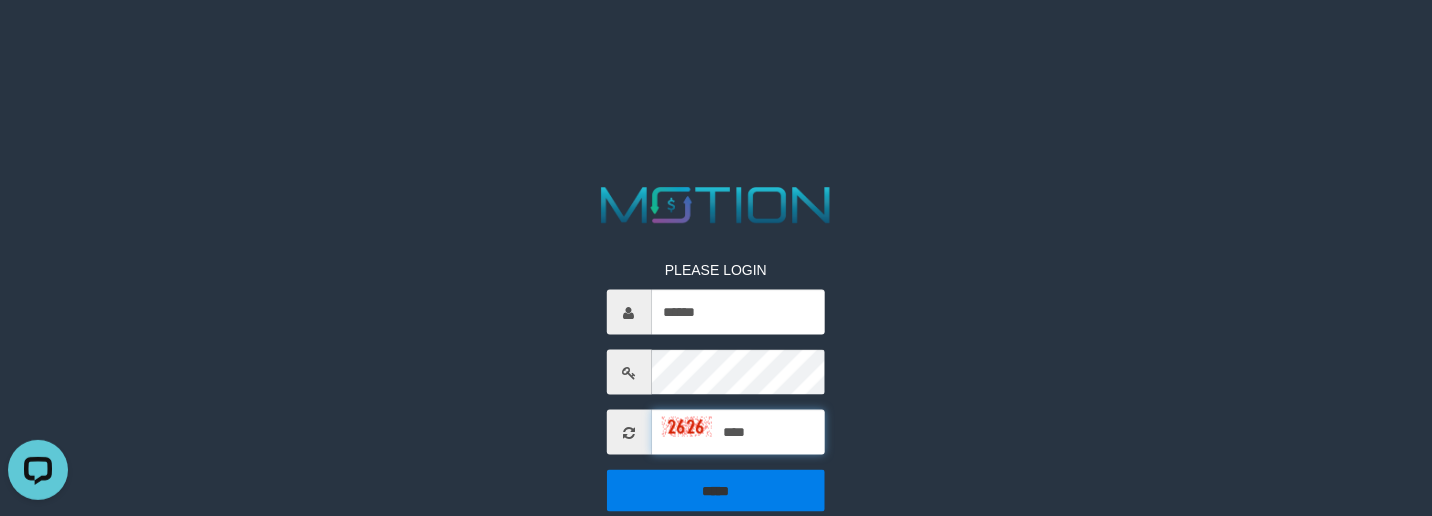 type on "****" 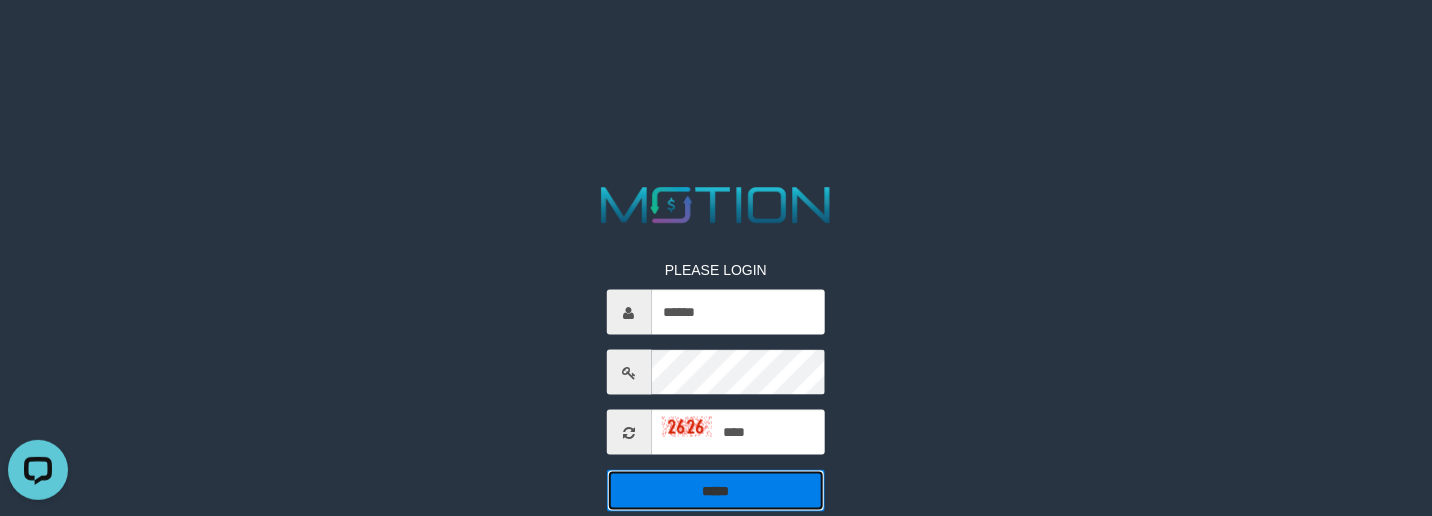 click on "*****" at bounding box center [716, 491] 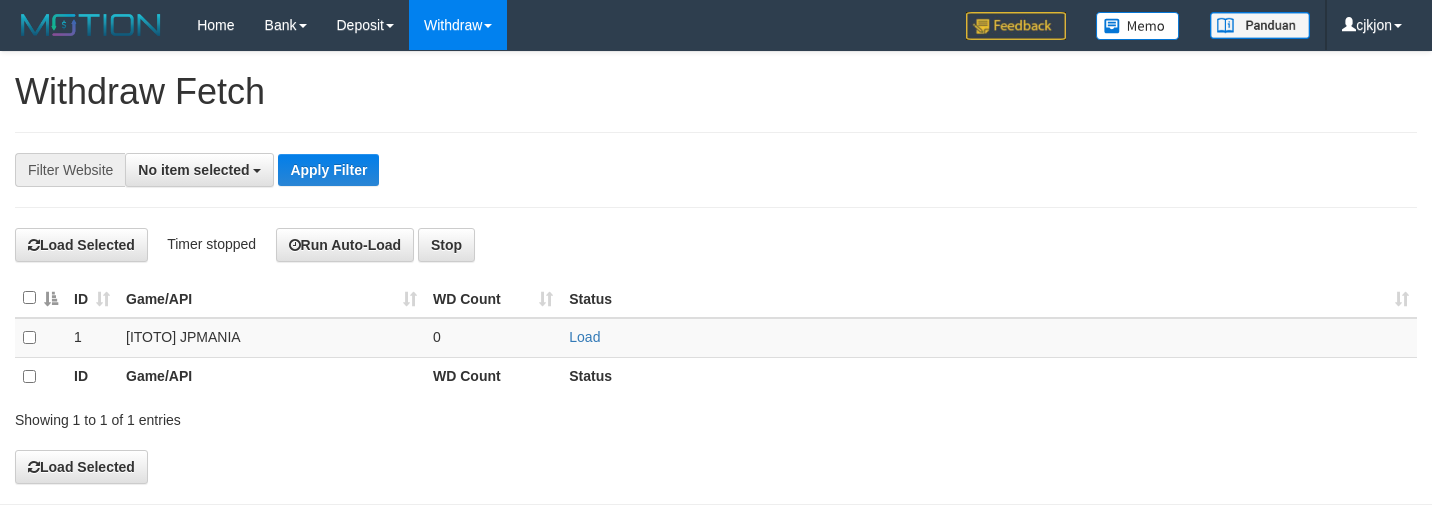 select 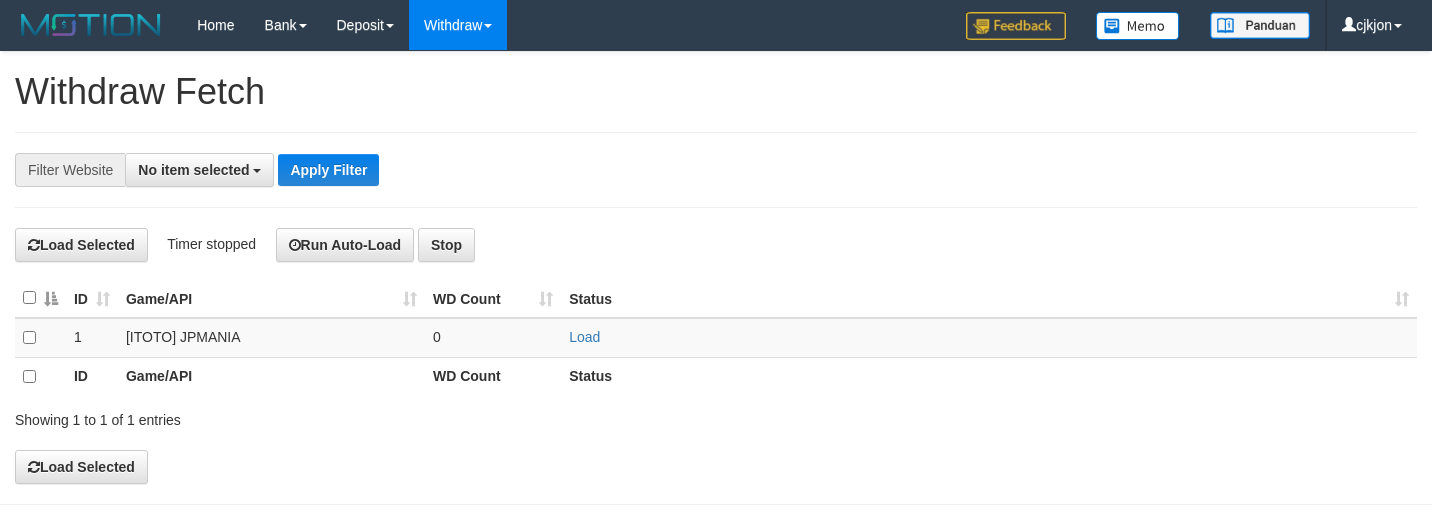 scroll, scrollTop: 0, scrollLeft: 0, axis: both 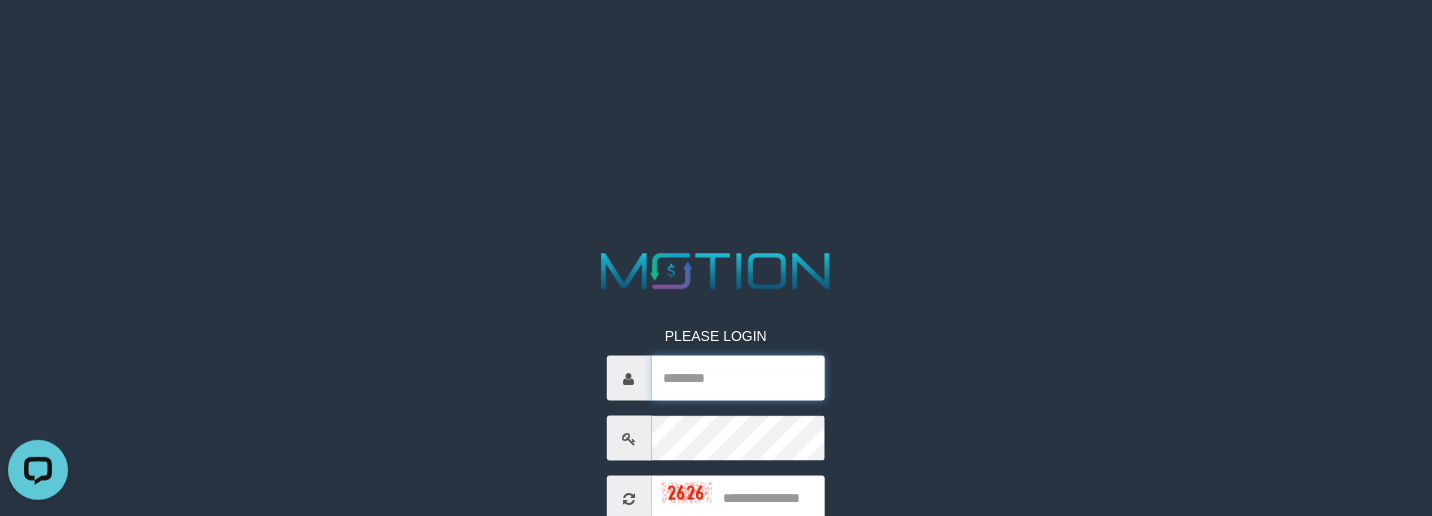 type on "******" 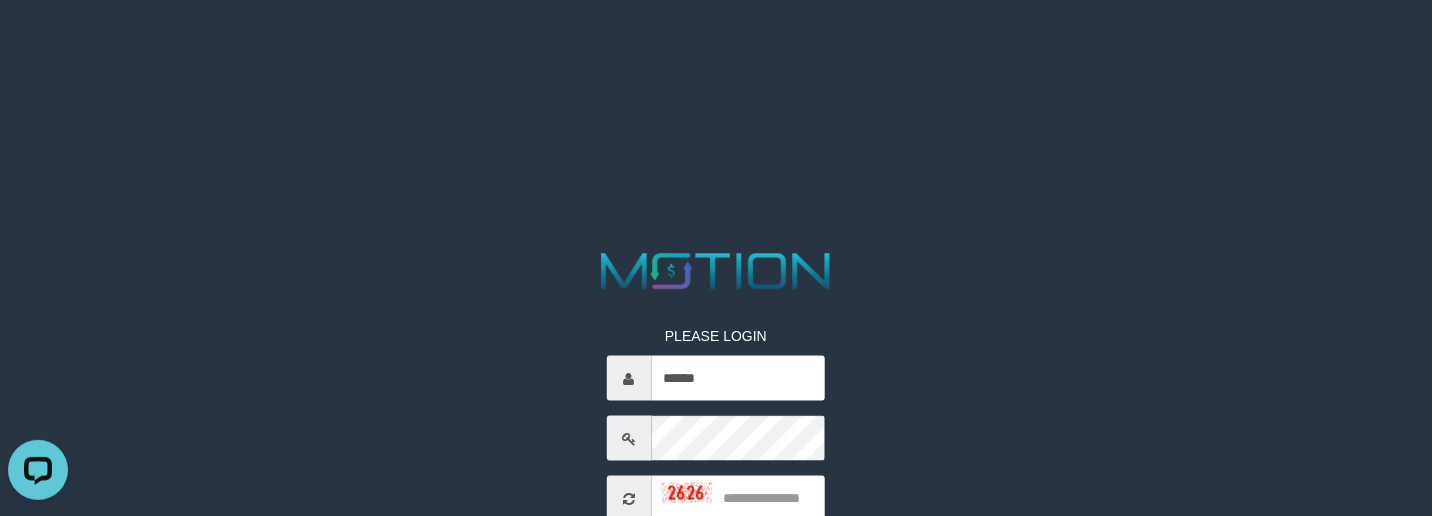 click on "PLEASE LOGIN
******
Whoops!  We has encountered some problem.
Invalid validation code.
*****
code © 2012-2018 dwg" at bounding box center [716, 493] 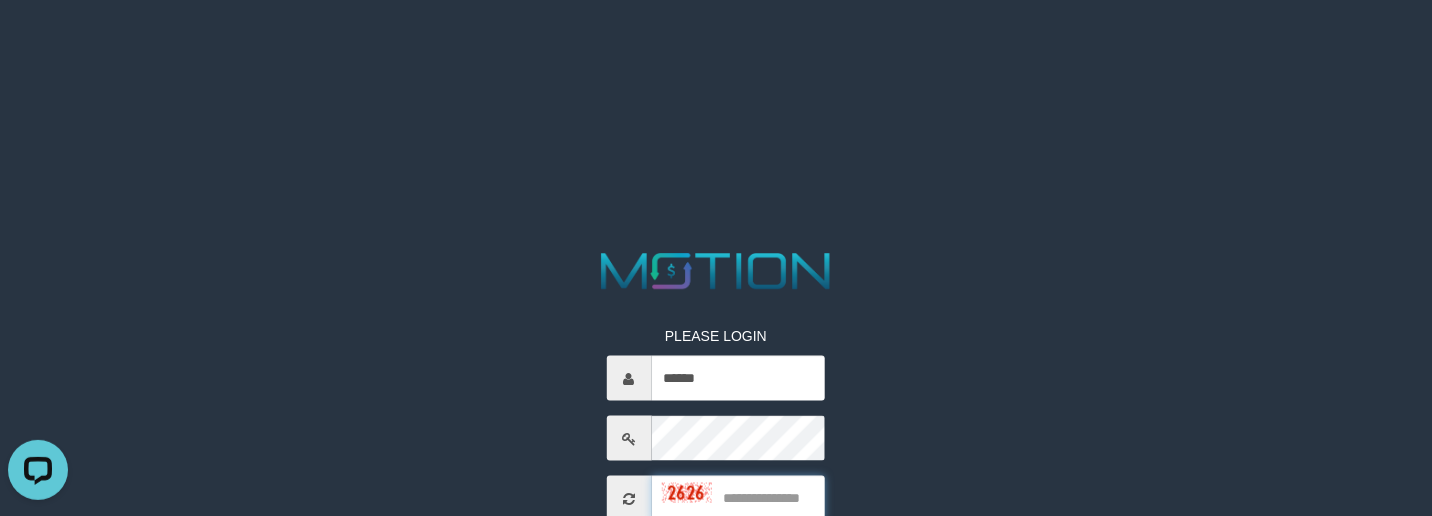 click at bounding box center (739, 498) 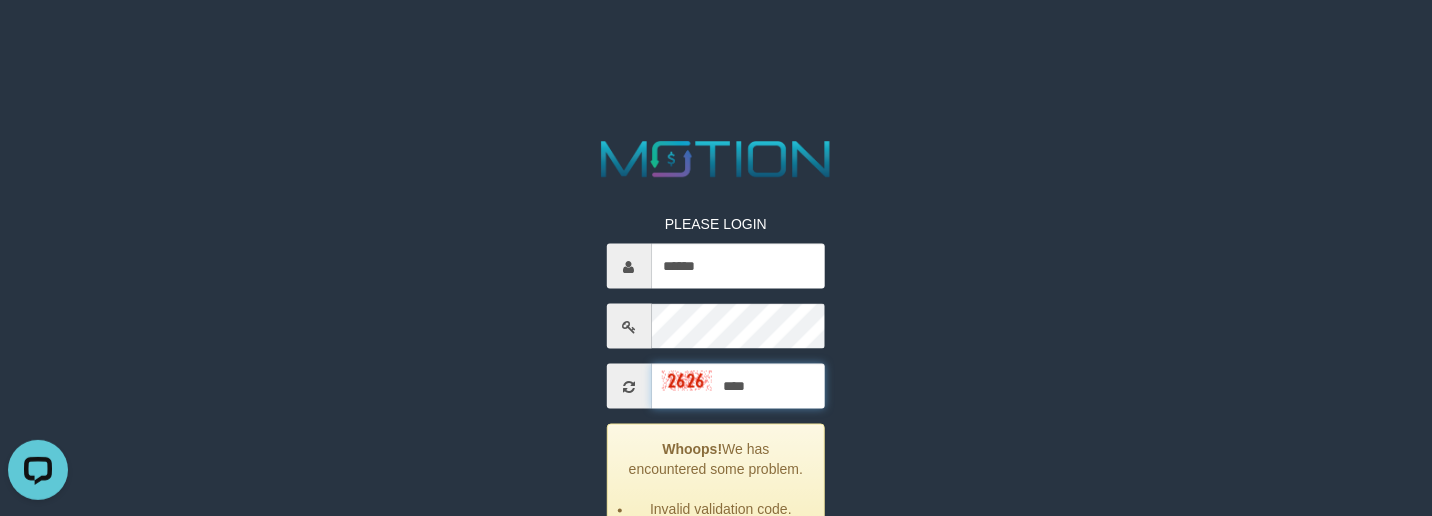 scroll, scrollTop: 225, scrollLeft: 0, axis: vertical 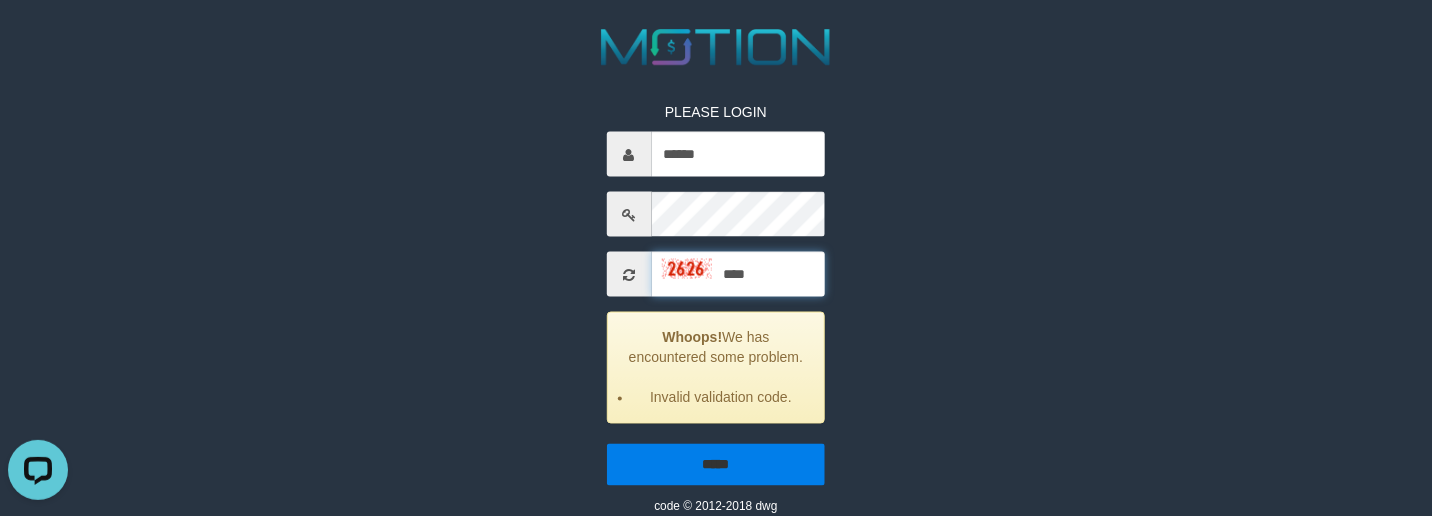 type on "****" 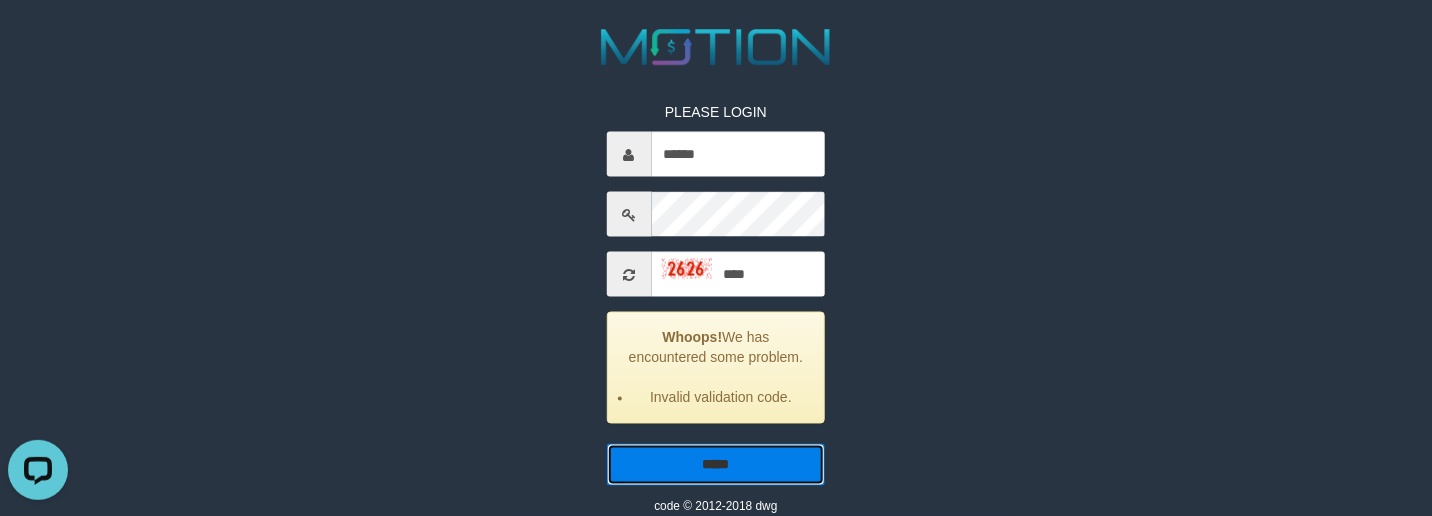 click on "*****" at bounding box center [716, 465] 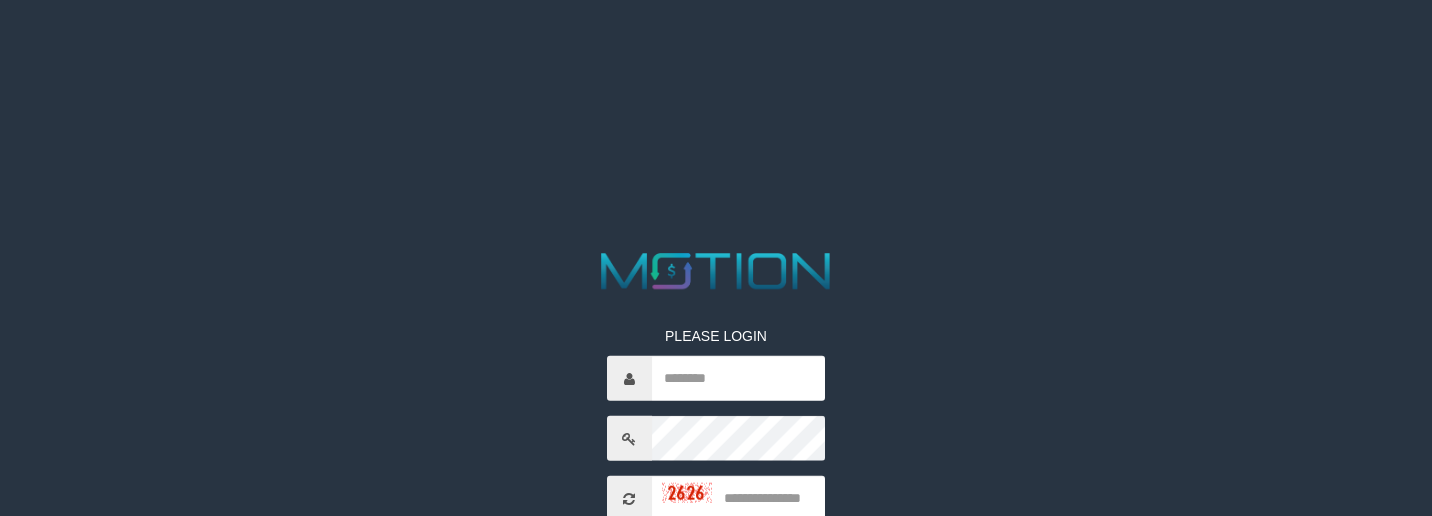 scroll, scrollTop: 0, scrollLeft: 0, axis: both 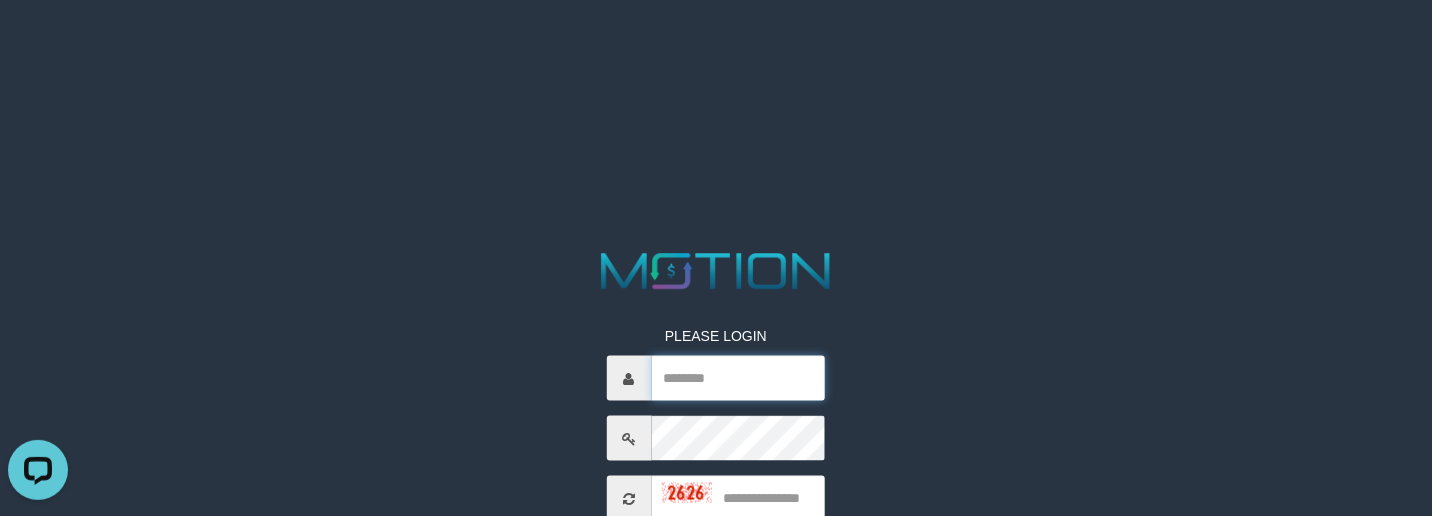 type on "******" 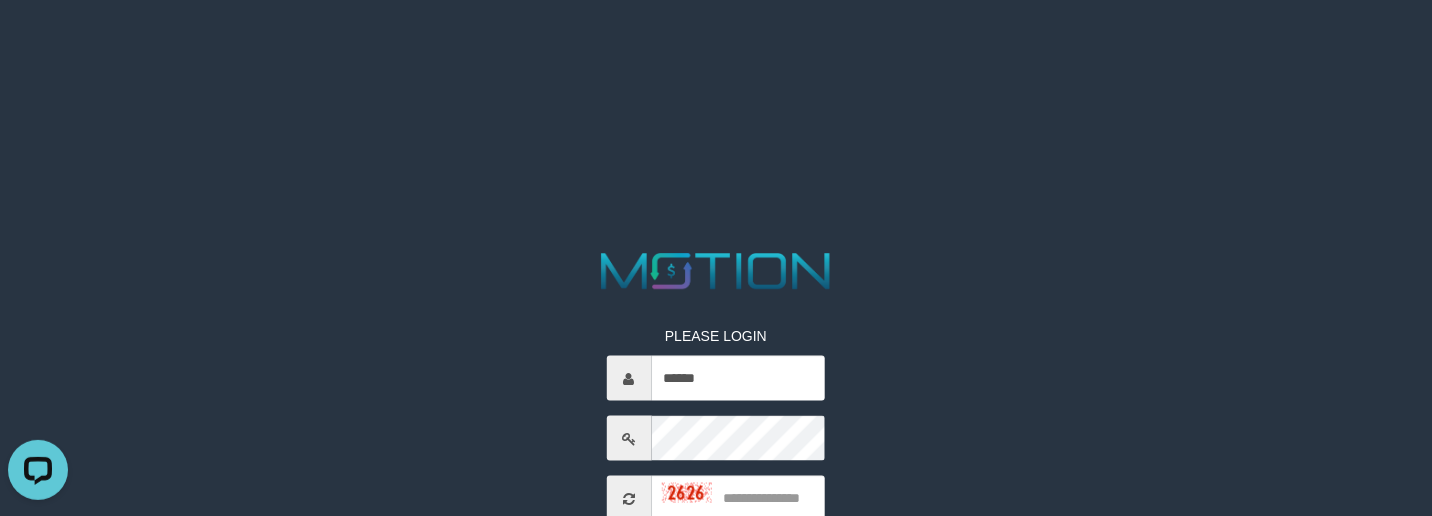 drag, startPoint x: 818, startPoint y: 242, endPoint x: 826, endPoint y: 255, distance: 15.264338 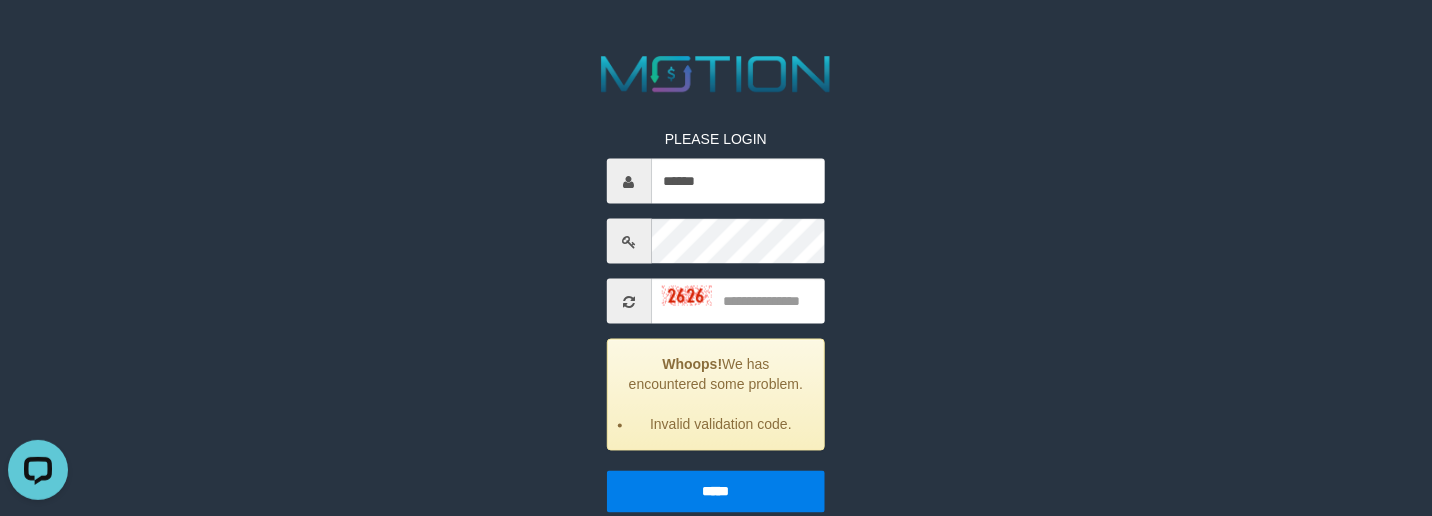 scroll, scrollTop: 225, scrollLeft: 0, axis: vertical 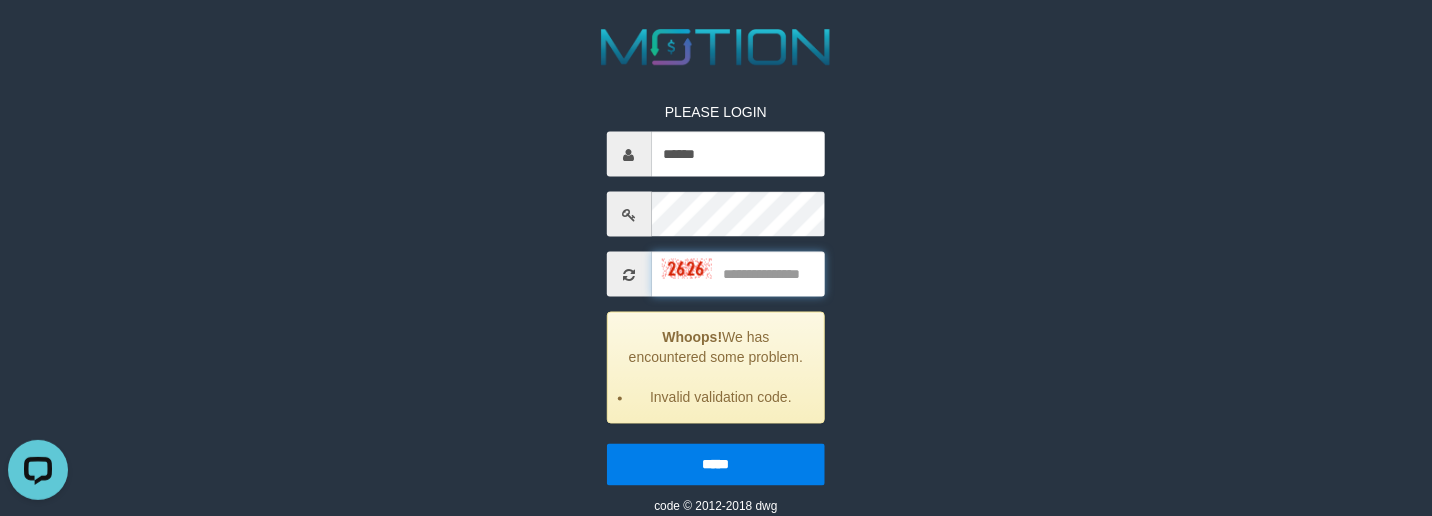 click at bounding box center [739, 274] 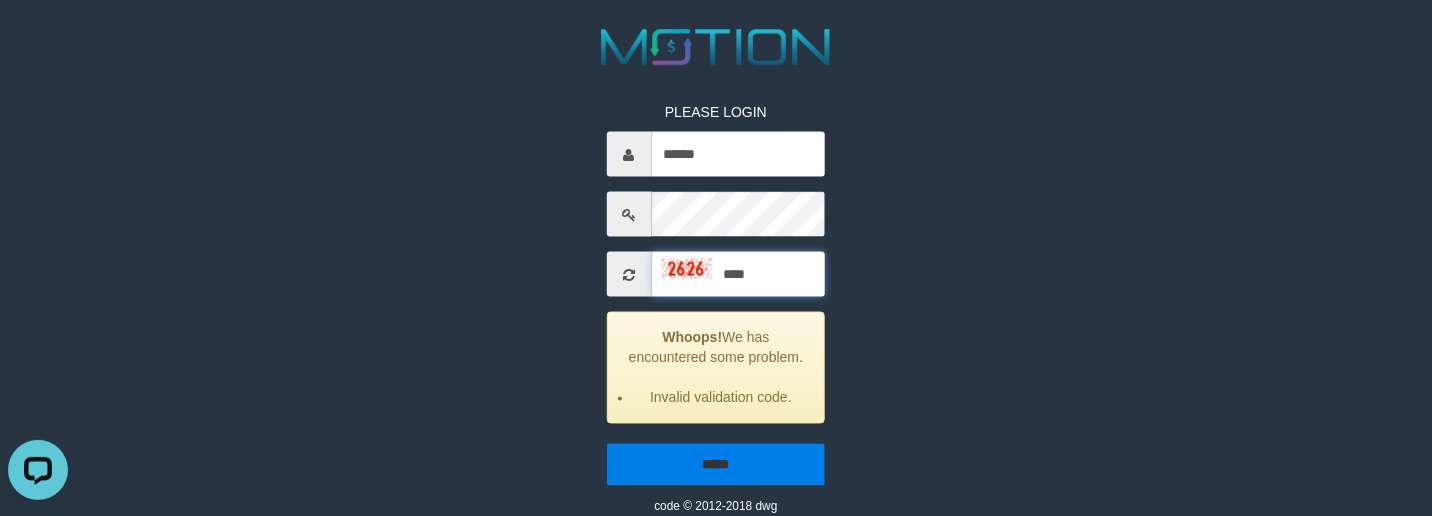 type on "****" 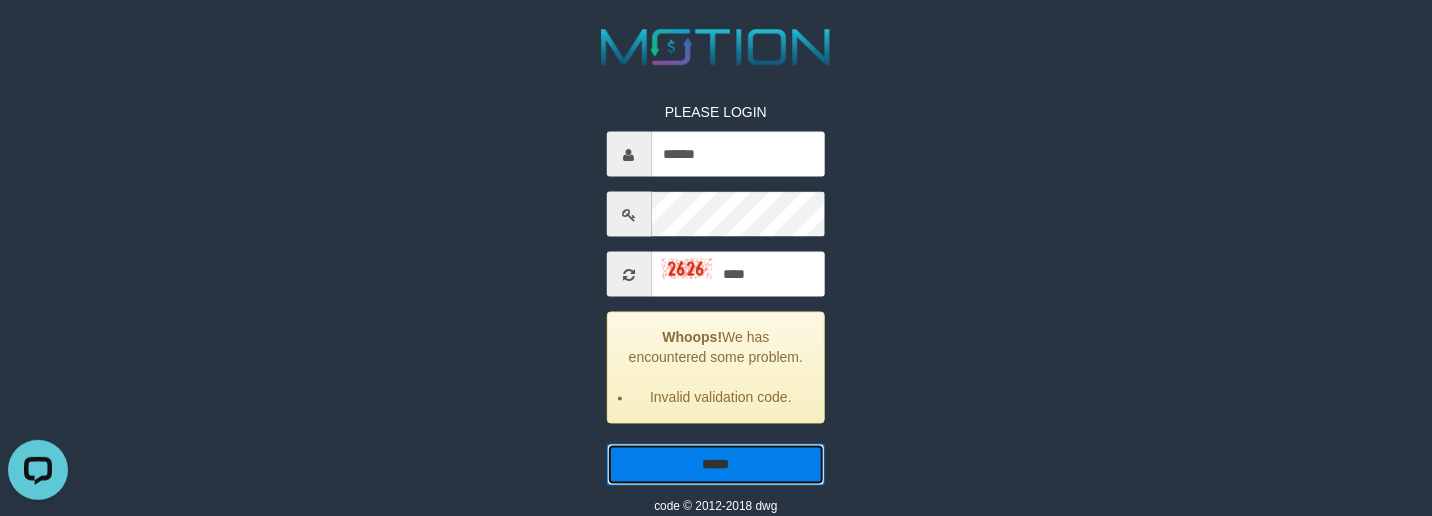 click on "*****" at bounding box center (716, 465) 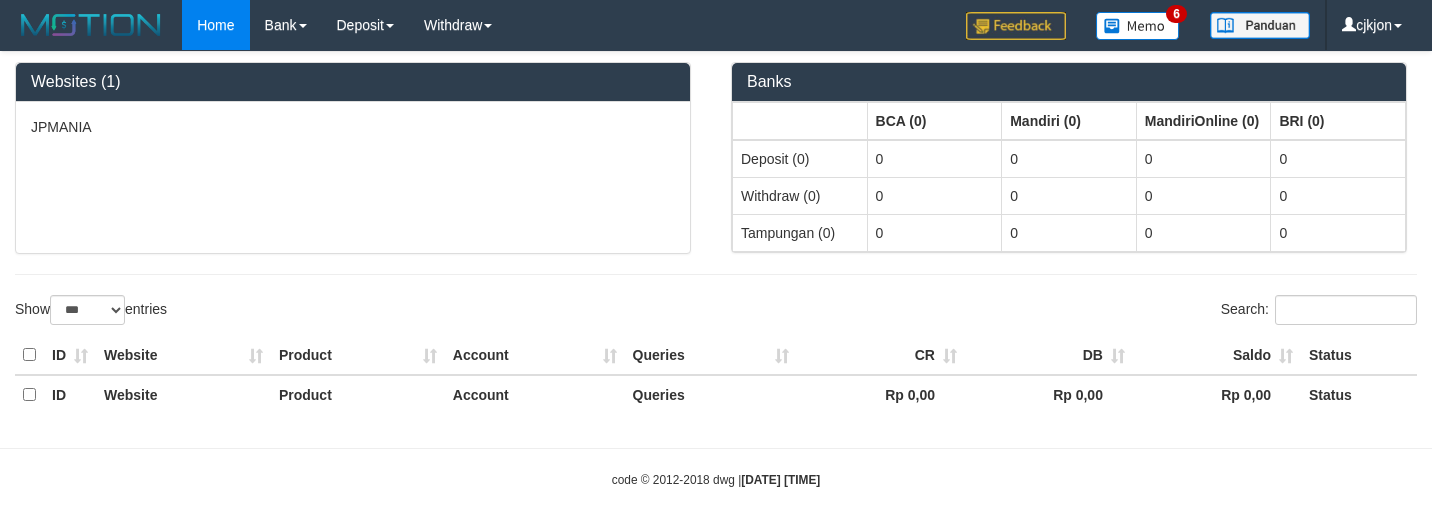 select on "***" 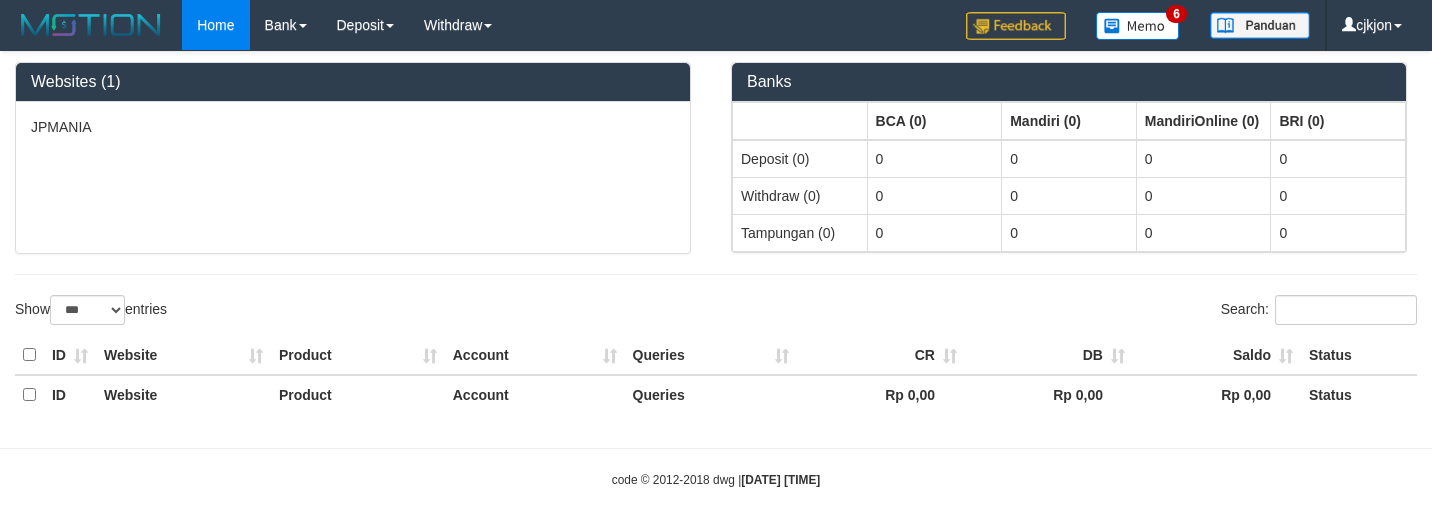 scroll, scrollTop: 0, scrollLeft: 0, axis: both 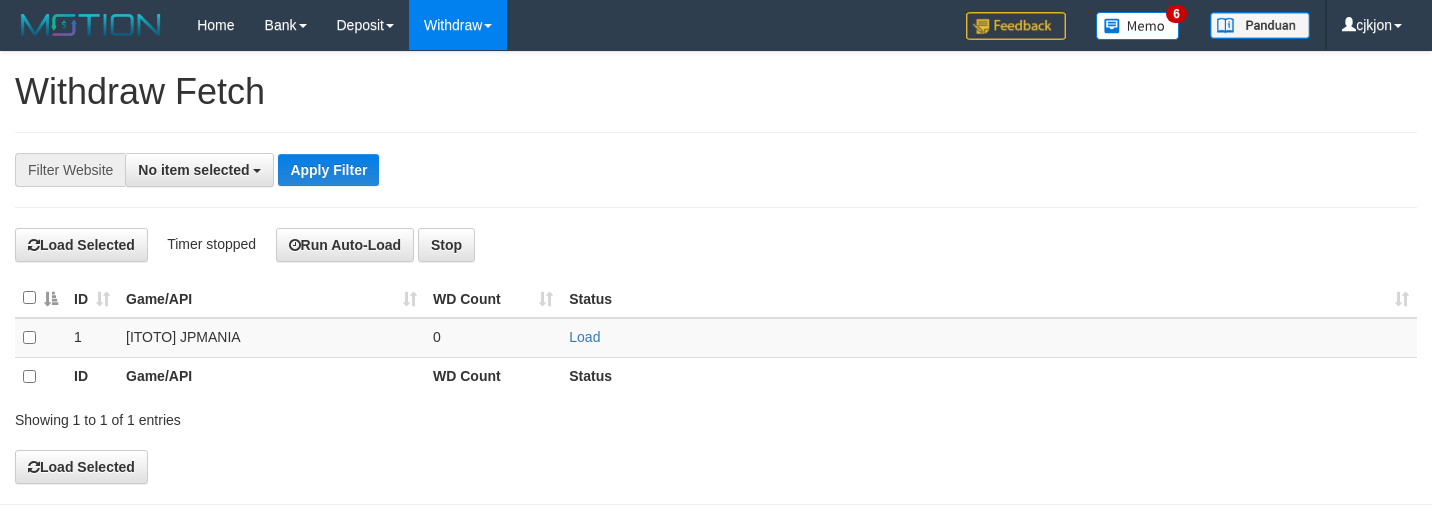 select 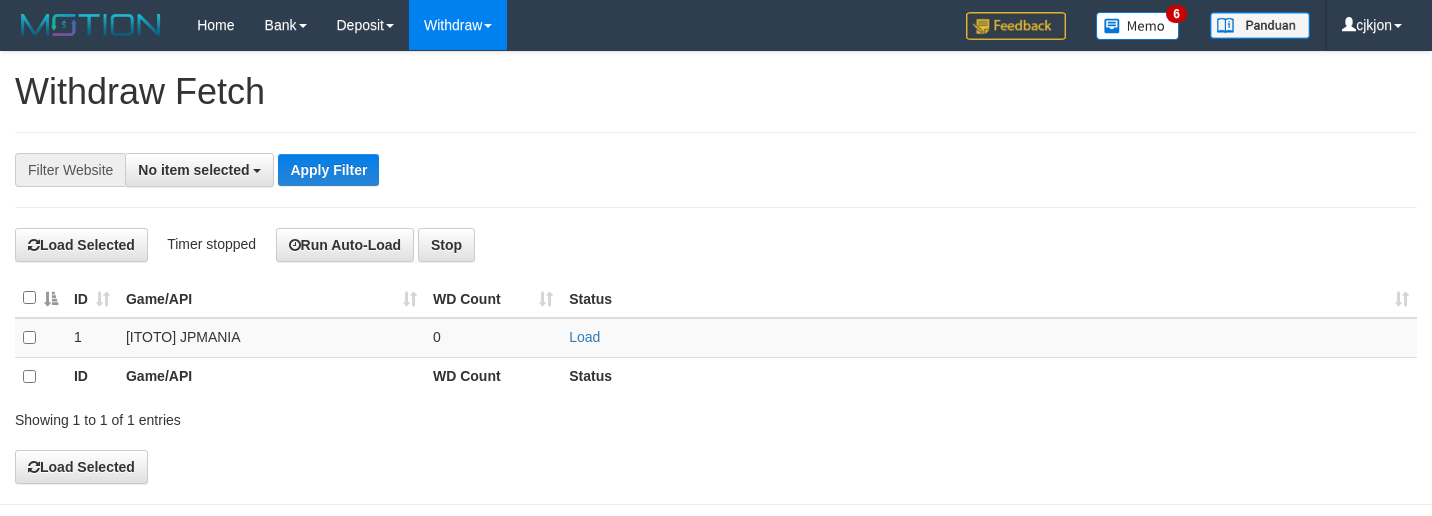 scroll, scrollTop: 0, scrollLeft: 0, axis: both 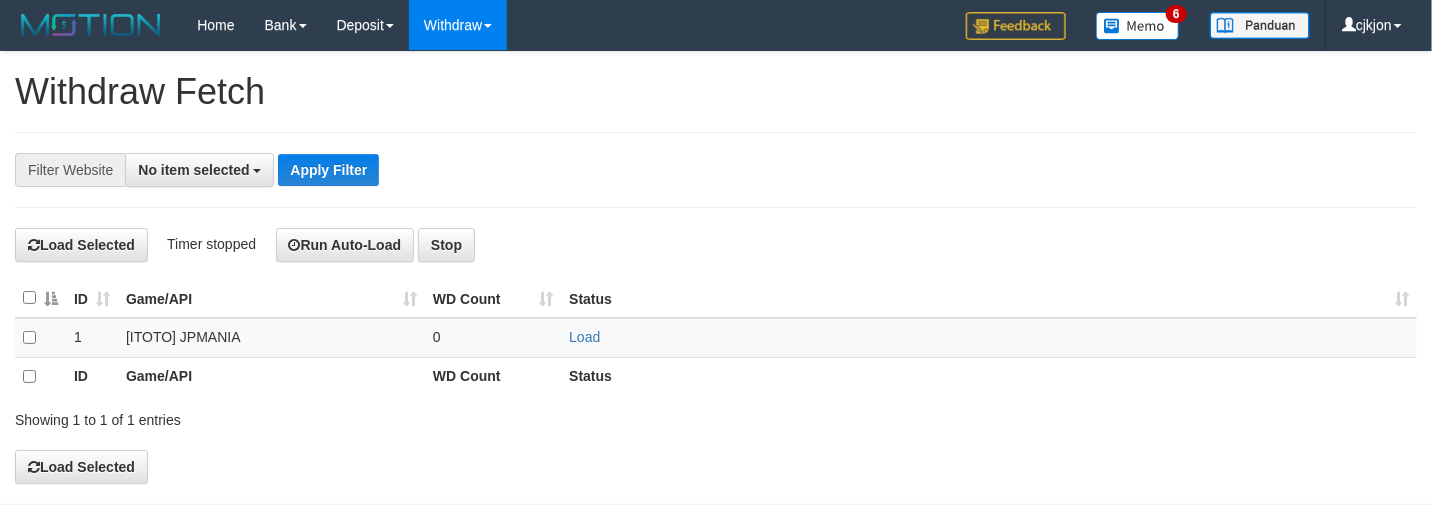 click at bounding box center (40, 298) 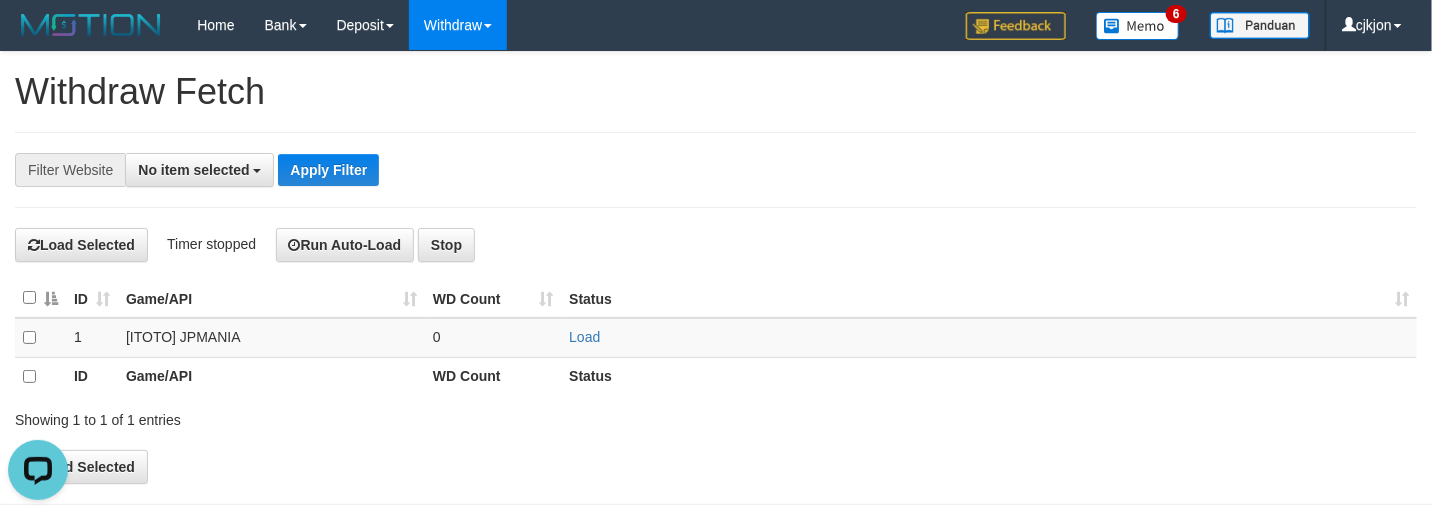 scroll, scrollTop: 0, scrollLeft: 0, axis: both 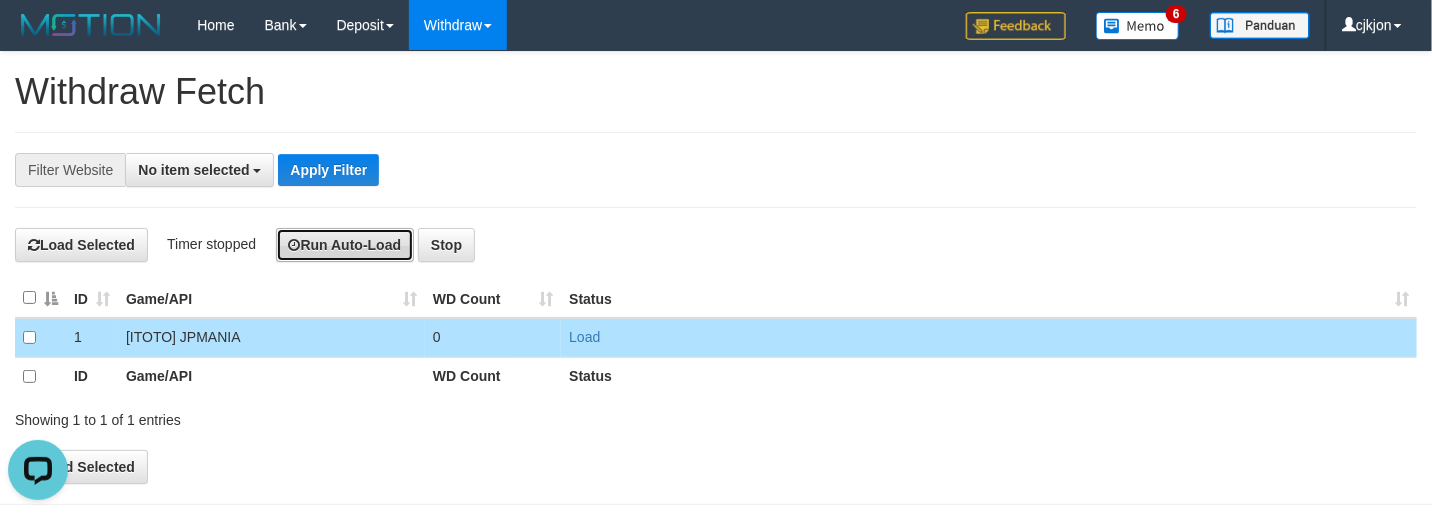 click on "Run Auto-Load" at bounding box center [345, 245] 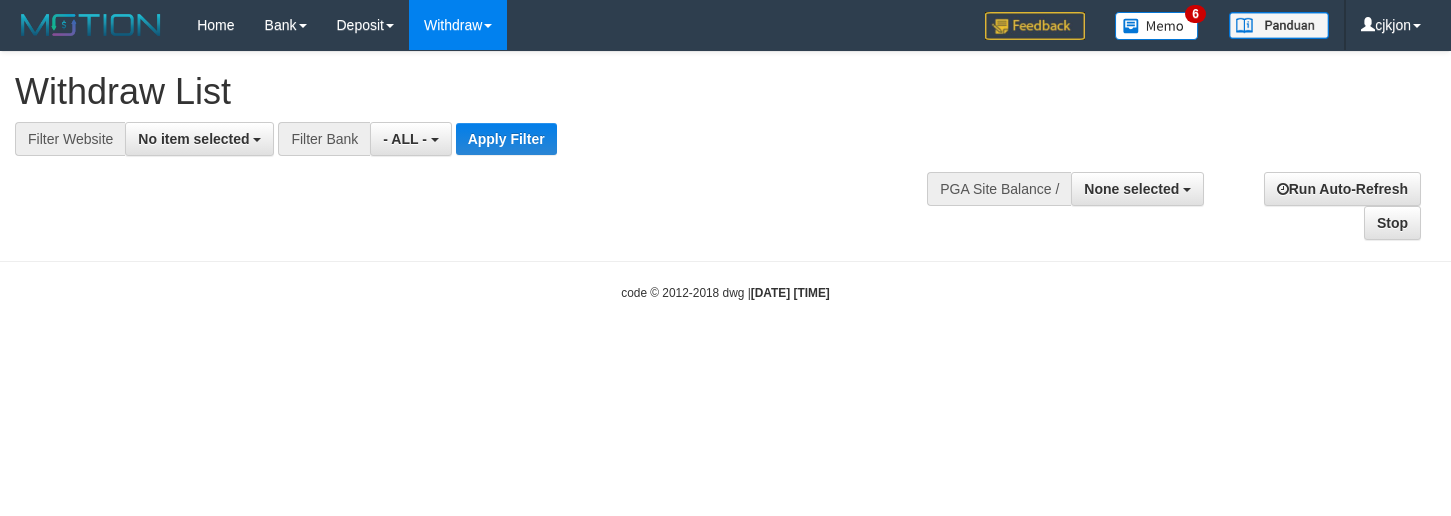select 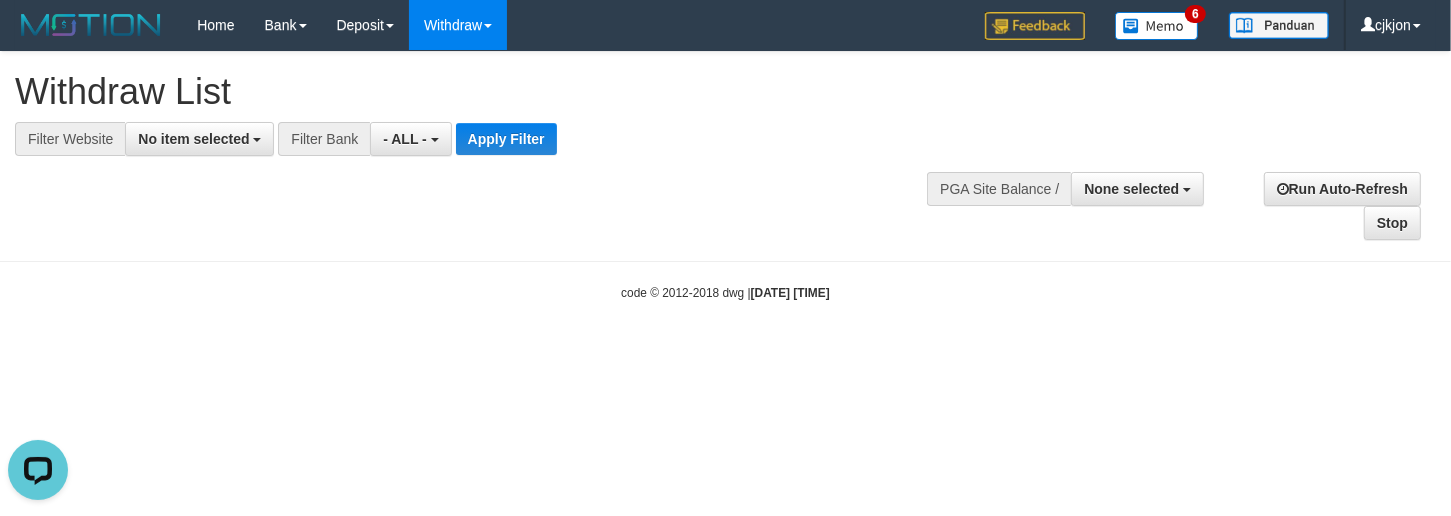 scroll, scrollTop: 0, scrollLeft: 0, axis: both 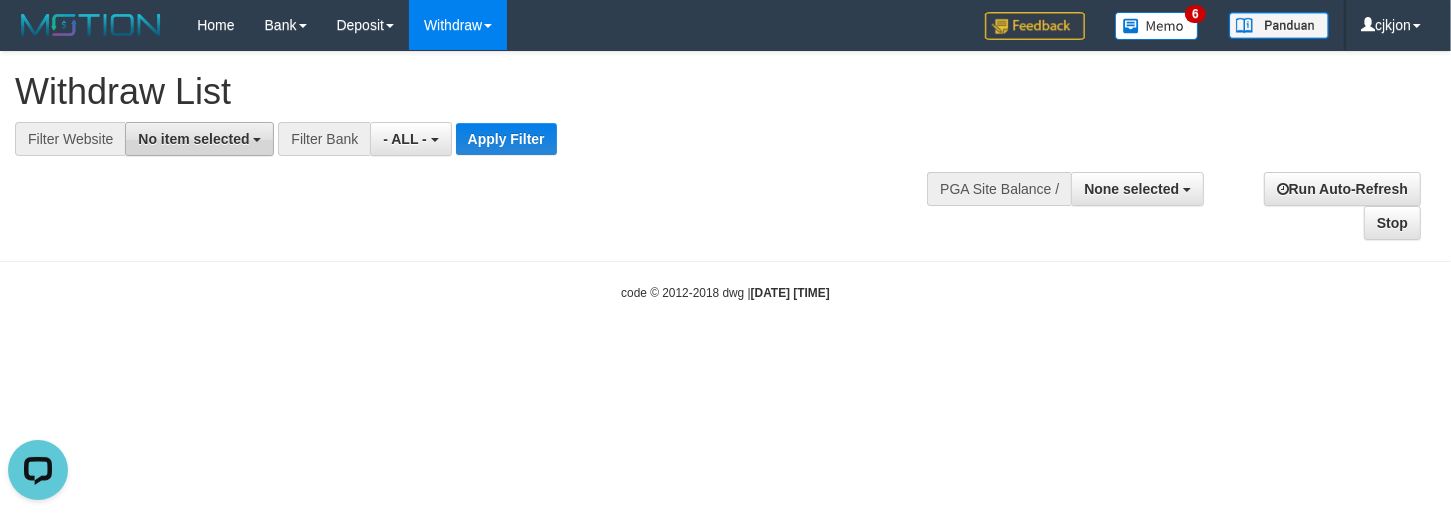click on "No item selected" at bounding box center (199, 139) 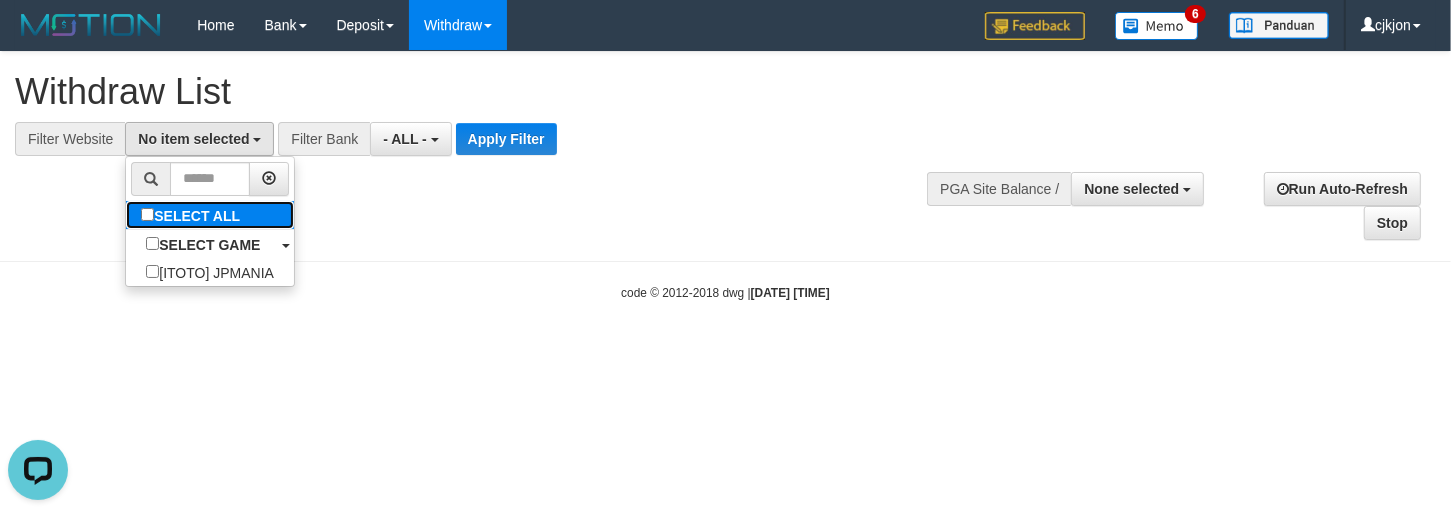 click on "SELECT ALL" at bounding box center (193, 215) 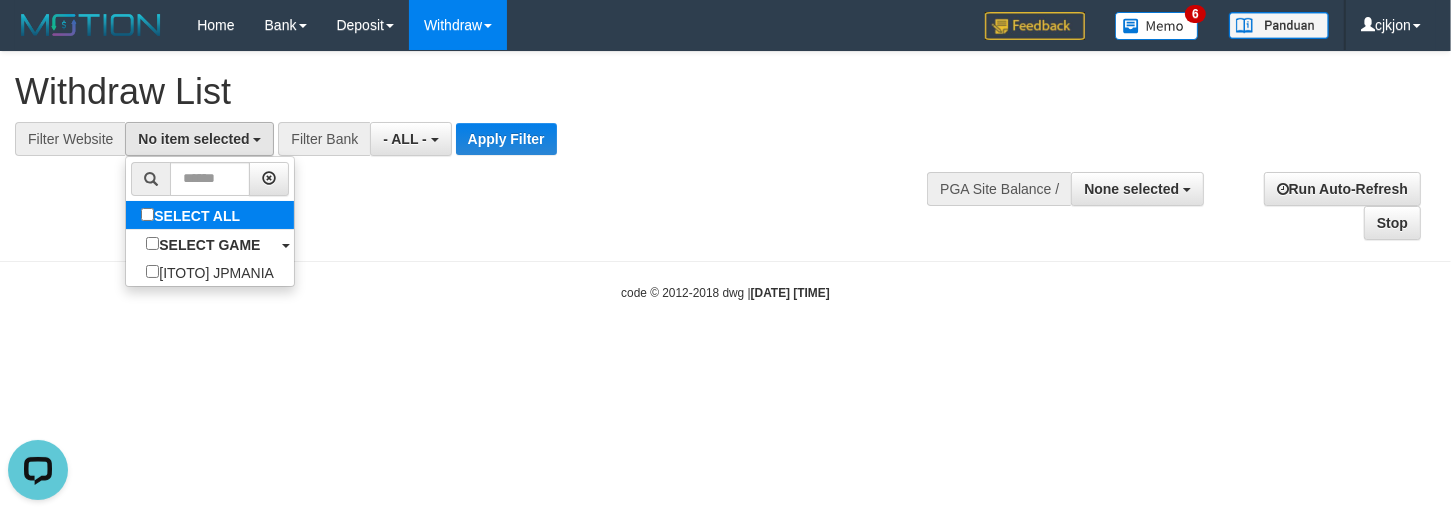 select on "****" 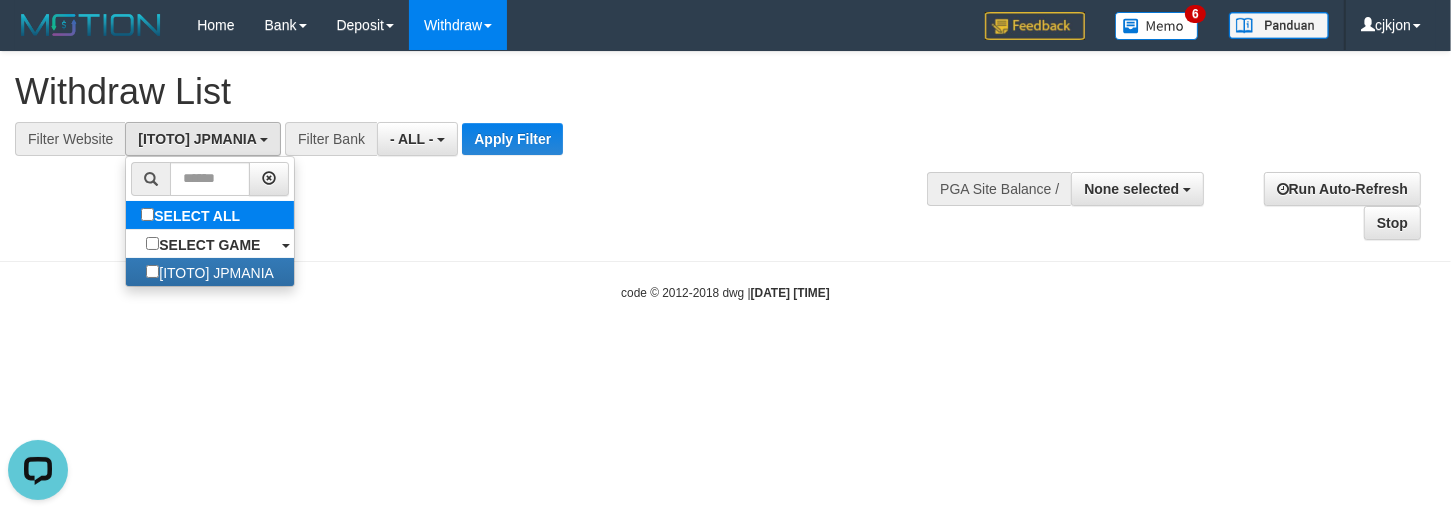 scroll, scrollTop: 17, scrollLeft: 0, axis: vertical 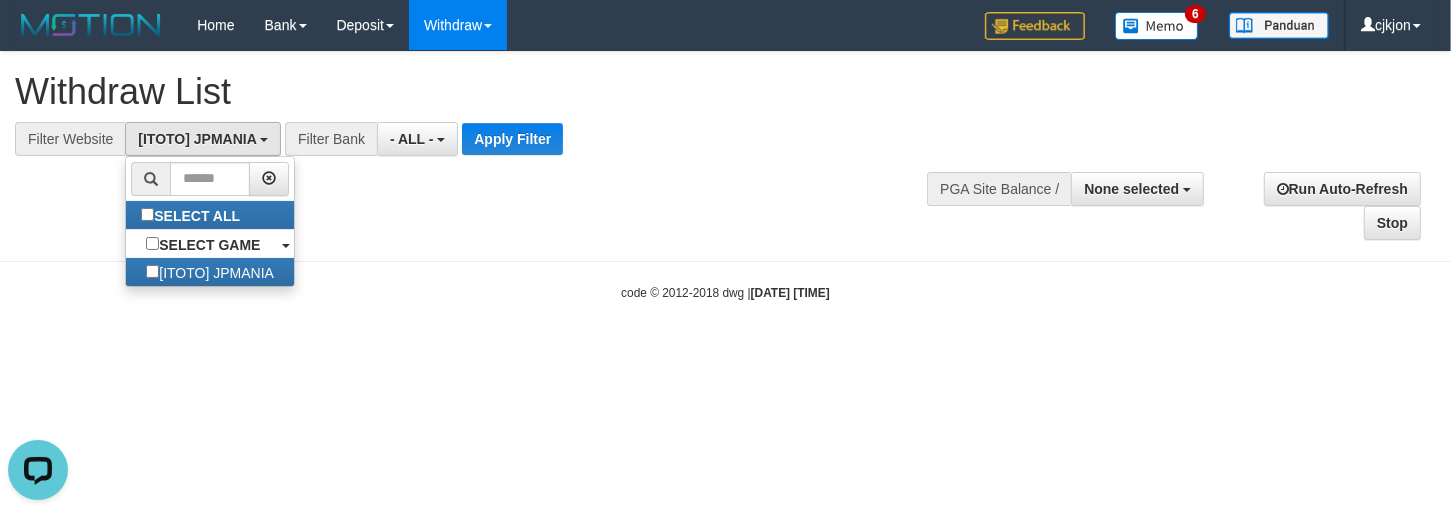 click at bounding box center [210, 179] 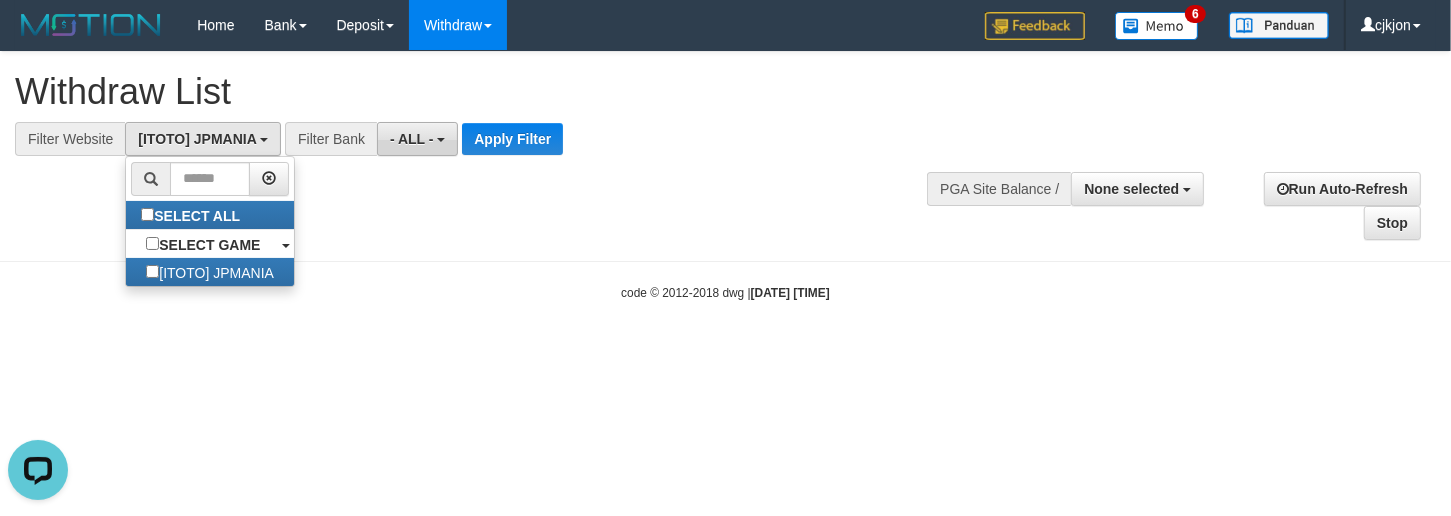 click on "- ALL -" at bounding box center [412, 139] 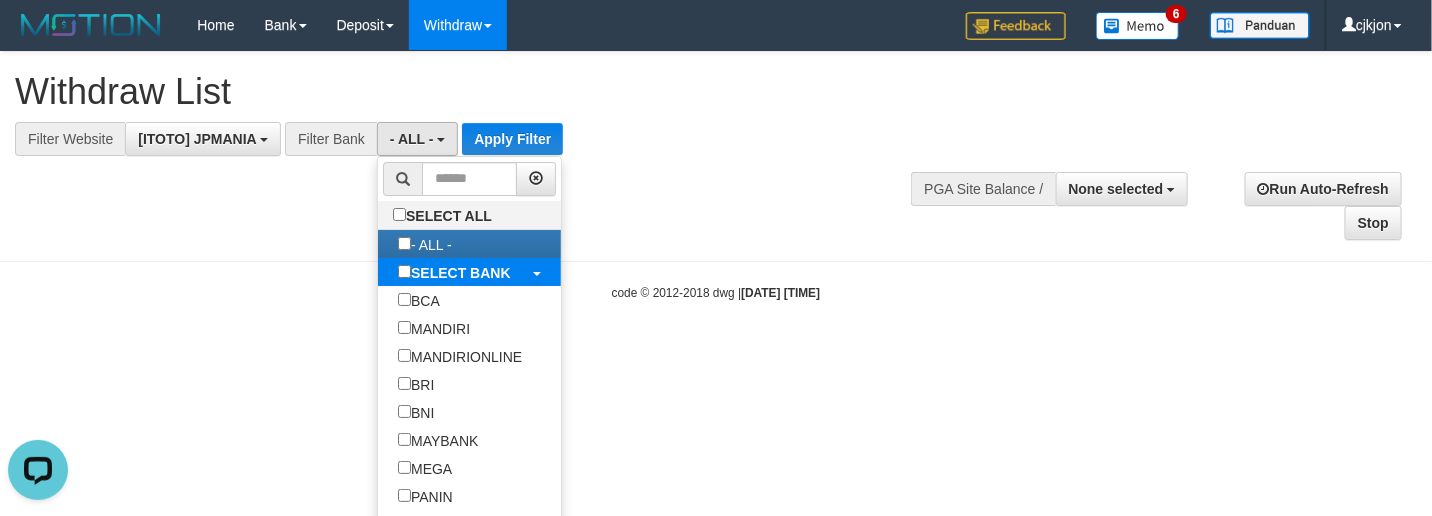 select on "***" 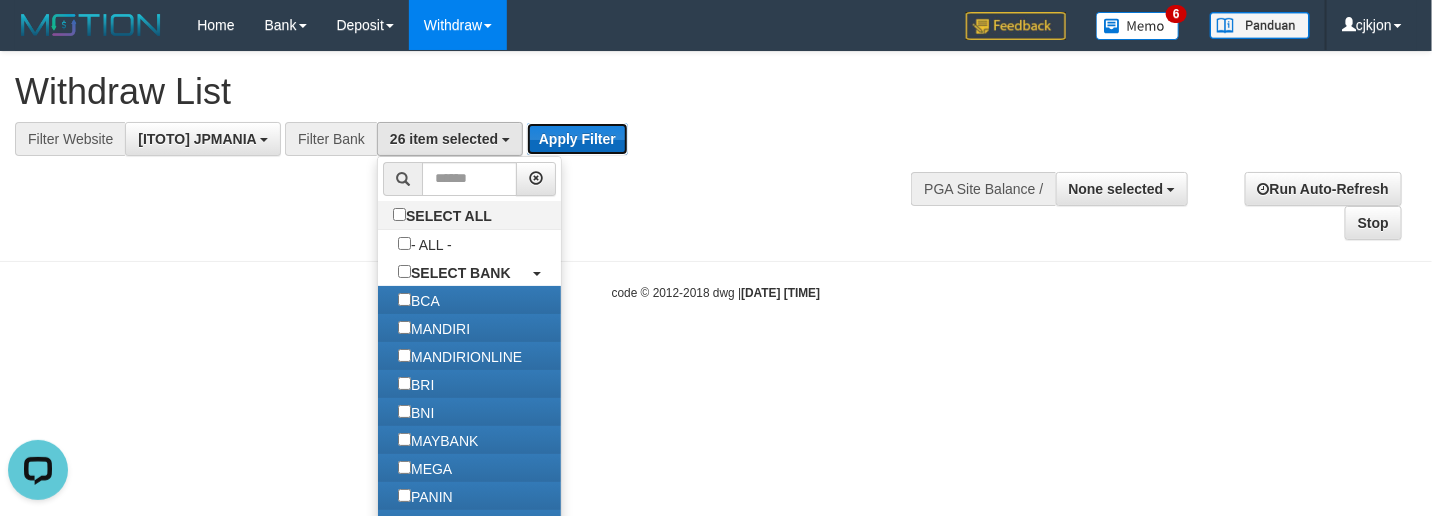 click on "Apply Filter" at bounding box center (577, 139) 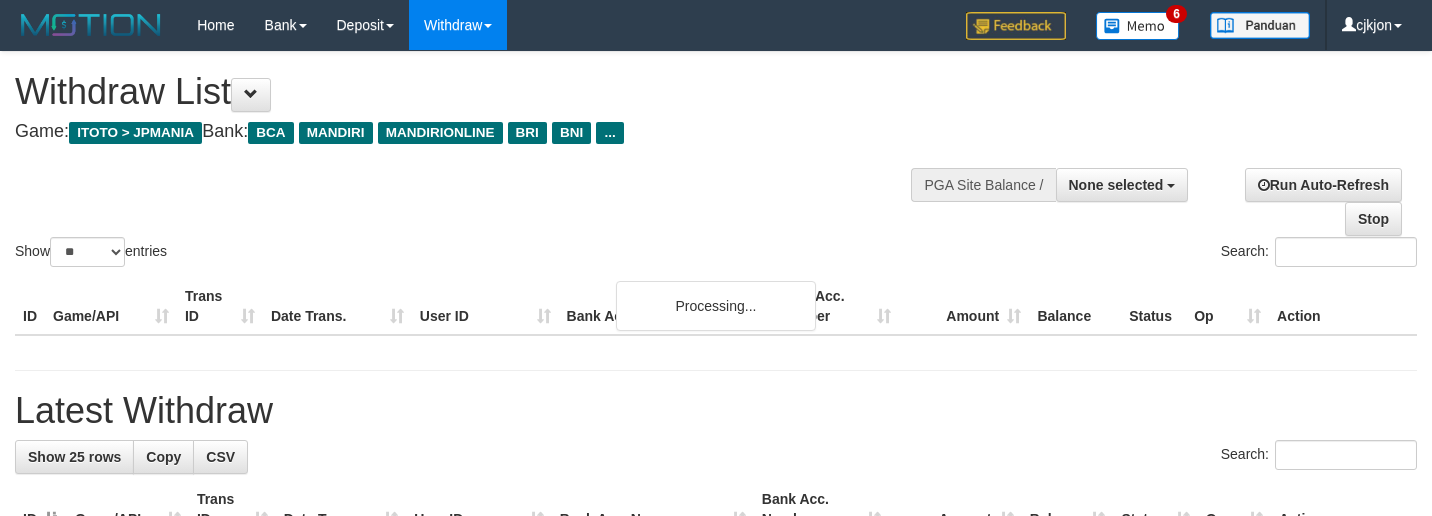 select 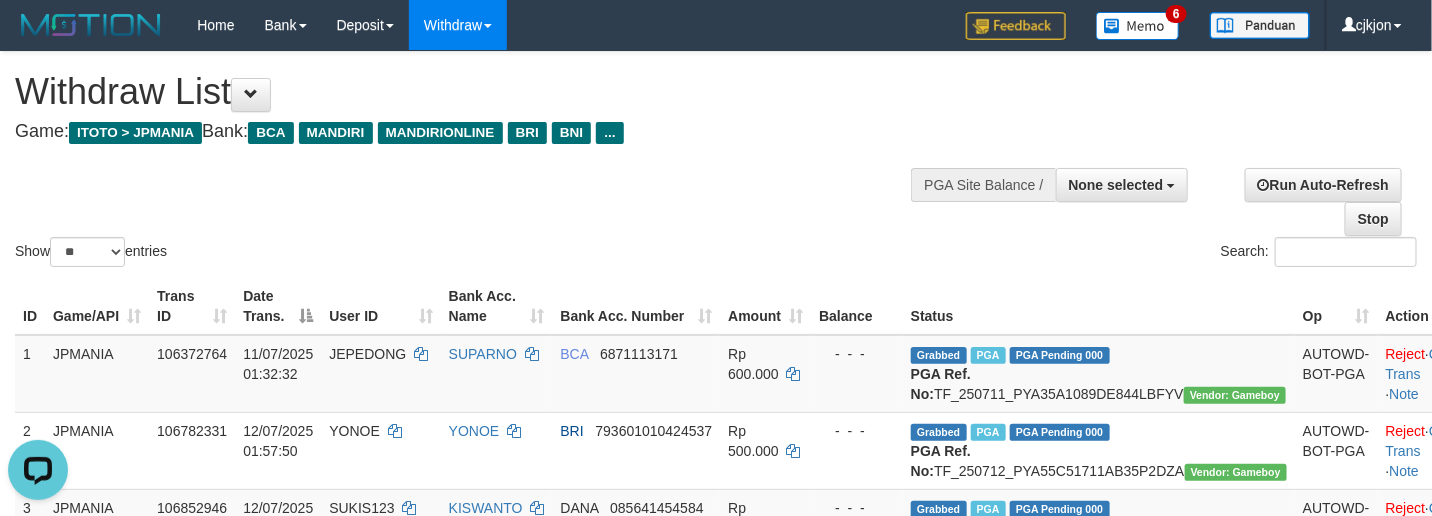 scroll, scrollTop: 0, scrollLeft: 0, axis: both 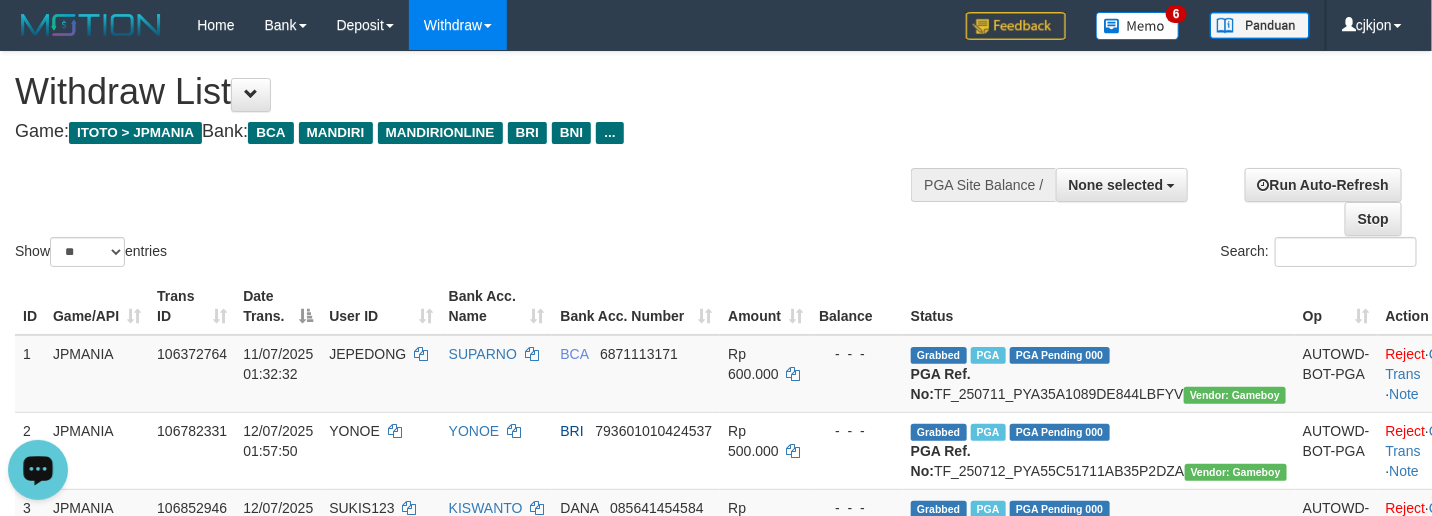 click on "Search:" at bounding box center (1074, 254) 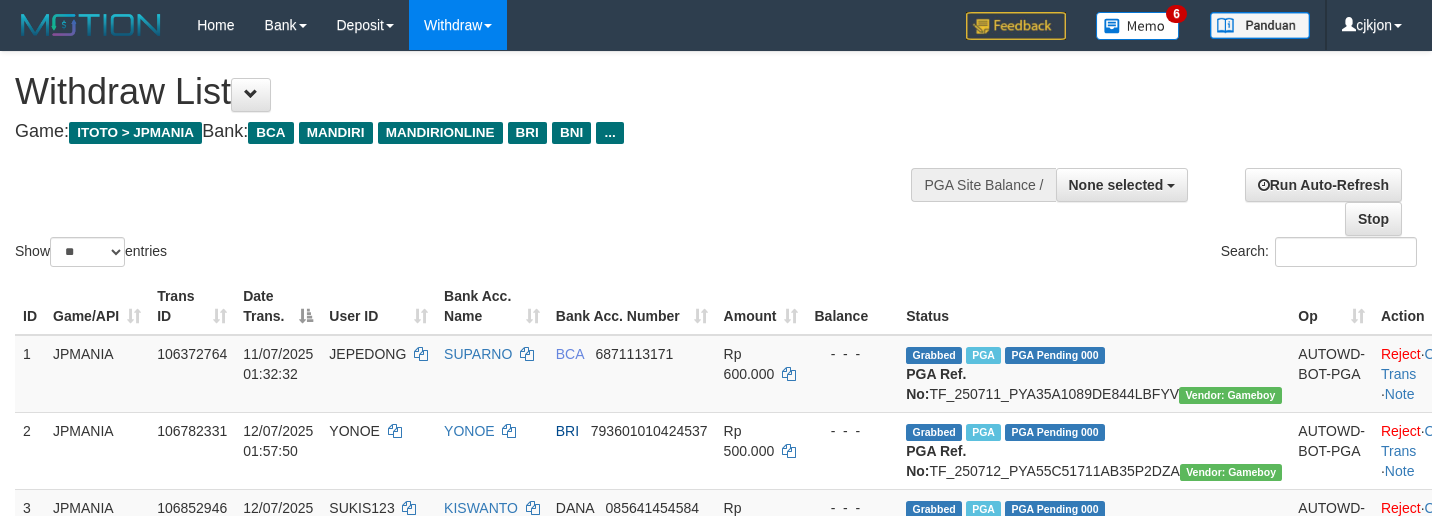 select 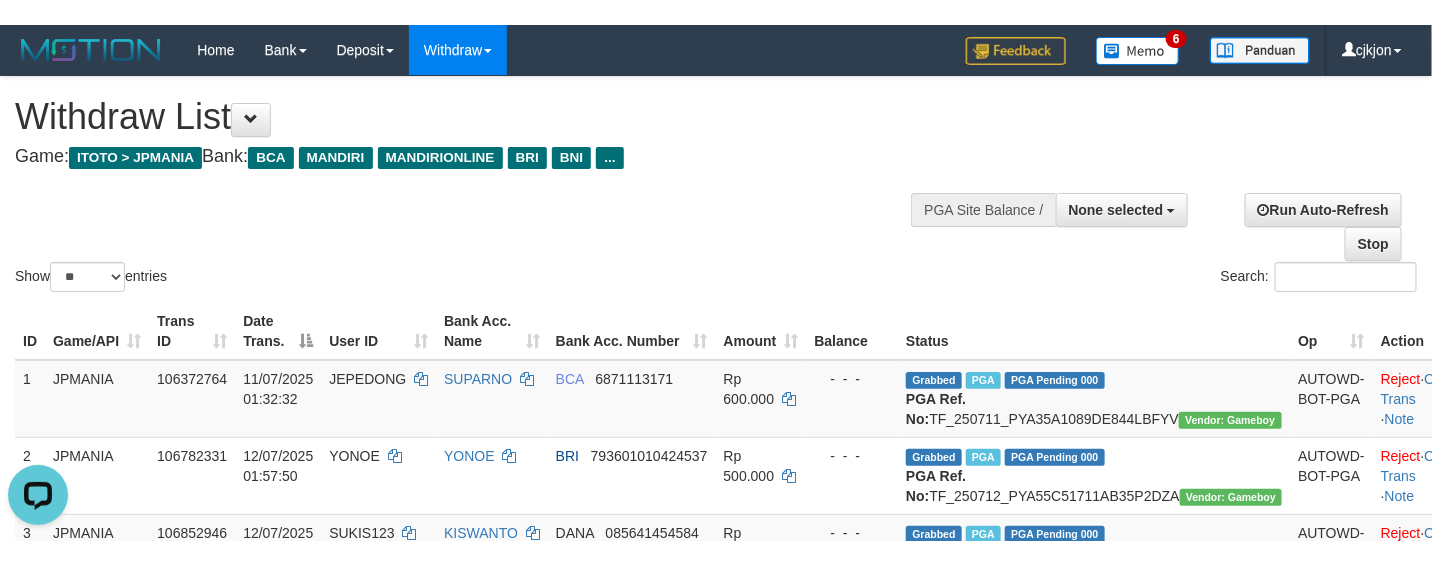 scroll, scrollTop: 0, scrollLeft: 0, axis: both 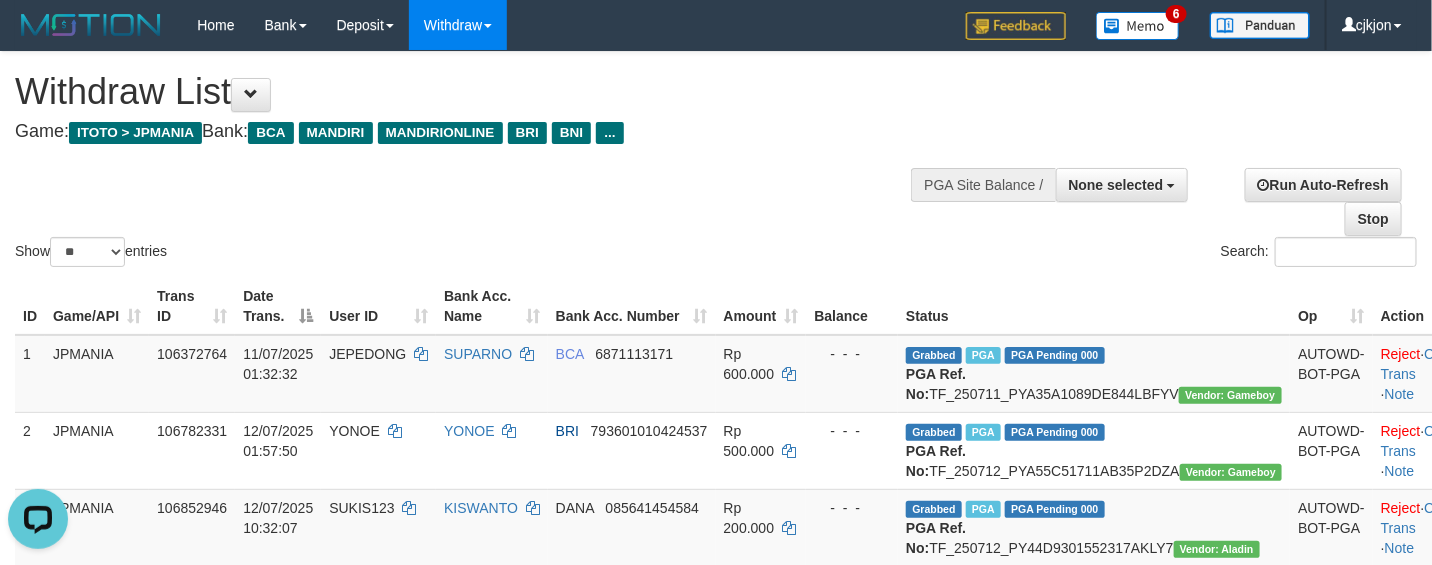 click on "Show  ** ** ** ***  entries Search:" at bounding box center [716, 161] 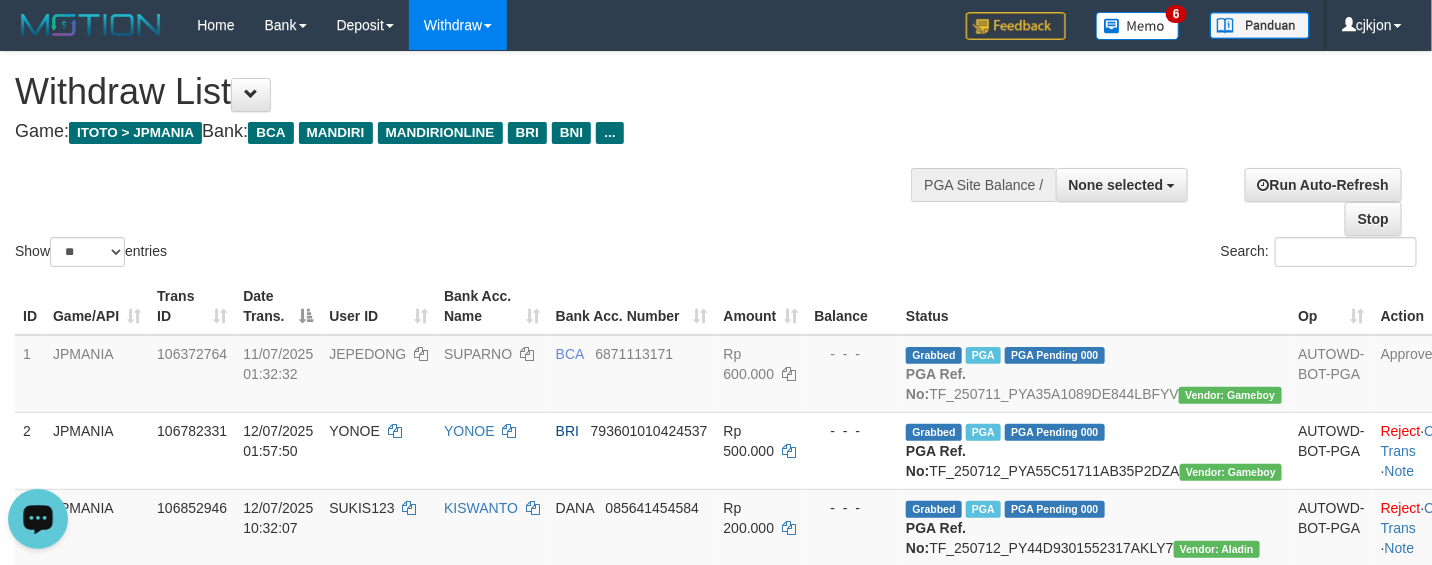 click on "**********" at bounding box center (482, 101) 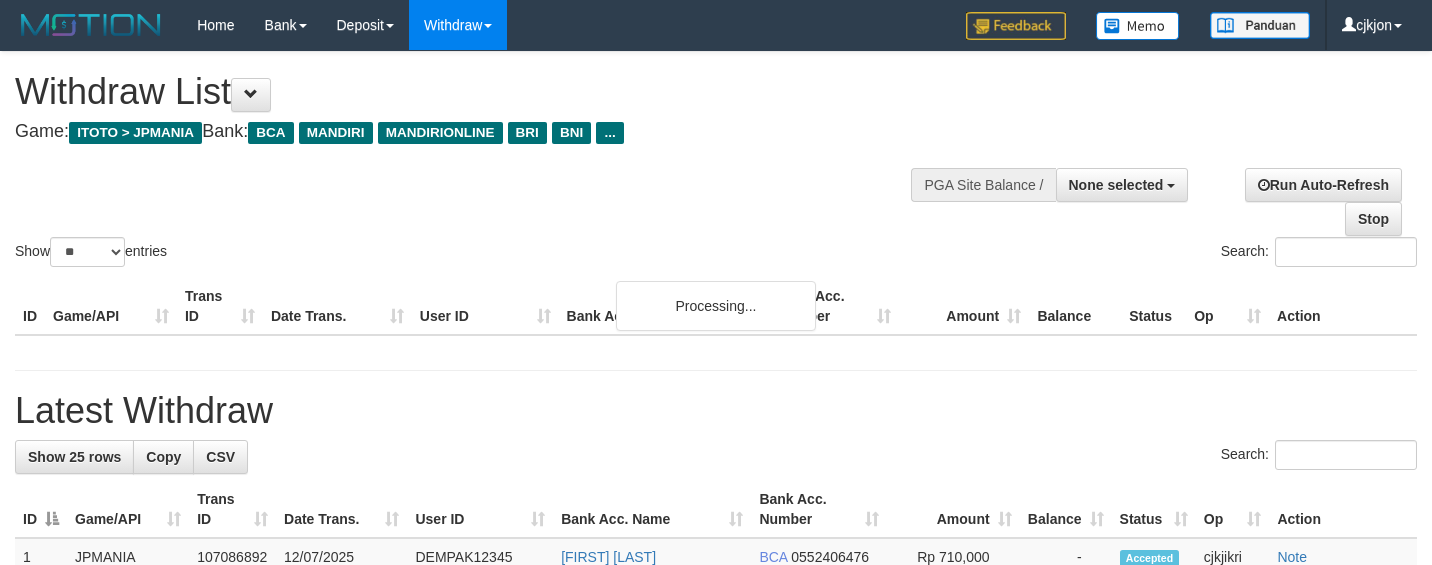 select 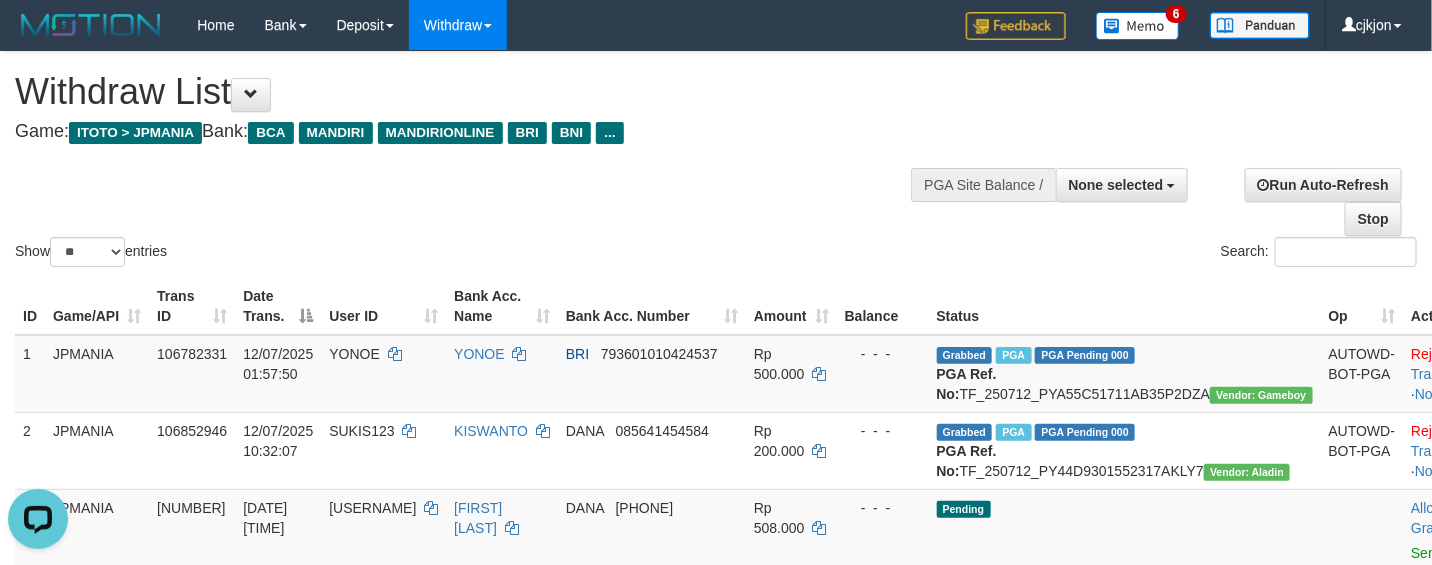 scroll, scrollTop: 0, scrollLeft: 0, axis: both 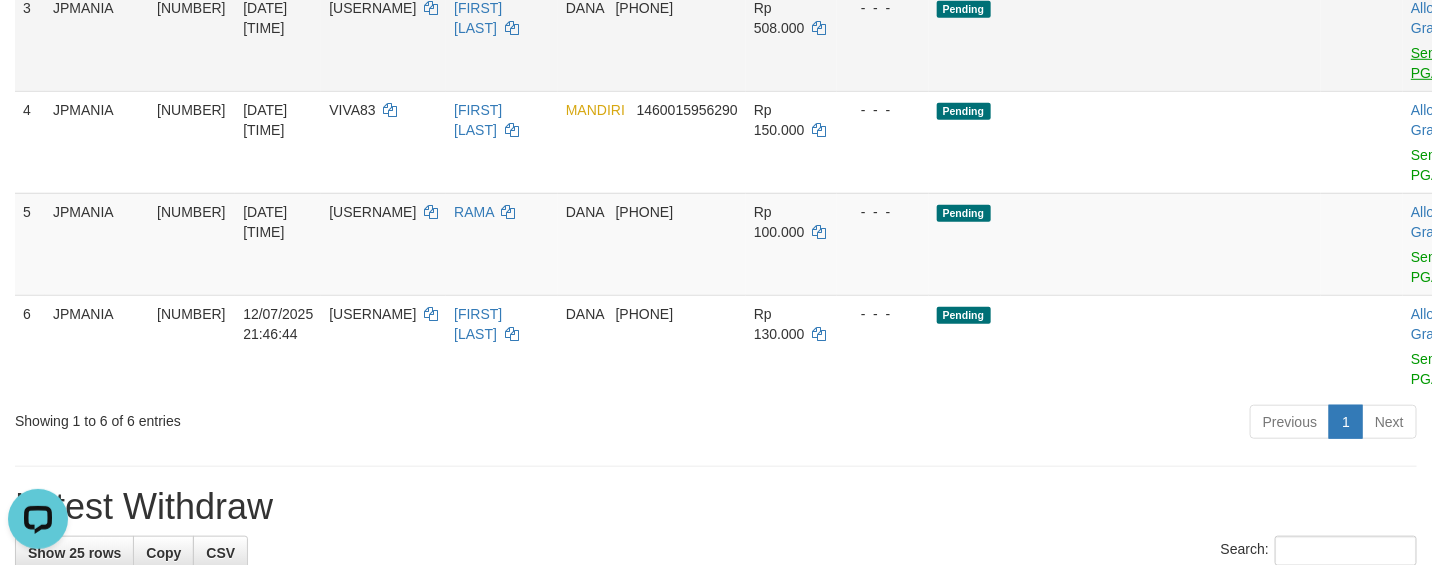click on "Send PGA" at bounding box center (1452, 59) 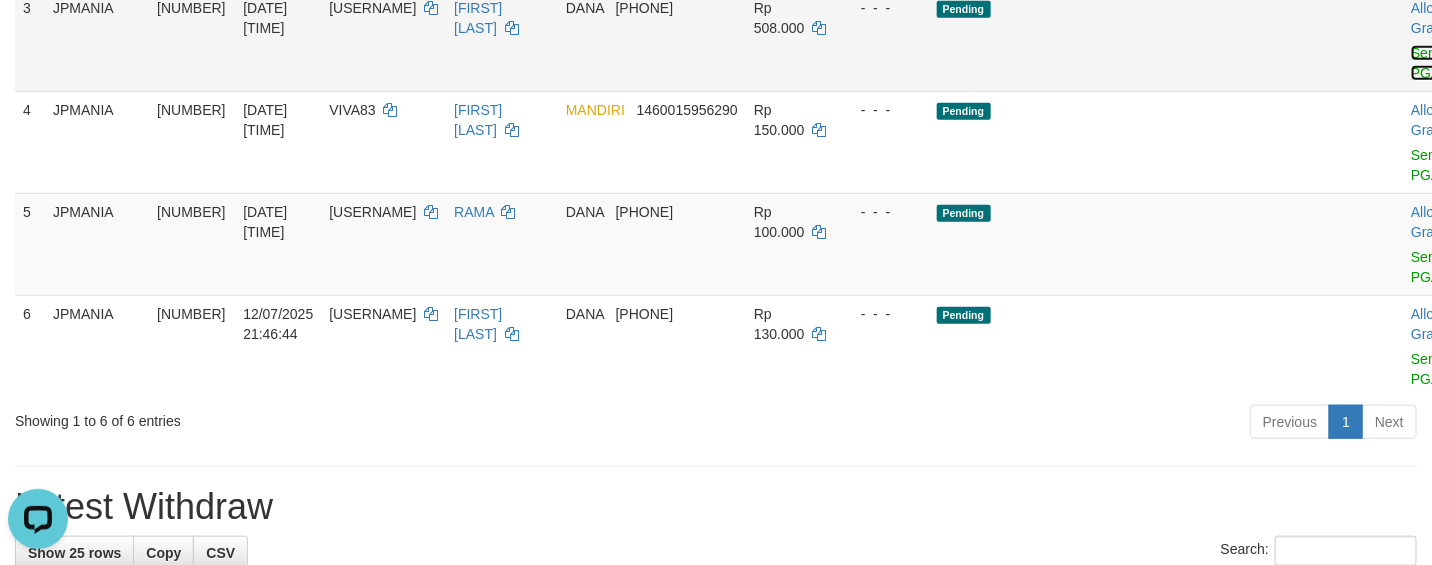 click on "Send PGA" at bounding box center [1427, 63] 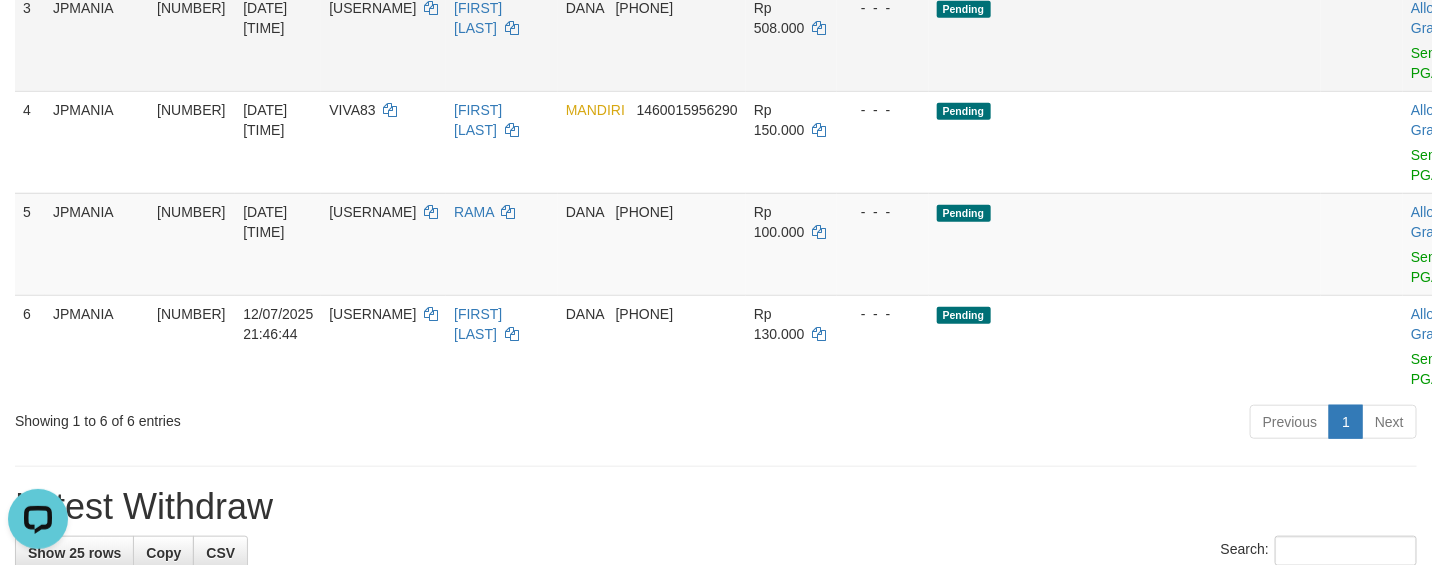 drag, startPoint x: 1058, startPoint y: 82, endPoint x: 1000, endPoint y: 2, distance: 98.81296 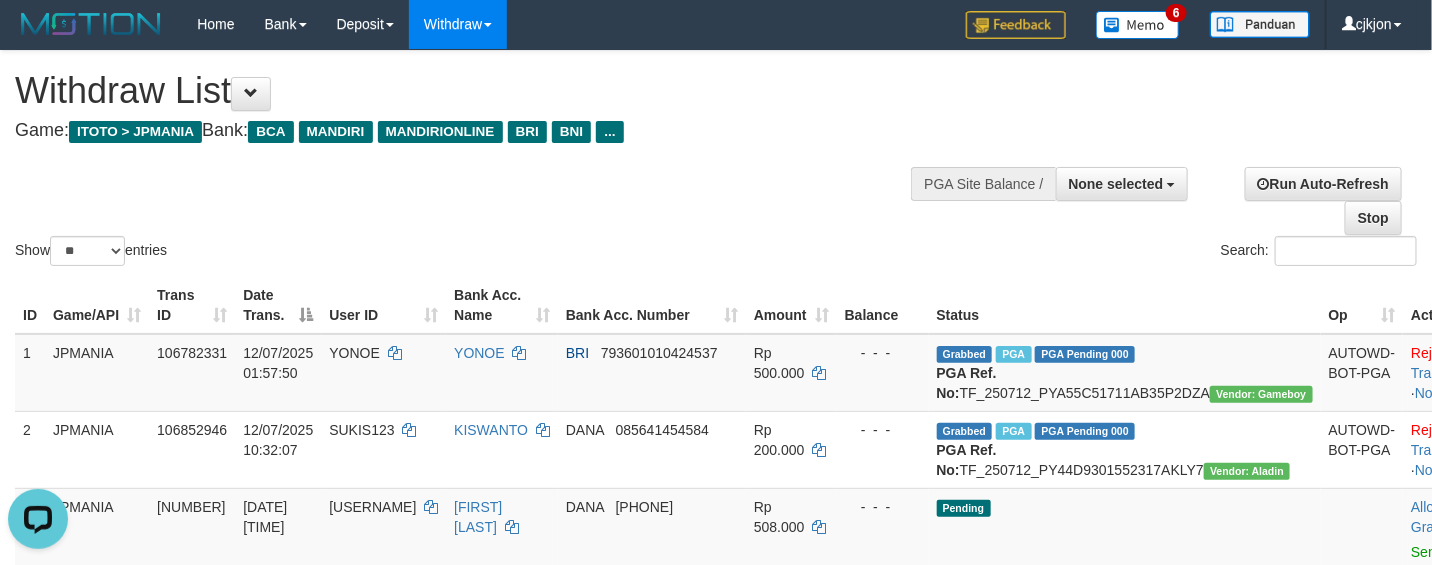 scroll, scrollTop: 0, scrollLeft: 0, axis: both 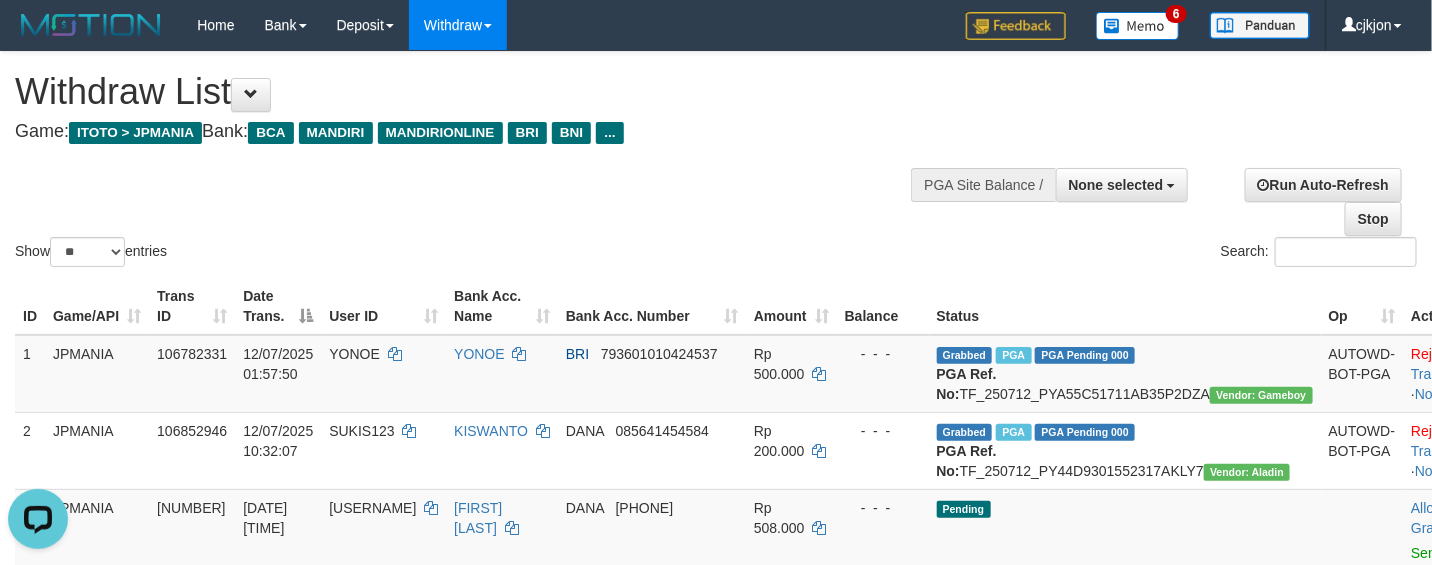 drag, startPoint x: 613, startPoint y: 213, endPoint x: 571, endPoint y: 193, distance: 46.518814 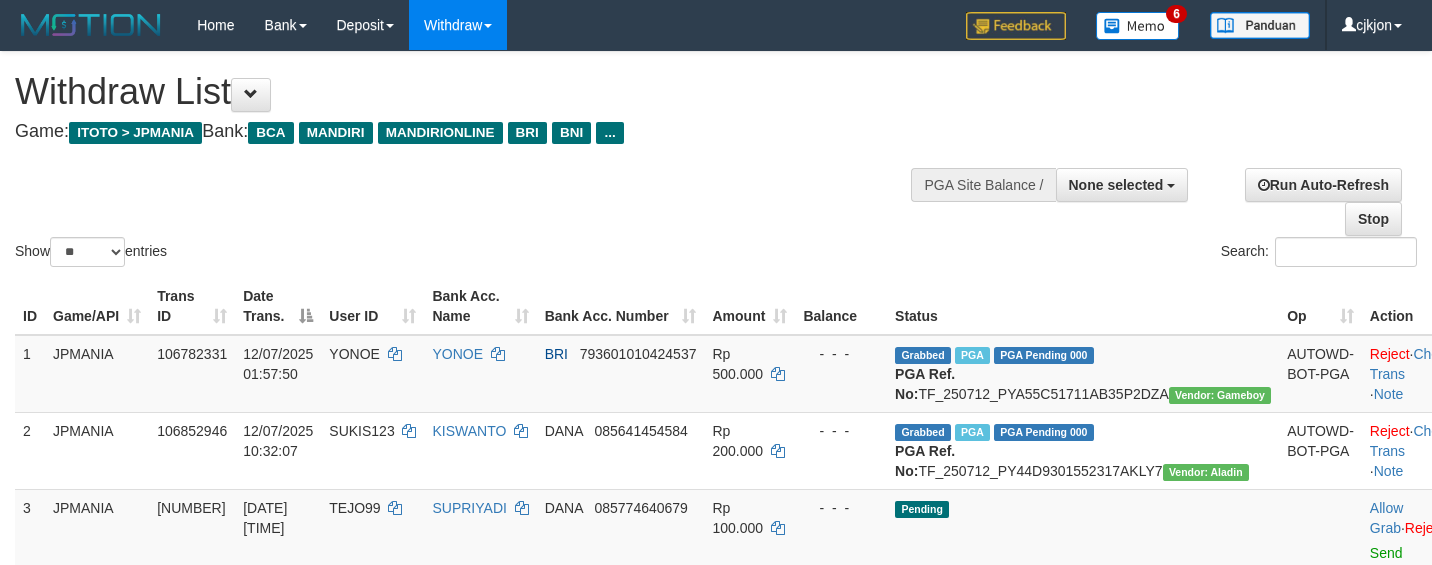 select 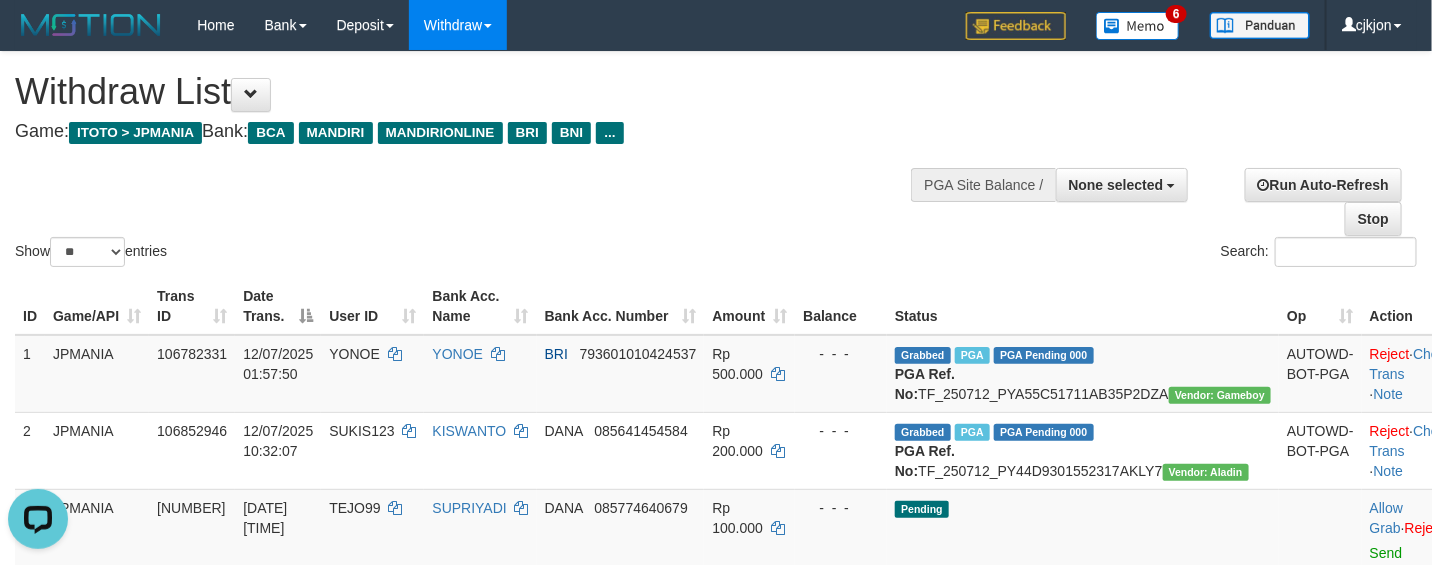 scroll, scrollTop: 0, scrollLeft: 0, axis: both 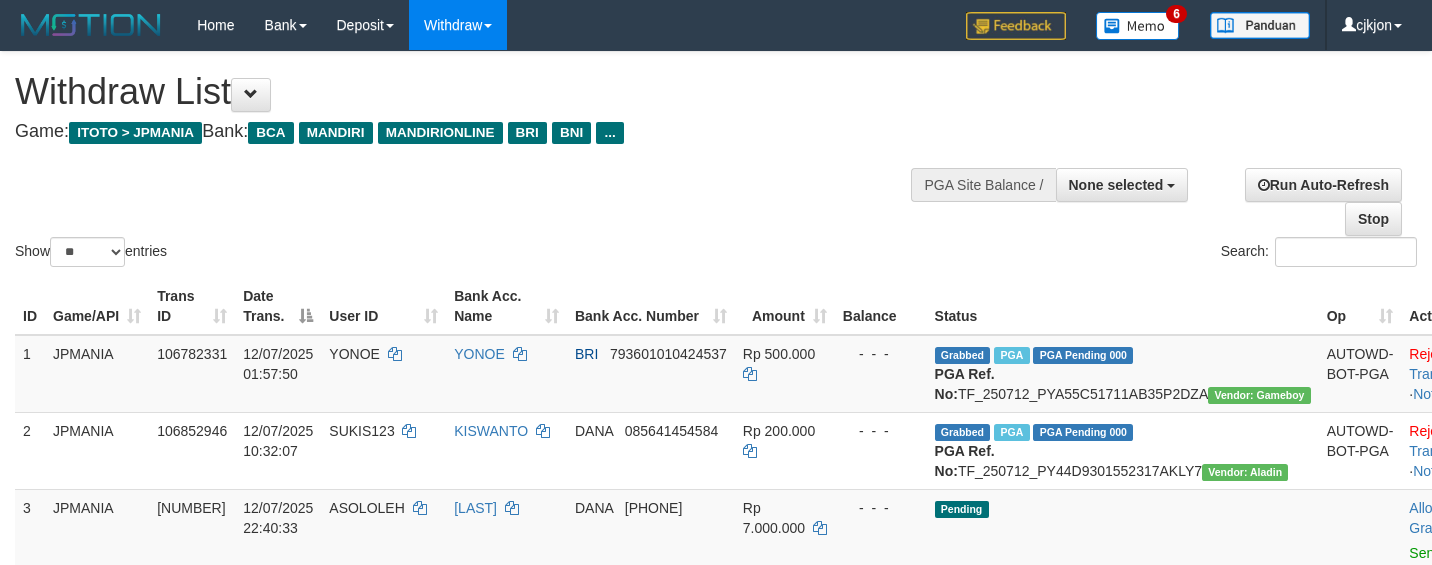 select 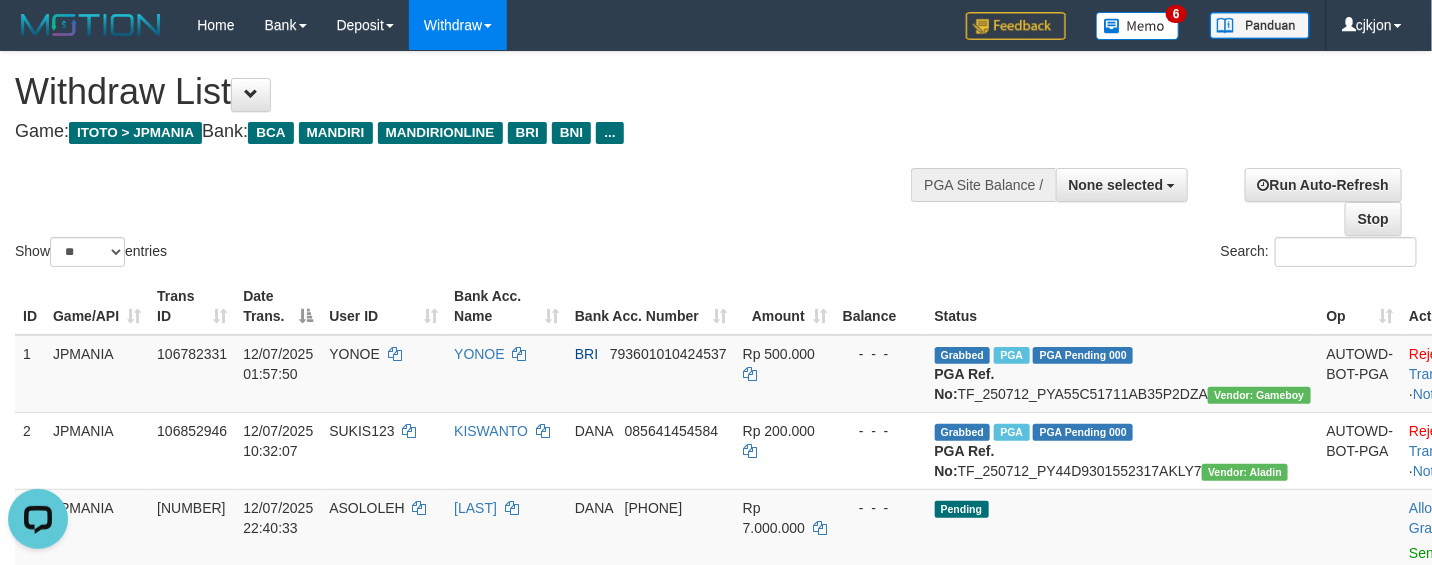 scroll, scrollTop: 0, scrollLeft: 0, axis: both 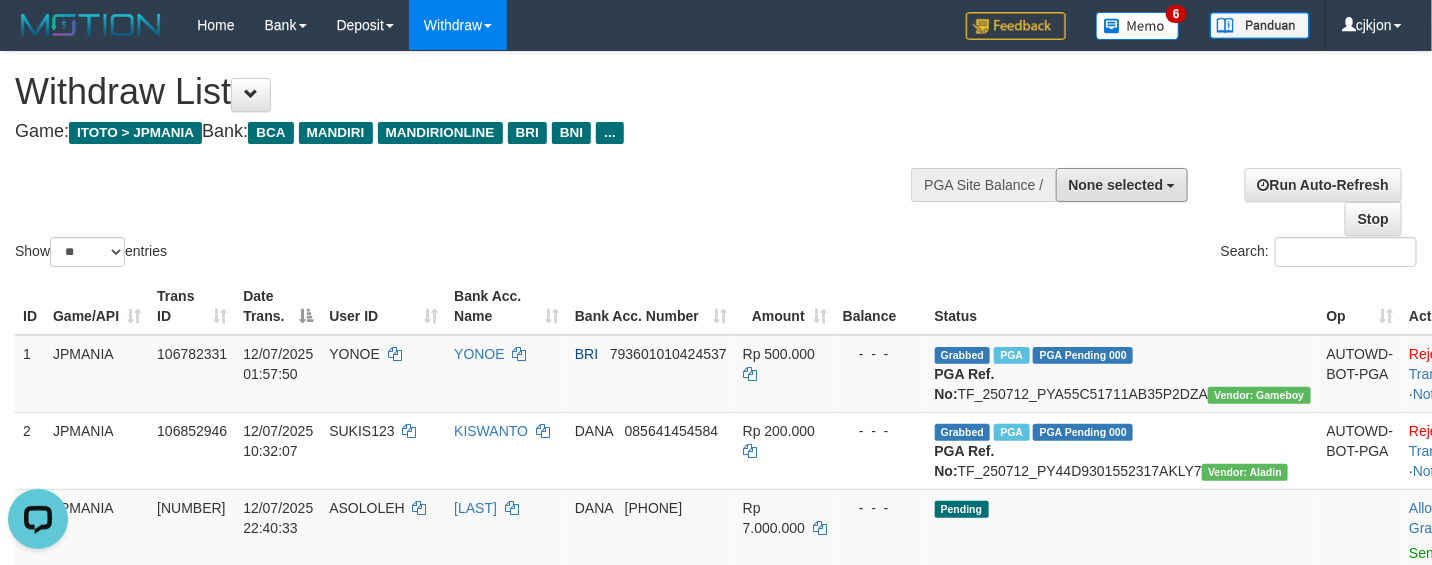 click on "None selected" at bounding box center (1122, 185) 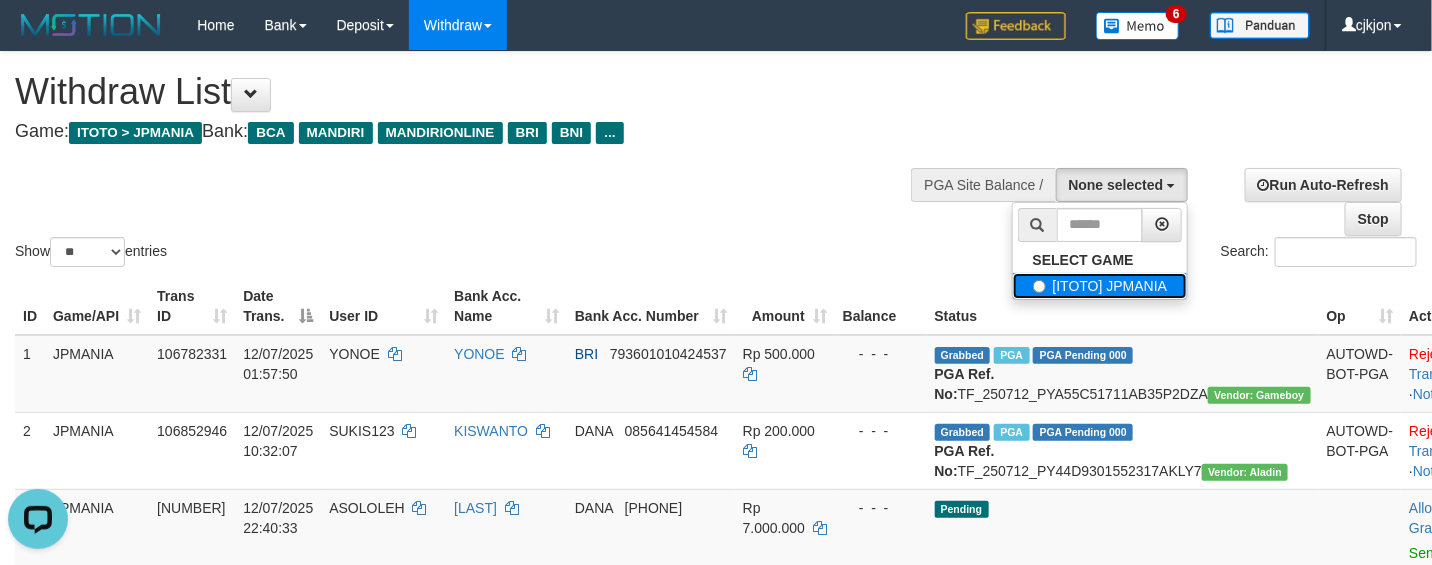 click on "[ITOTO] JPMANIA" at bounding box center [1100, 286] 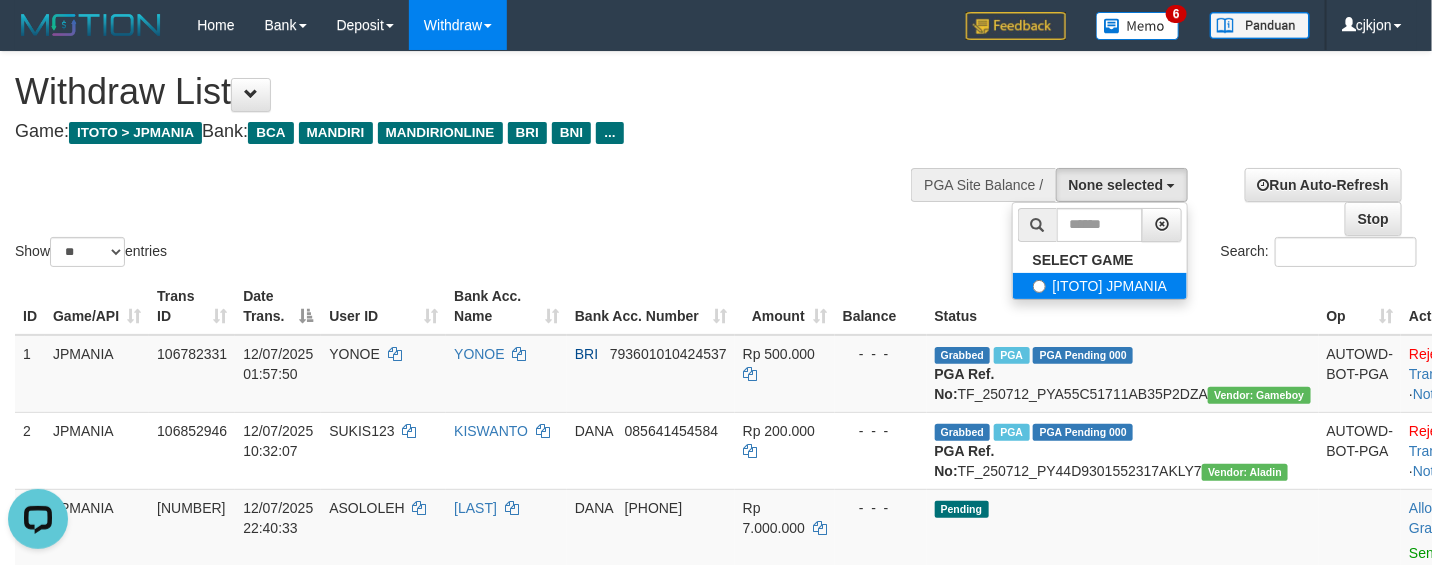 select on "****" 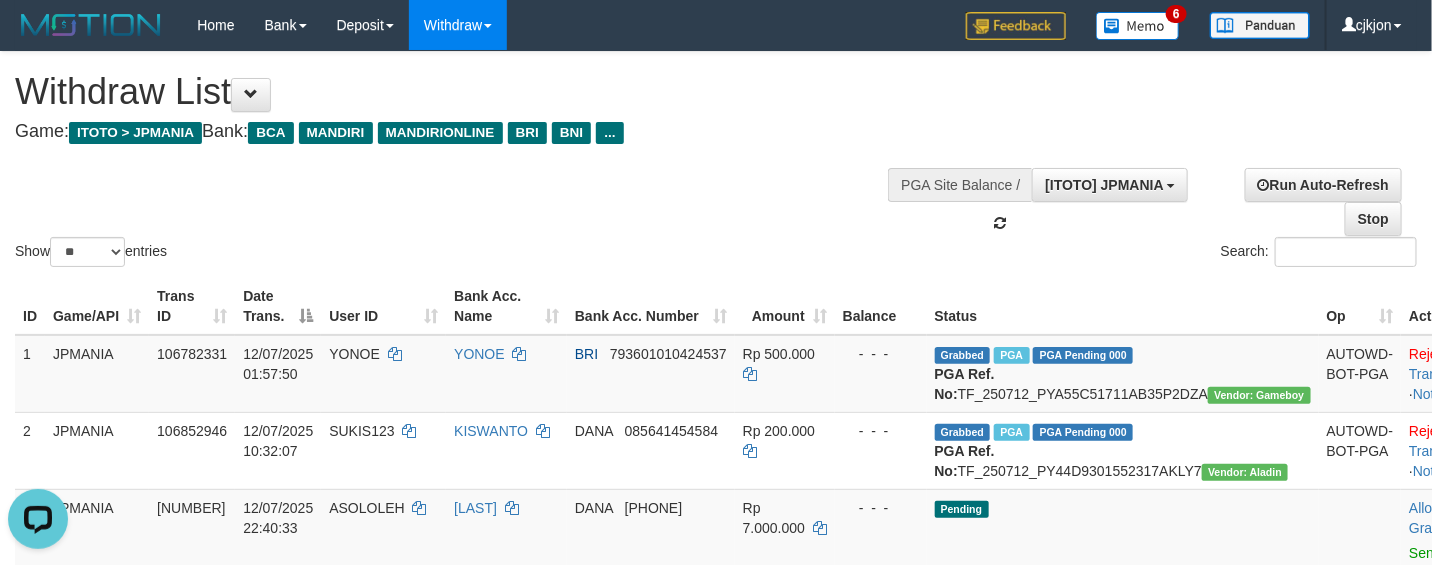 scroll, scrollTop: 17, scrollLeft: 0, axis: vertical 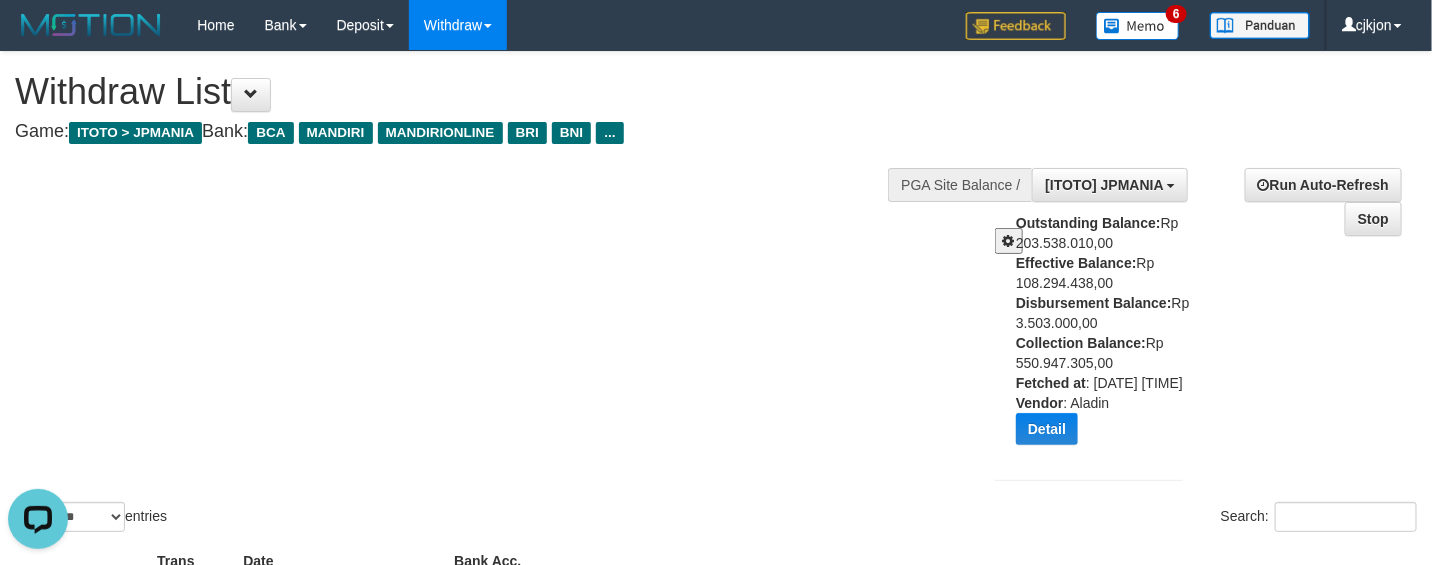 click at bounding box center [1009, 241] 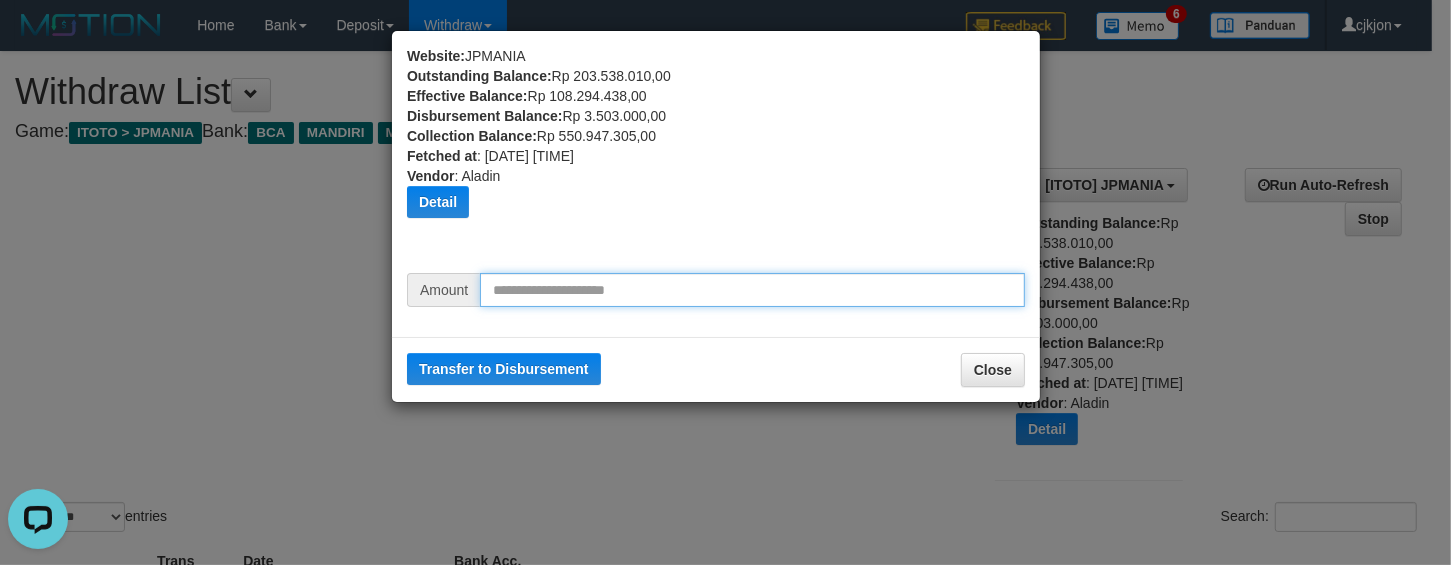 click at bounding box center (752, 290) 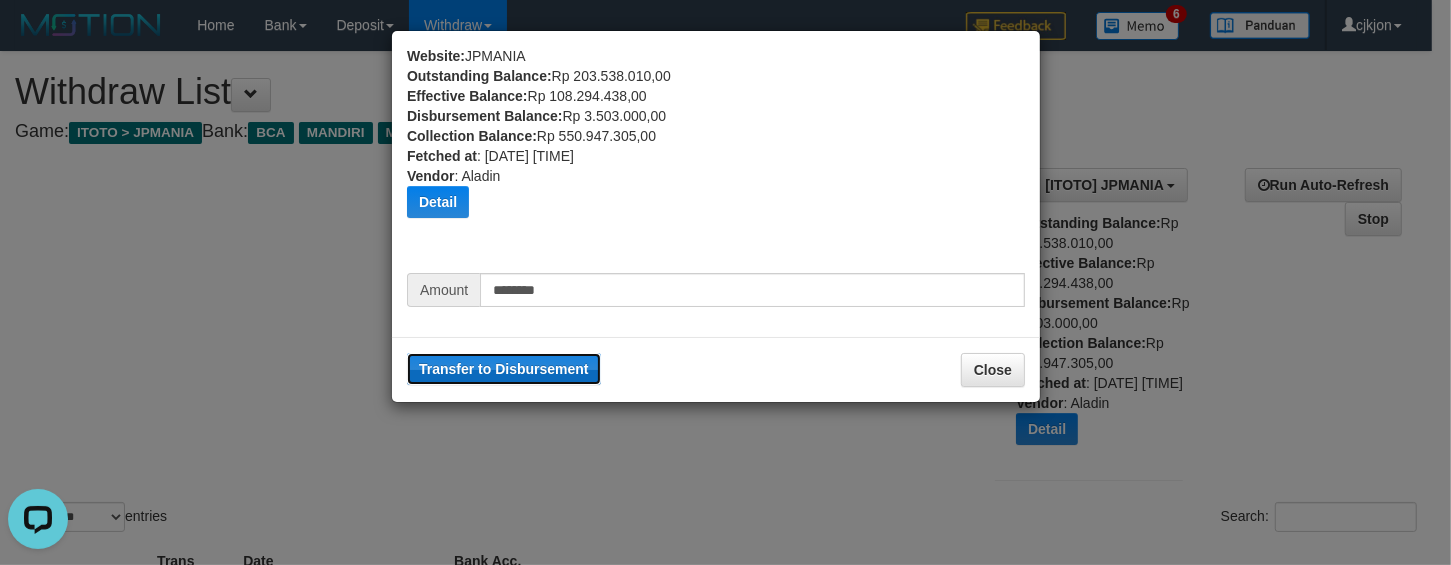click on "Transfer to Disbursement" at bounding box center [504, 369] 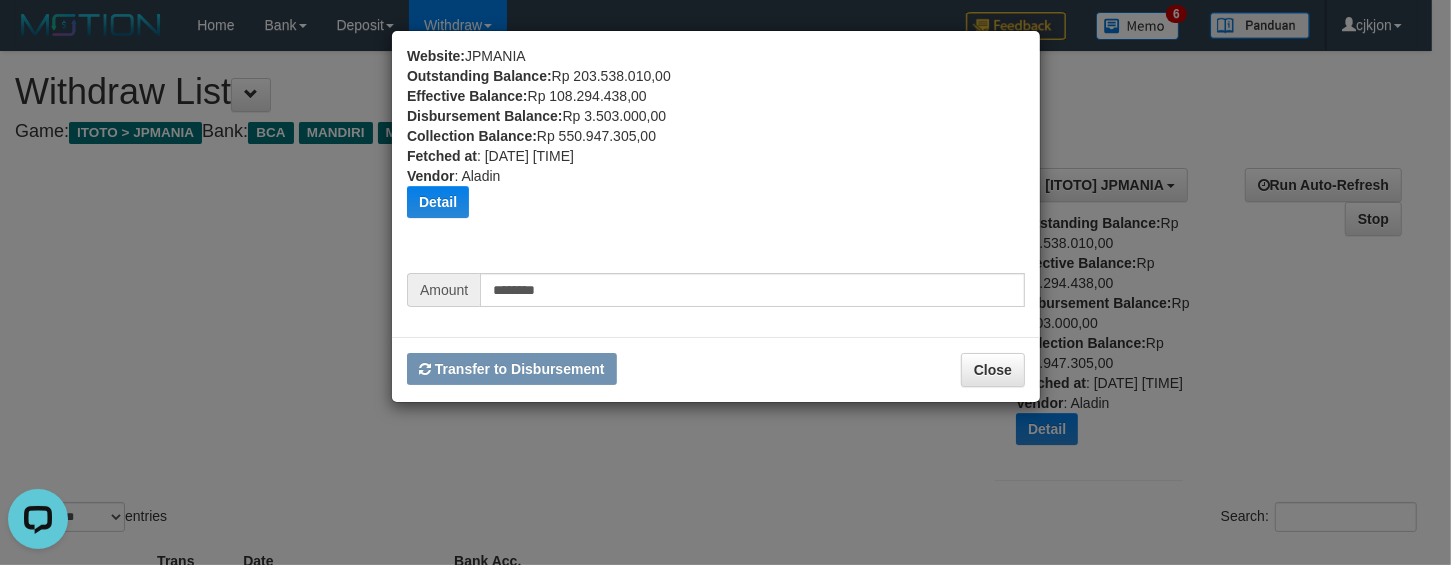 type 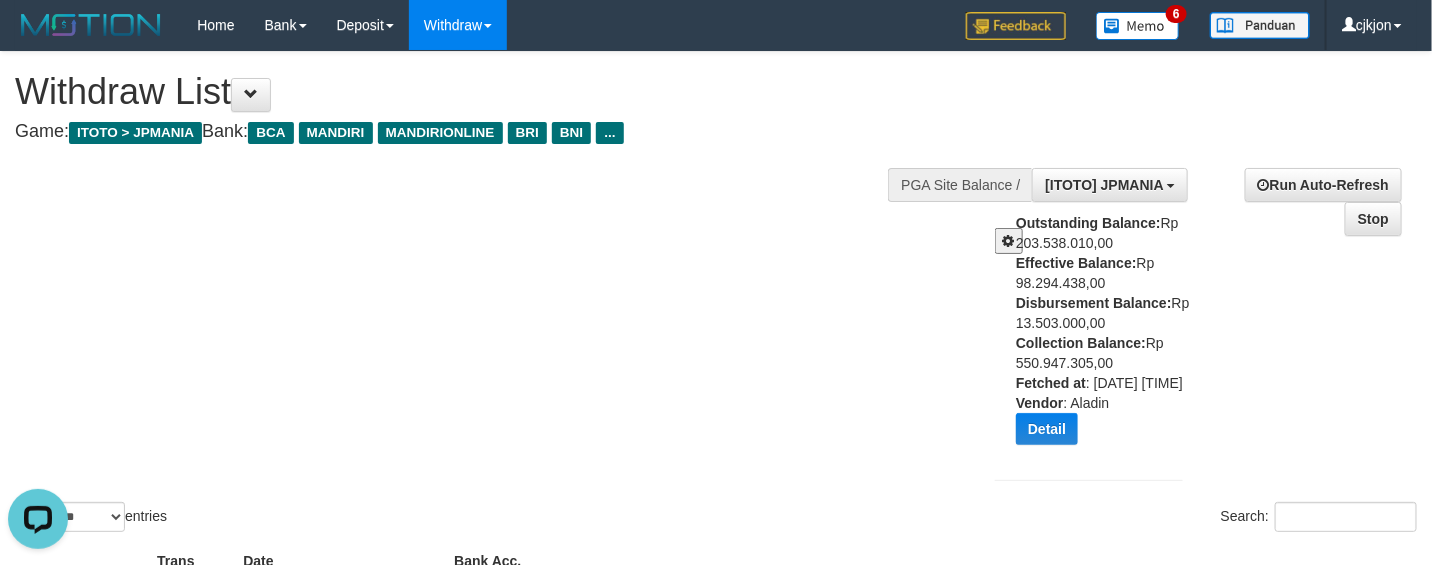 drag, startPoint x: 402, startPoint y: 231, endPoint x: 2, endPoint y: 48, distance: 439.87384 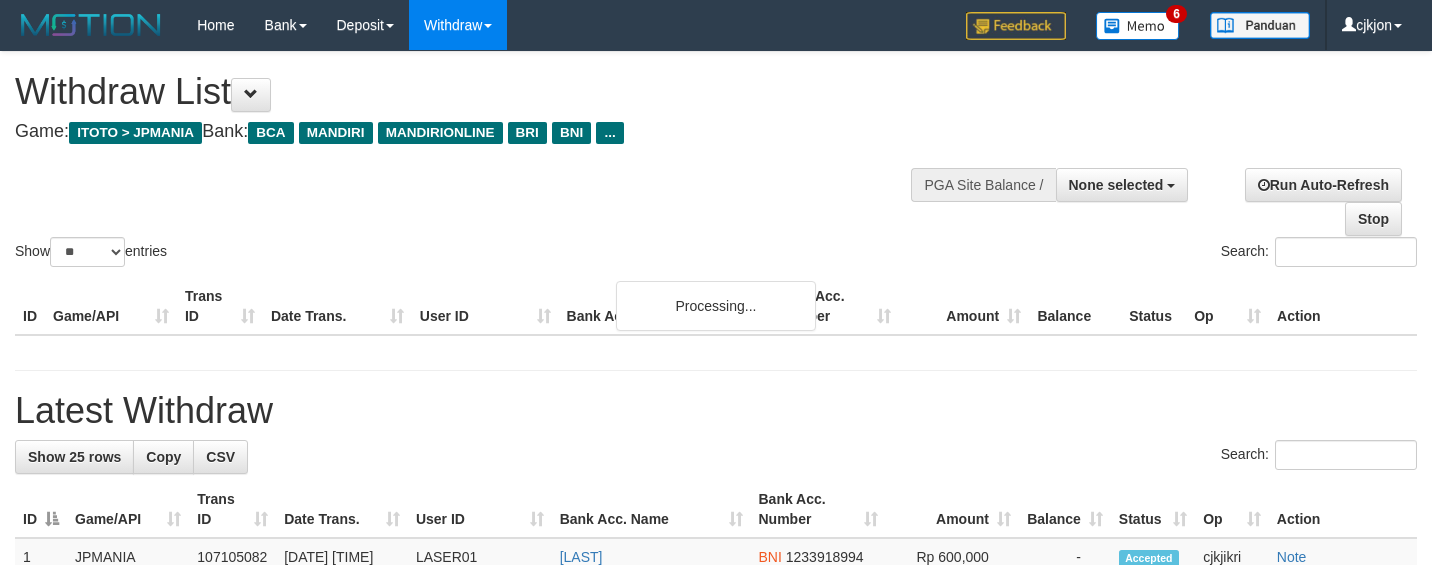 select 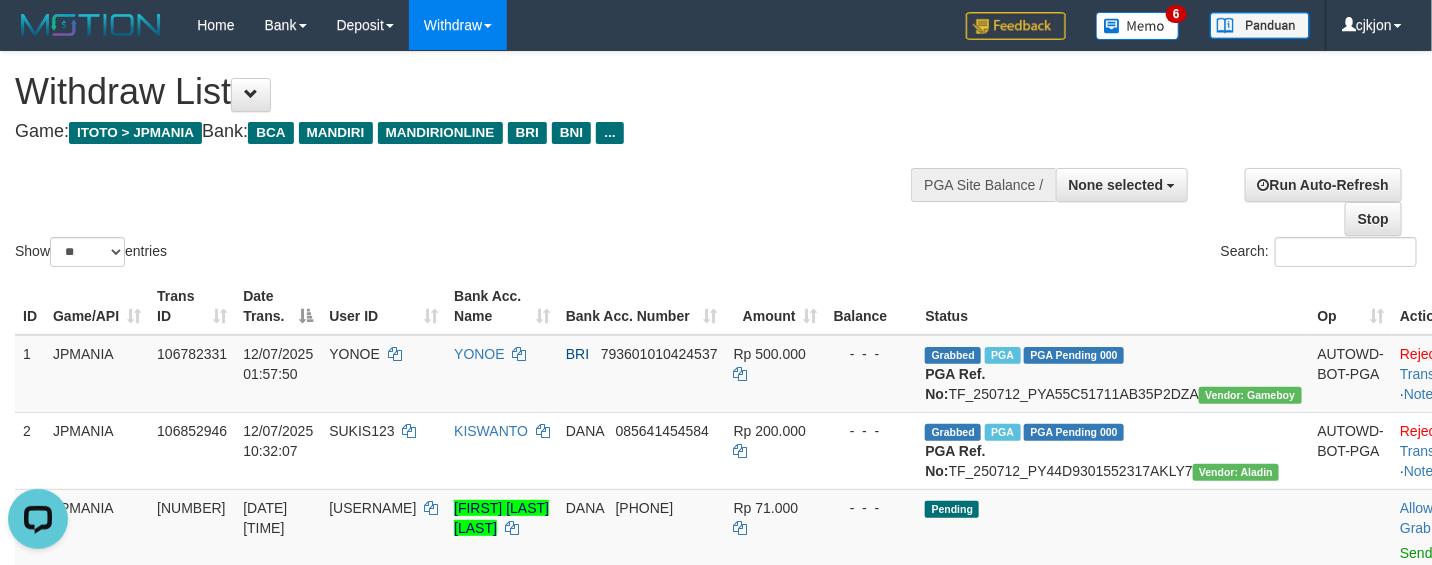 scroll, scrollTop: 0, scrollLeft: 0, axis: both 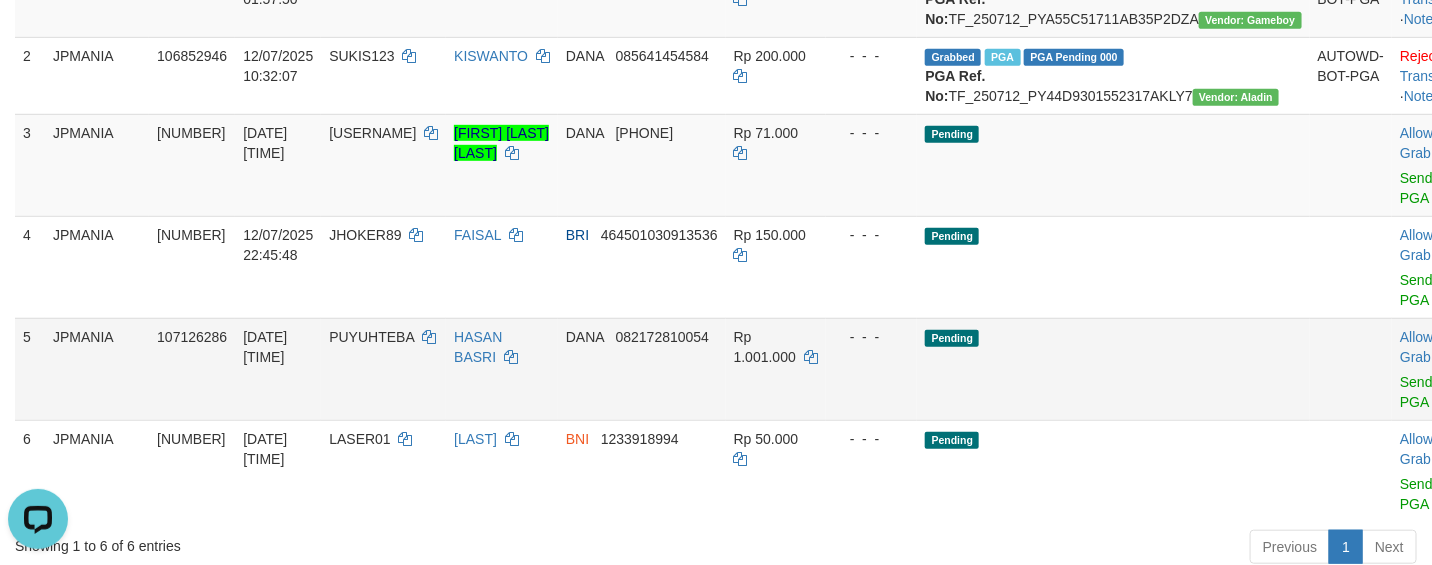 click on "Allow Grab   ·    Reject Send PGA     ·    Note" at bounding box center (1441, 369) 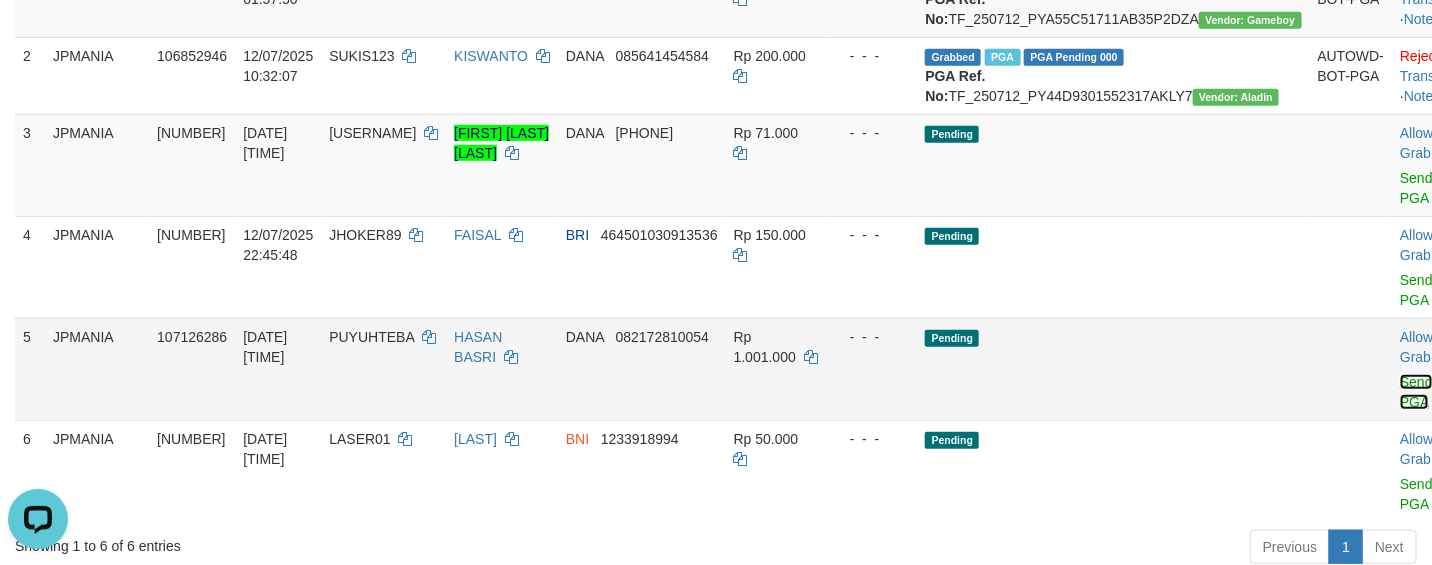 click on "Send PGA" at bounding box center [1416, 392] 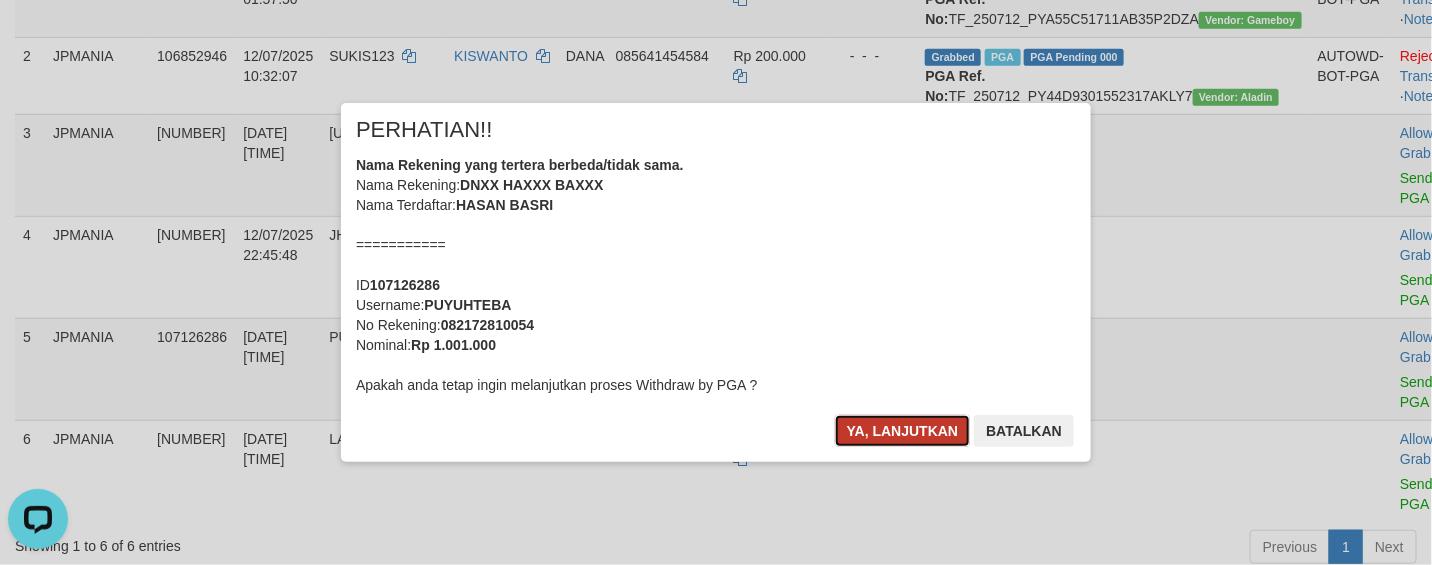click on "Ya, lanjutkan" at bounding box center (903, 431) 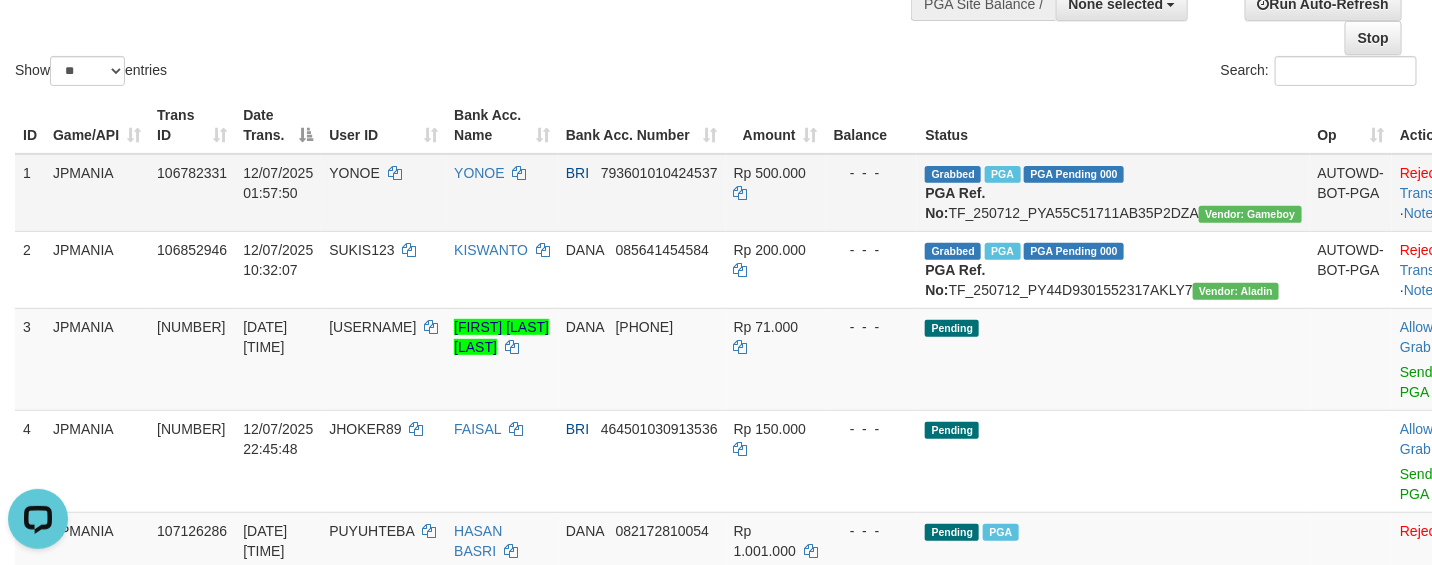 scroll, scrollTop: 0, scrollLeft: 0, axis: both 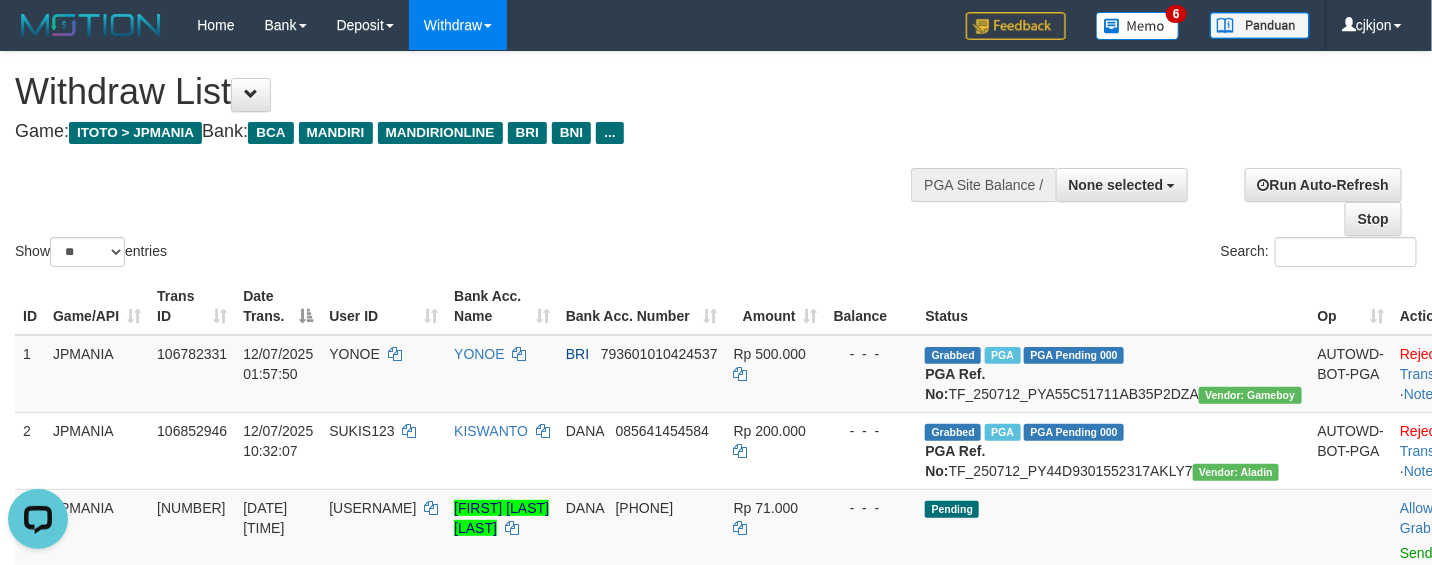 click at bounding box center [716, 236] 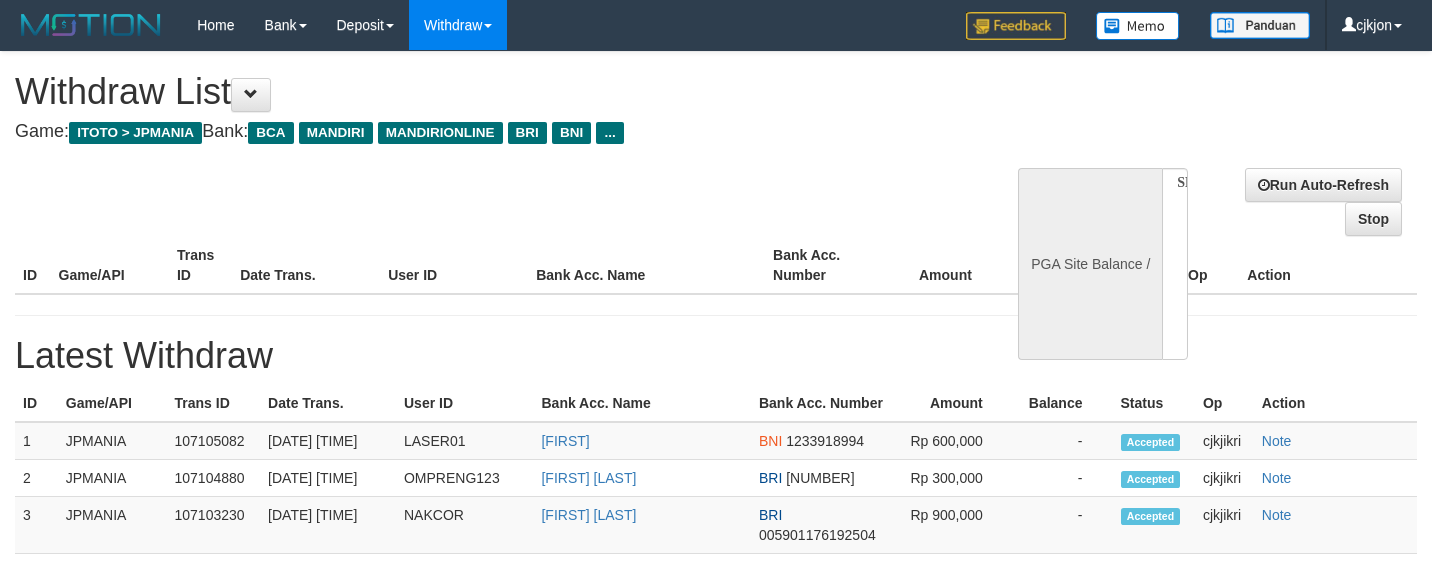 select 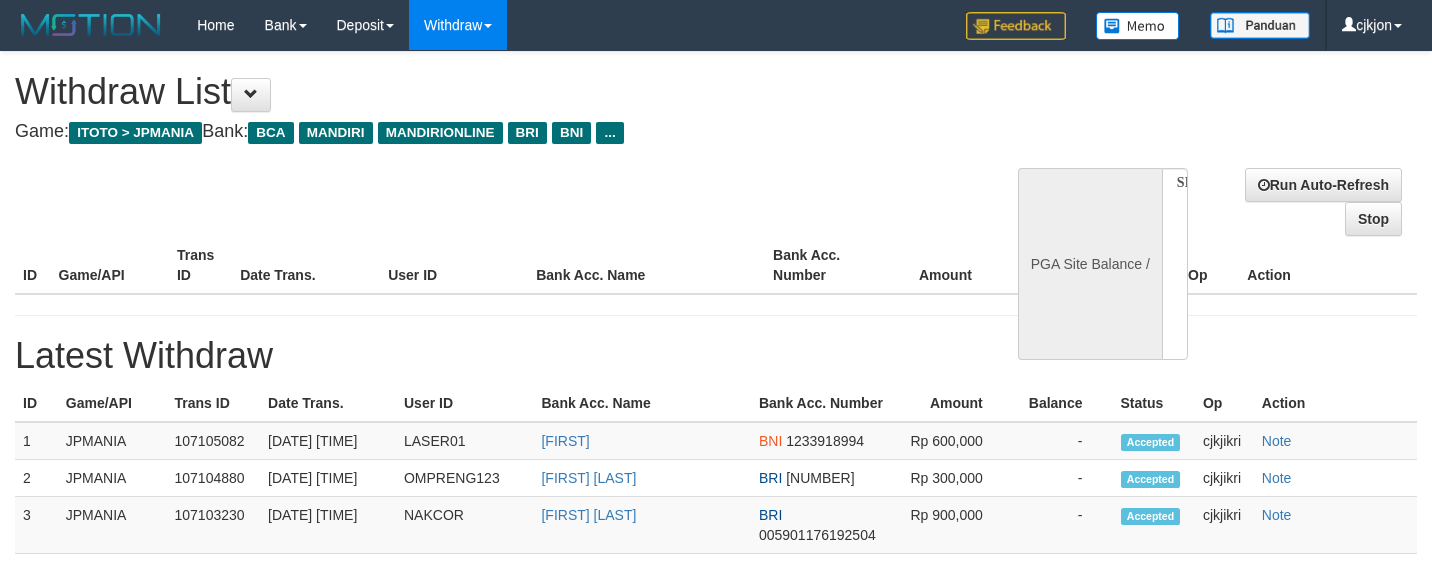 scroll, scrollTop: 0, scrollLeft: 0, axis: both 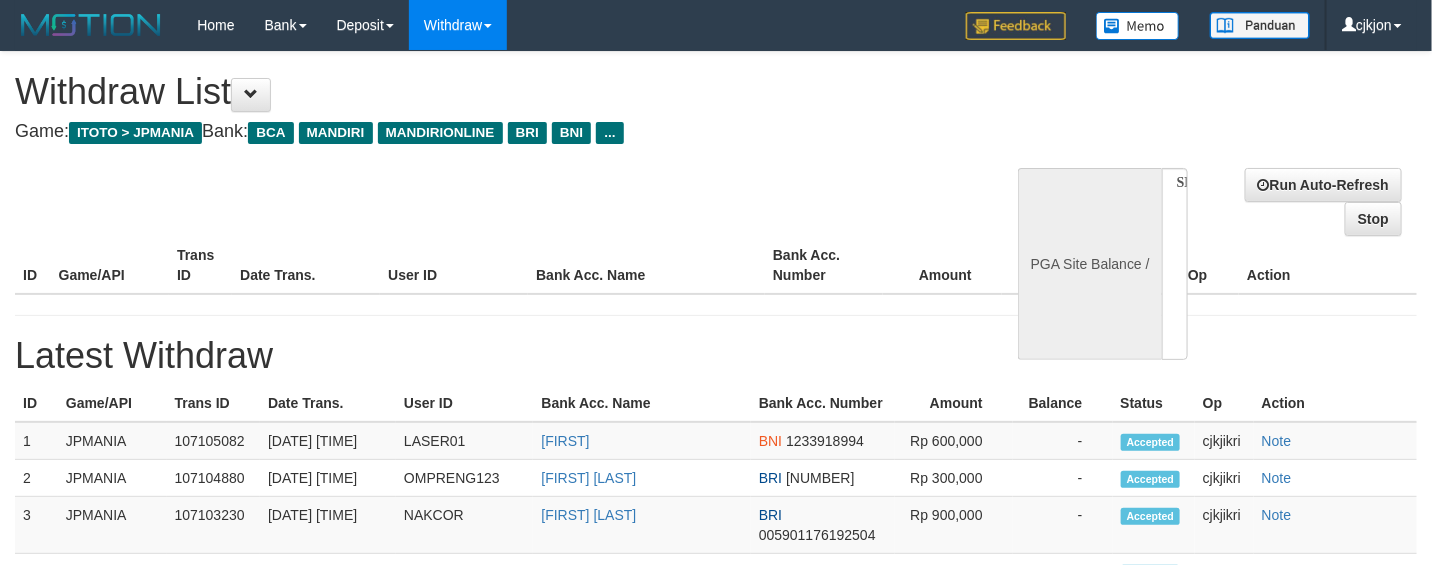 select on "**" 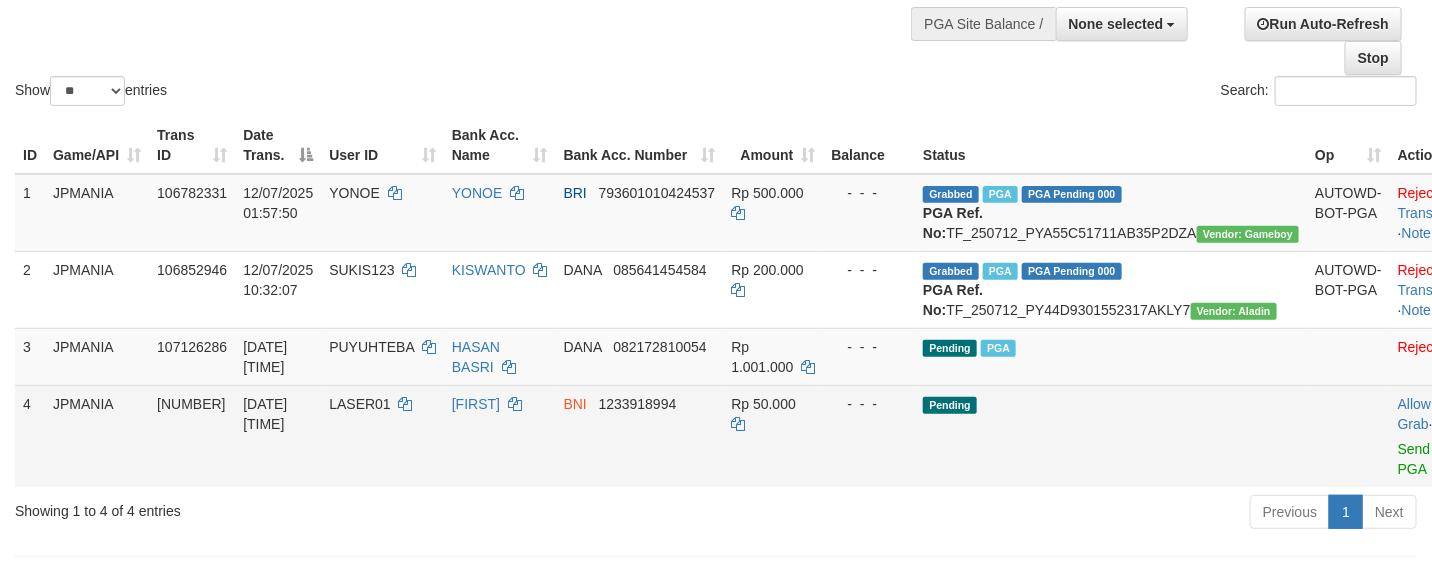 scroll, scrollTop: 375, scrollLeft: 0, axis: vertical 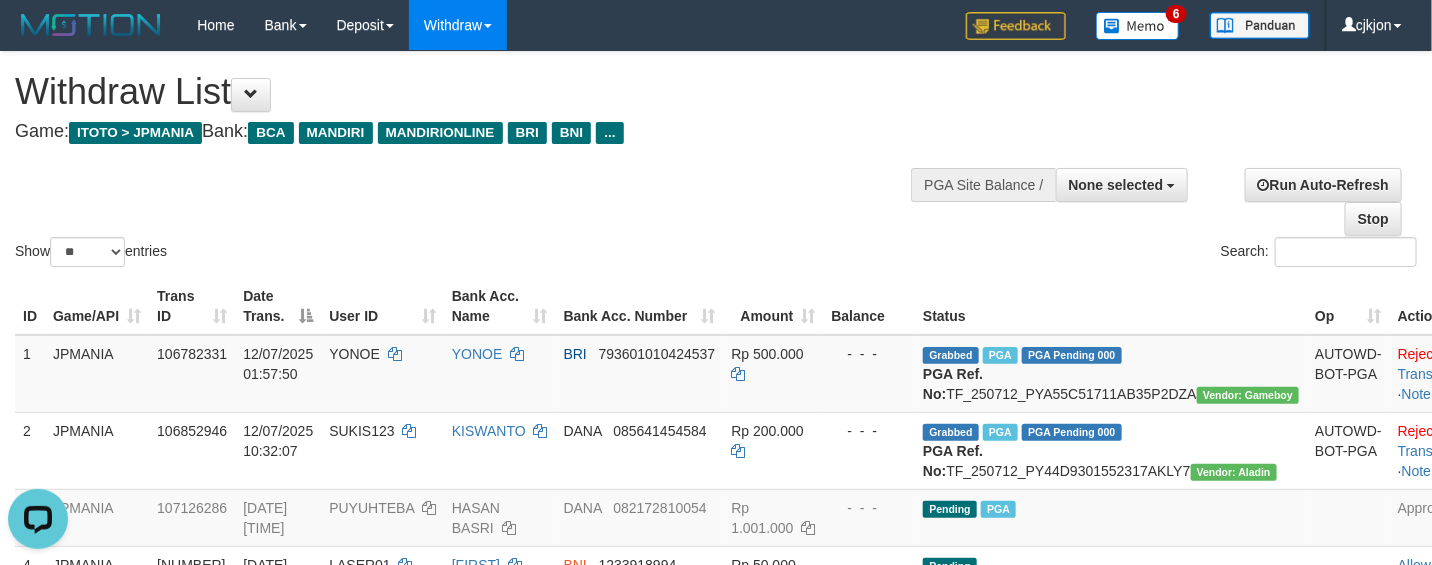 click on "Game:   ITOTO > JPMANIA    				Bank:   BCA   MANDIRI   MANDIRIONLINE   BRI   BNI   ..." at bounding box center (475, 132) 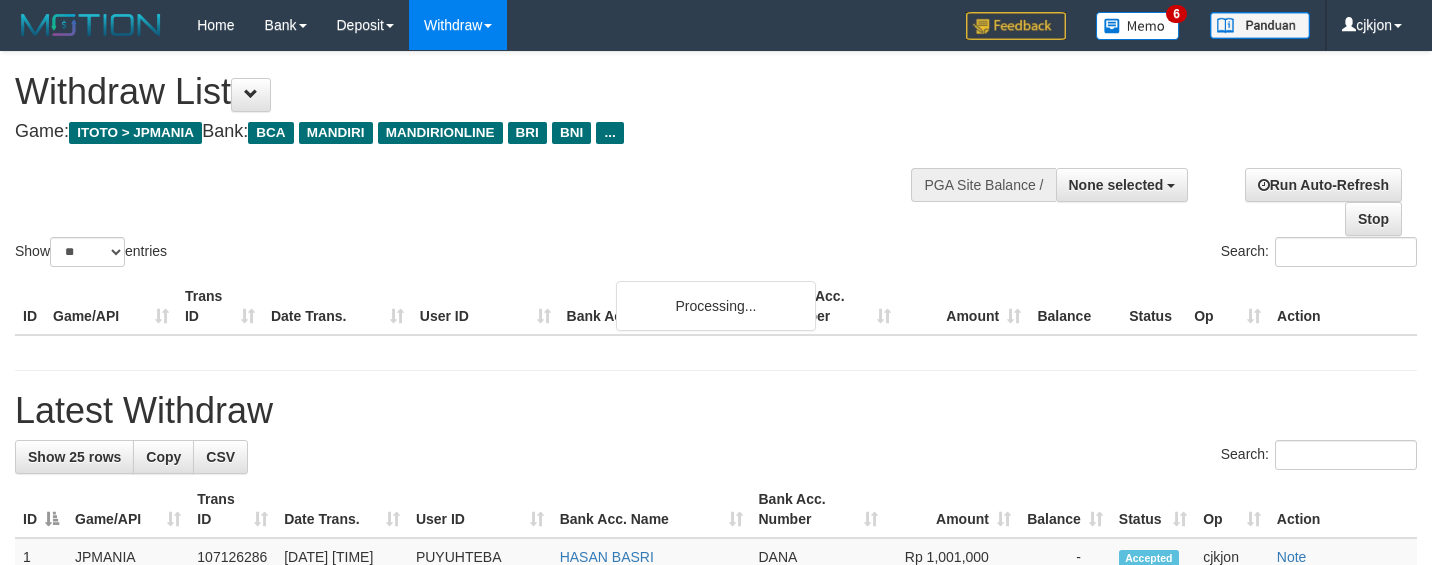 select 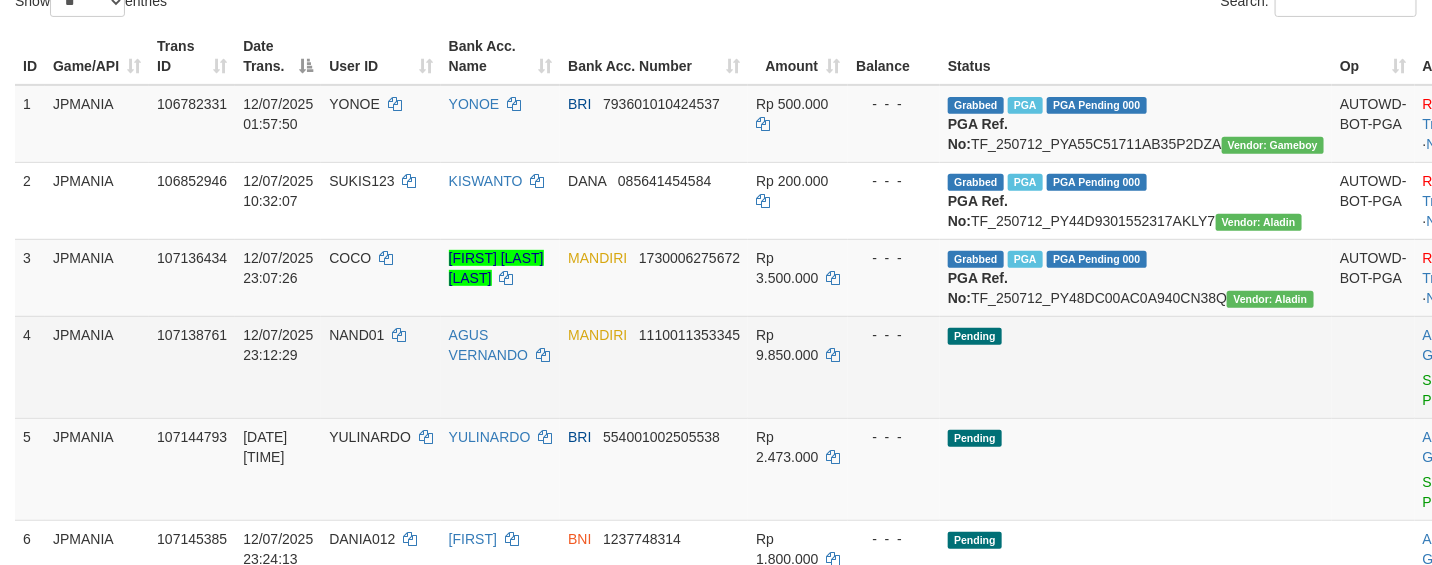 scroll, scrollTop: 375, scrollLeft: 0, axis: vertical 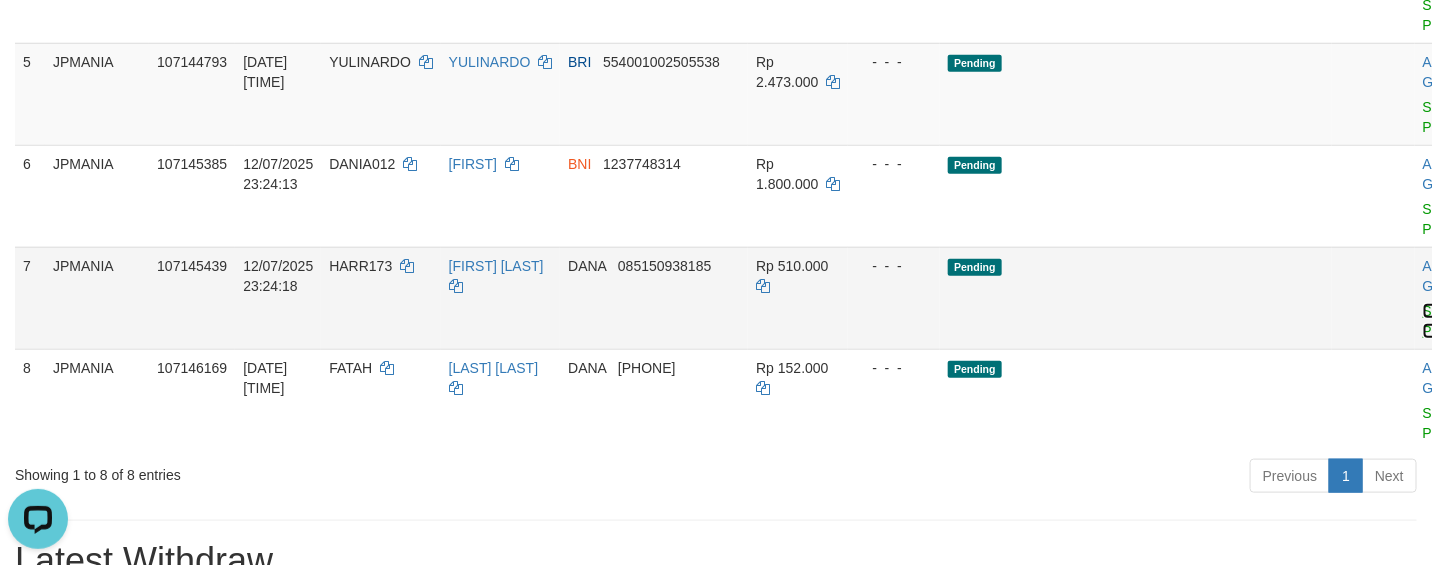 click on "Send PGA" at bounding box center (1439, 321) 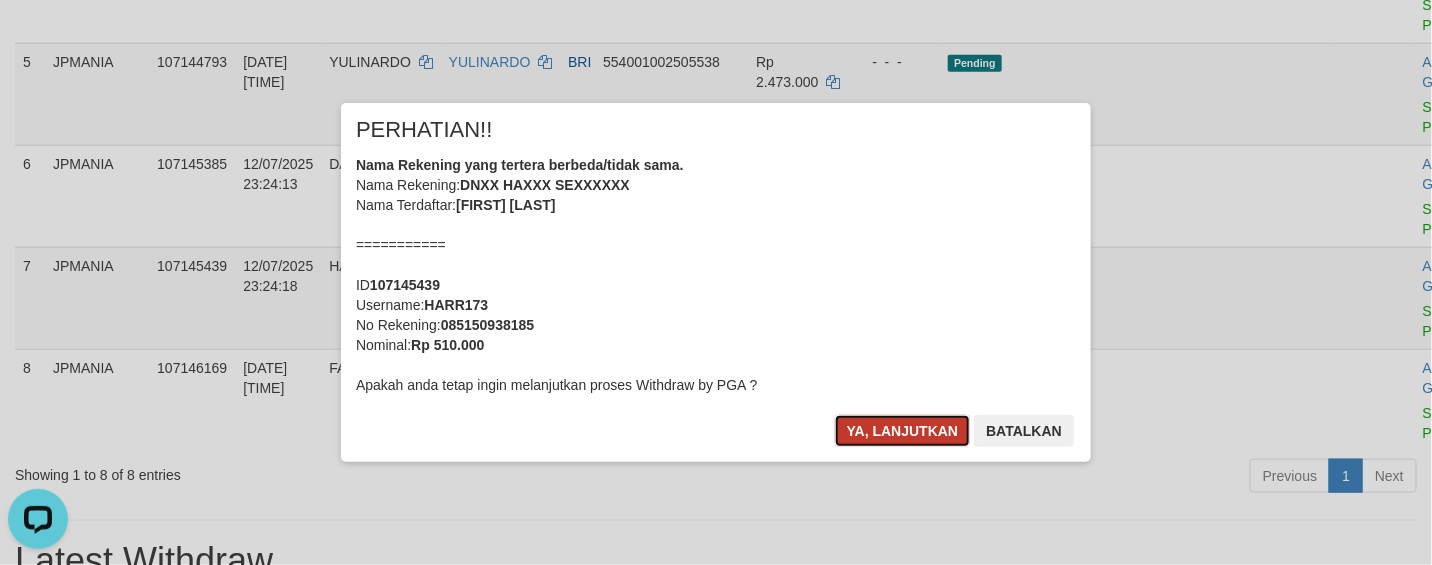 click on "Ya, lanjutkan" at bounding box center [903, 431] 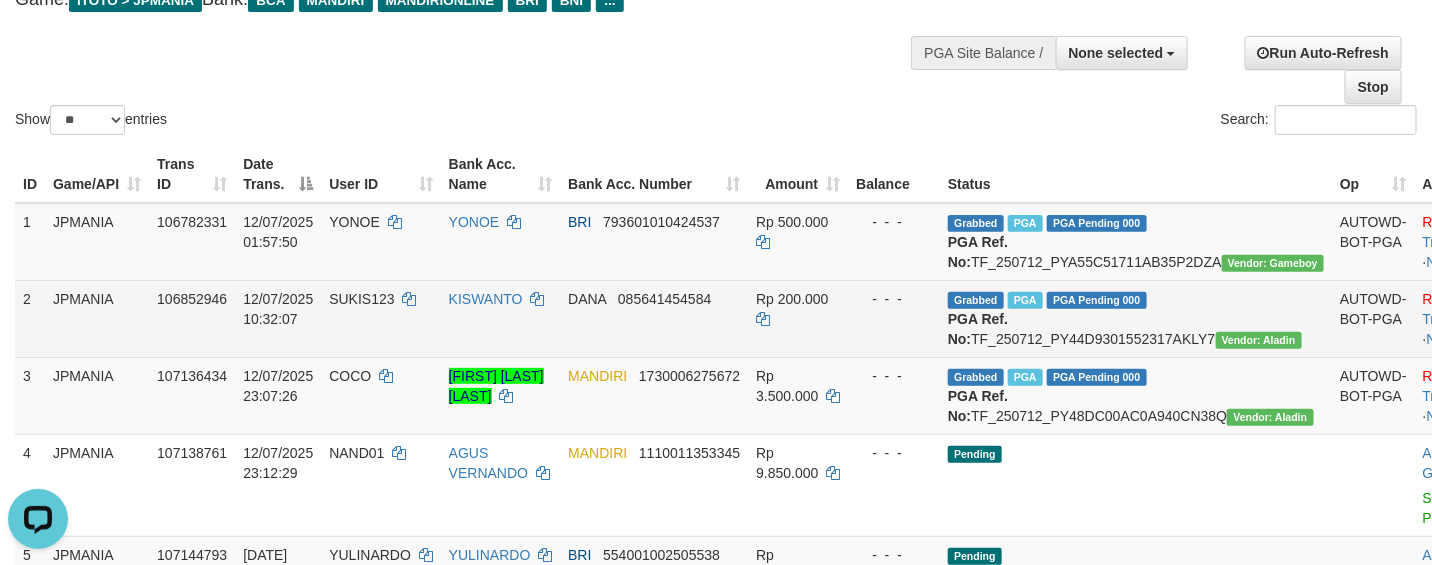 scroll, scrollTop: 125, scrollLeft: 0, axis: vertical 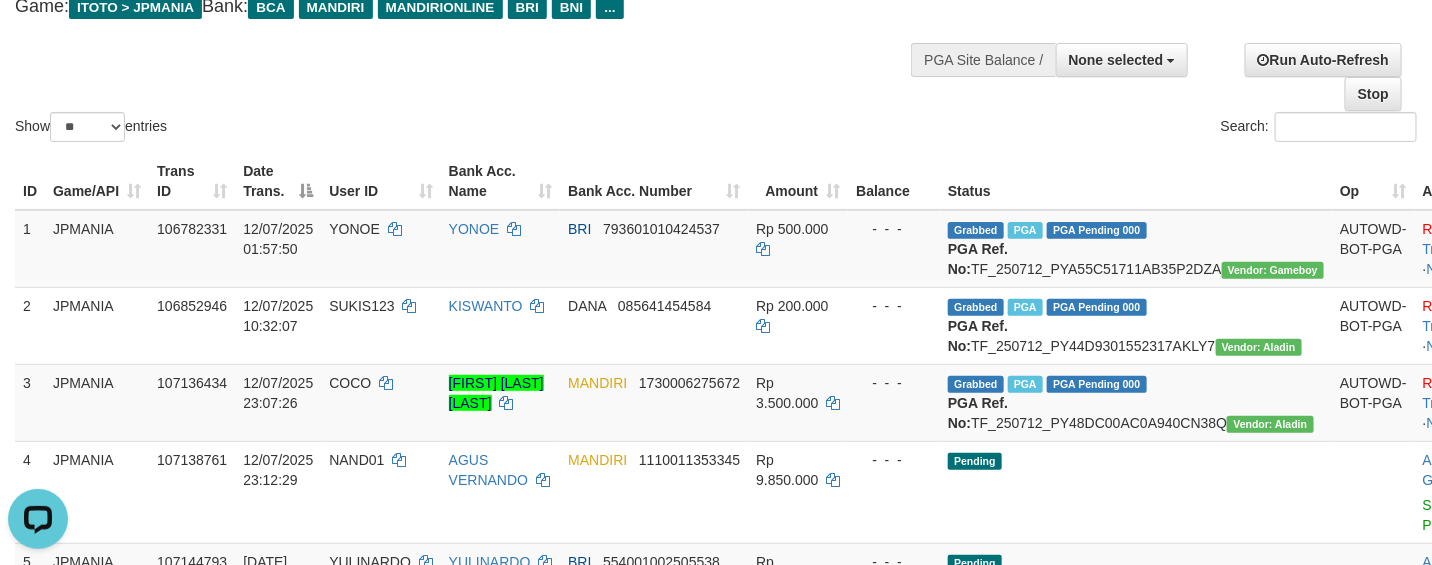 click on "Show  ** ** ** ***  entries Search:" at bounding box center [716, 36] 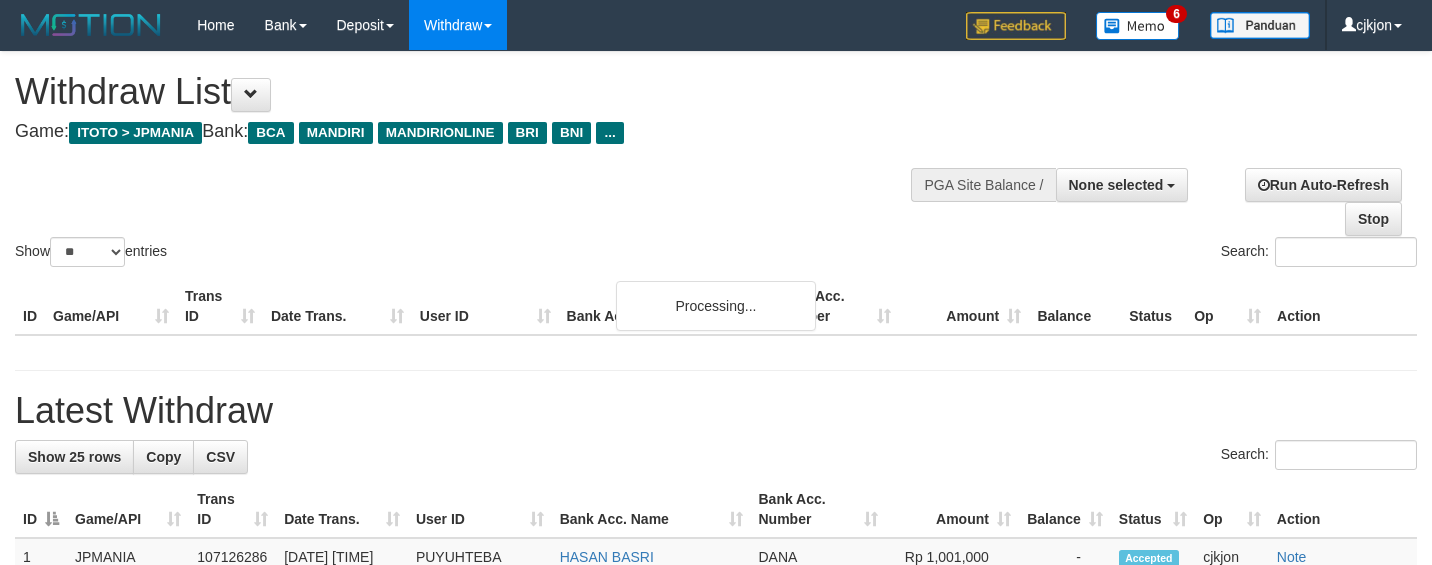 select 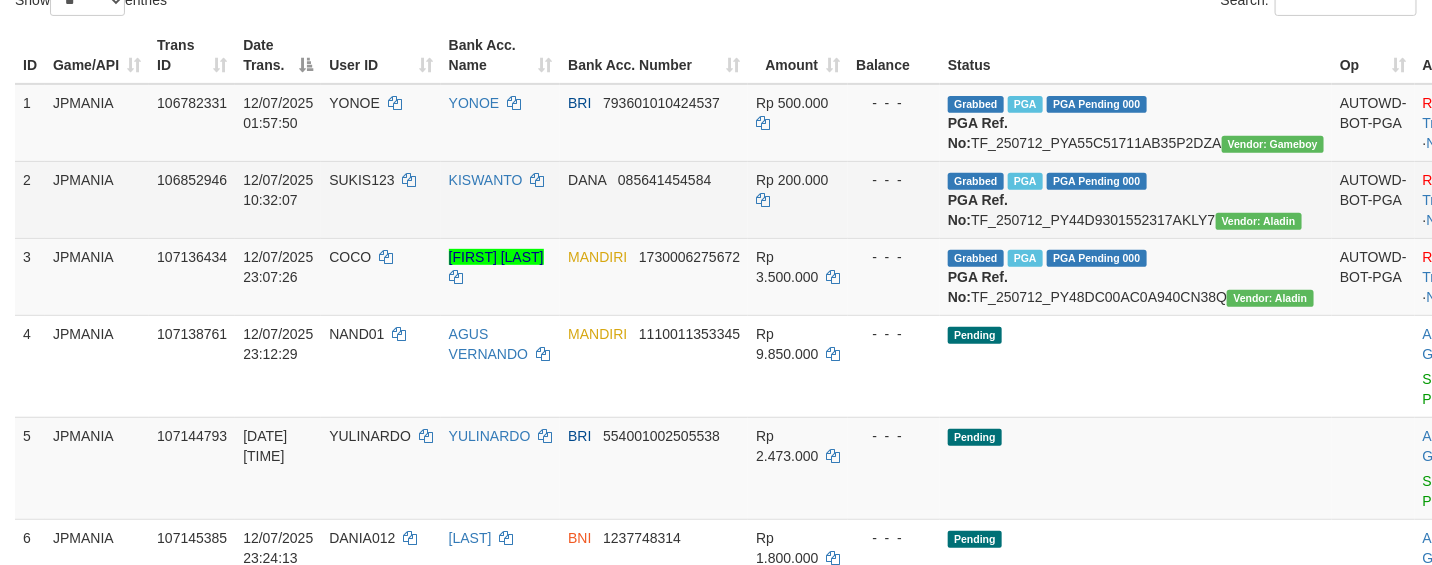 scroll, scrollTop: 376, scrollLeft: 0, axis: vertical 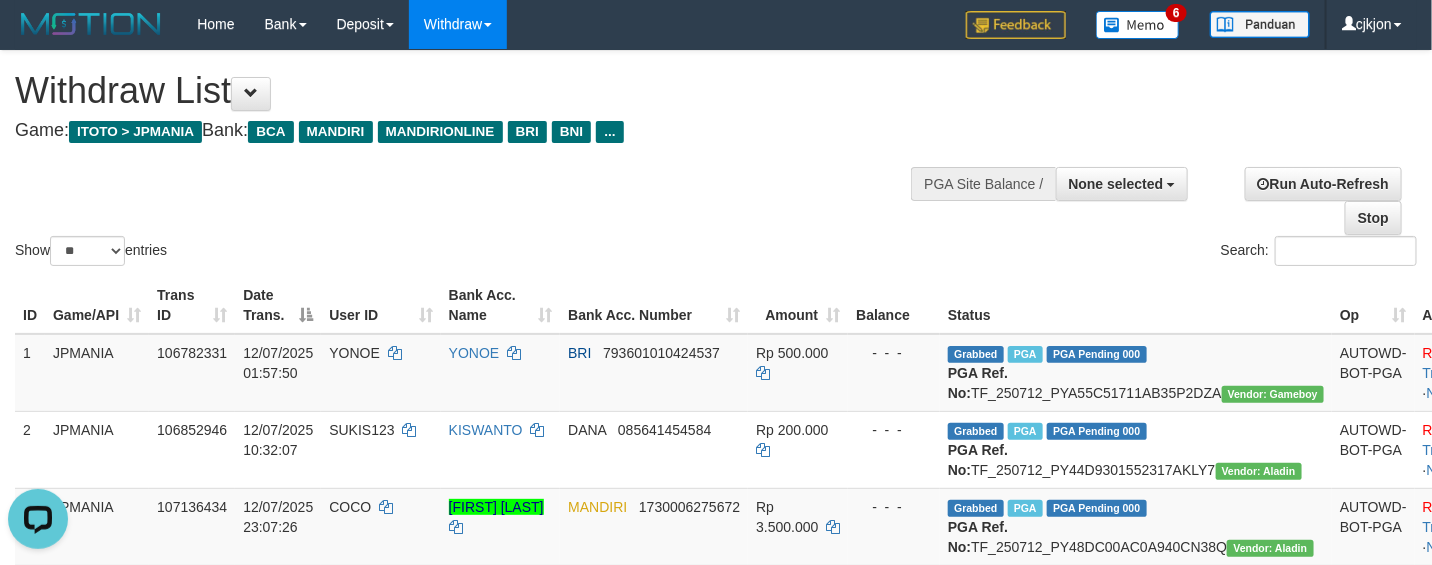 click on "**********" at bounding box center (482, 100) 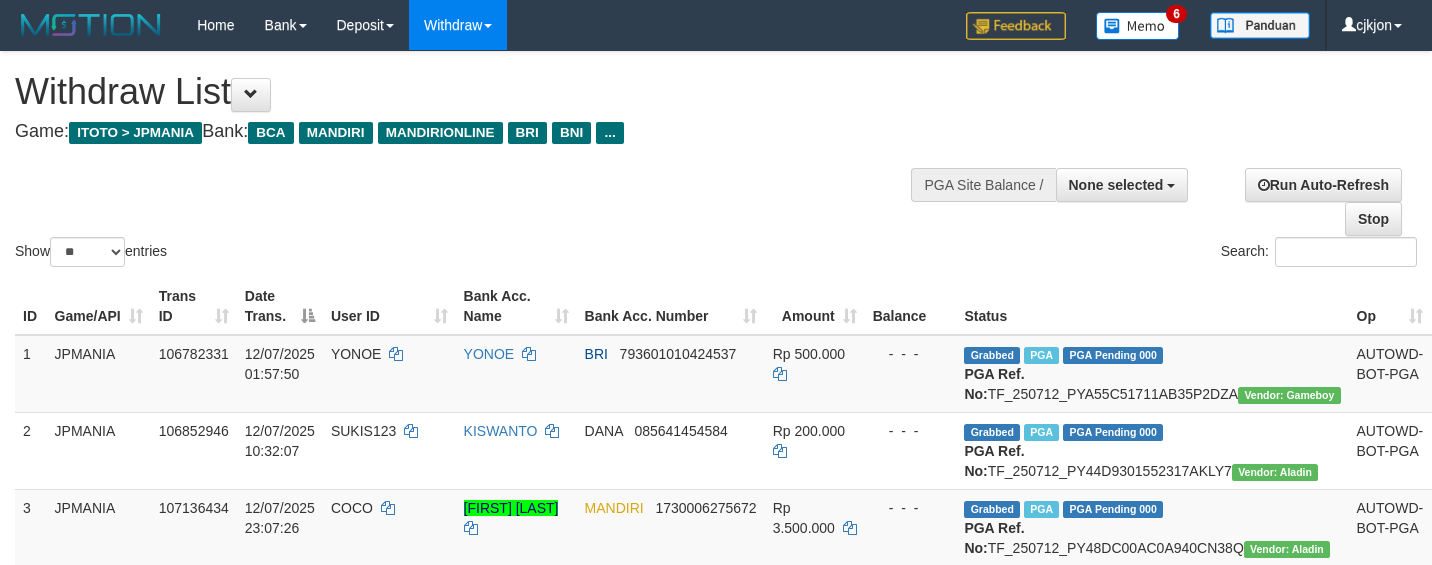 select 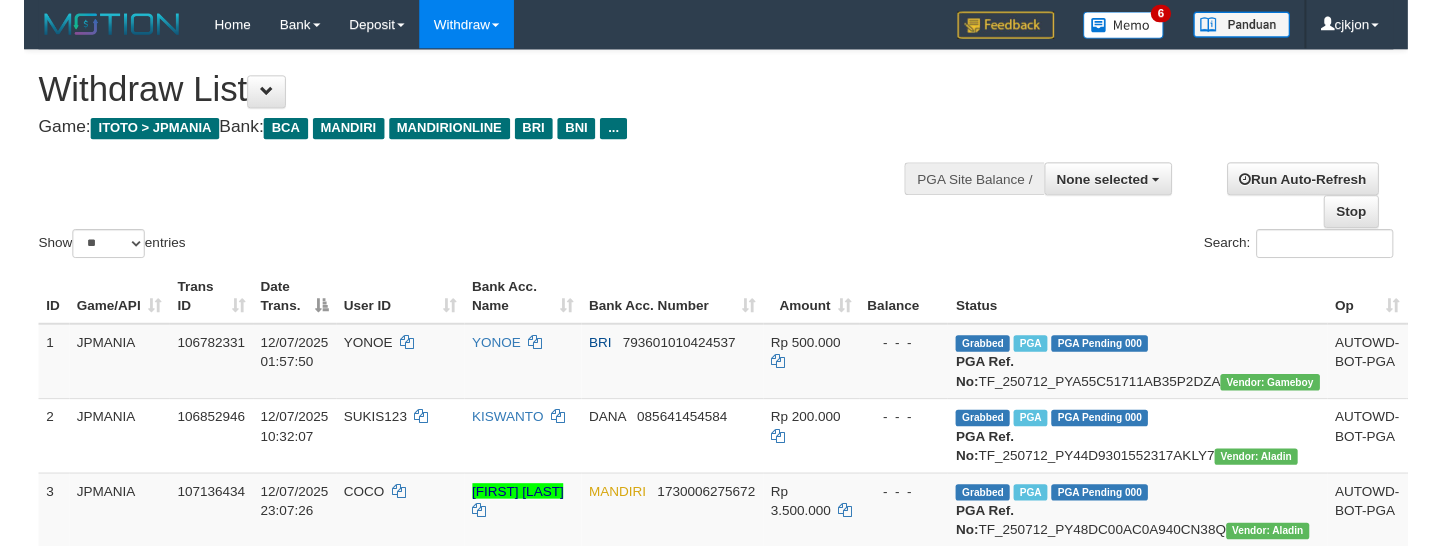 scroll, scrollTop: 1, scrollLeft: 0, axis: vertical 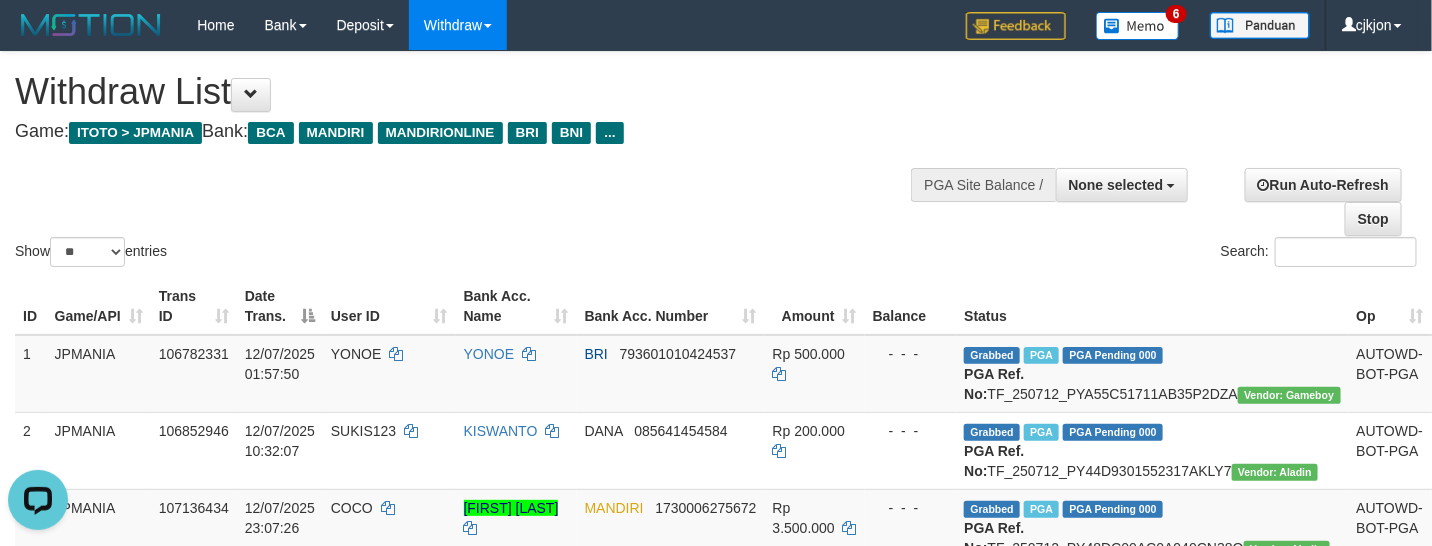 drag, startPoint x: 765, startPoint y: 166, endPoint x: 741, endPoint y: 168, distance: 24.083189 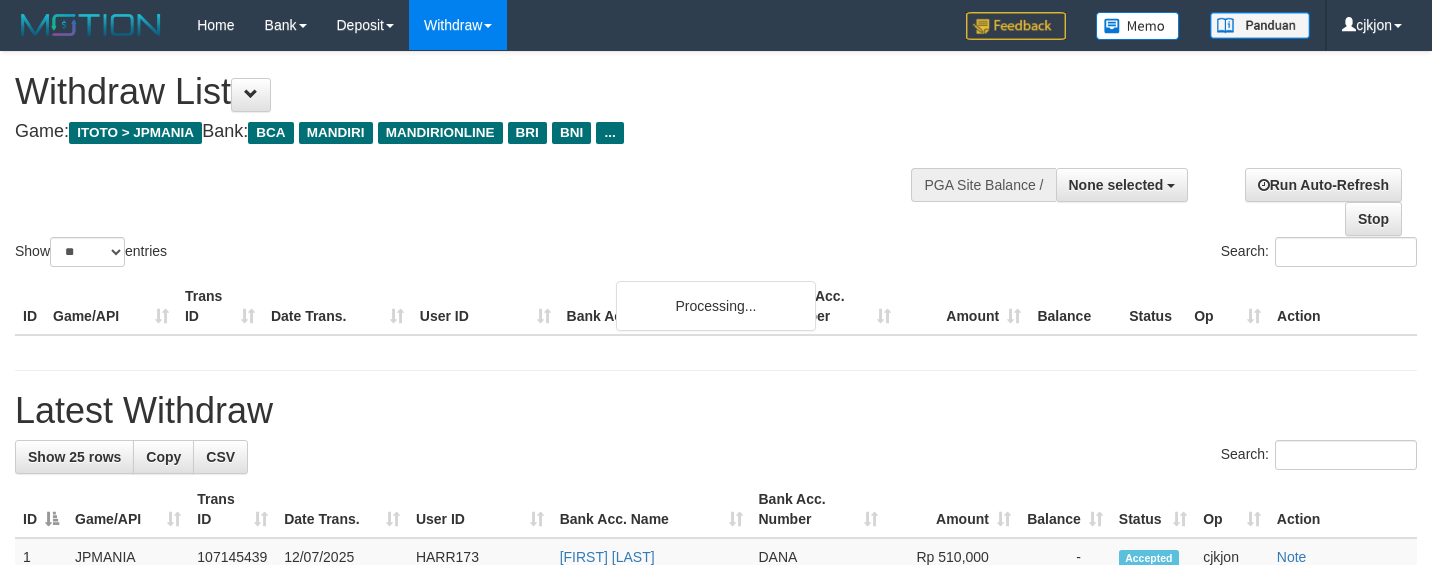 select 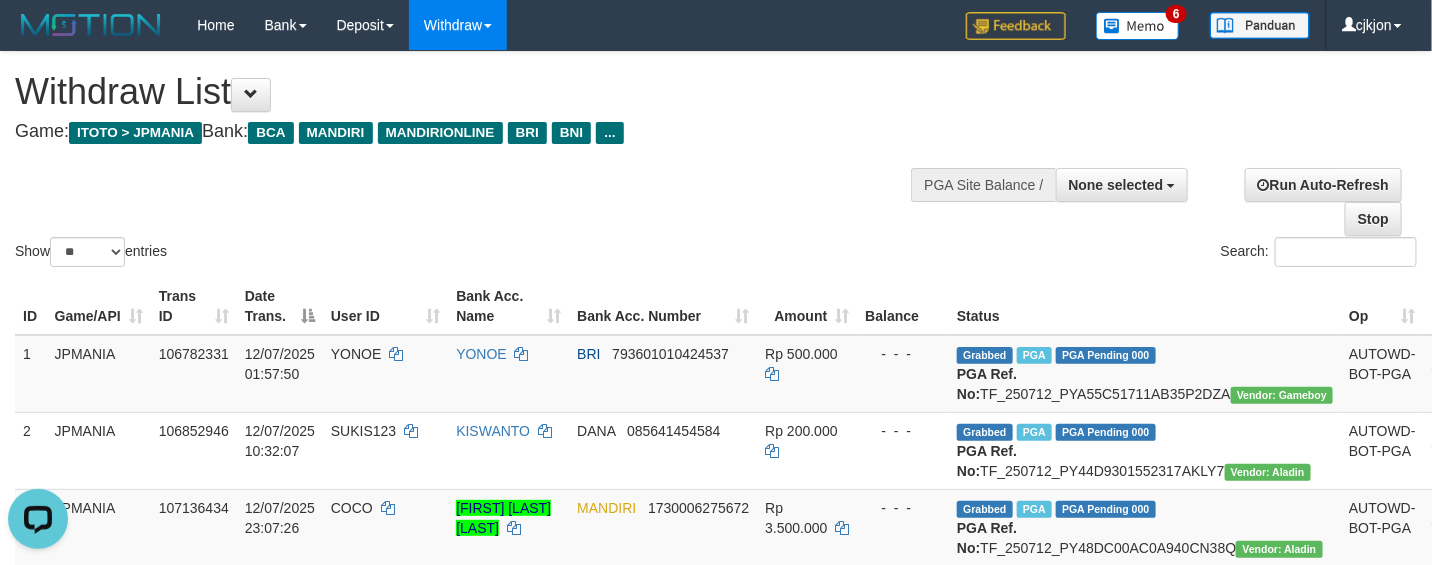 scroll, scrollTop: 0, scrollLeft: 0, axis: both 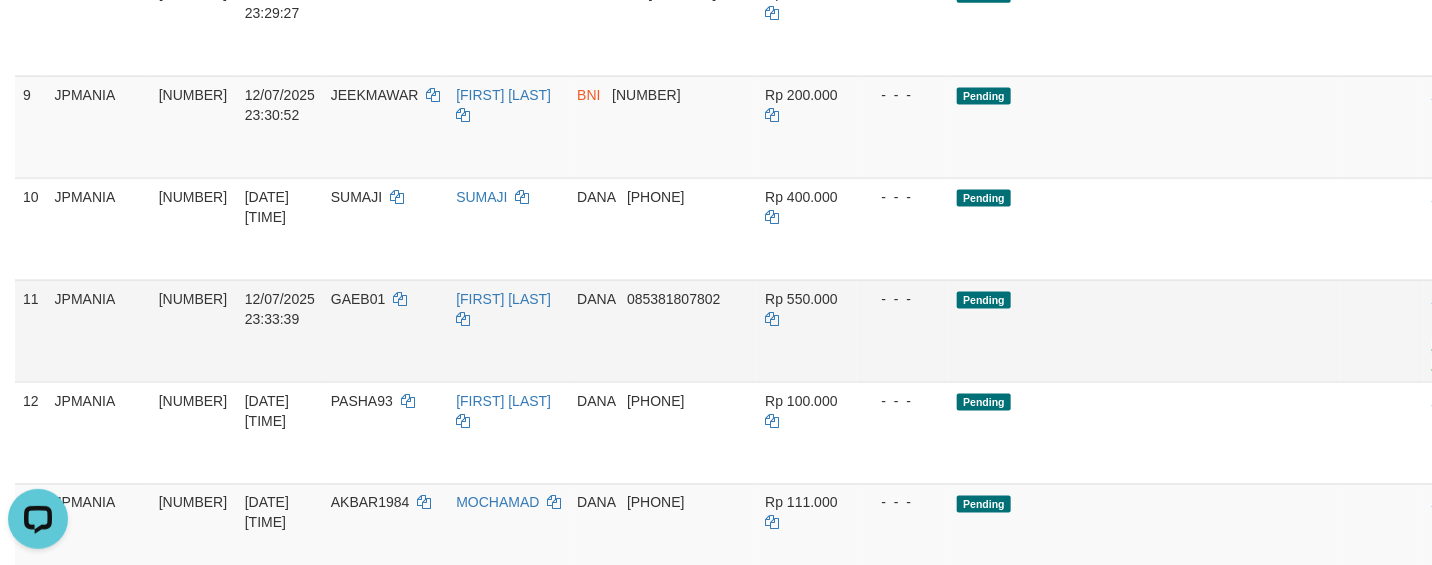 click on "Send PGA" at bounding box center (1448, 354) 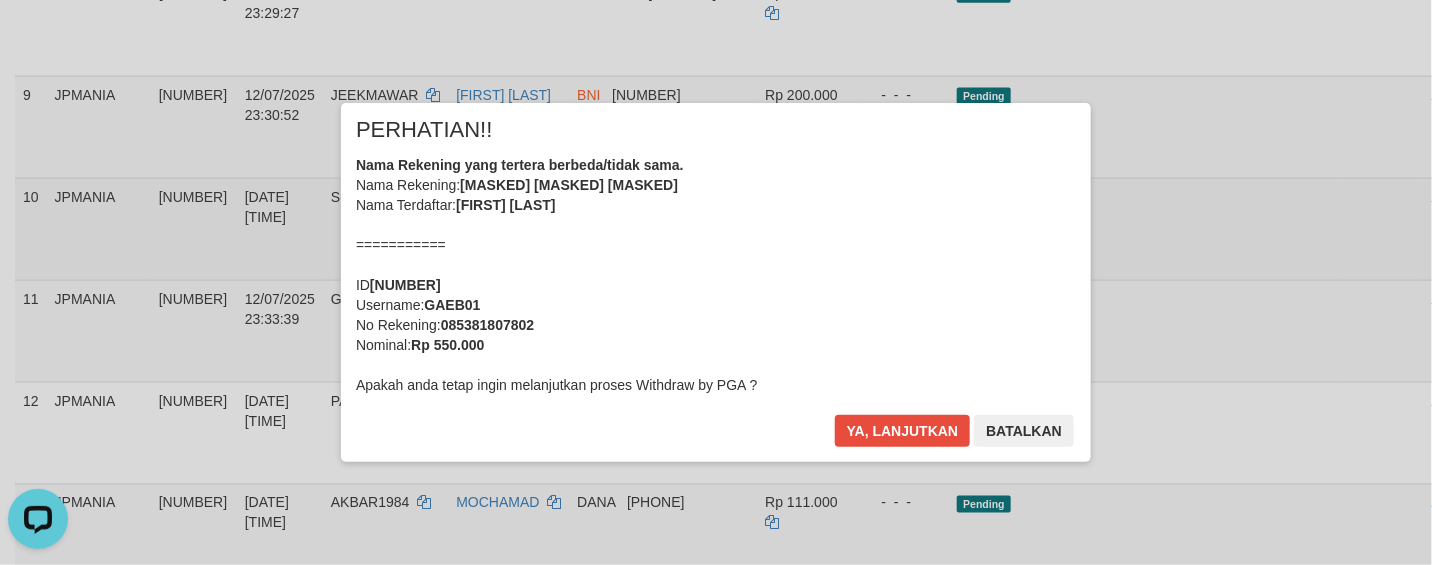 click on "× PERHATIAN!! Nama Rekening yang tertera berbeda/tidak sama. Nama Rekening:  DNXX LXX SEXXXX Nama Terdaftar:  LEO SEHATI =========== ID  107150844 Username:  GAEB01 No Rekening:  085381807802 Nominal:  Rp 550.000 Apakah anda tetap ingin melanjutkan proses Withdraw by PGA ? Ya, lanjutkan Batalkan" at bounding box center (716, 282) 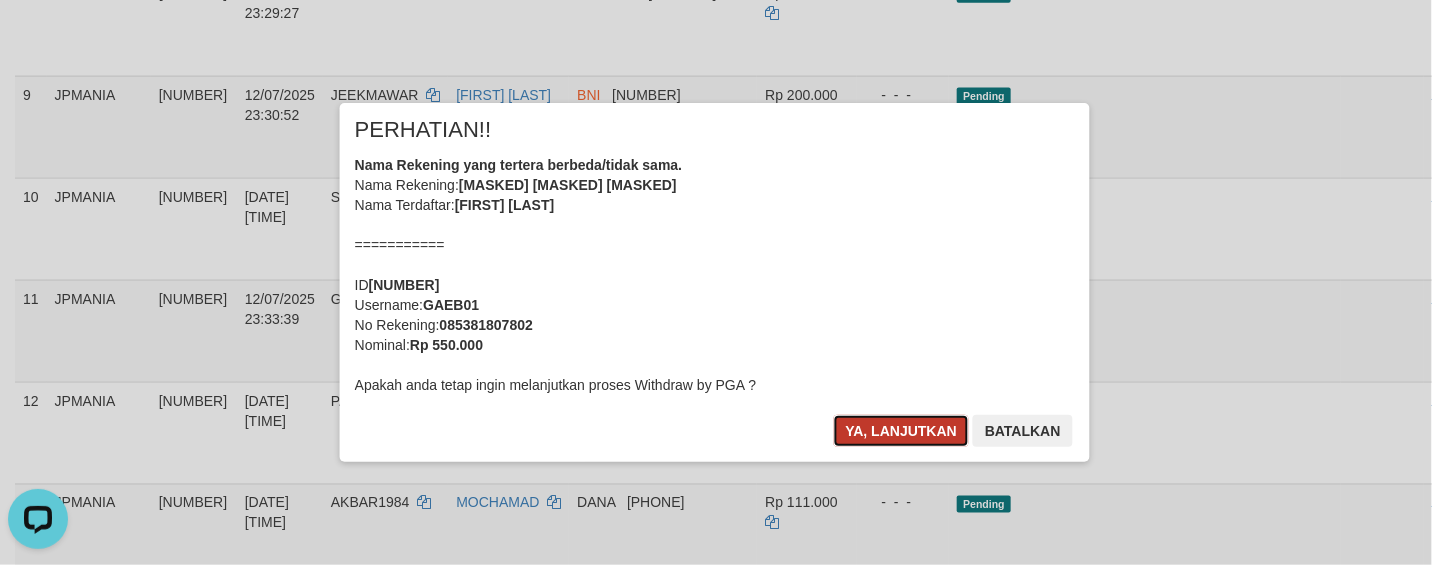 click on "Ya, lanjutkan" at bounding box center (903, 431) 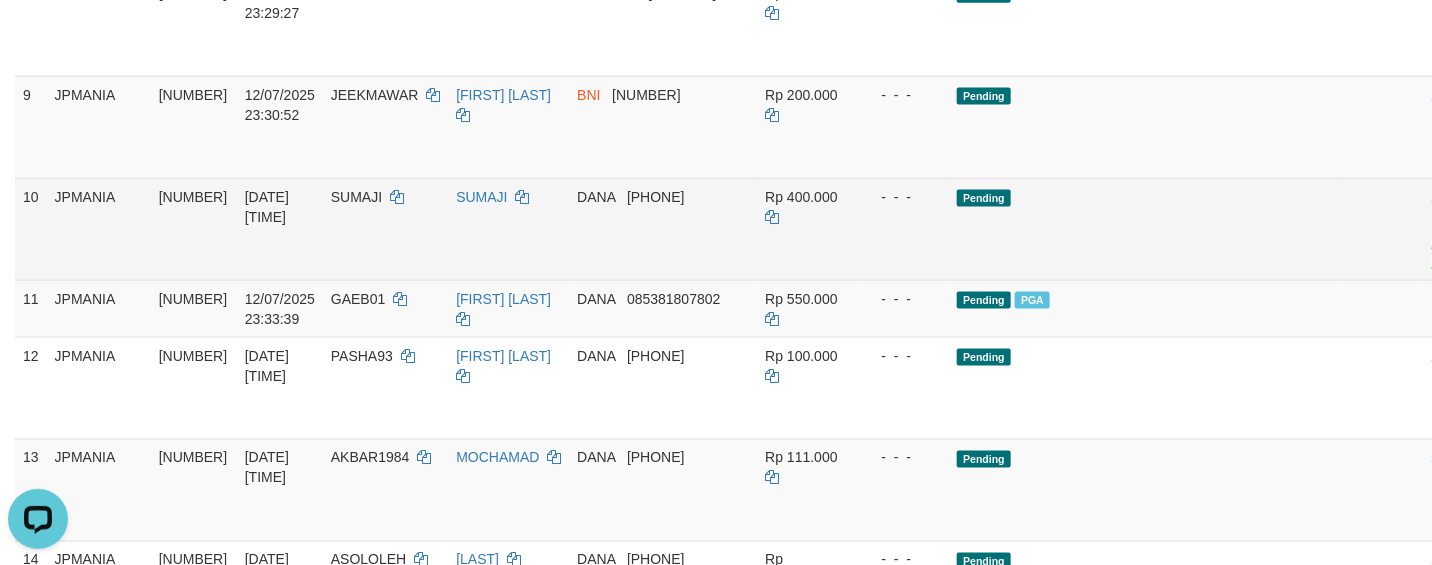 click on "Send PGA" at bounding box center (1448, 252) 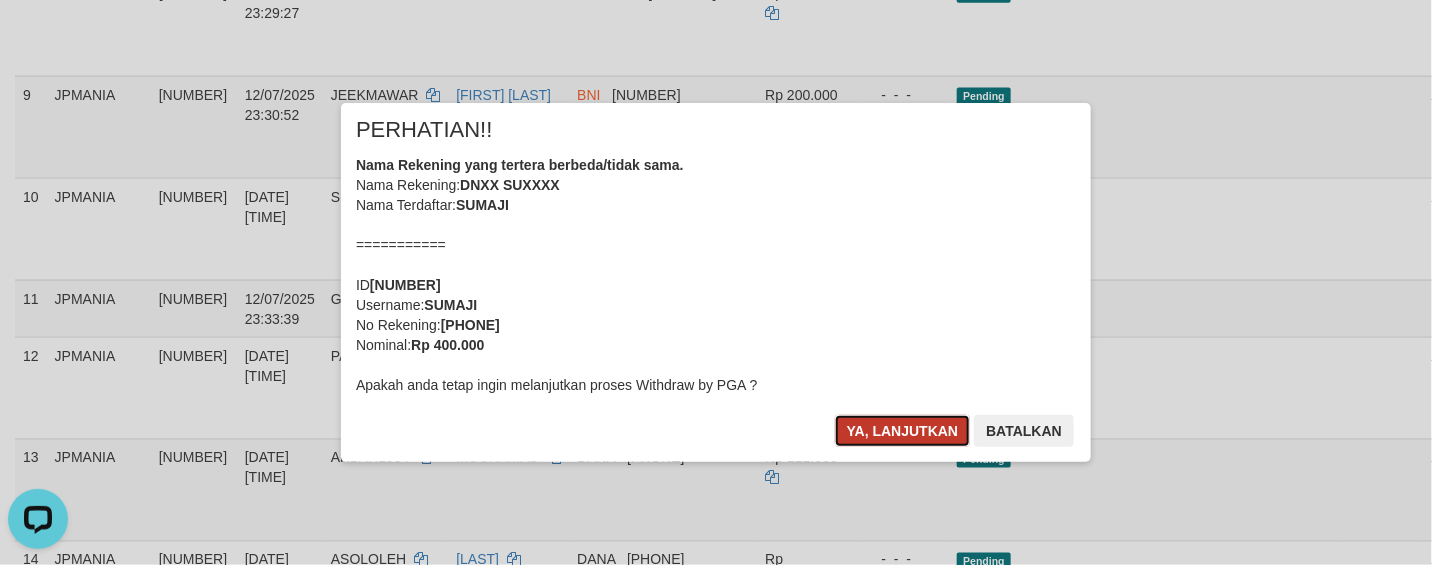 click on "Ya, lanjutkan" at bounding box center (903, 431) 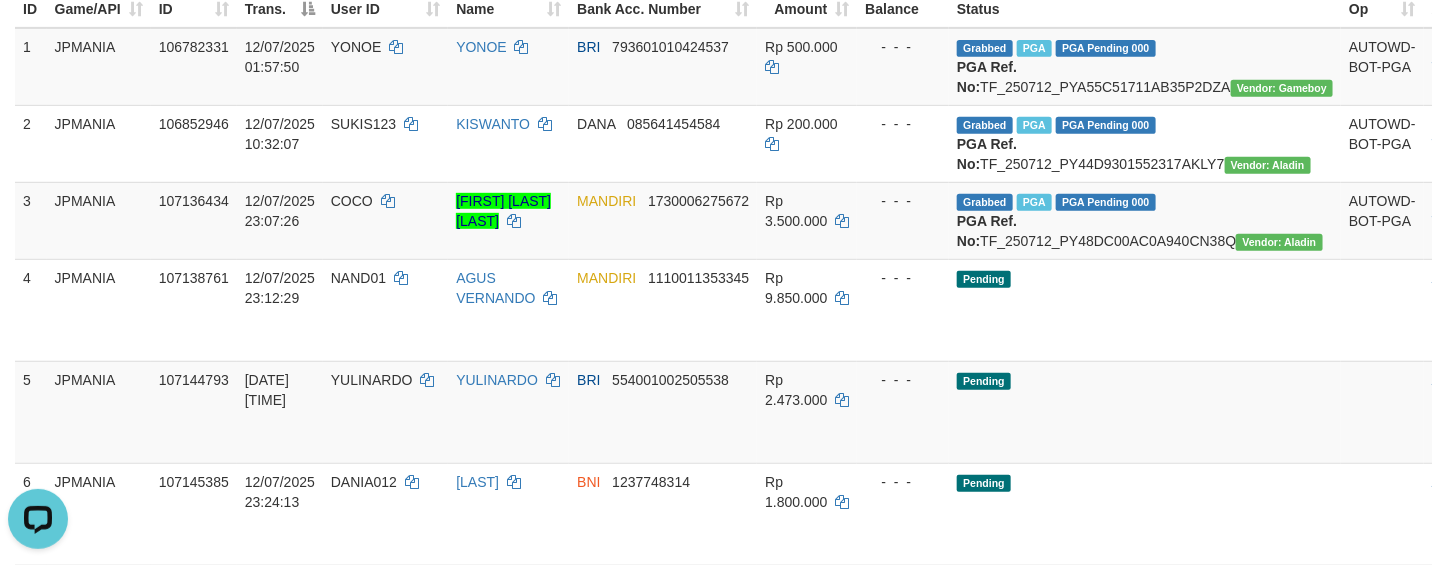 scroll, scrollTop: 0, scrollLeft: 0, axis: both 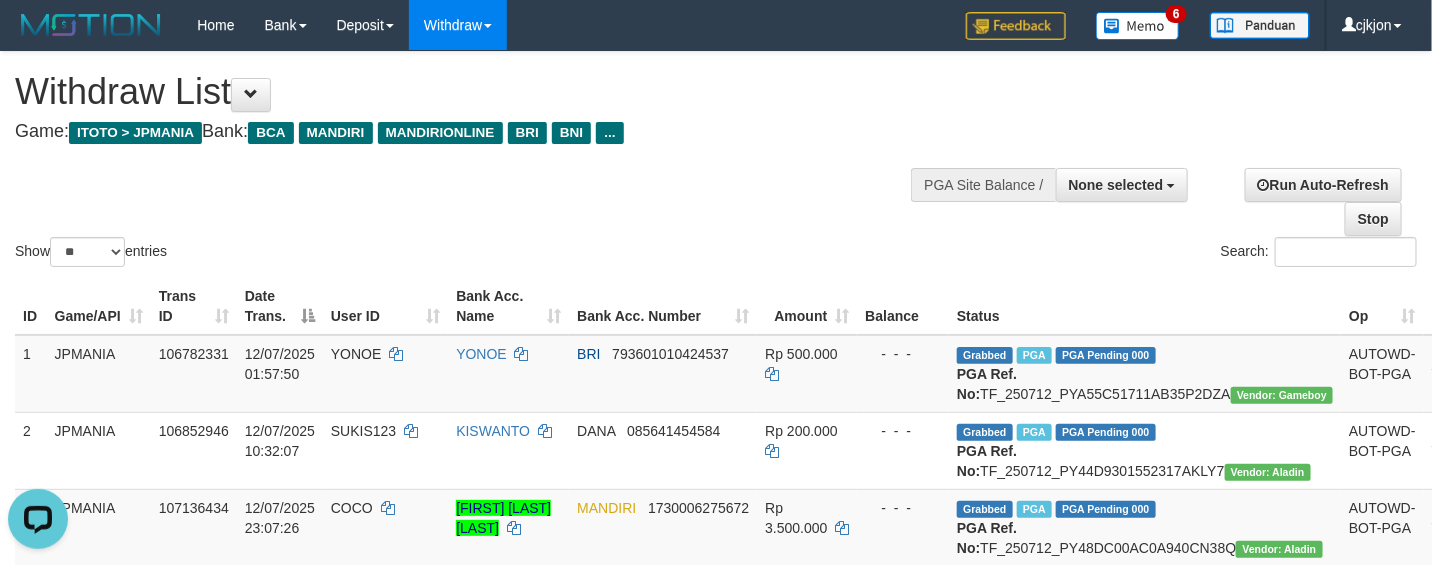 click on "Search:" at bounding box center [1074, 254] 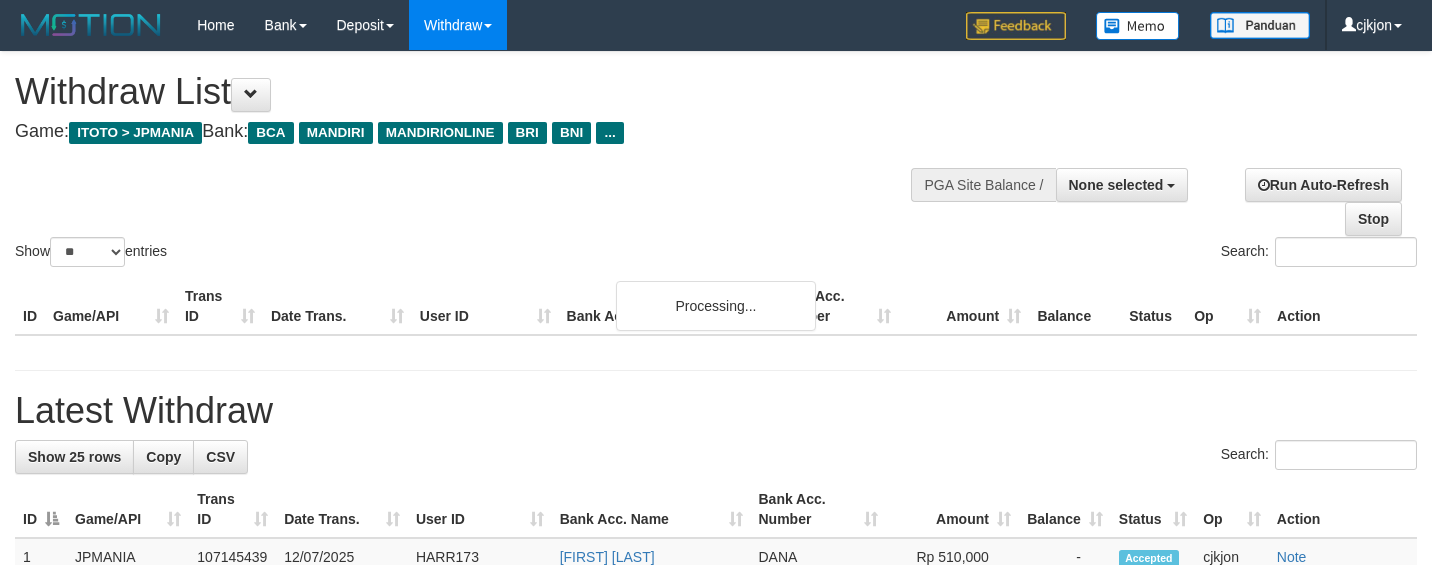 select 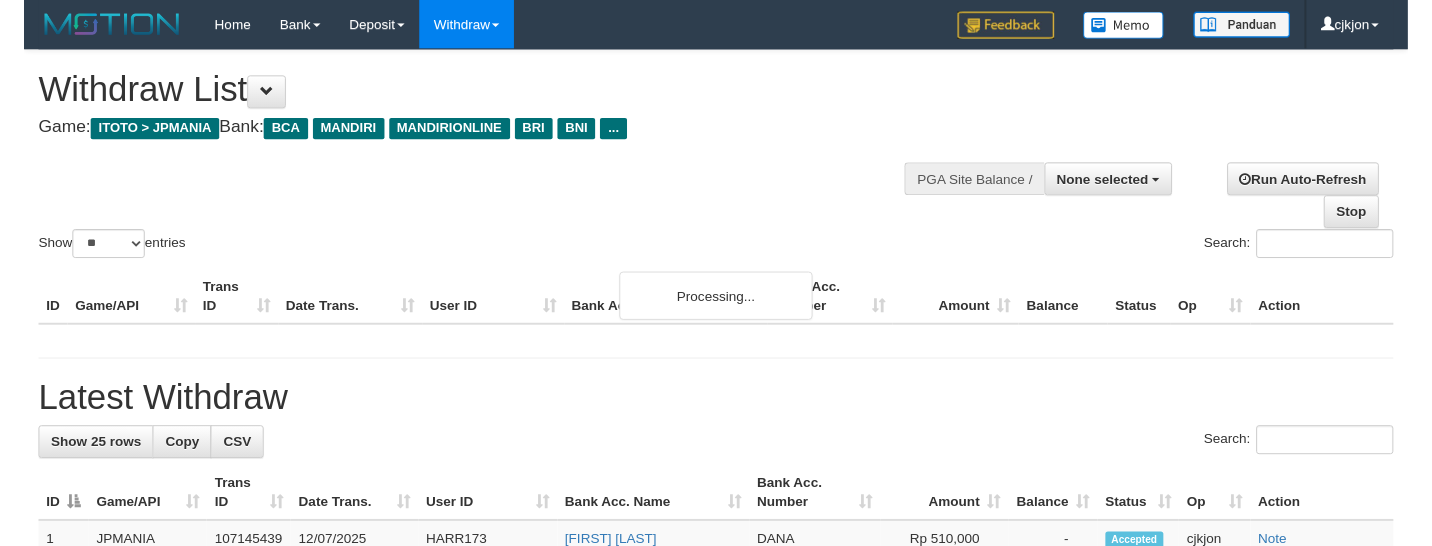 scroll, scrollTop: 0, scrollLeft: 0, axis: both 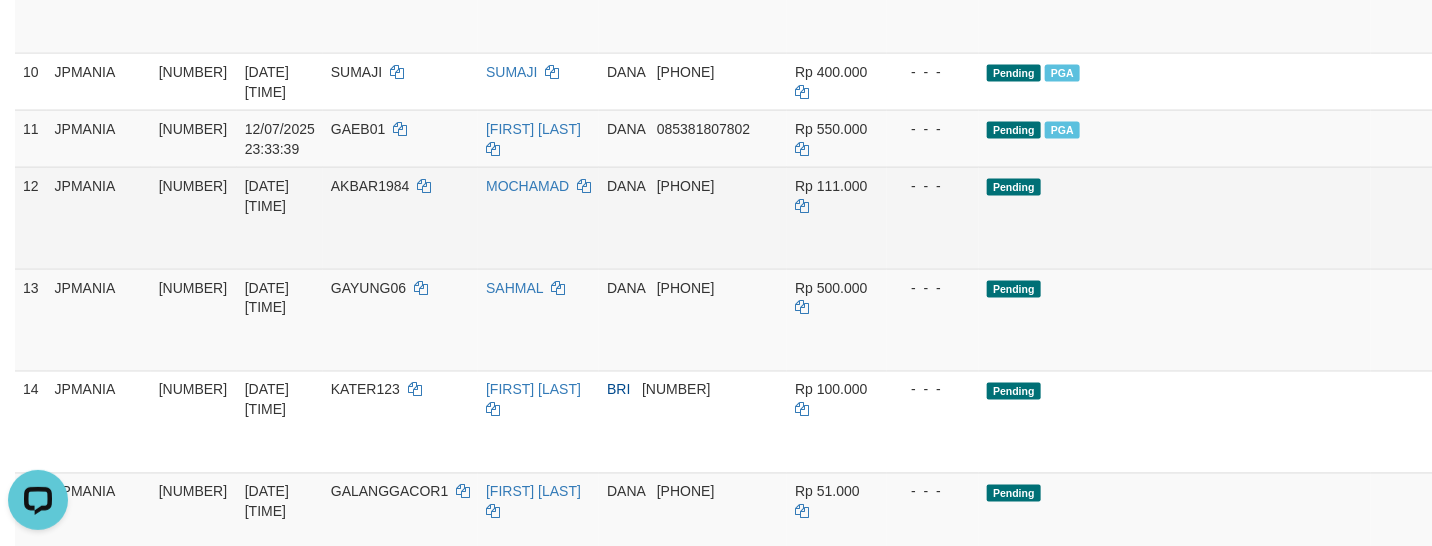 click on "Send PGA" at bounding box center [1478, 343] 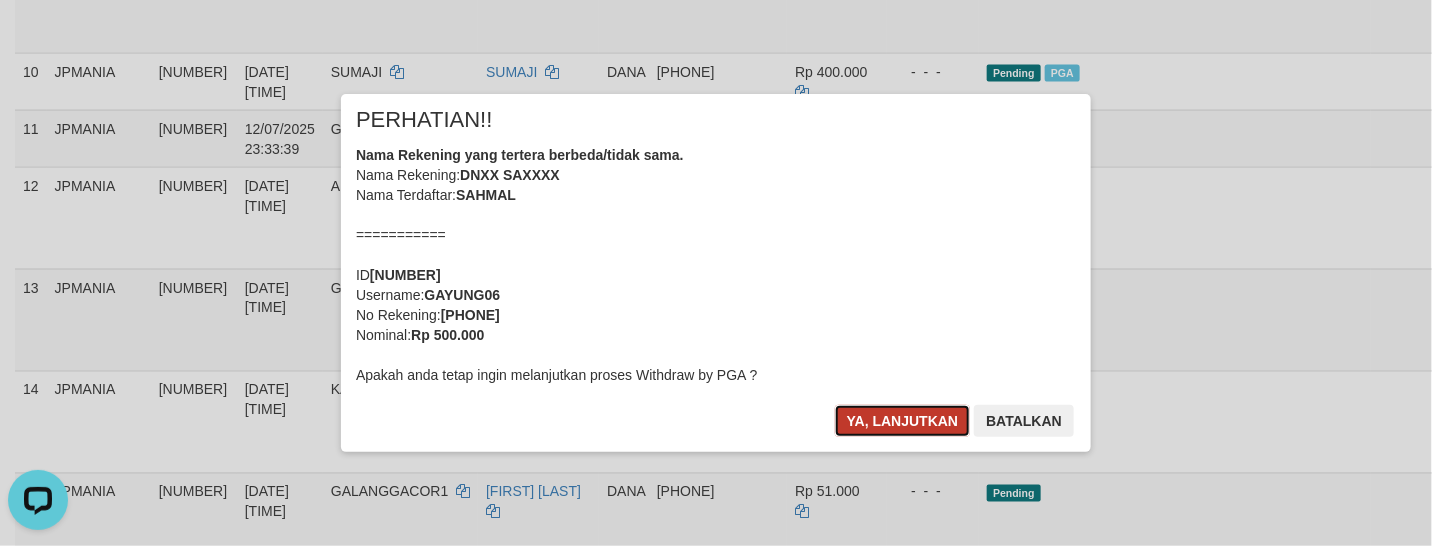 click on "Ya, lanjutkan" at bounding box center (903, 421) 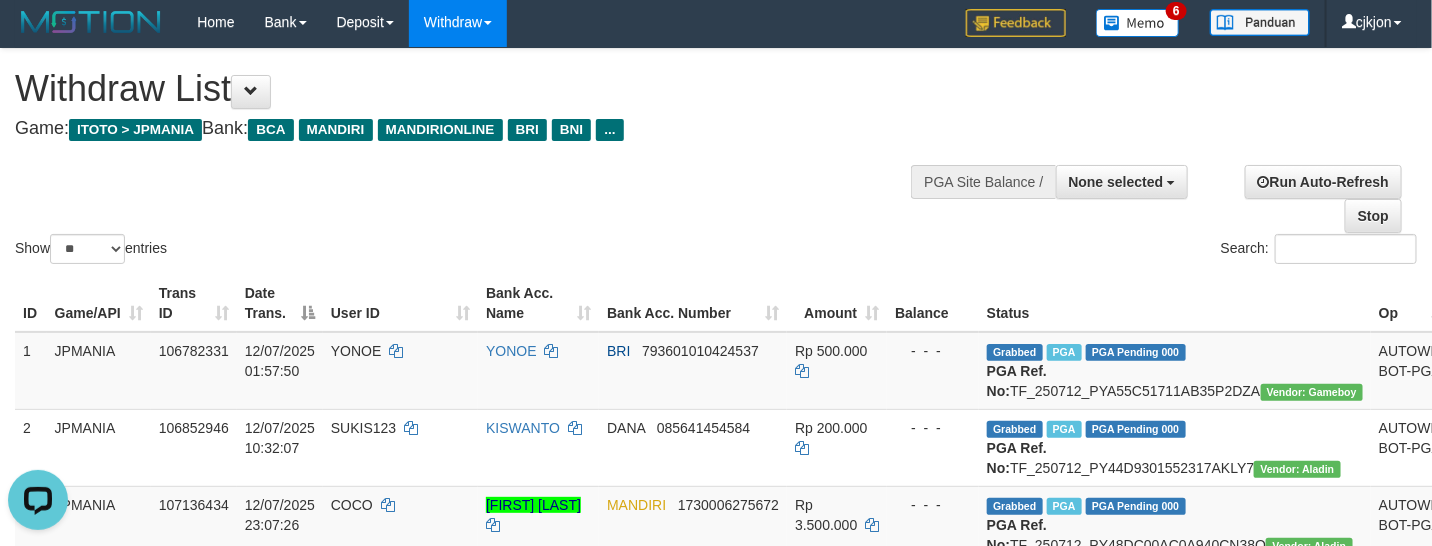 scroll, scrollTop: 0, scrollLeft: 0, axis: both 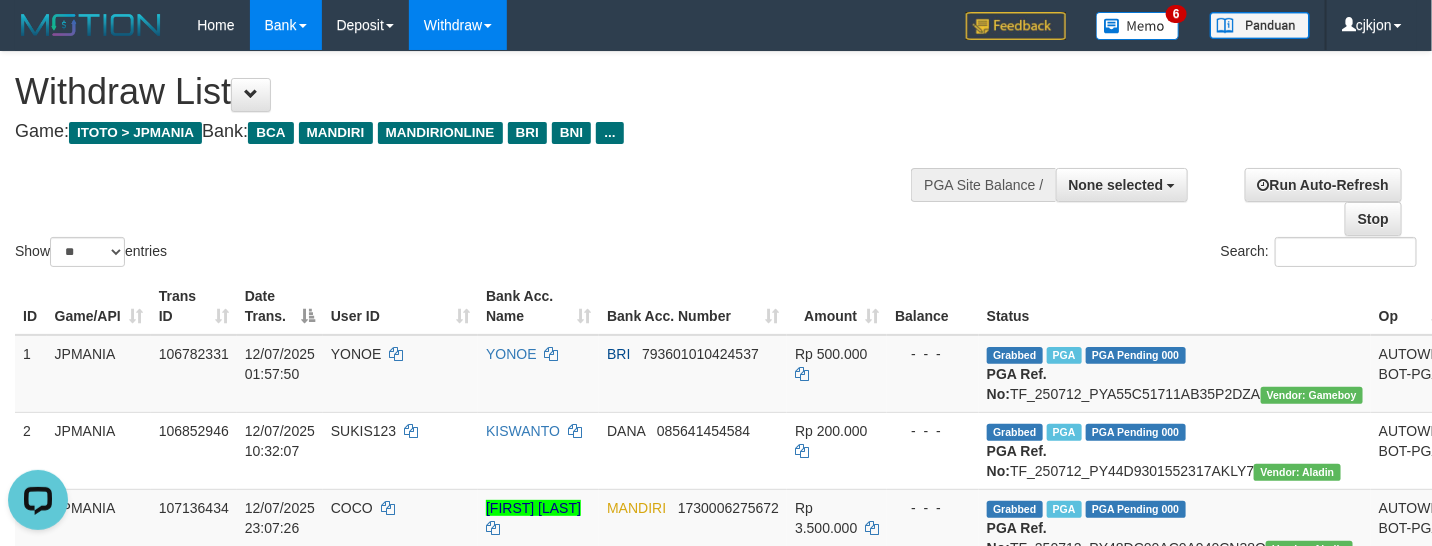 drag, startPoint x: 657, startPoint y: 198, endPoint x: 288, endPoint y: 18, distance: 410.5618 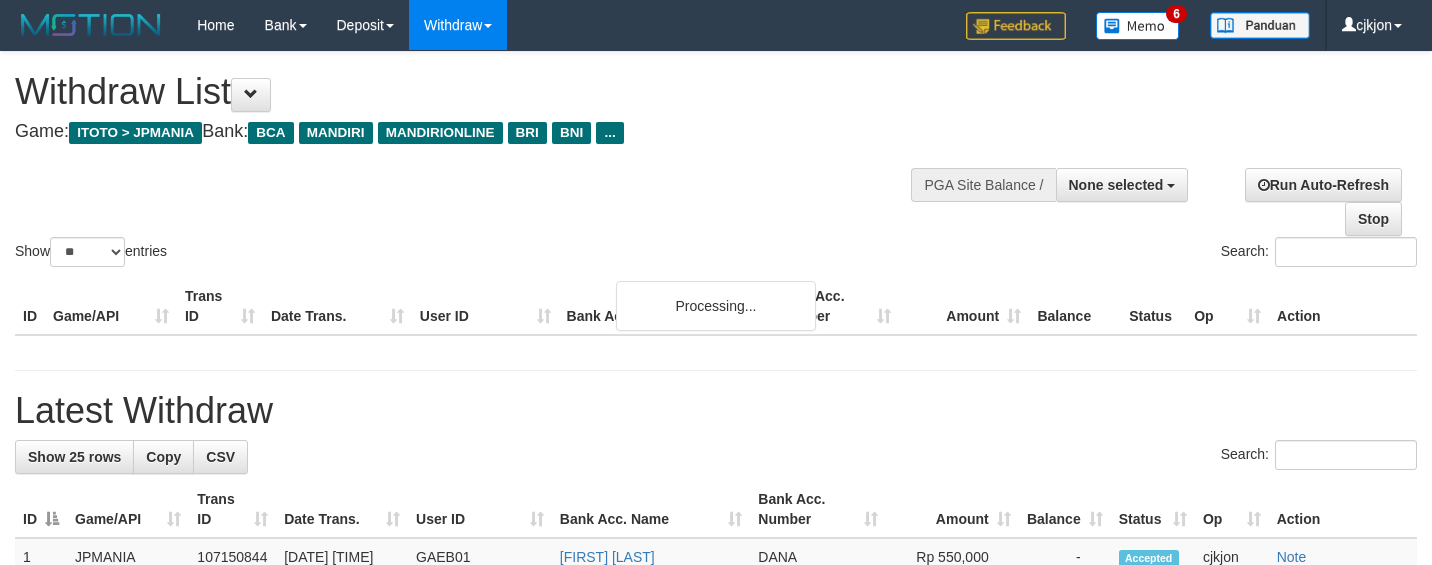 select 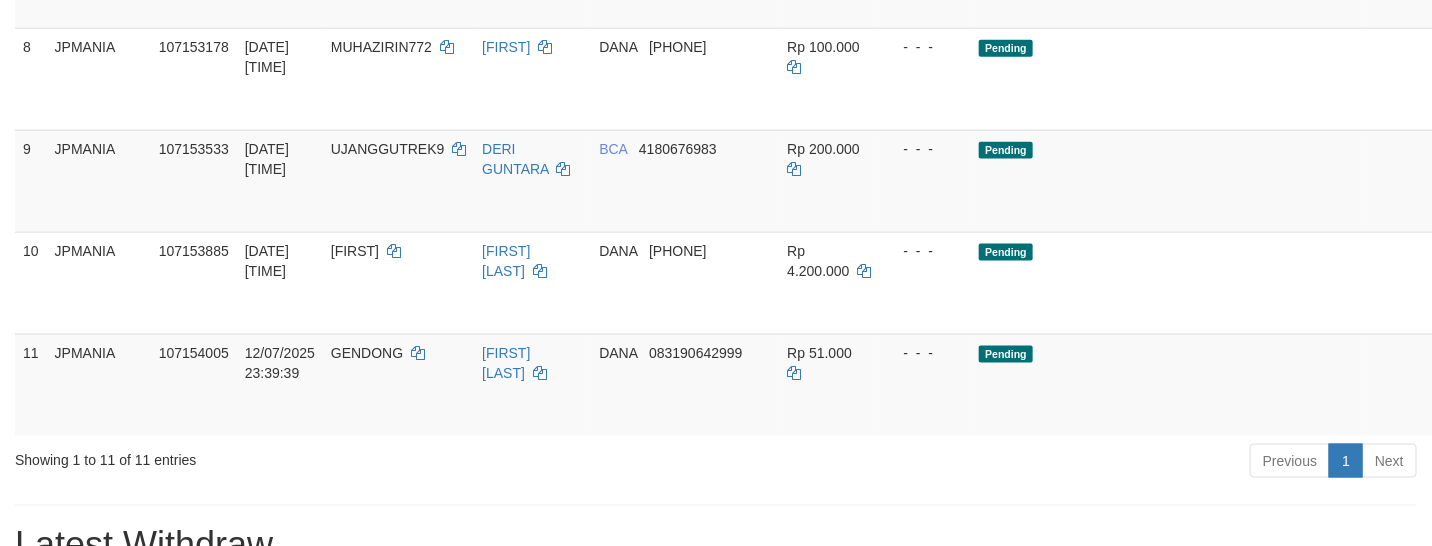 scroll, scrollTop: 888, scrollLeft: 0, axis: vertical 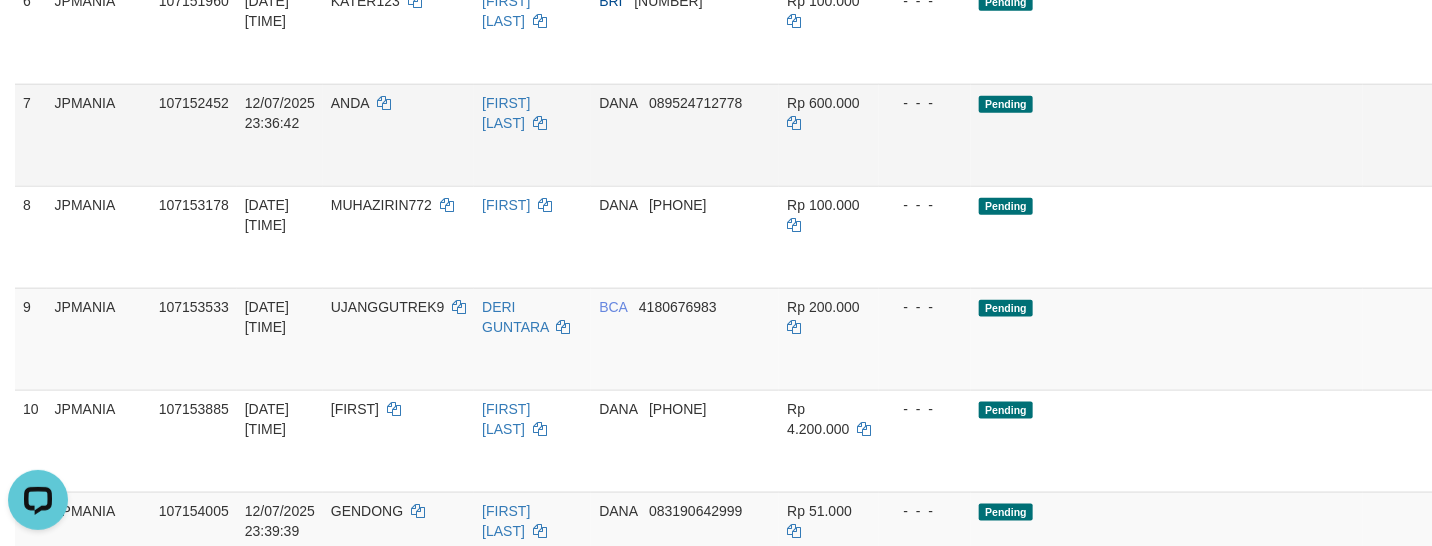 click on "Allow Grab   ·    Reject Send PGA     ·    Note" at bounding box center [1495, 135] 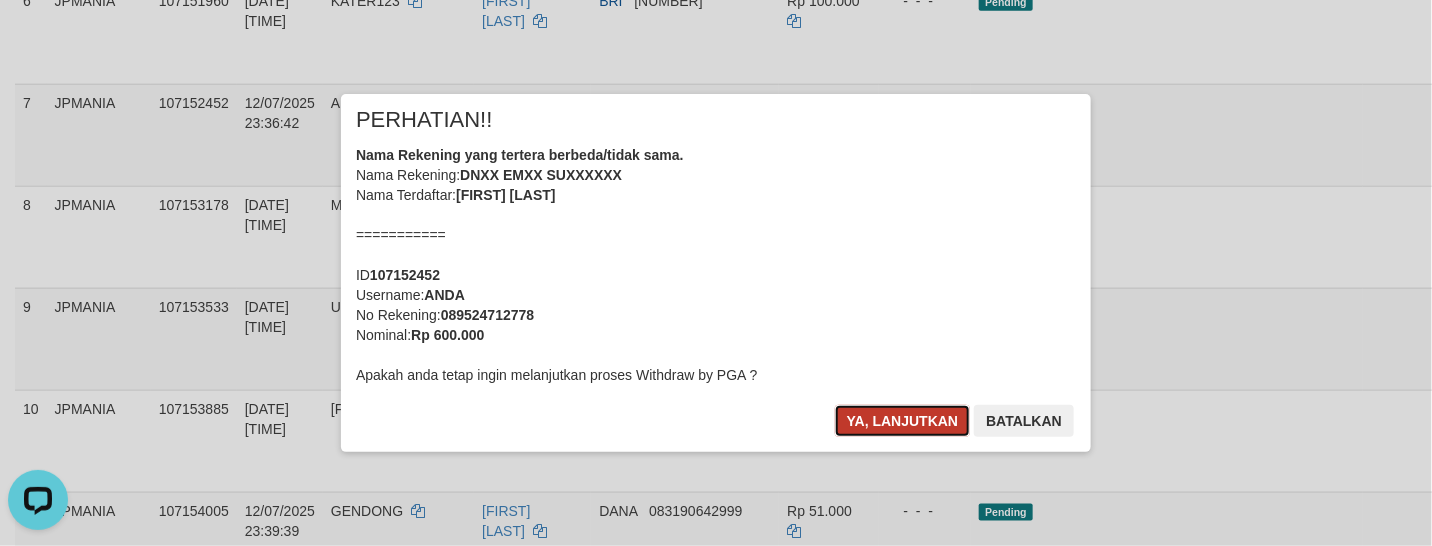 click on "Ya, lanjutkan" at bounding box center (903, 421) 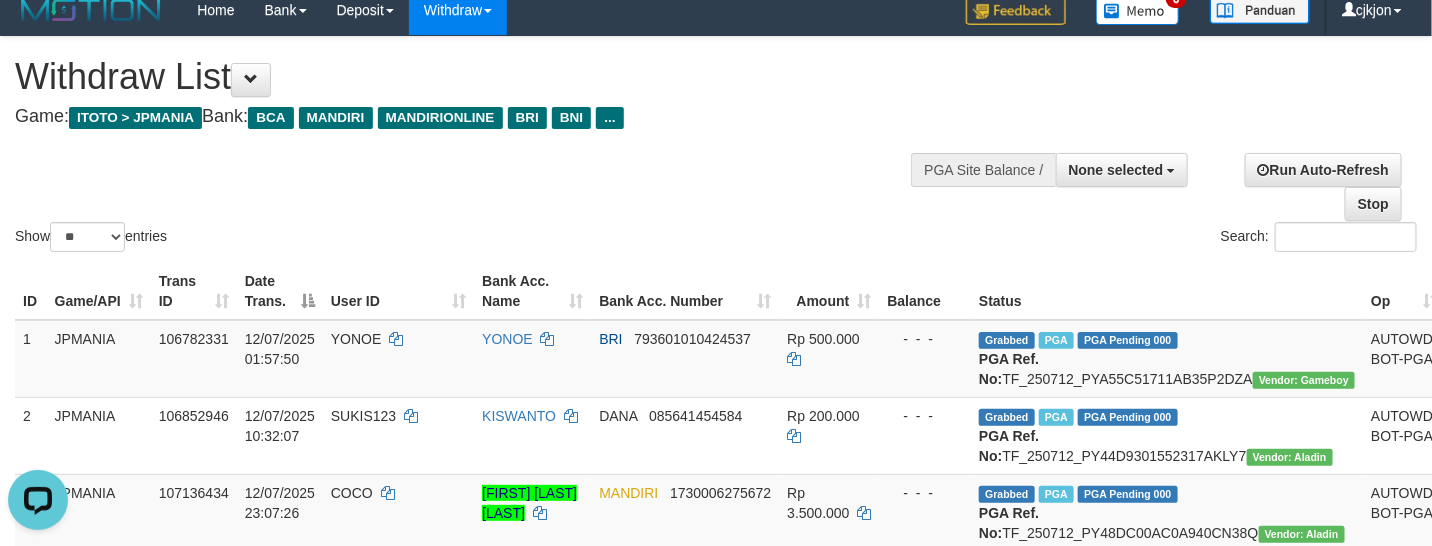 scroll, scrollTop: 13, scrollLeft: 0, axis: vertical 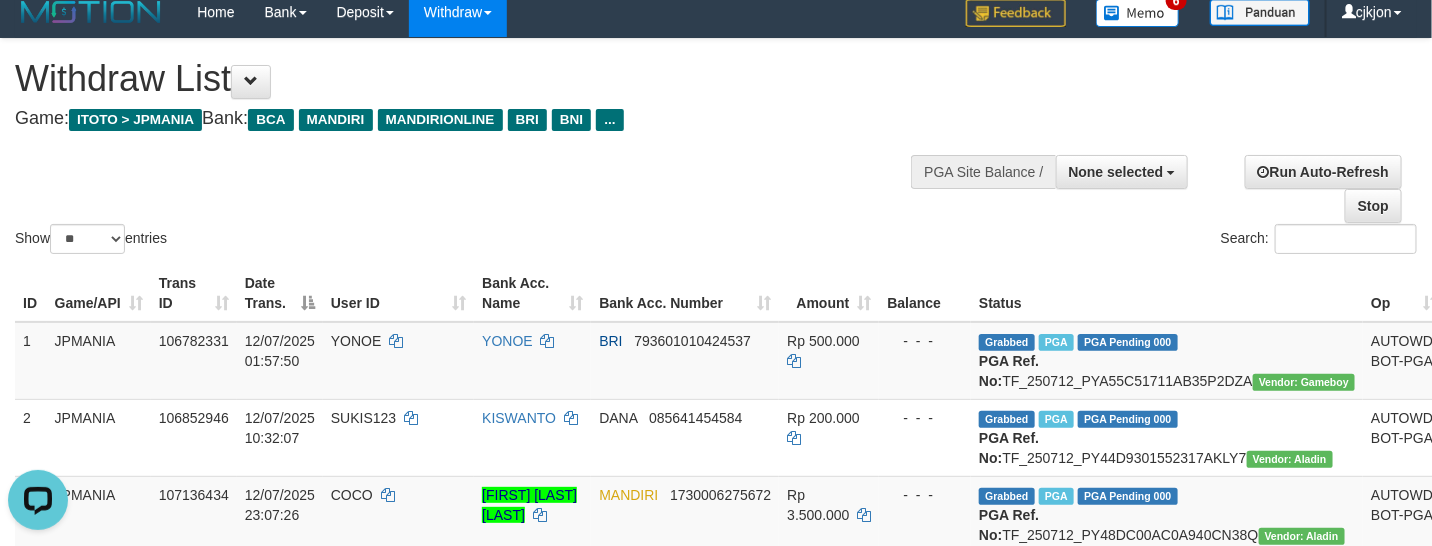 click on "Game:   ITOTO > JPMANIA    				Bank:   BCA   MANDIRI   MANDIRIONLINE   BRI   BNI   ..." at bounding box center (475, 119) 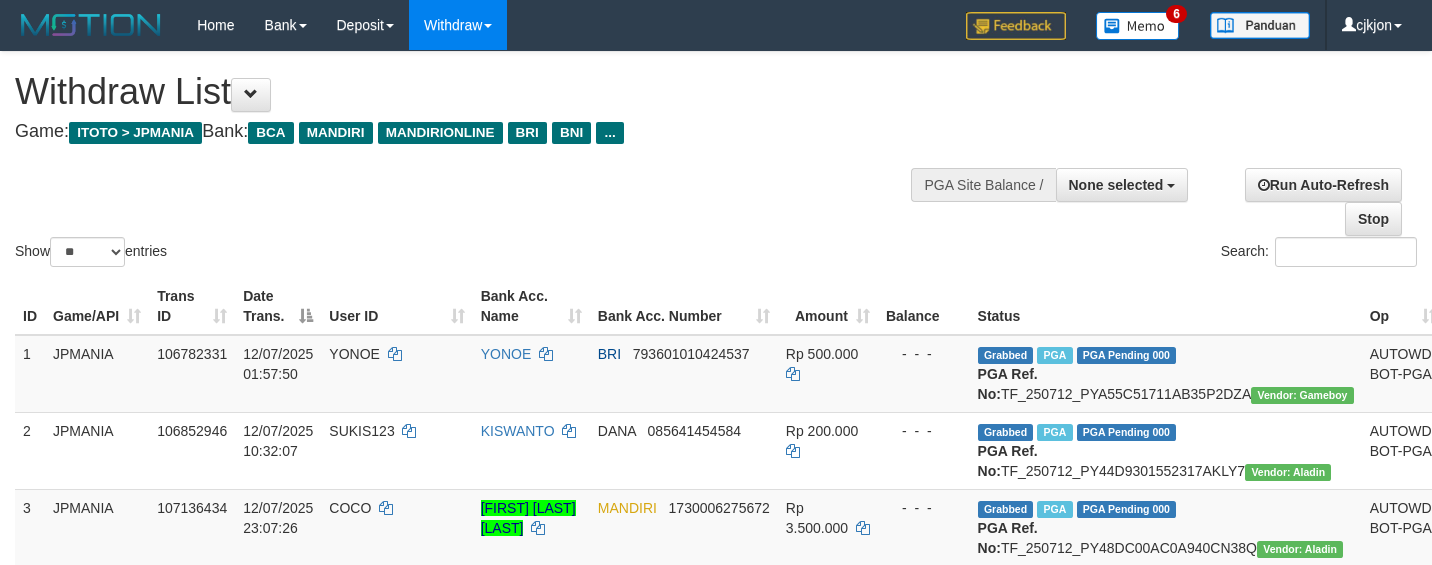 select 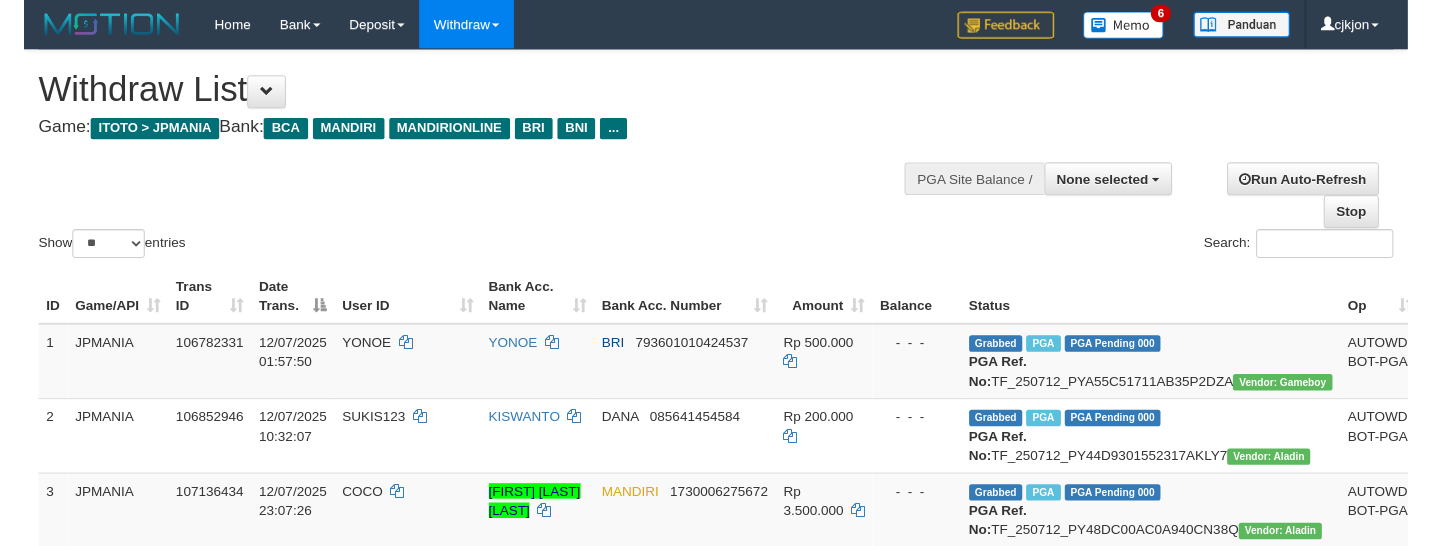 scroll, scrollTop: 13, scrollLeft: 0, axis: vertical 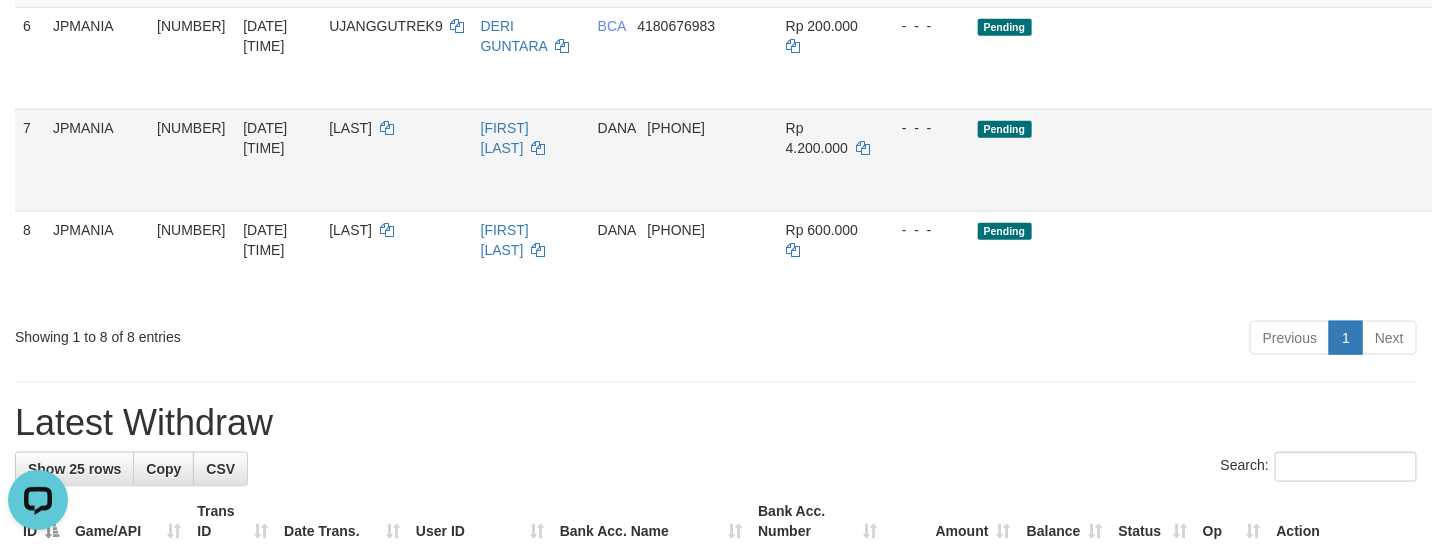 click on "Send PGA" at bounding box center [1493, 179] 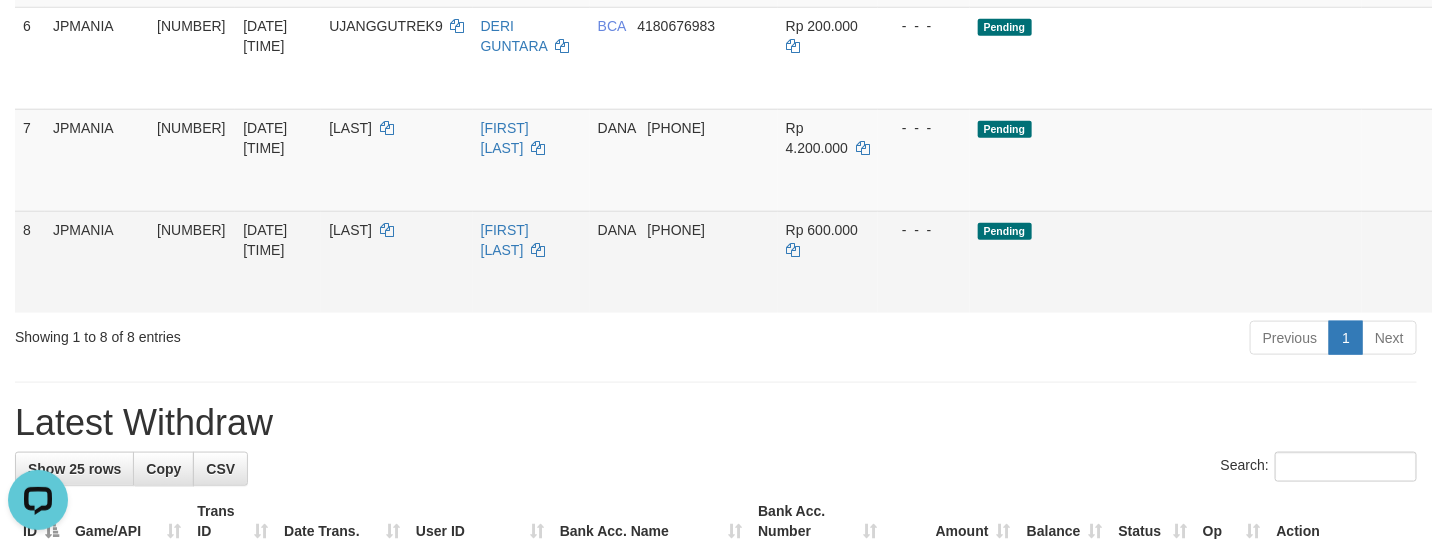 click on "Send PGA" at bounding box center (1468, 285) 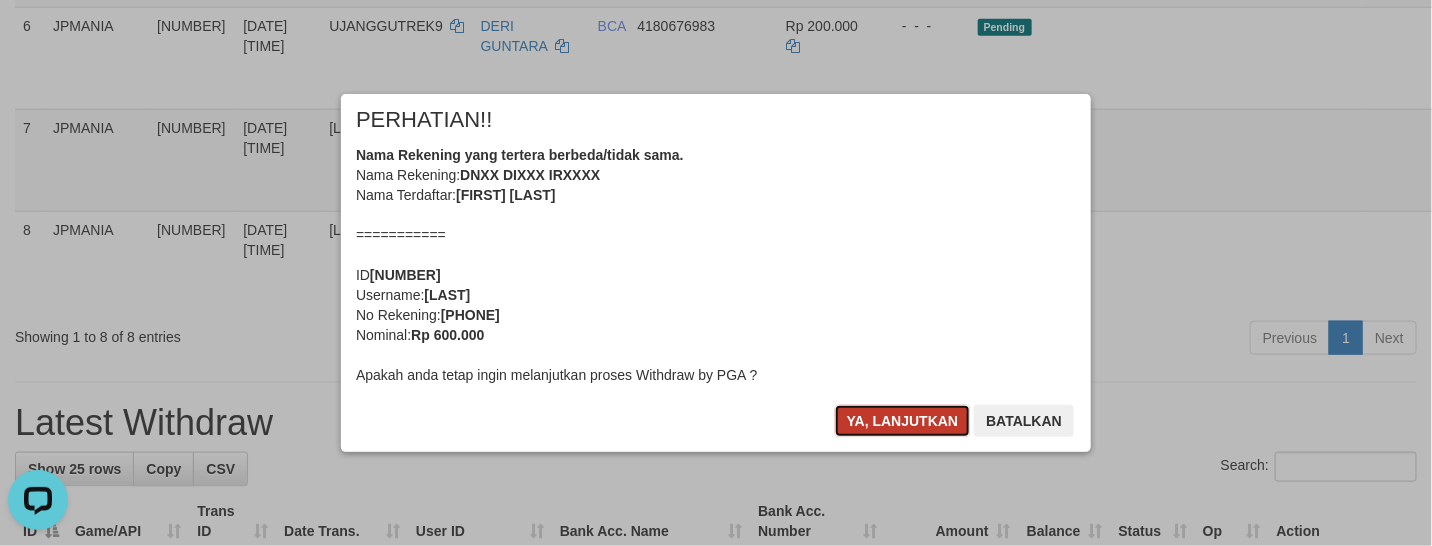 click on "Ya, lanjutkan" at bounding box center (903, 421) 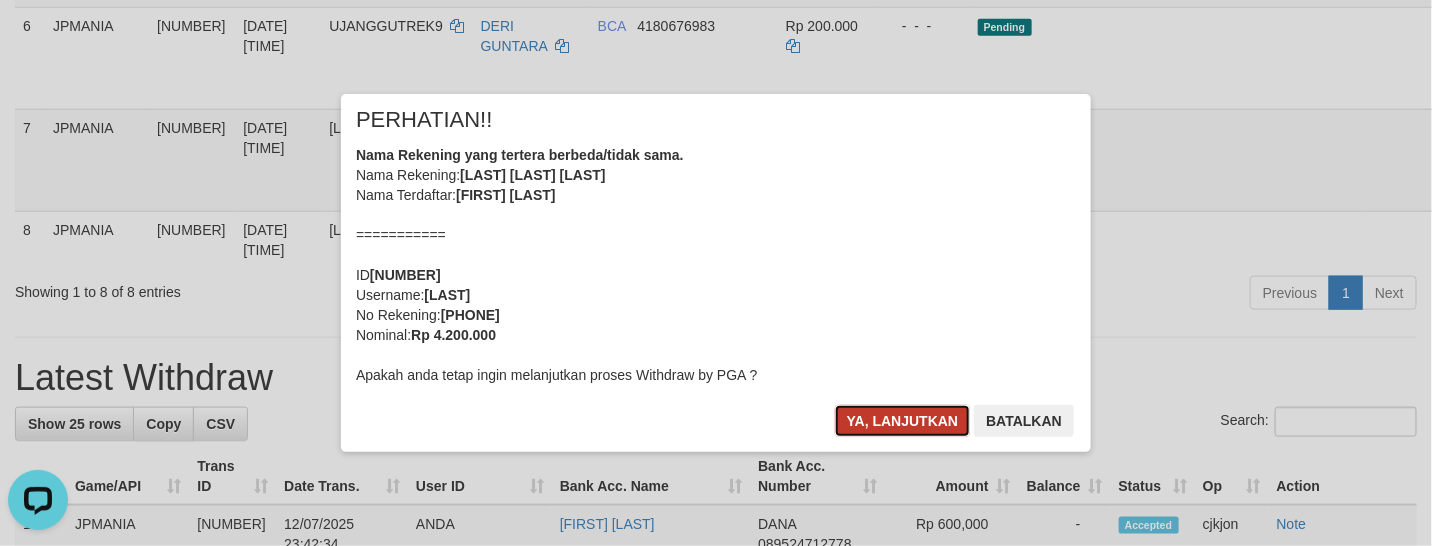 click on "Ya, lanjutkan" at bounding box center [903, 421] 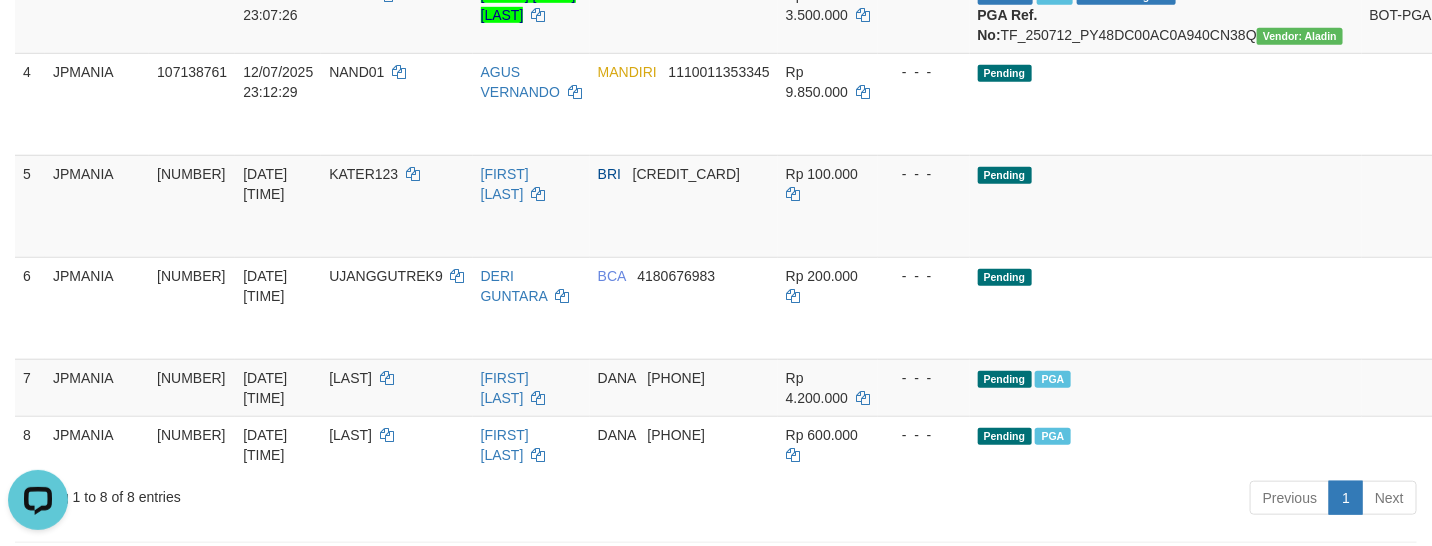 scroll, scrollTop: 1138, scrollLeft: 0, axis: vertical 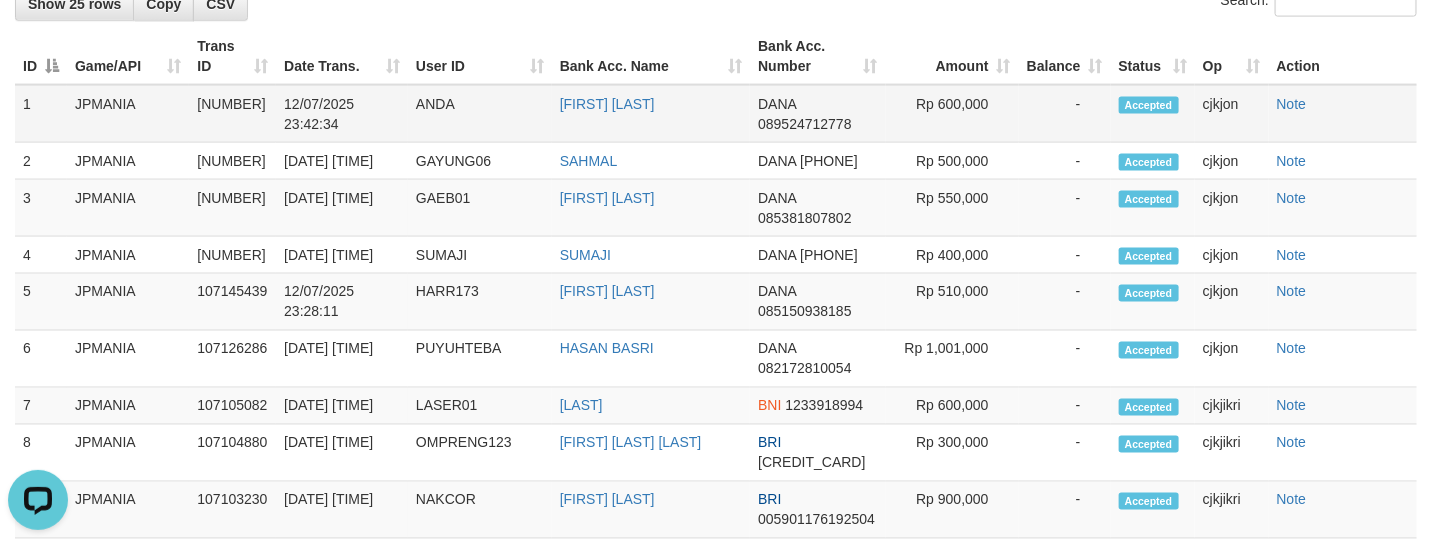 click on "Rp 600,000" at bounding box center (952, 114) 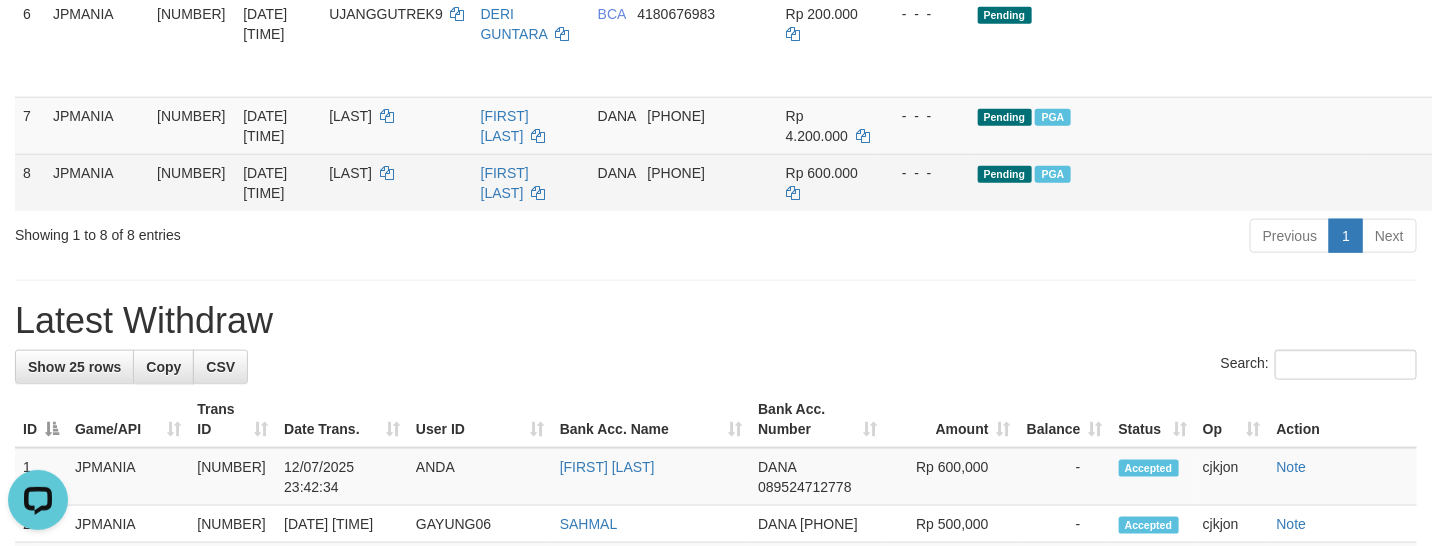 scroll, scrollTop: 763, scrollLeft: 0, axis: vertical 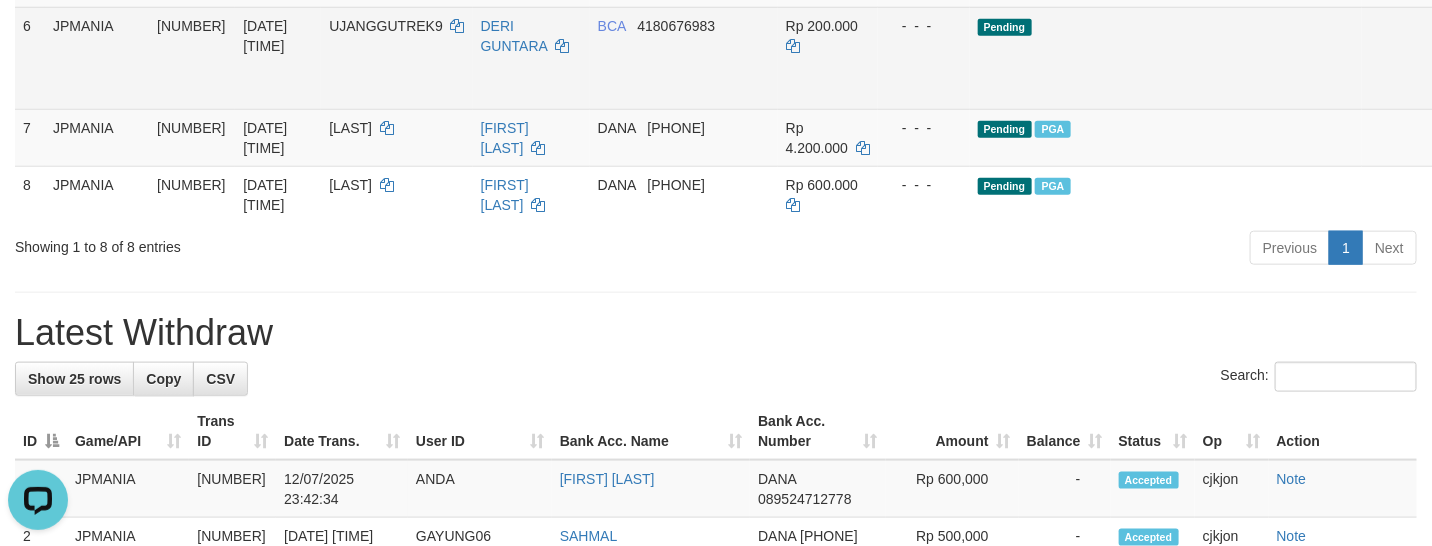 drag, startPoint x: 592, startPoint y: 340, endPoint x: 485, endPoint y: 121, distance: 243.74167 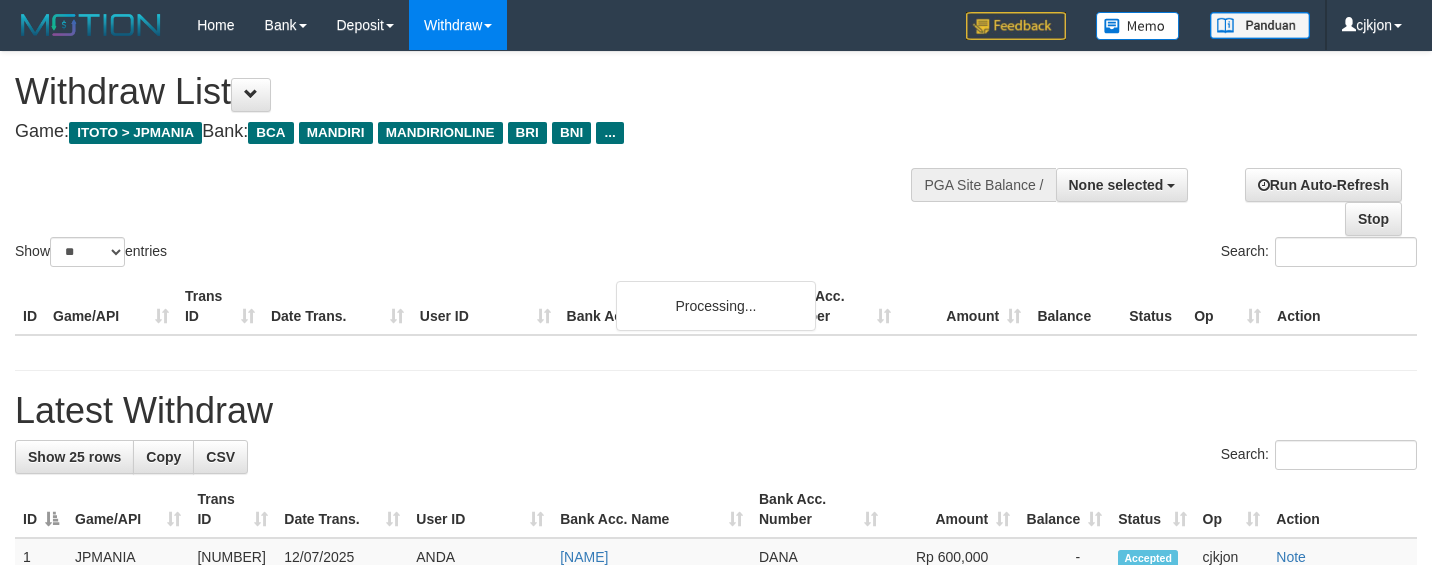 select 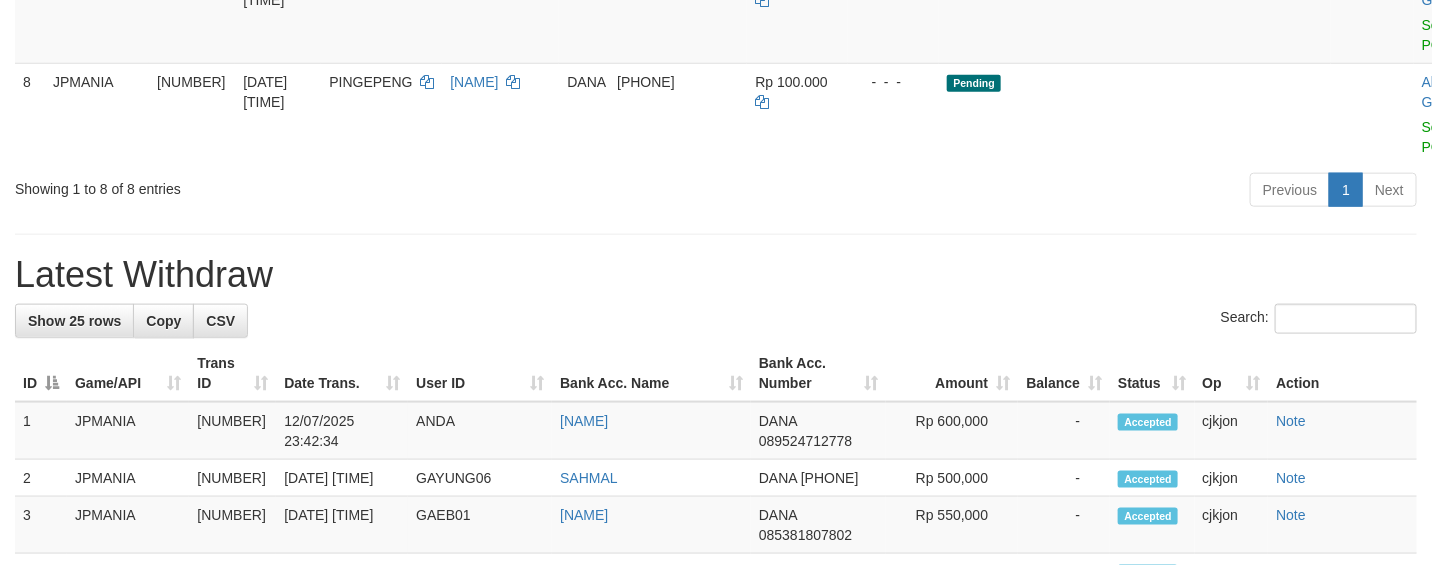 scroll, scrollTop: 815, scrollLeft: 0, axis: vertical 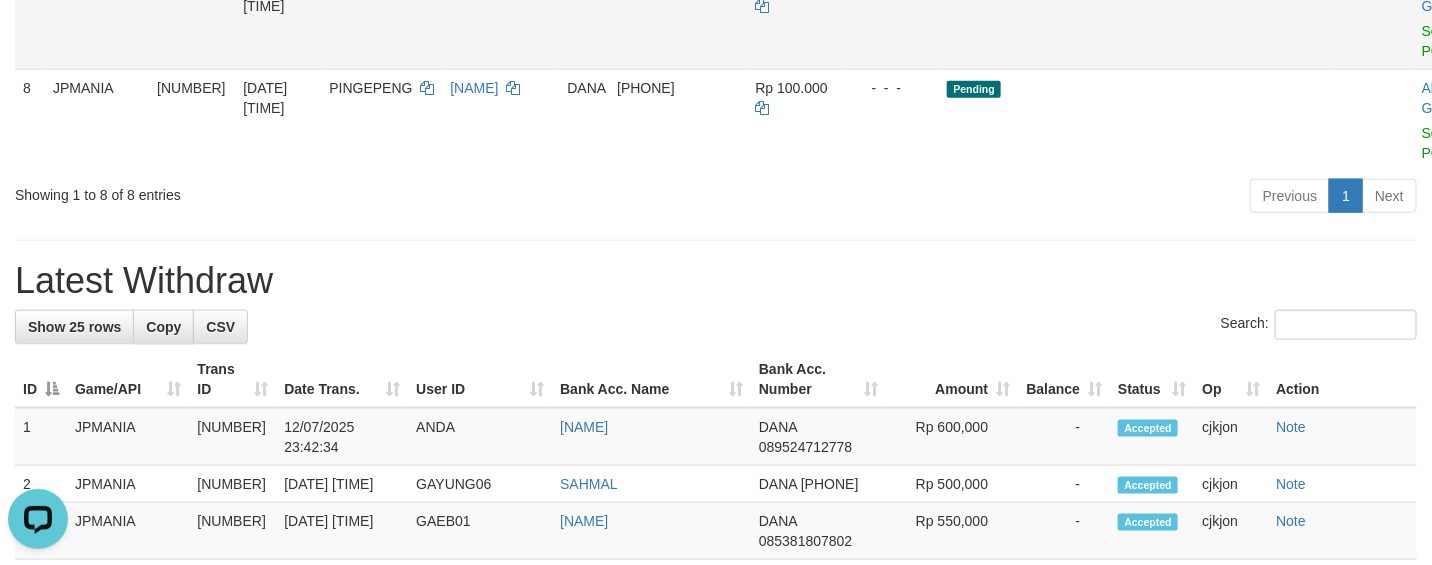 click on "Allow Grab   ·    Reject Send PGA     ·    Note" at bounding box center (1463, 18) 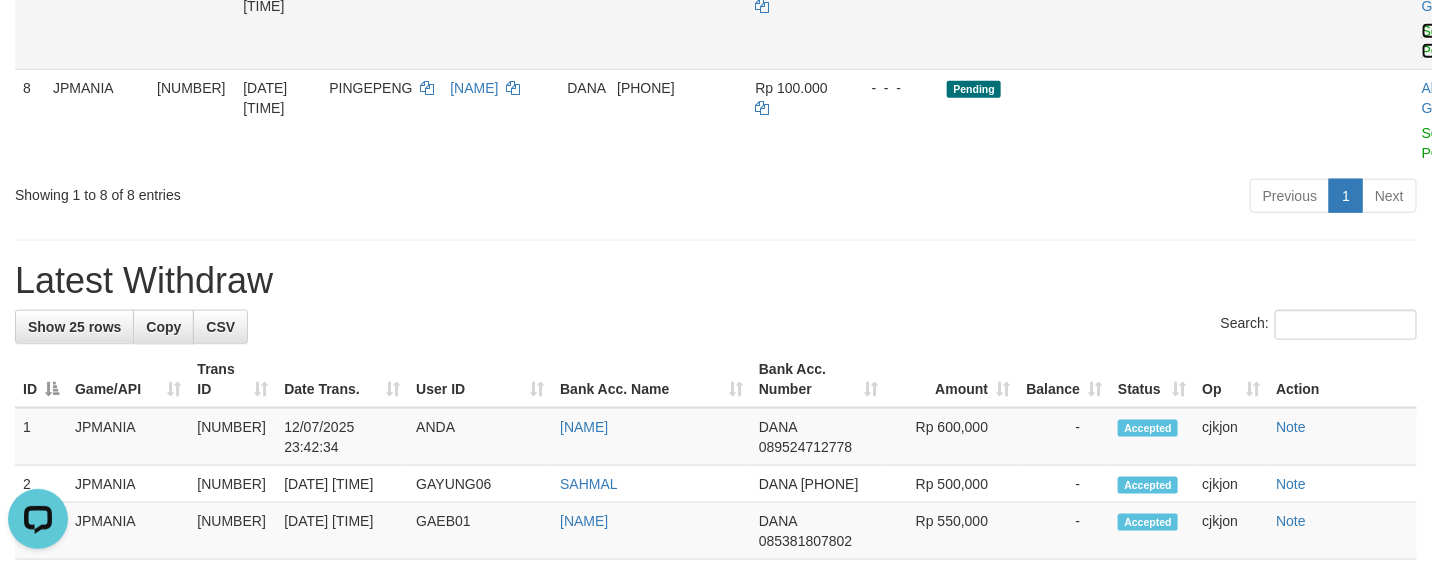 click on "Send PGA" at bounding box center [1438, 41] 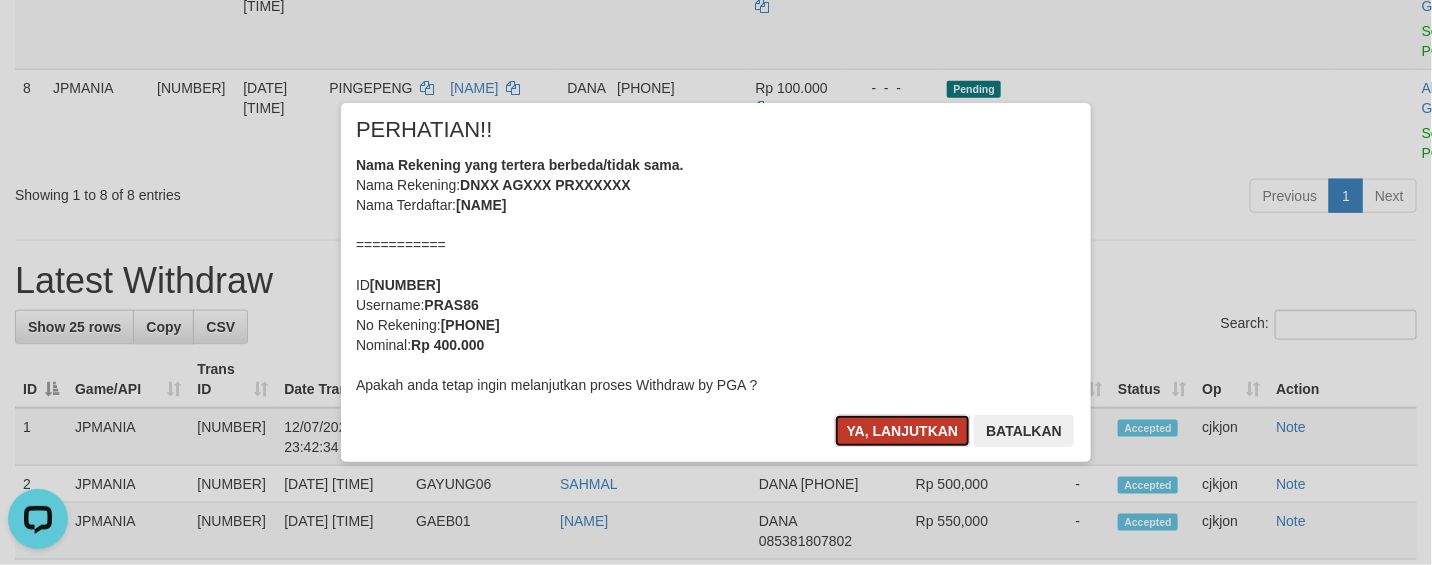 click on "Ya, lanjutkan" at bounding box center [903, 431] 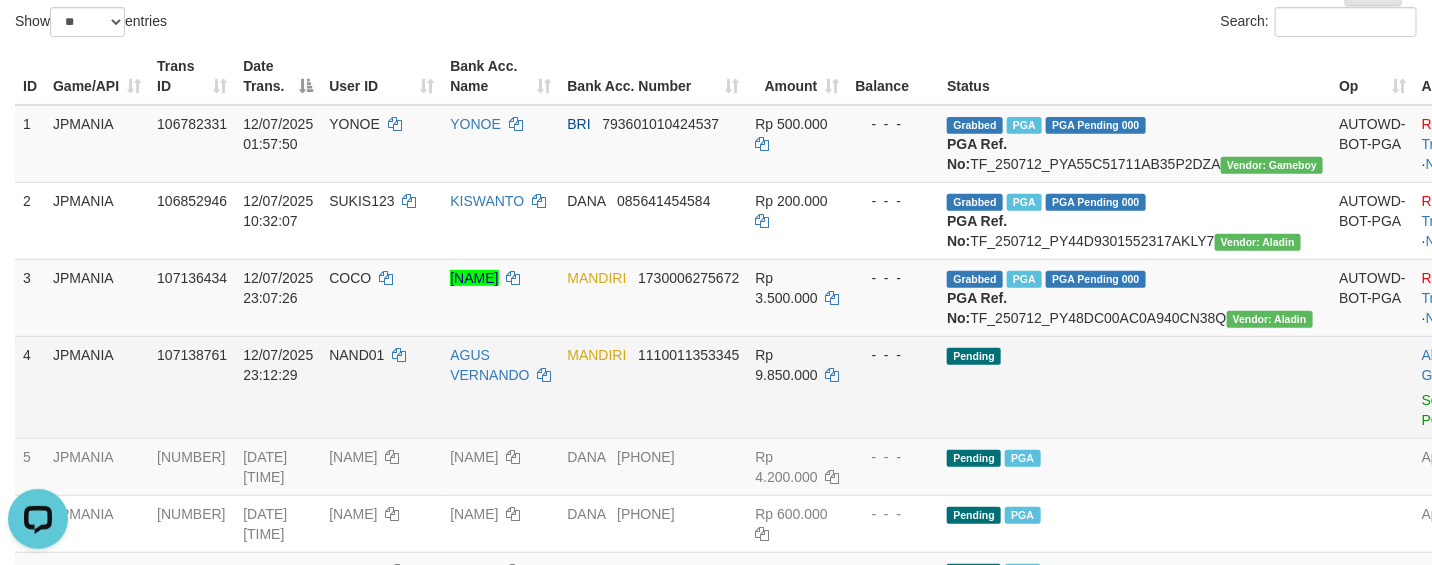 scroll, scrollTop: 0, scrollLeft: 0, axis: both 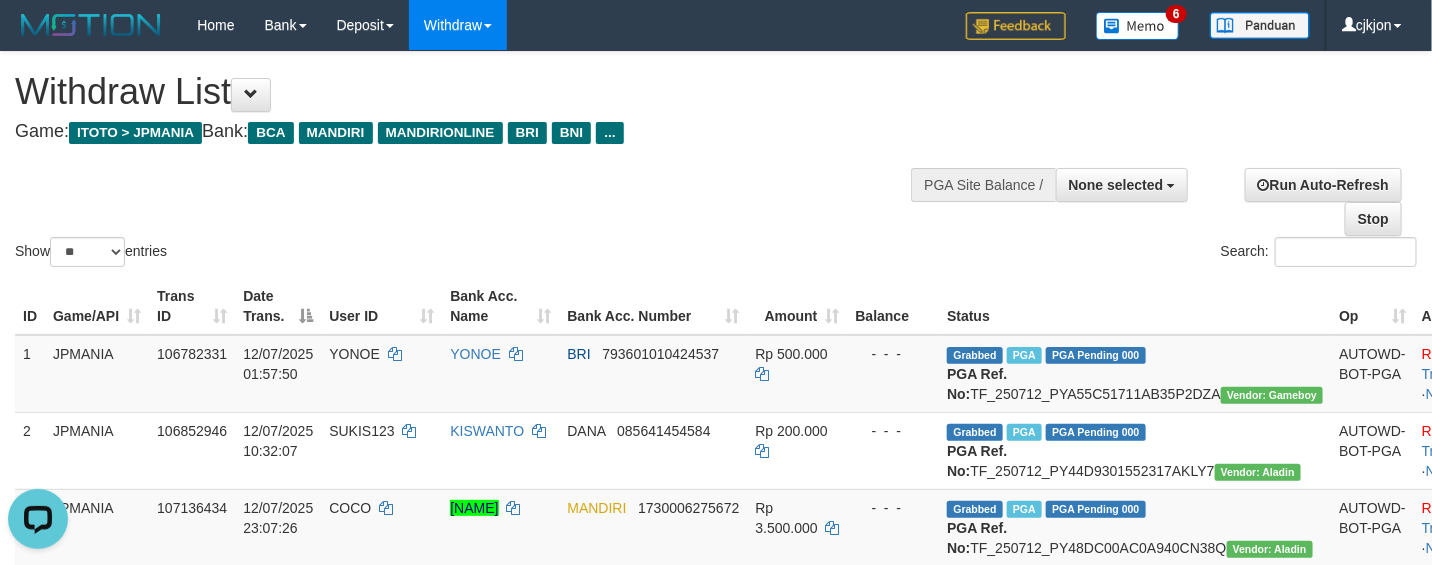 drag, startPoint x: 775, startPoint y: 190, endPoint x: 461, endPoint y: 42, distance: 347.1311 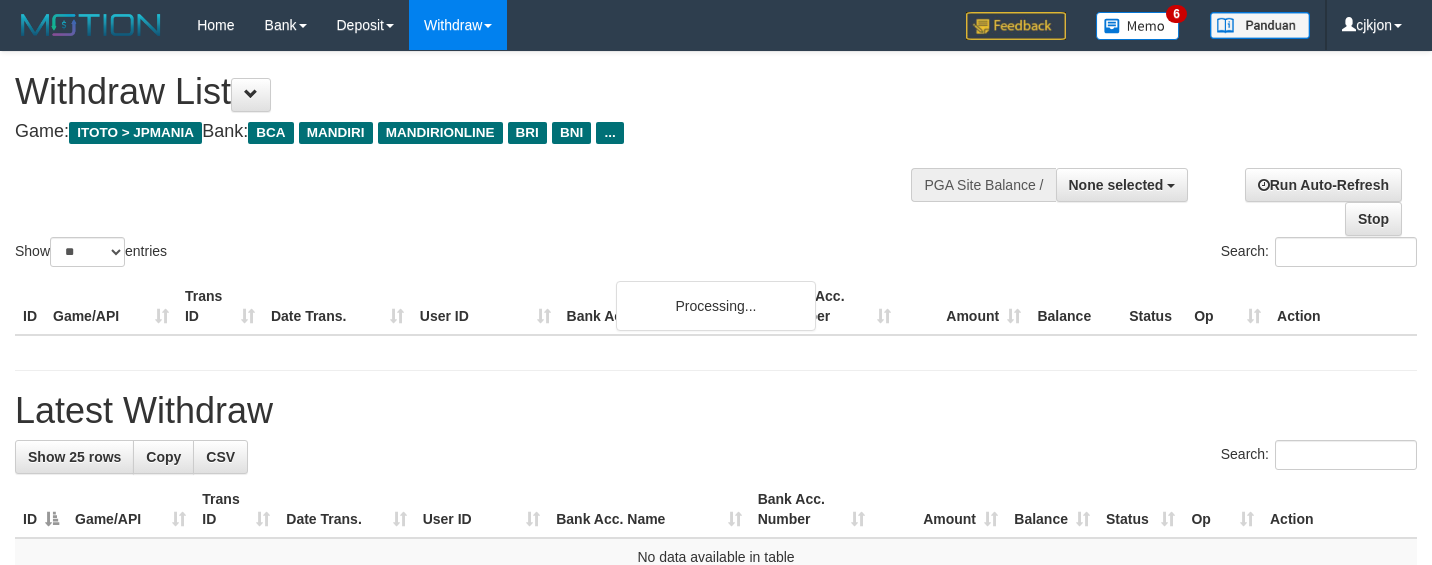select 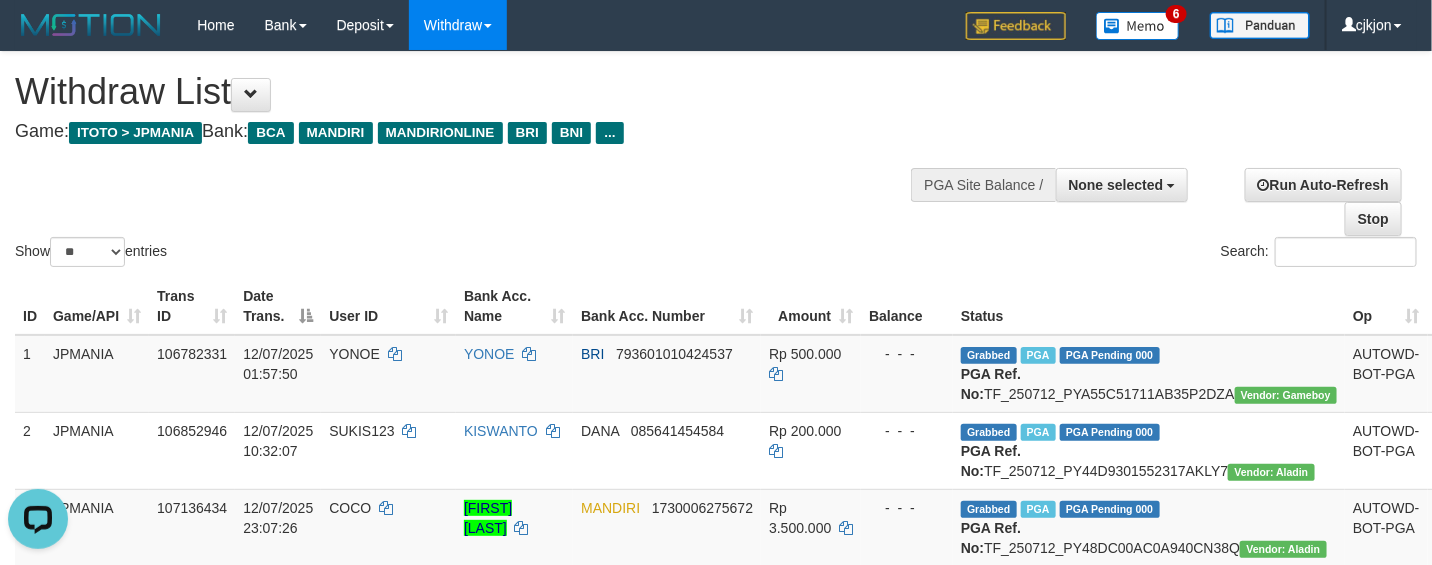 scroll, scrollTop: 0, scrollLeft: 0, axis: both 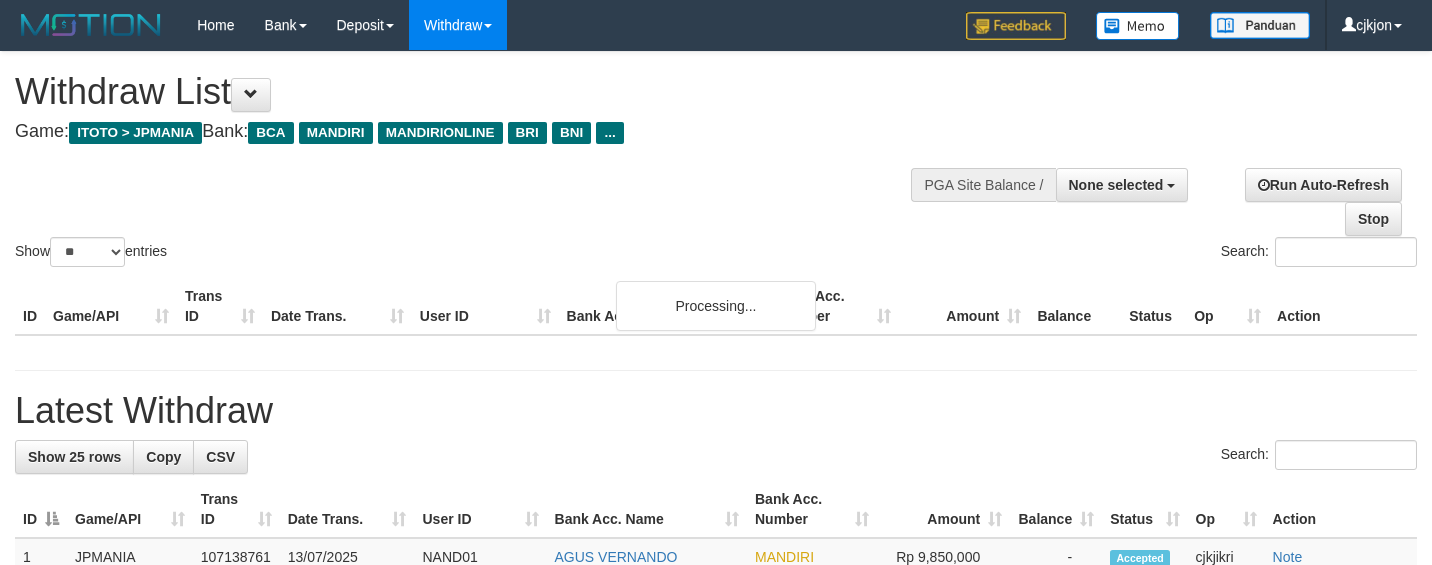 select 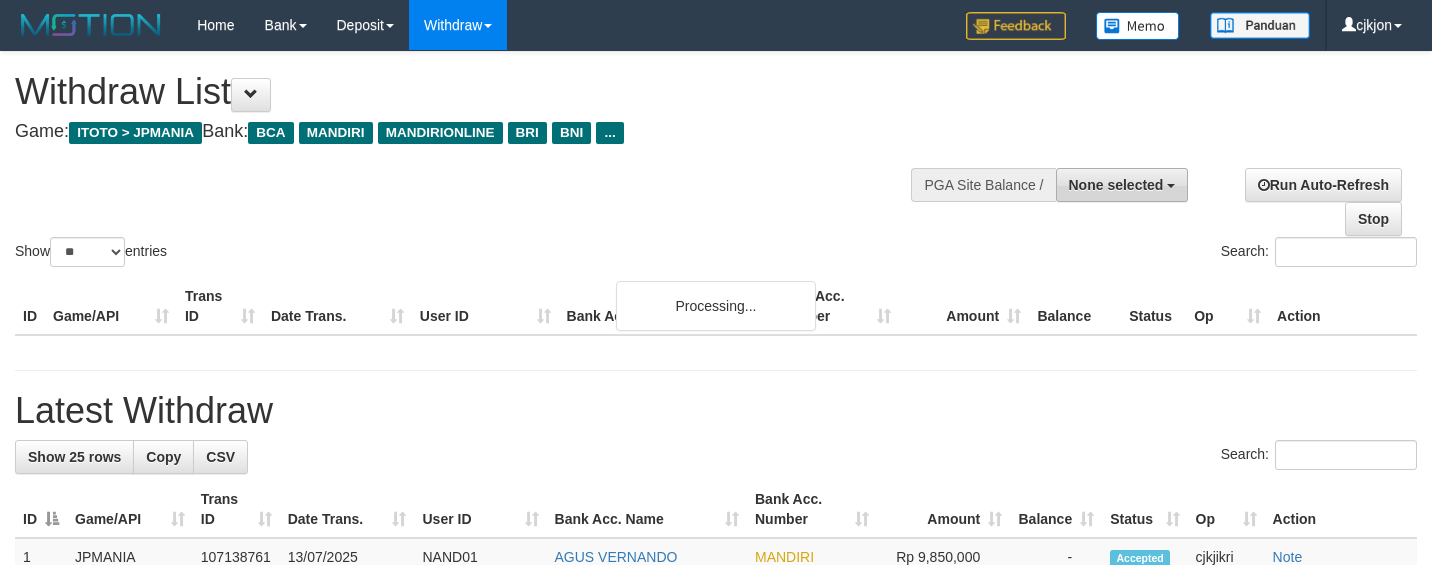 scroll, scrollTop: 0, scrollLeft: 0, axis: both 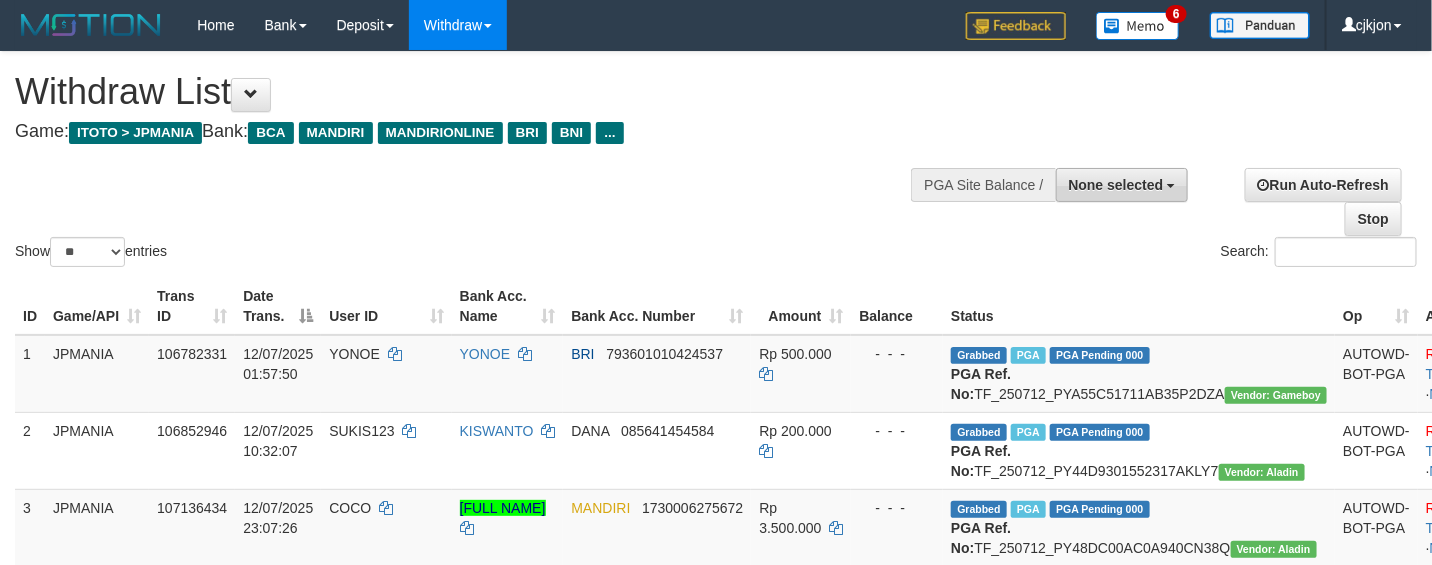 click on "None selected" at bounding box center [1122, 185] 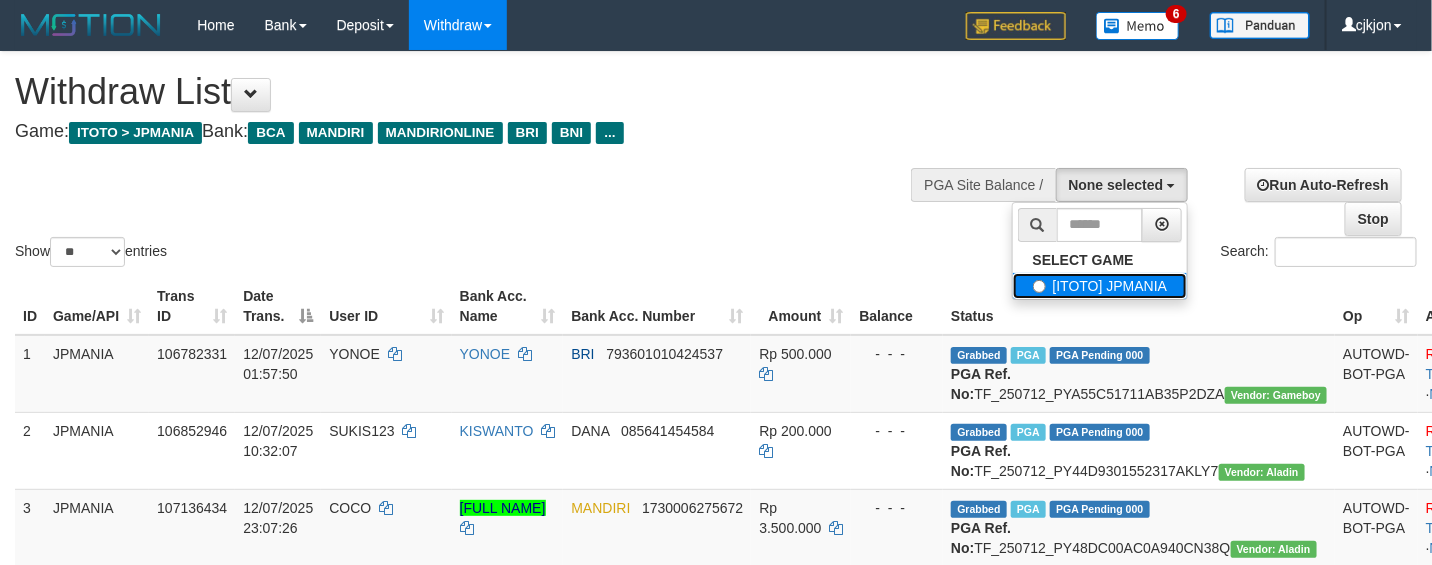 click on "[ITOTO] JPMANIA" at bounding box center [1100, 286] 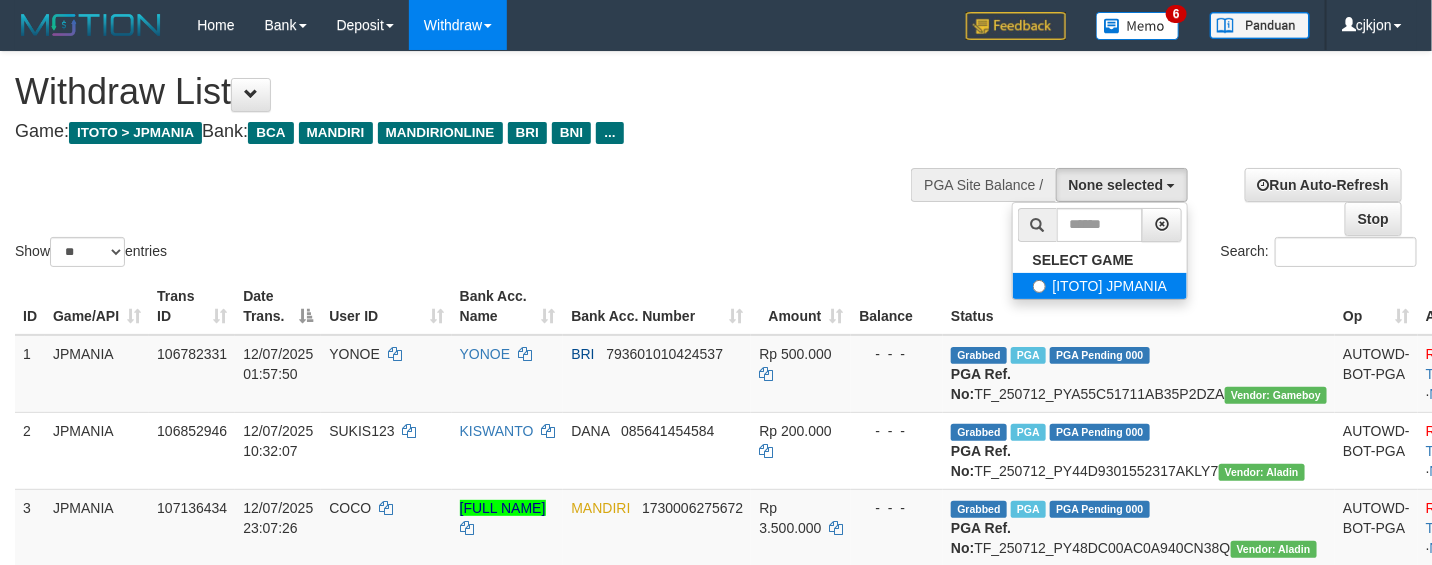select on "****" 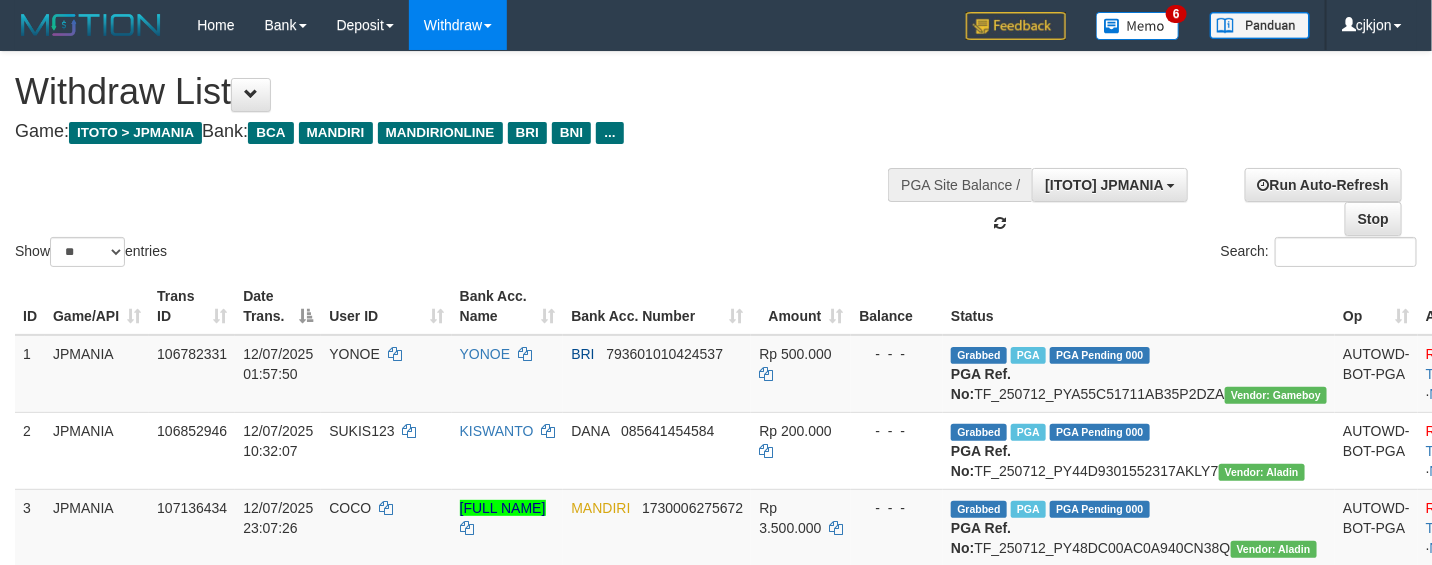scroll, scrollTop: 17, scrollLeft: 0, axis: vertical 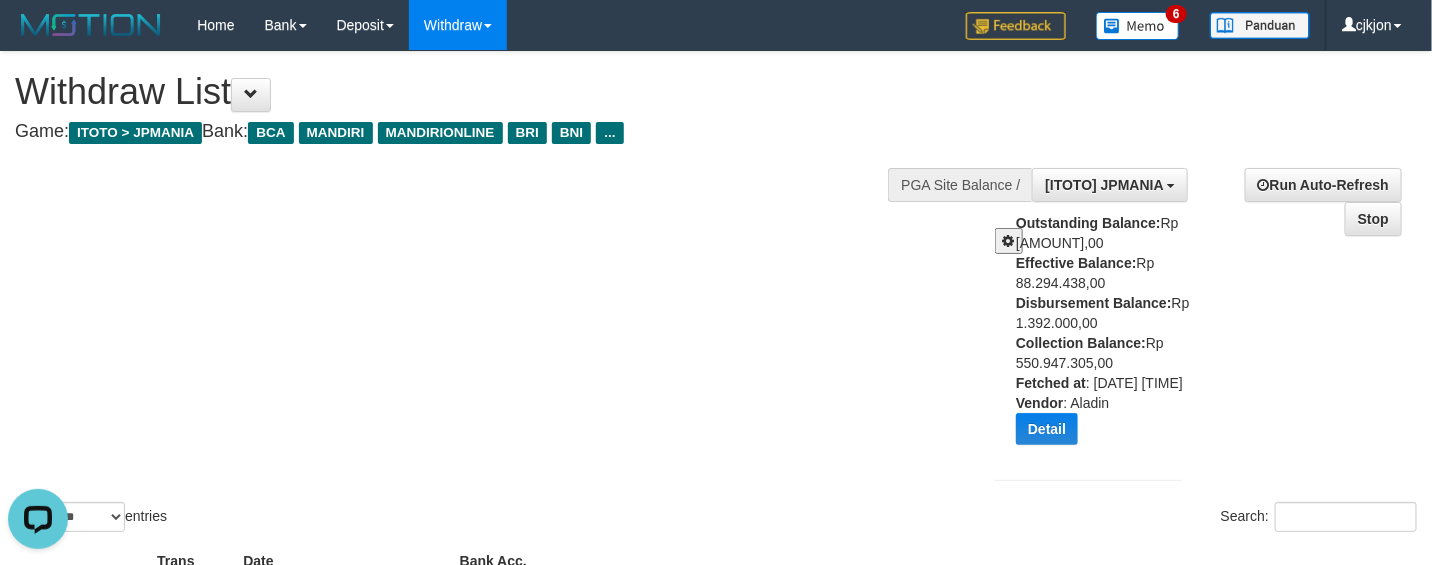 click at bounding box center [1009, 241] 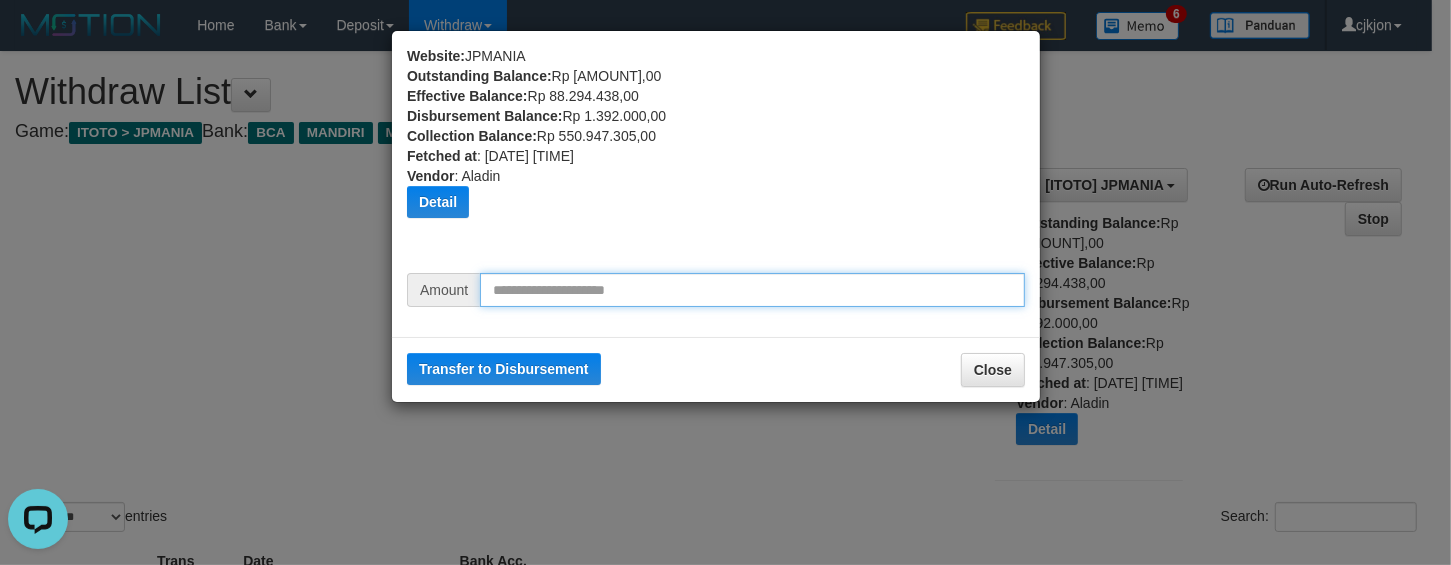 click at bounding box center (752, 290) 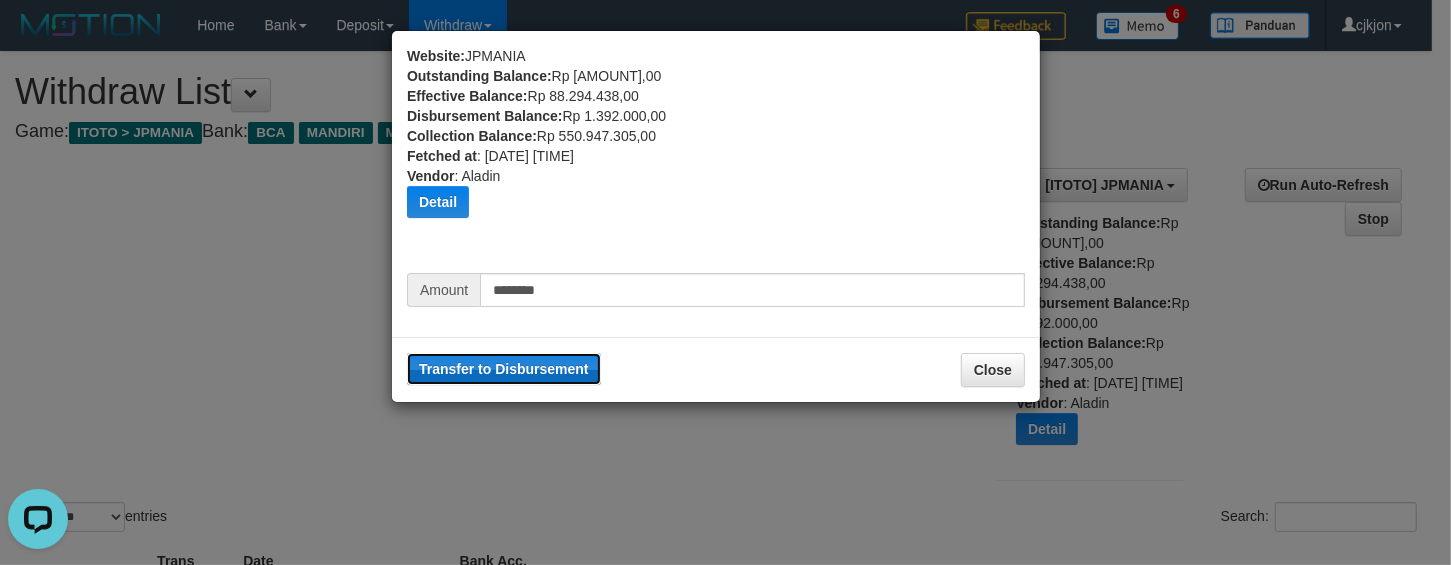 click on "Transfer to Disbursement" at bounding box center [504, 369] 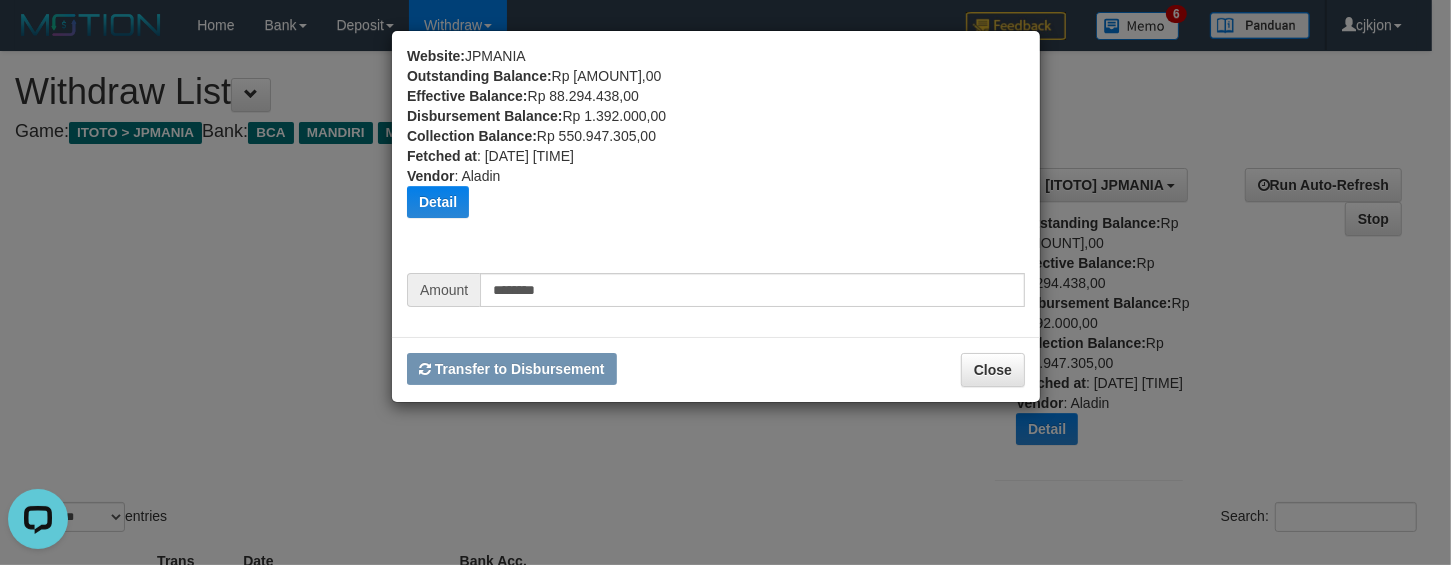 type 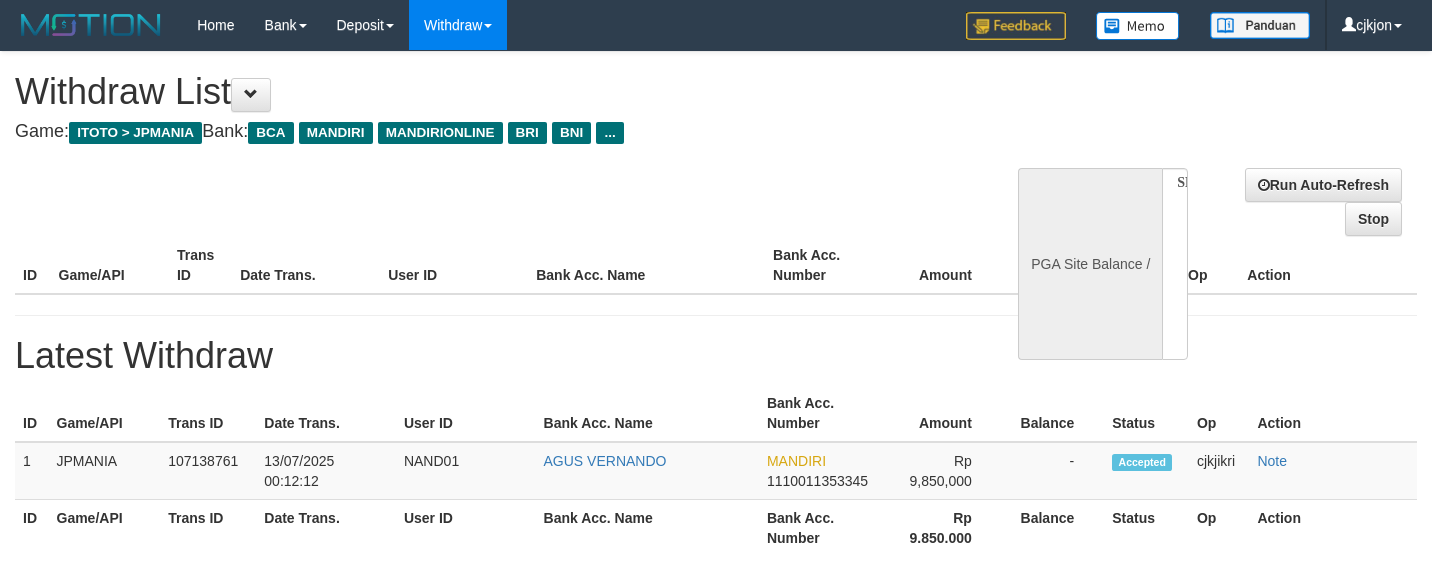 select 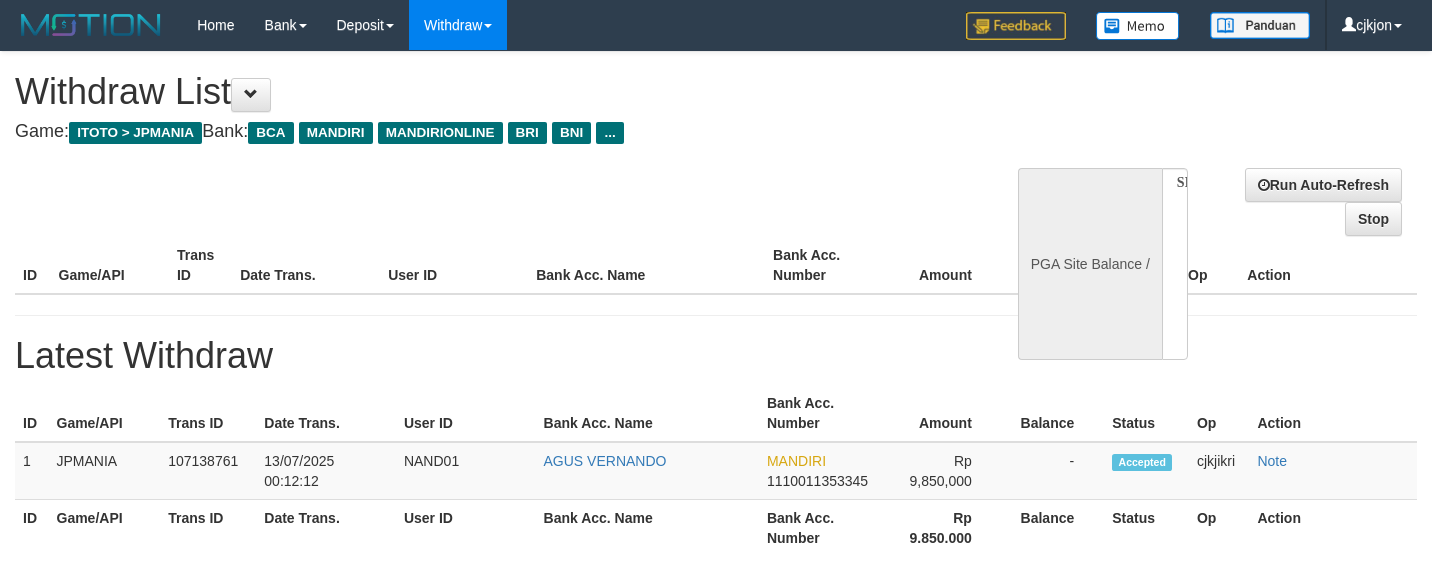 scroll, scrollTop: 0, scrollLeft: 0, axis: both 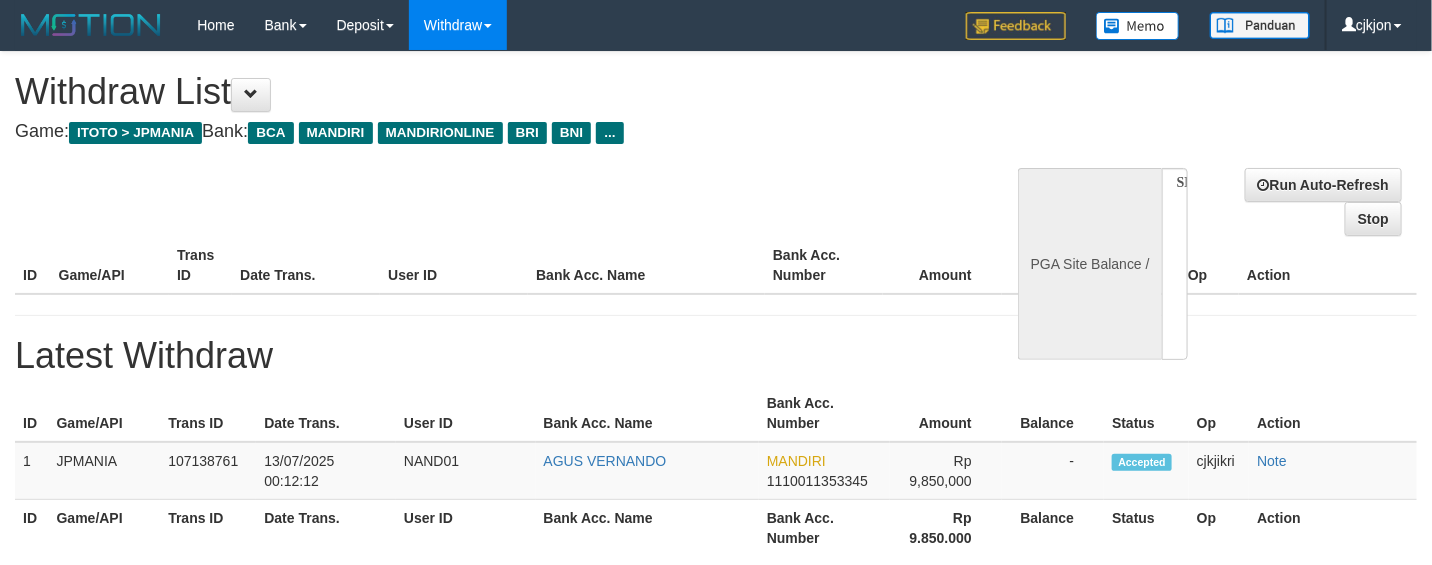 select on "**" 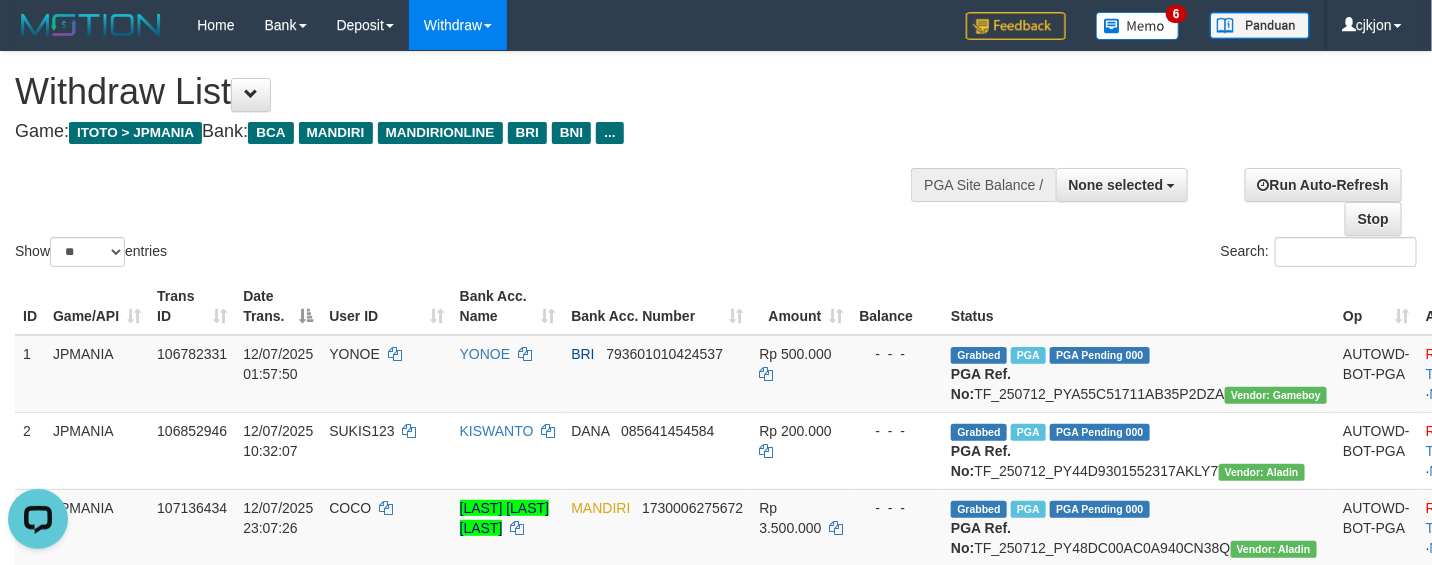 scroll, scrollTop: 0, scrollLeft: 0, axis: both 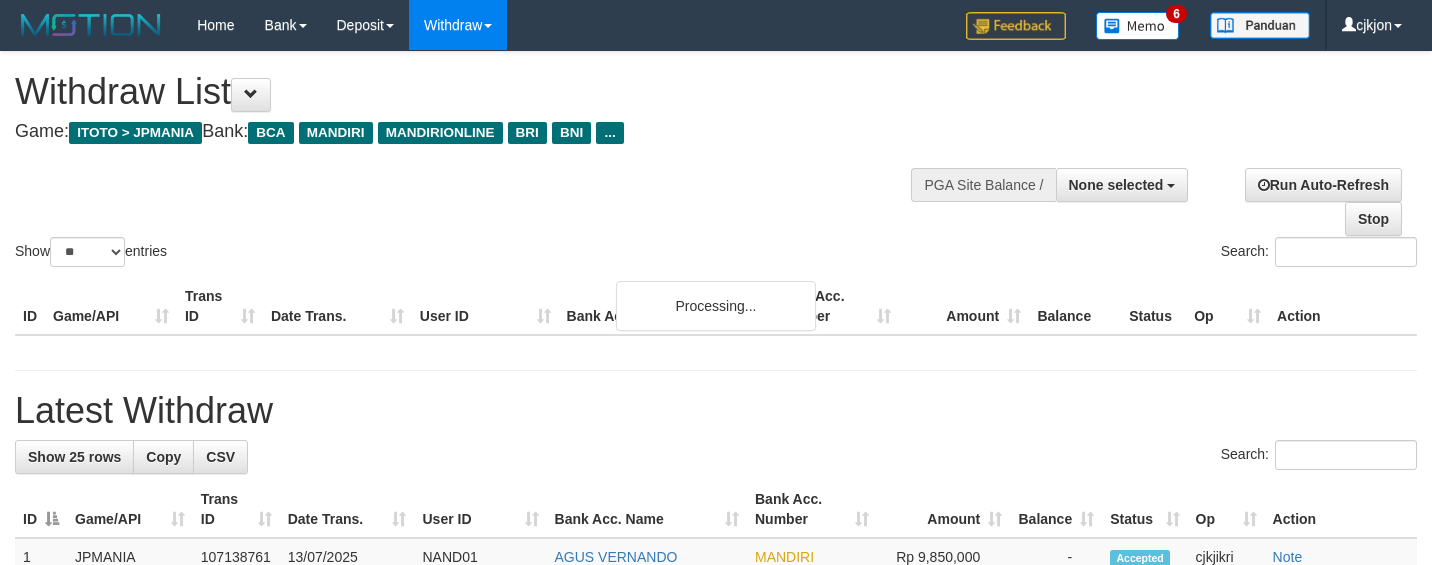 select 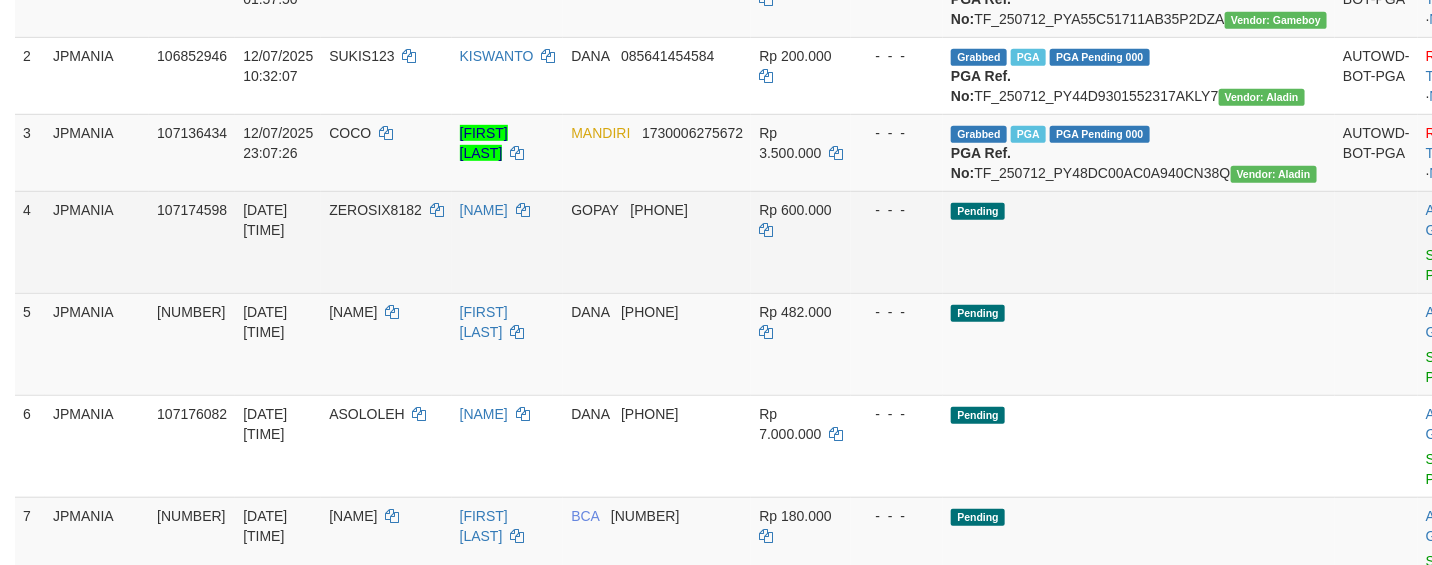 scroll, scrollTop: 500, scrollLeft: 0, axis: vertical 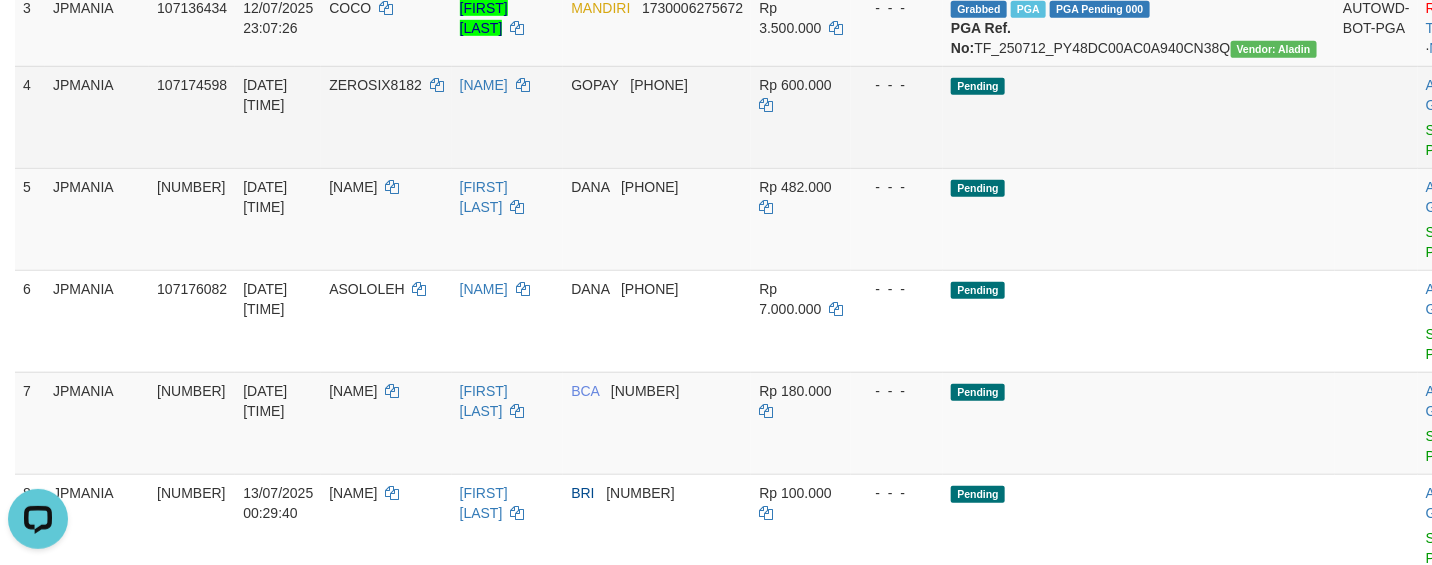 click on "Allow Grab   ·    Reject Send PGA     ·    Note" at bounding box center [1467, 117] 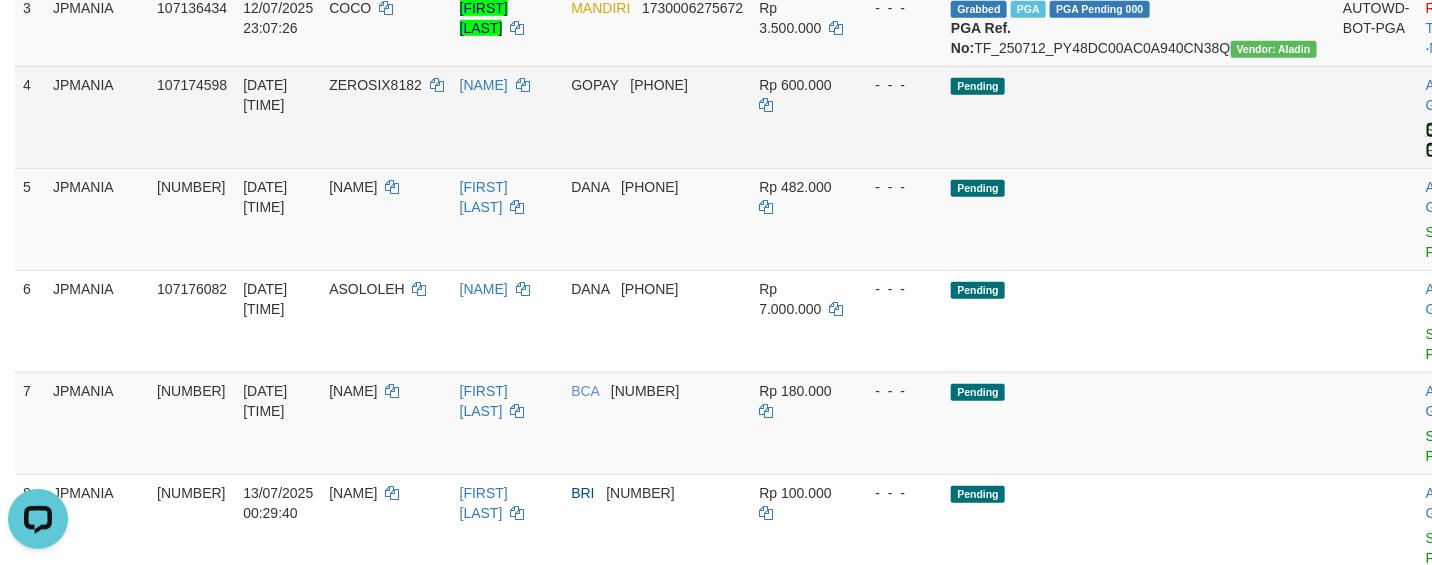 click on "Send PGA" at bounding box center [1442, 140] 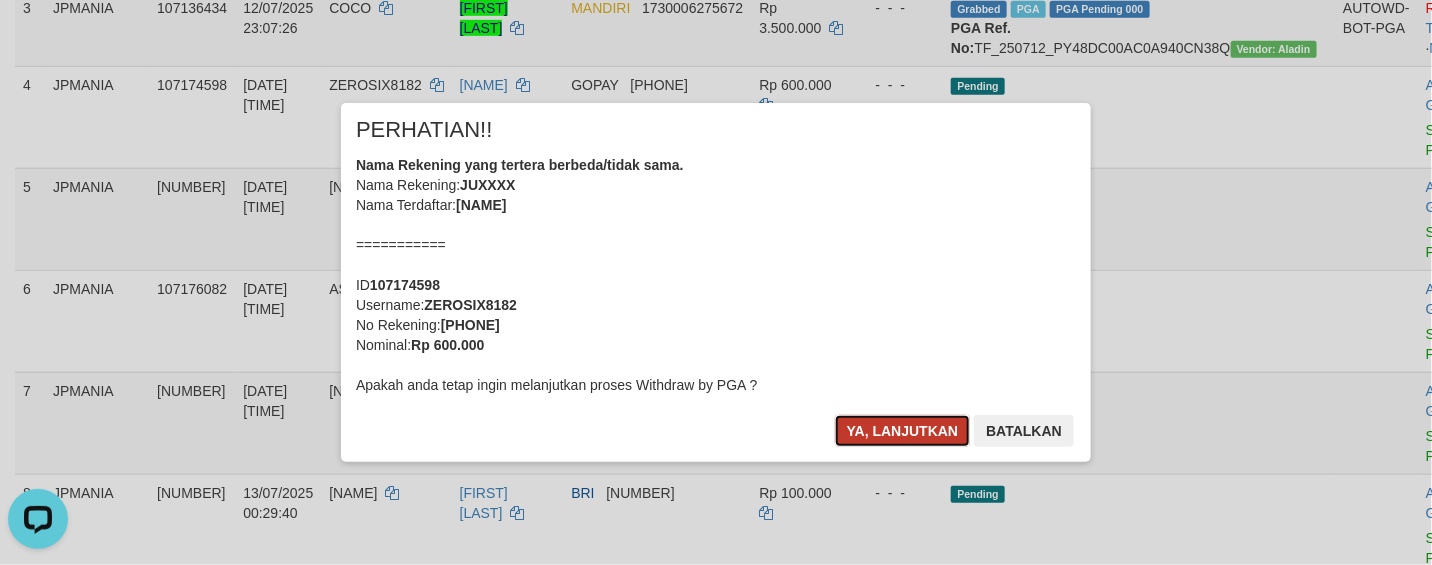 click on "Ya, lanjutkan" at bounding box center (903, 431) 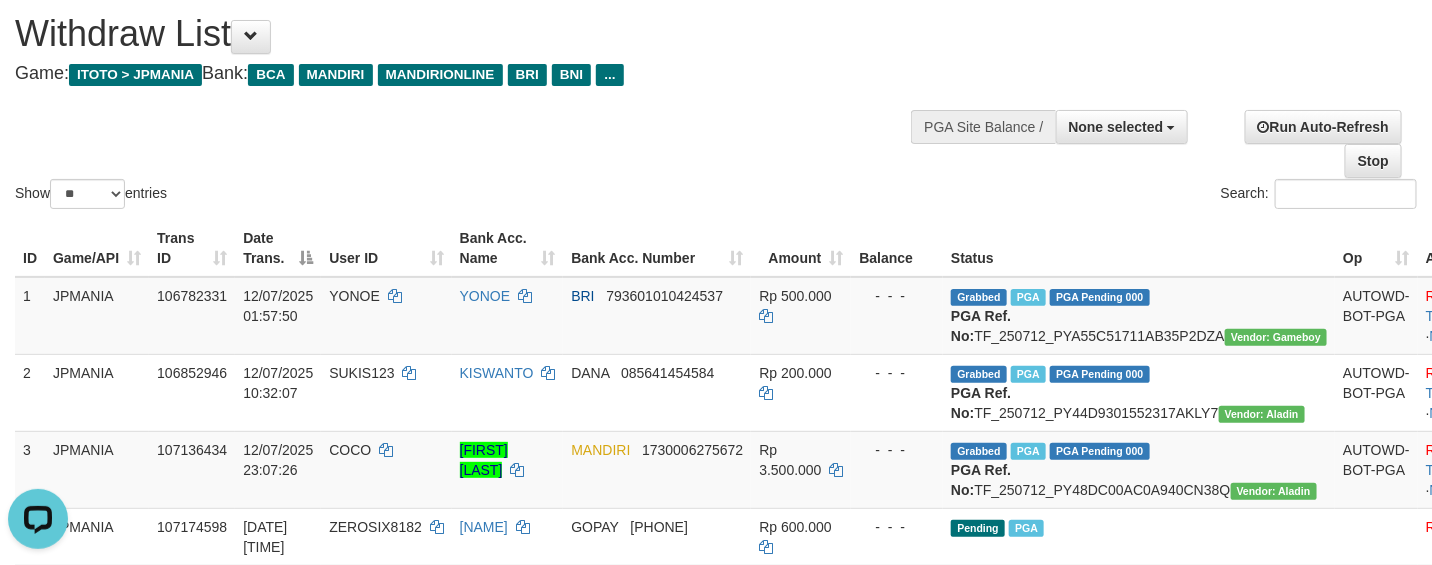 scroll, scrollTop: 0, scrollLeft: 0, axis: both 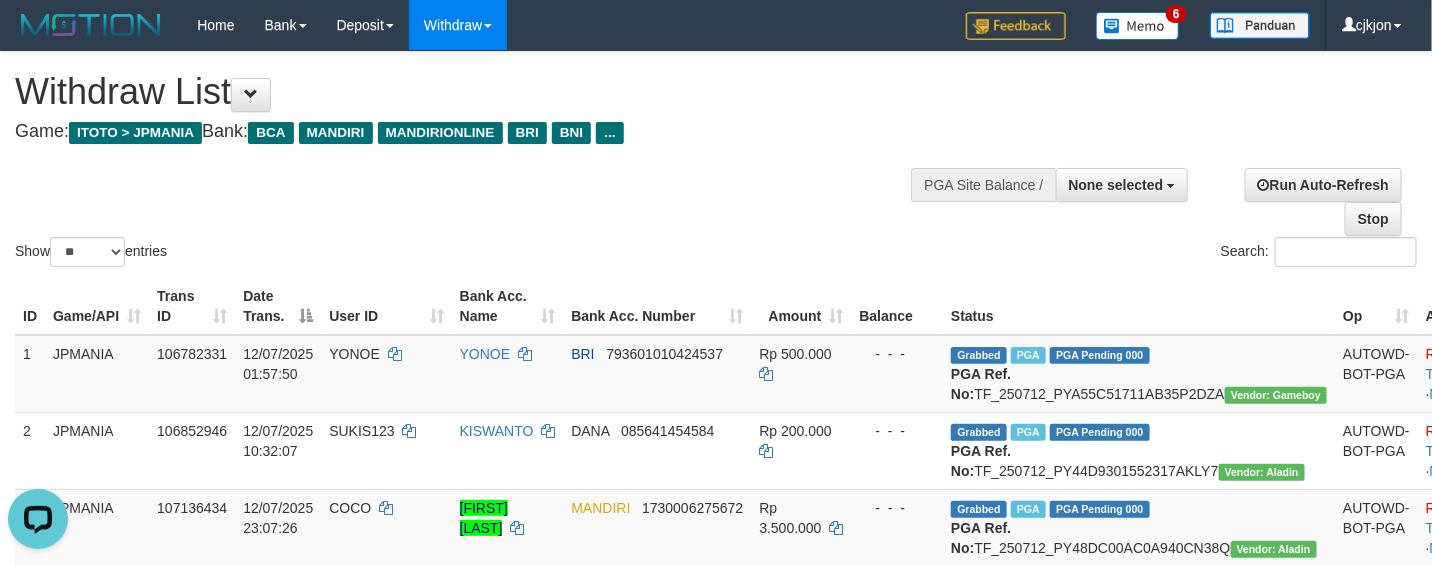 click on "**********" at bounding box center (482, 101) 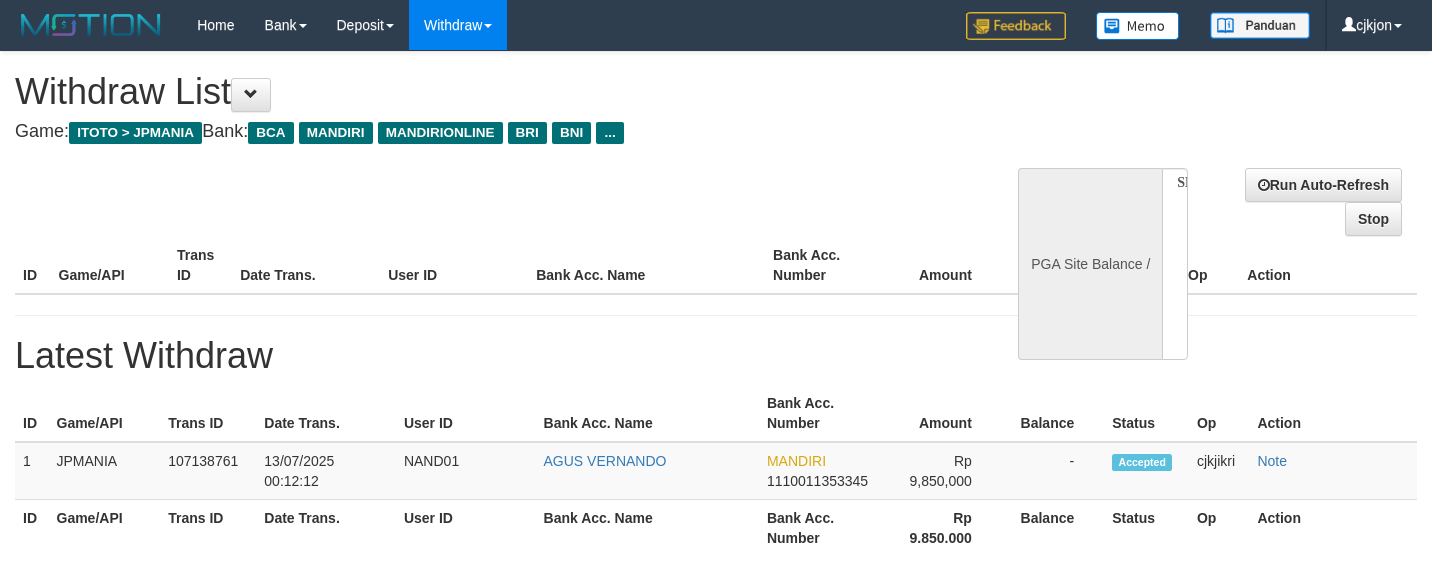 select 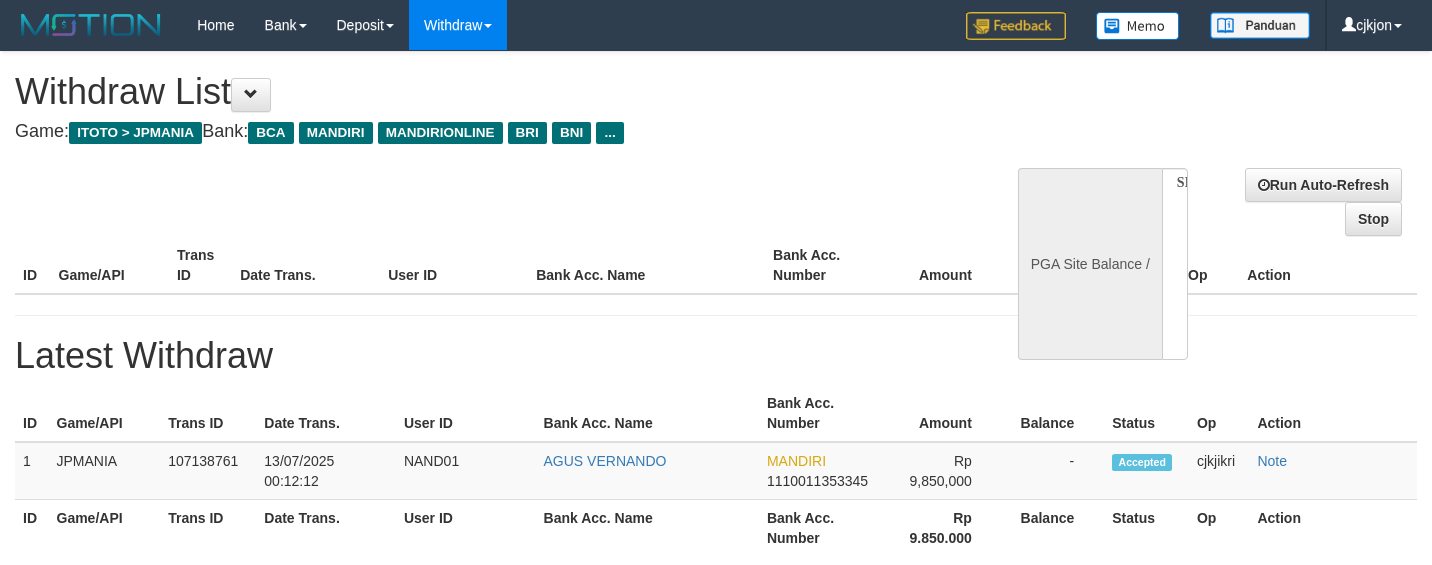 scroll, scrollTop: 0, scrollLeft: 0, axis: both 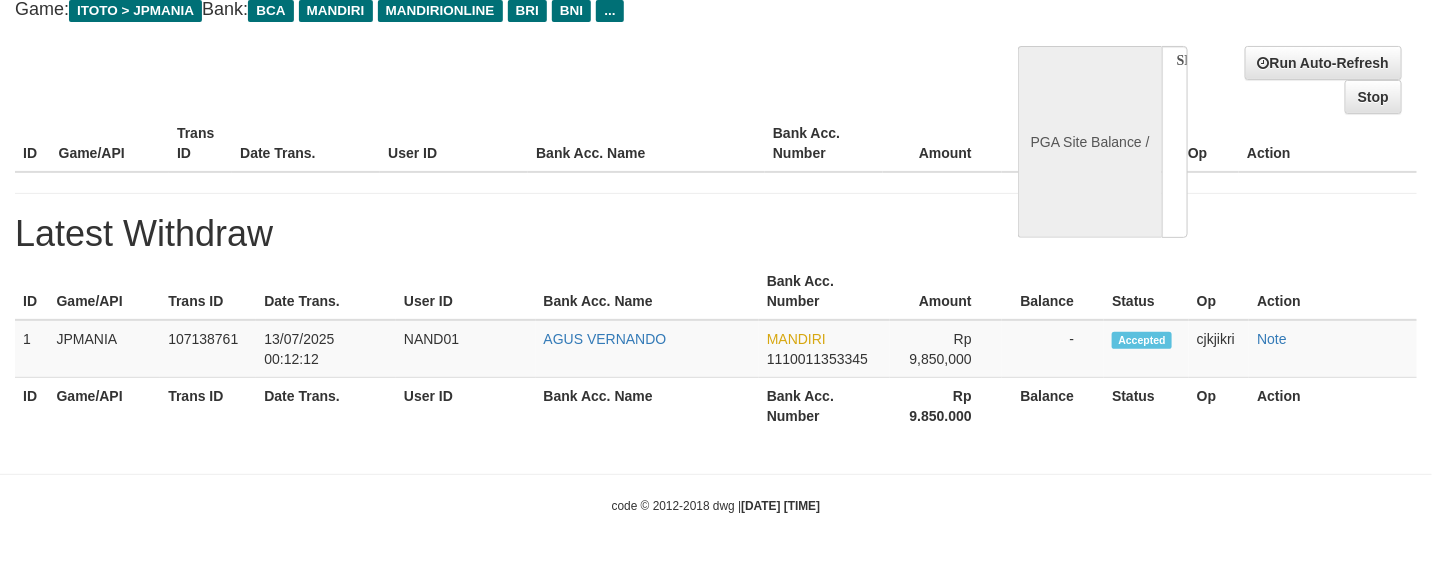 select on "**" 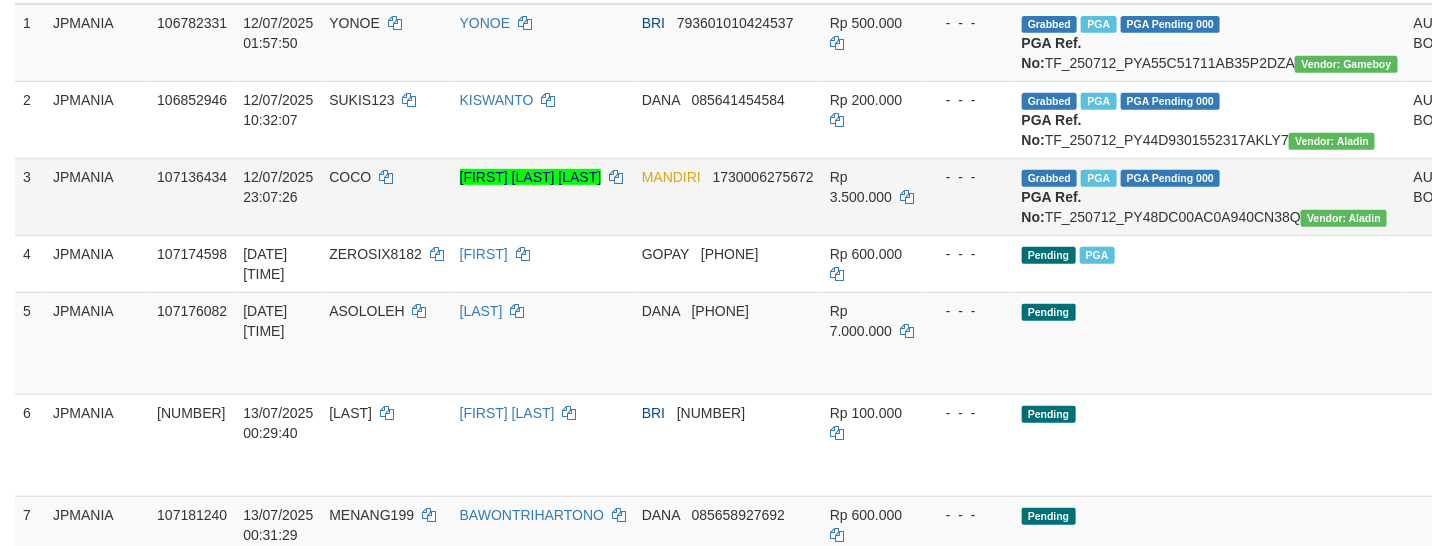 scroll, scrollTop: 372, scrollLeft: 0, axis: vertical 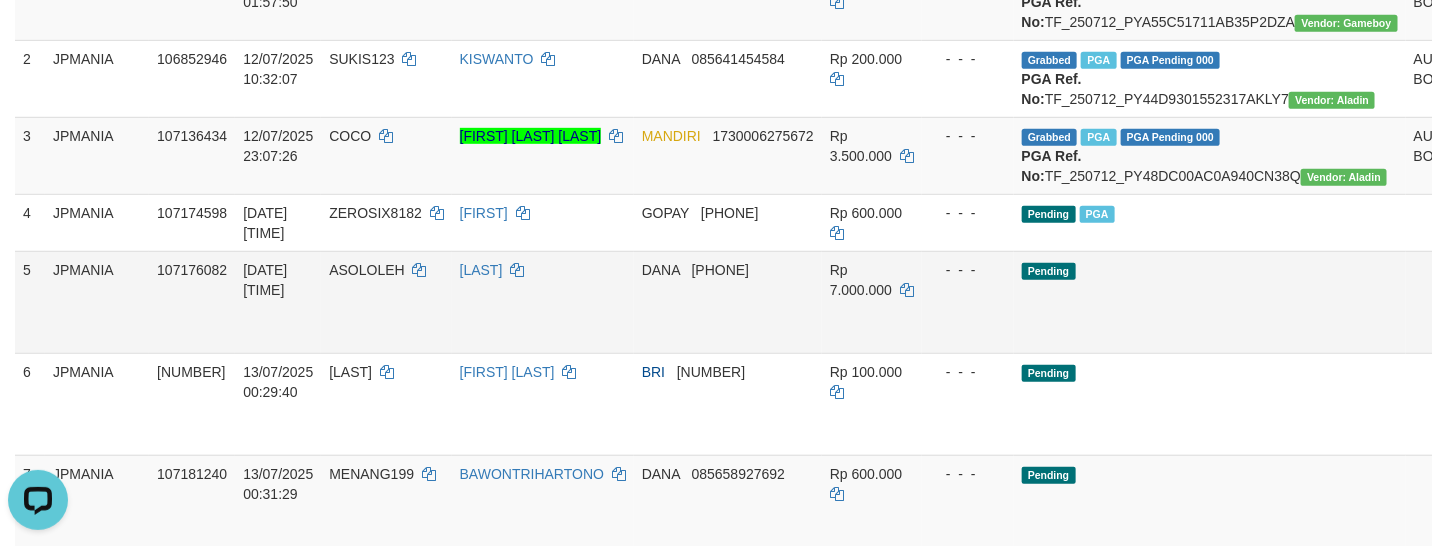 click on "Allow Grab   ·    Reject Send PGA     ·    Note" at bounding box center (1537, 302) 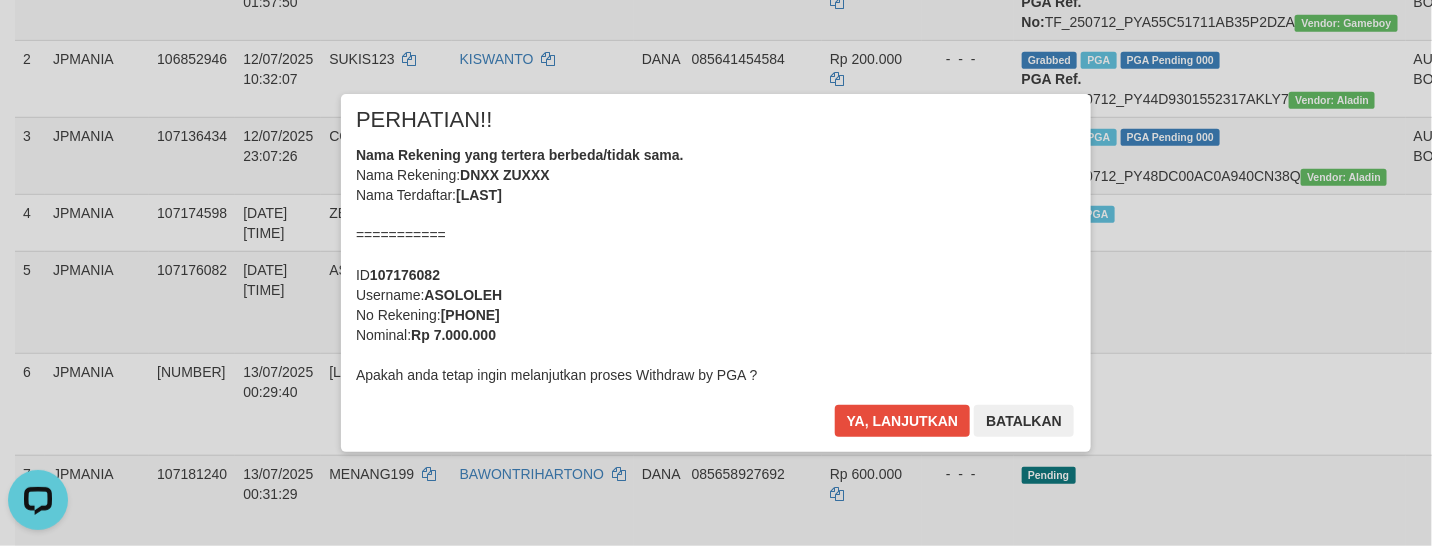 click on "× PERHATIAN!! Nama Rekening yang tertera berbeda/tidak sama. Nama Rekening:  DNXX ZUXXX Nama Terdaftar:  ZUHDI =========== ID  107176082 Username:  ASOLOLEH No Rekening:  081807084623 Nominal:  Rp 7.000.000 Apakah anda tetap ingin melanjutkan proses Withdraw by PGA ? Ya, lanjutkan Batalkan" at bounding box center [716, 273] 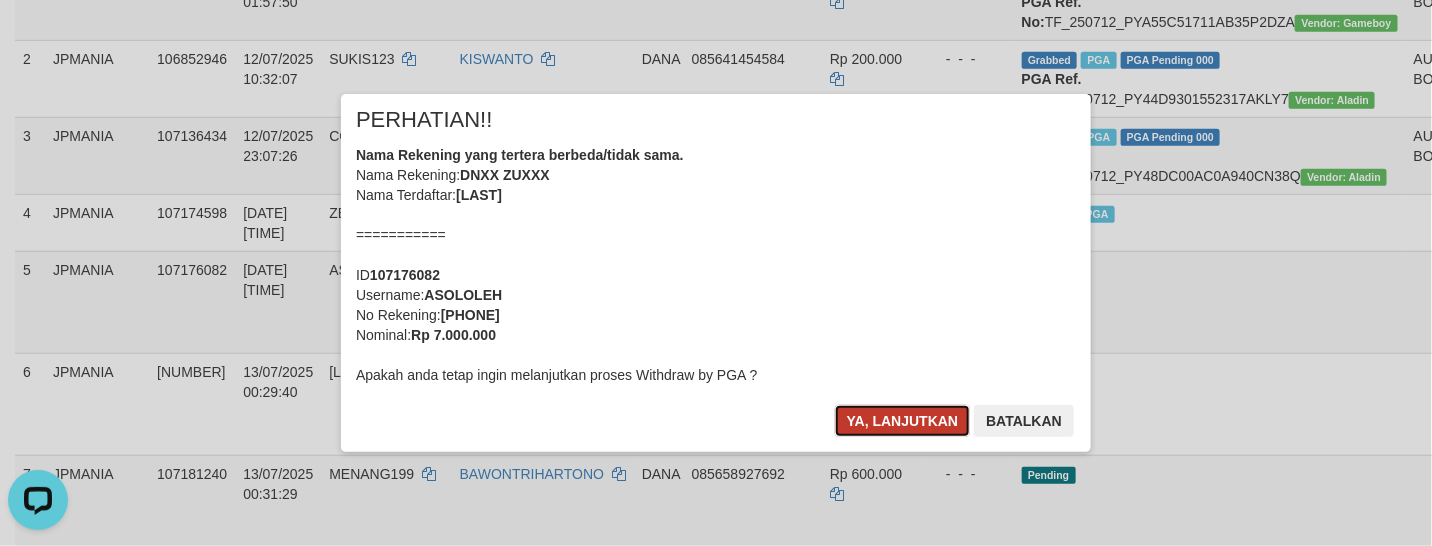 click on "Ya, lanjutkan" at bounding box center (903, 421) 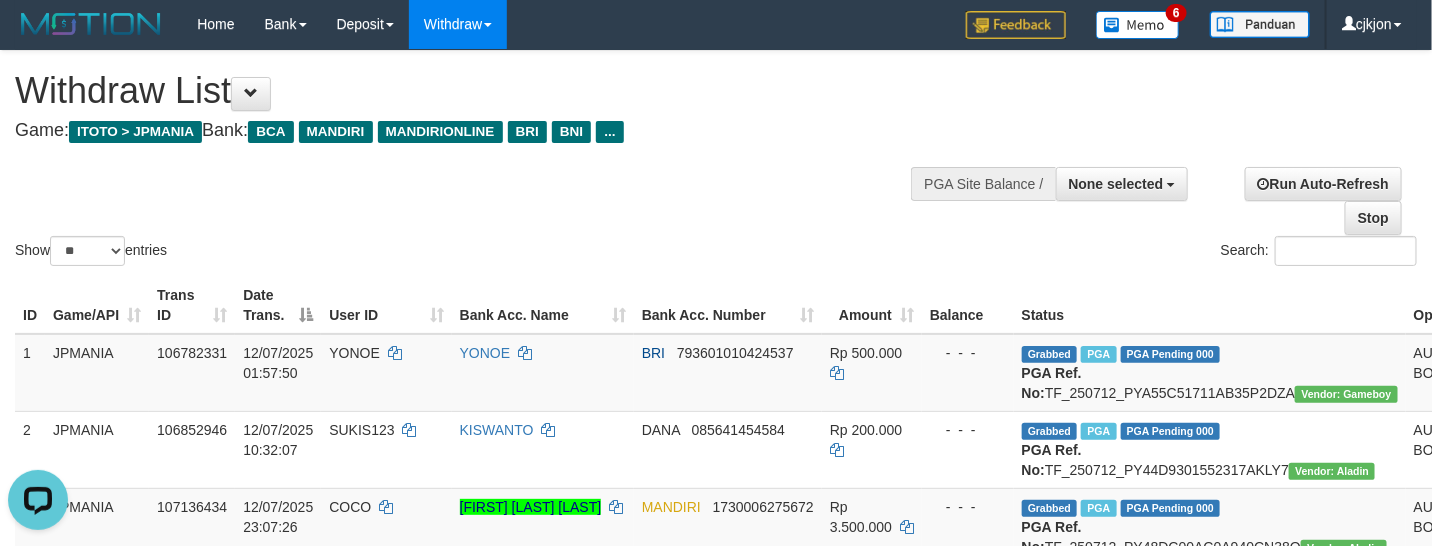 scroll, scrollTop: 0, scrollLeft: 0, axis: both 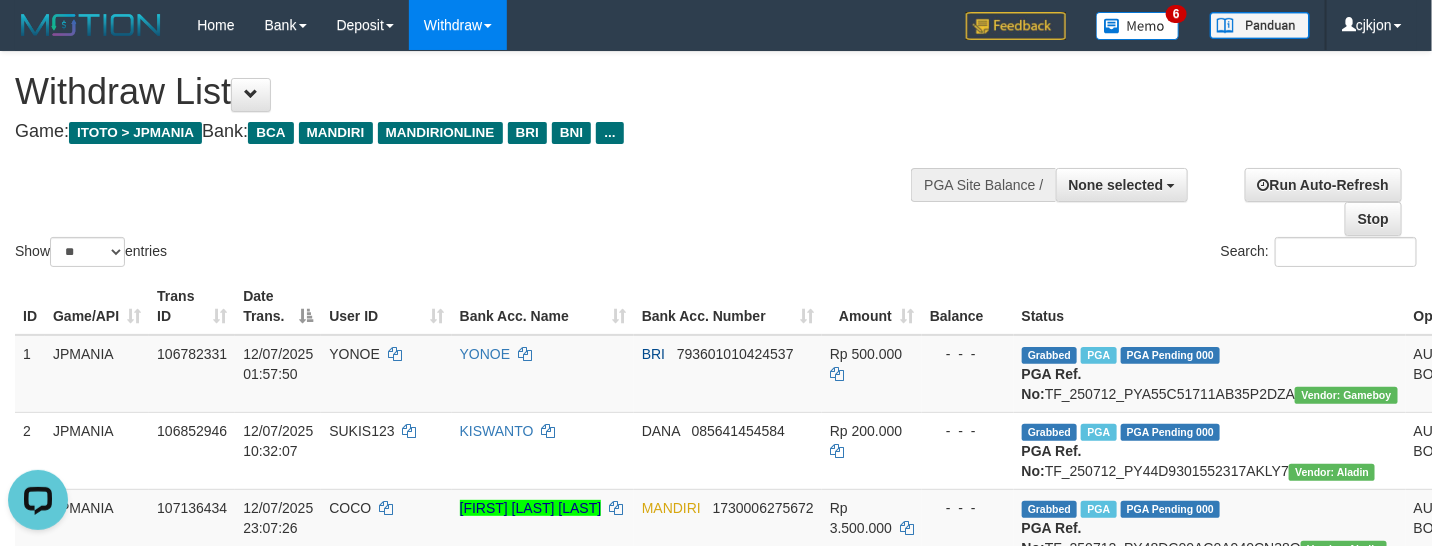 click on "Show  ** ** ** ***  entries Search:" at bounding box center [716, 161] 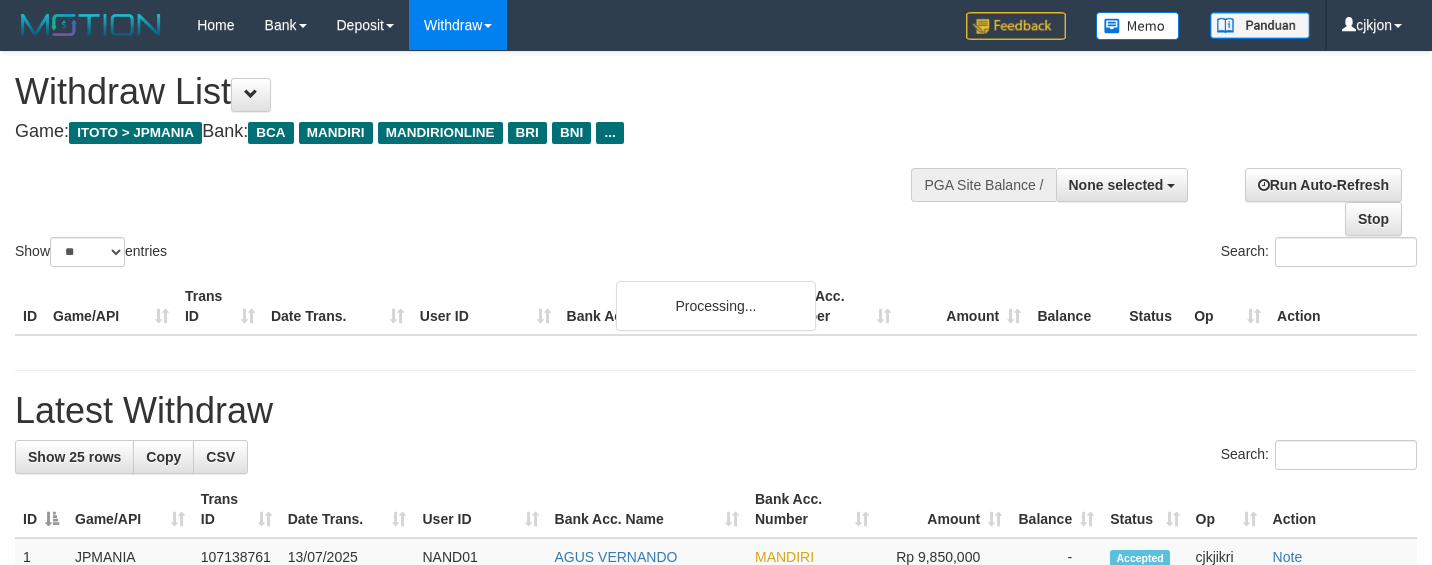 select 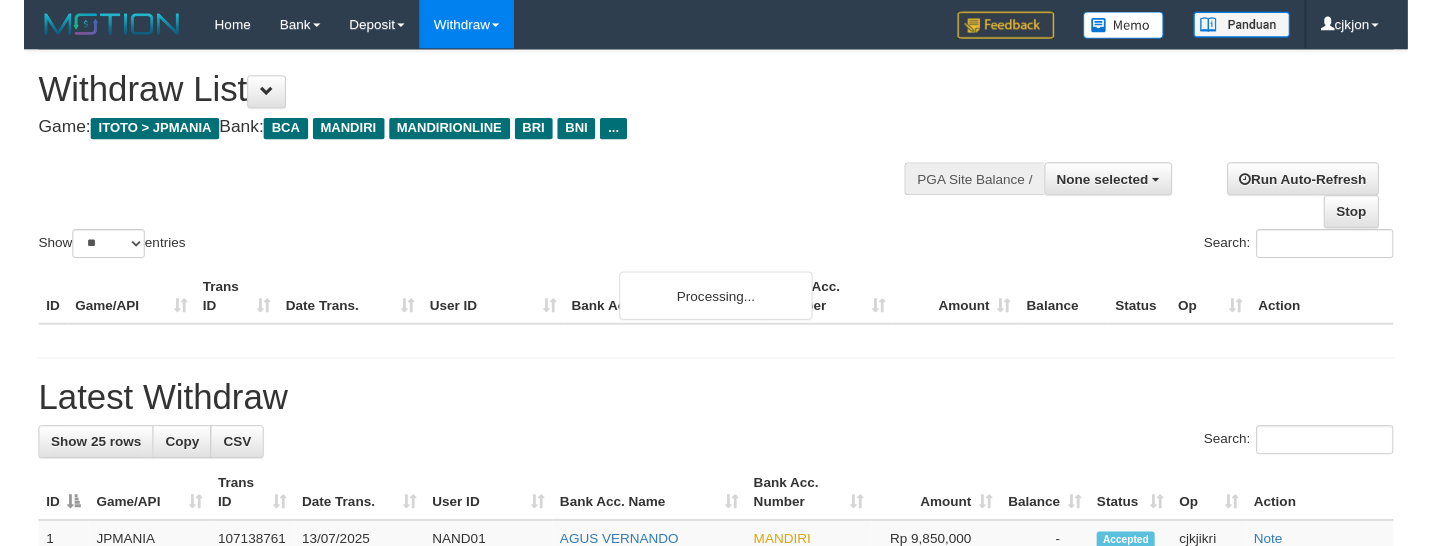 scroll, scrollTop: 0, scrollLeft: 0, axis: both 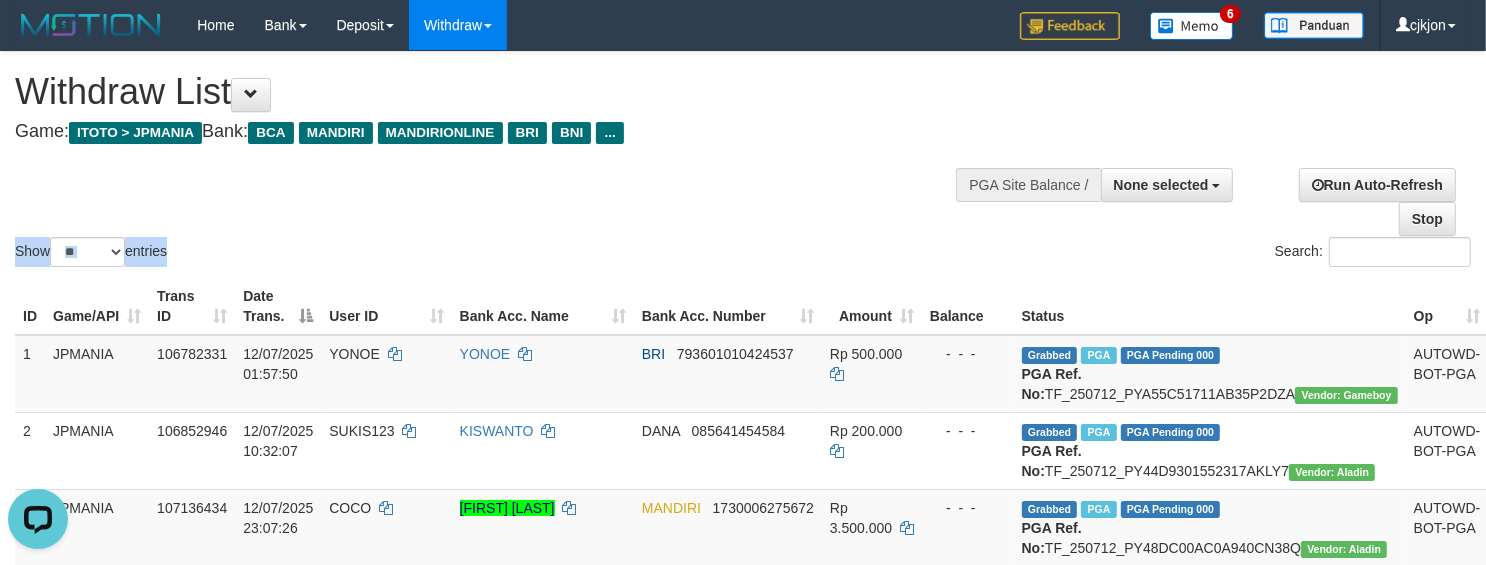 drag, startPoint x: 853, startPoint y: 240, endPoint x: 93, endPoint y: 16, distance: 792.3232 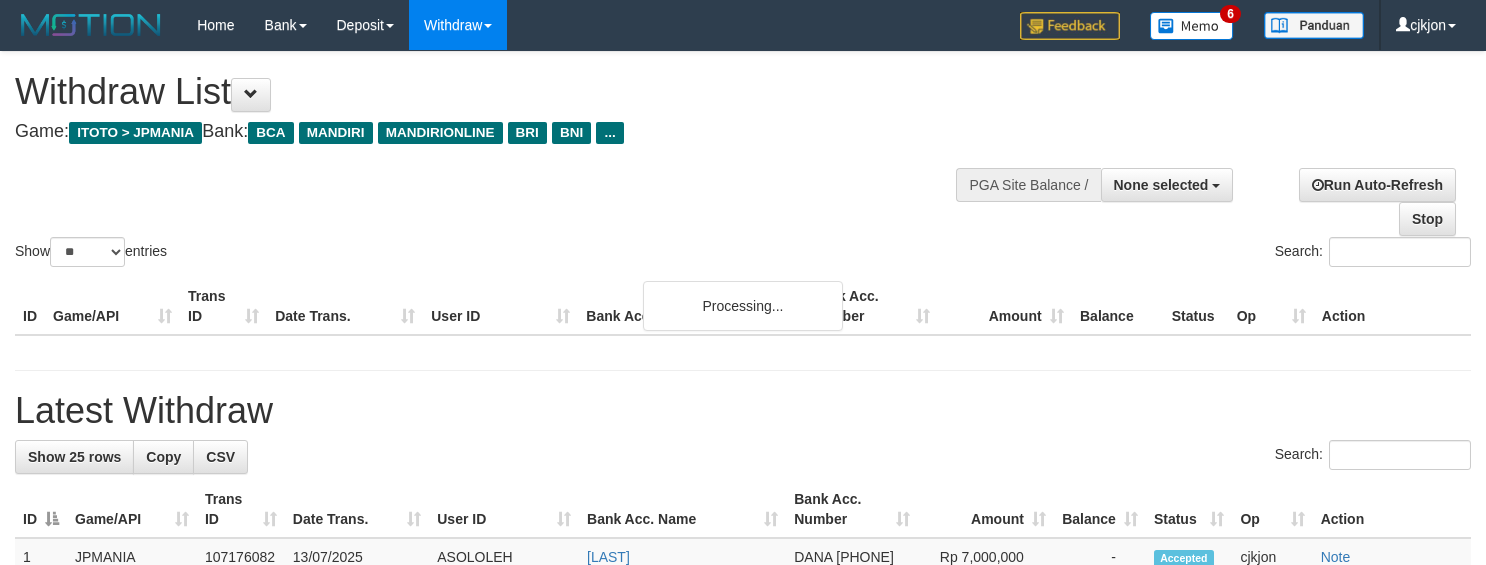 select 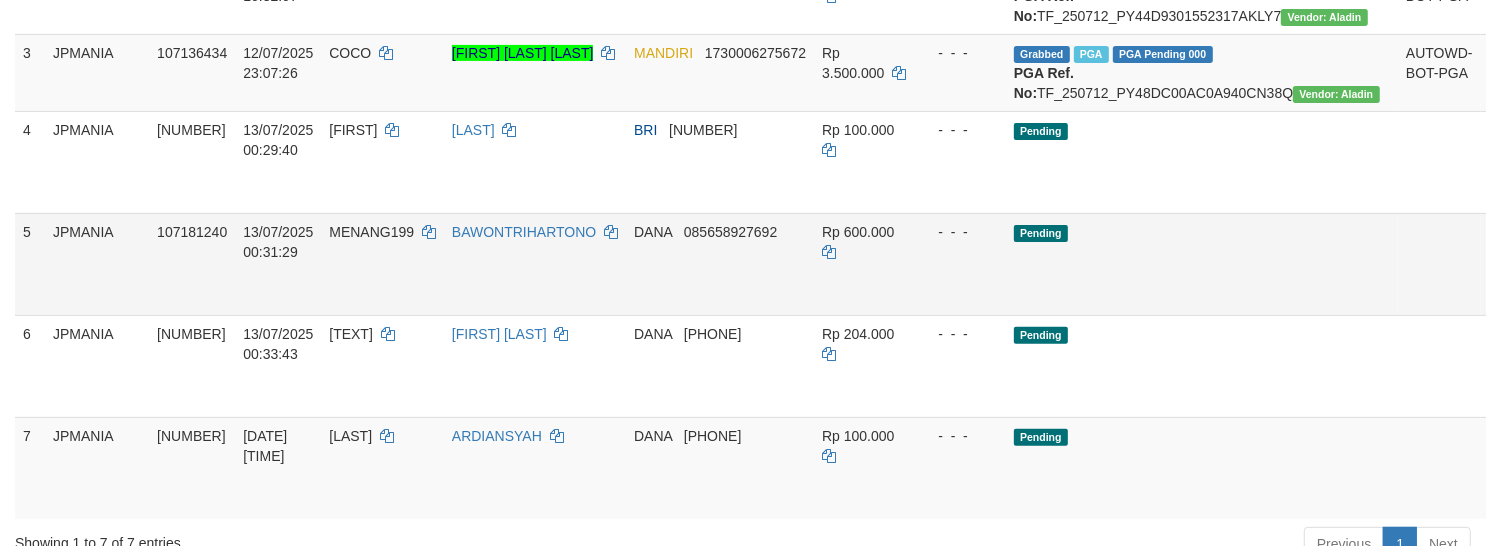 scroll, scrollTop: 500, scrollLeft: 0, axis: vertical 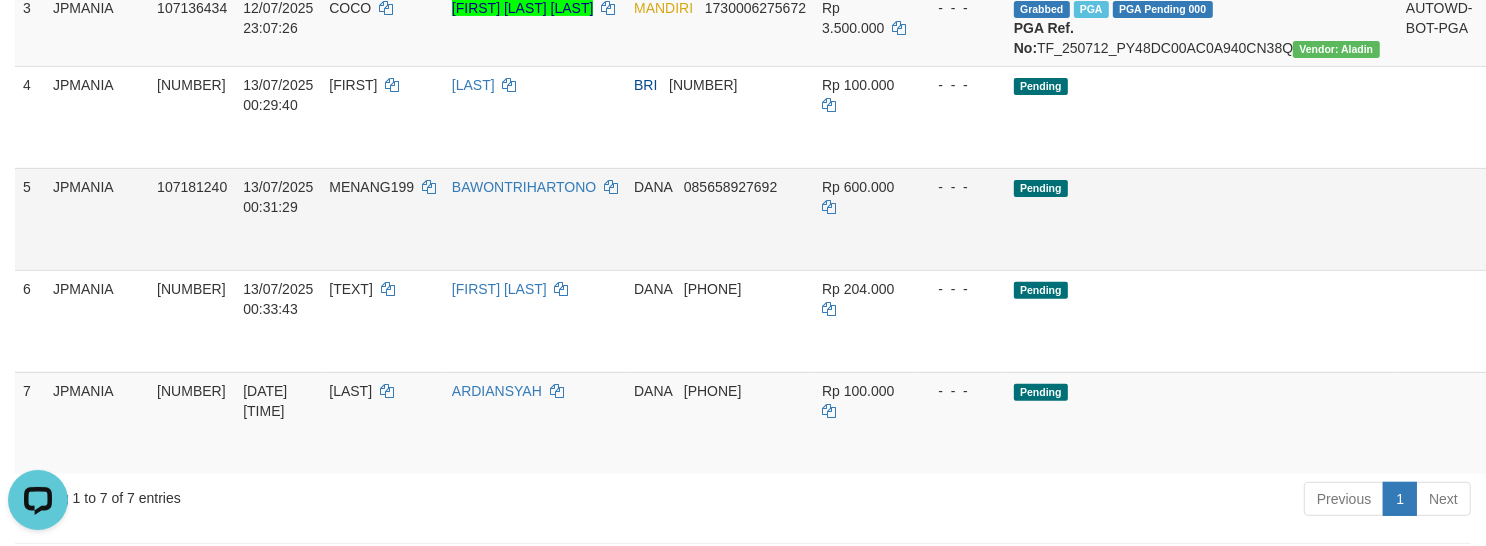 click on "Send PGA" at bounding box center [1505, 242] 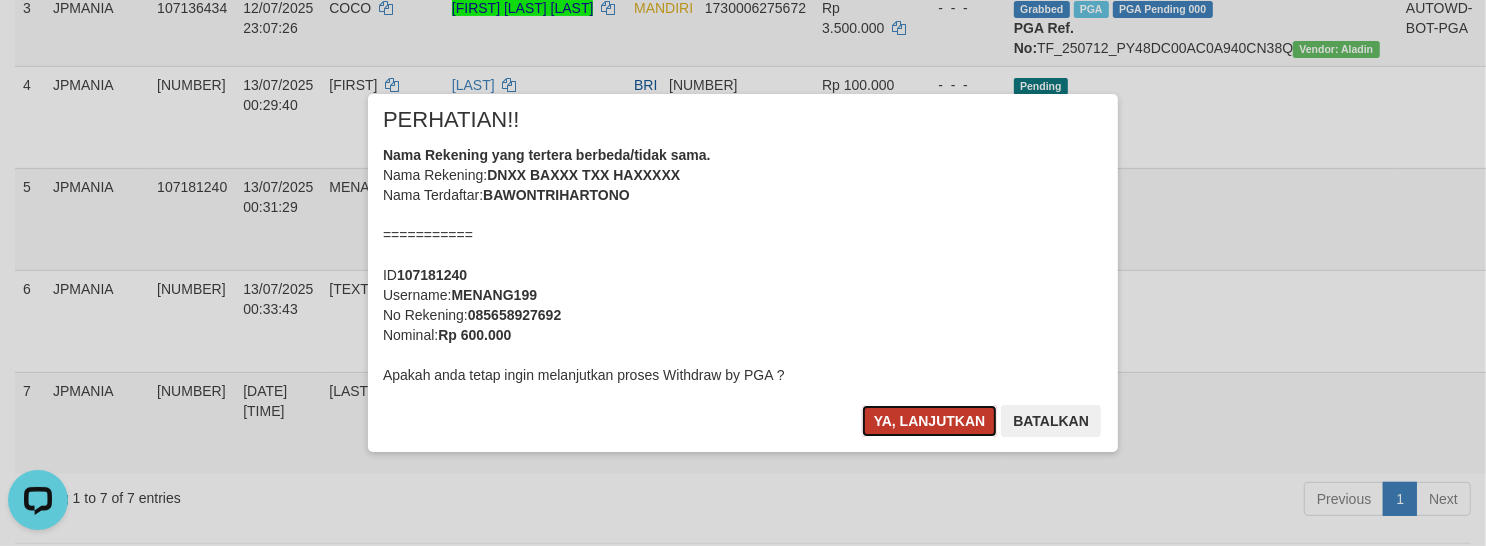click on "Ya, lanjutkan" at bounding box center (930, 421) 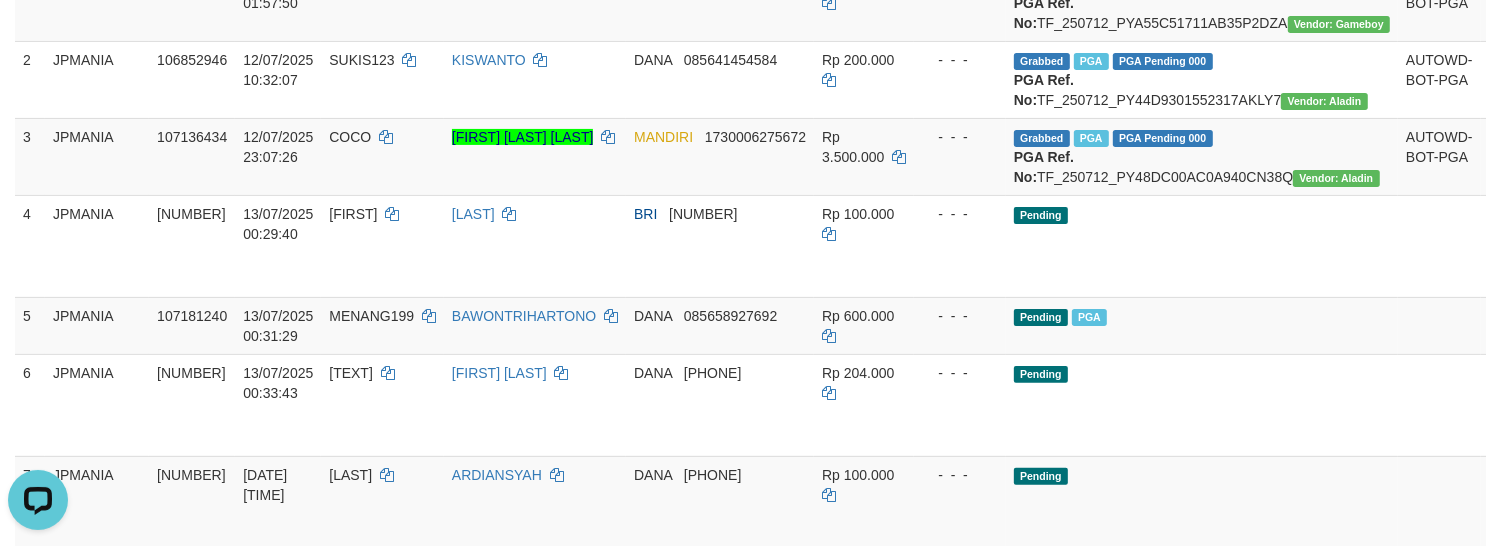 scroll, scrollTop: 125, scrollLeft: 0, axis: vertical 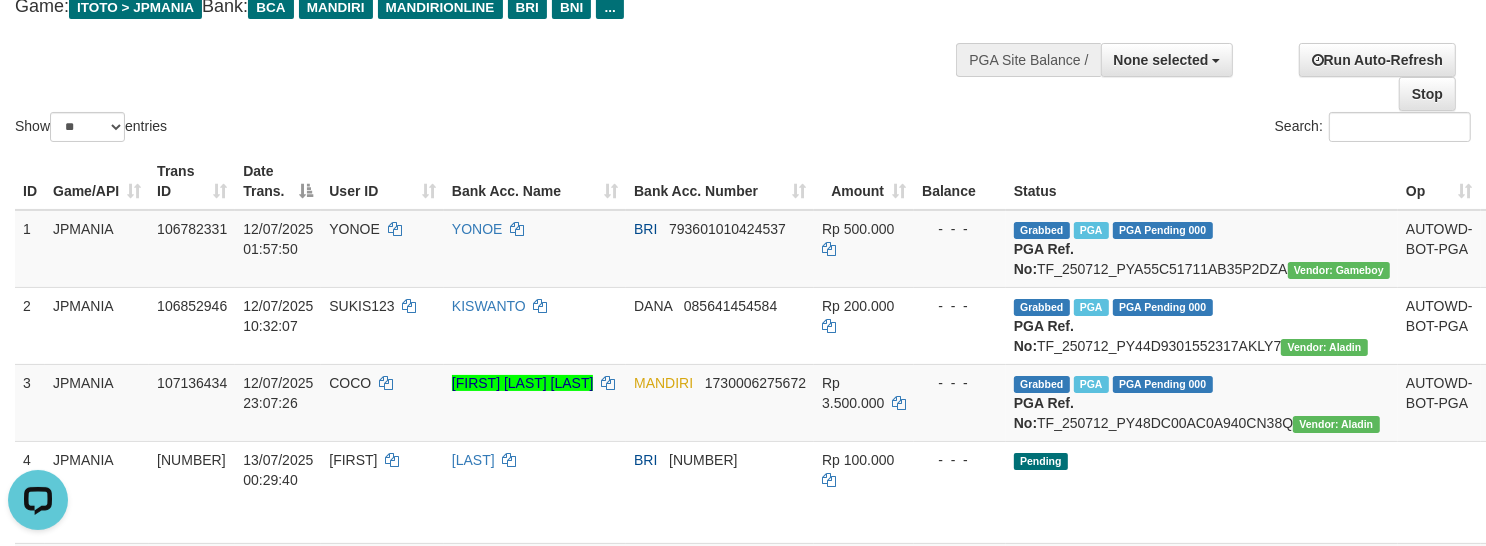 click on "Search:" at bounding box center (1114, 129) 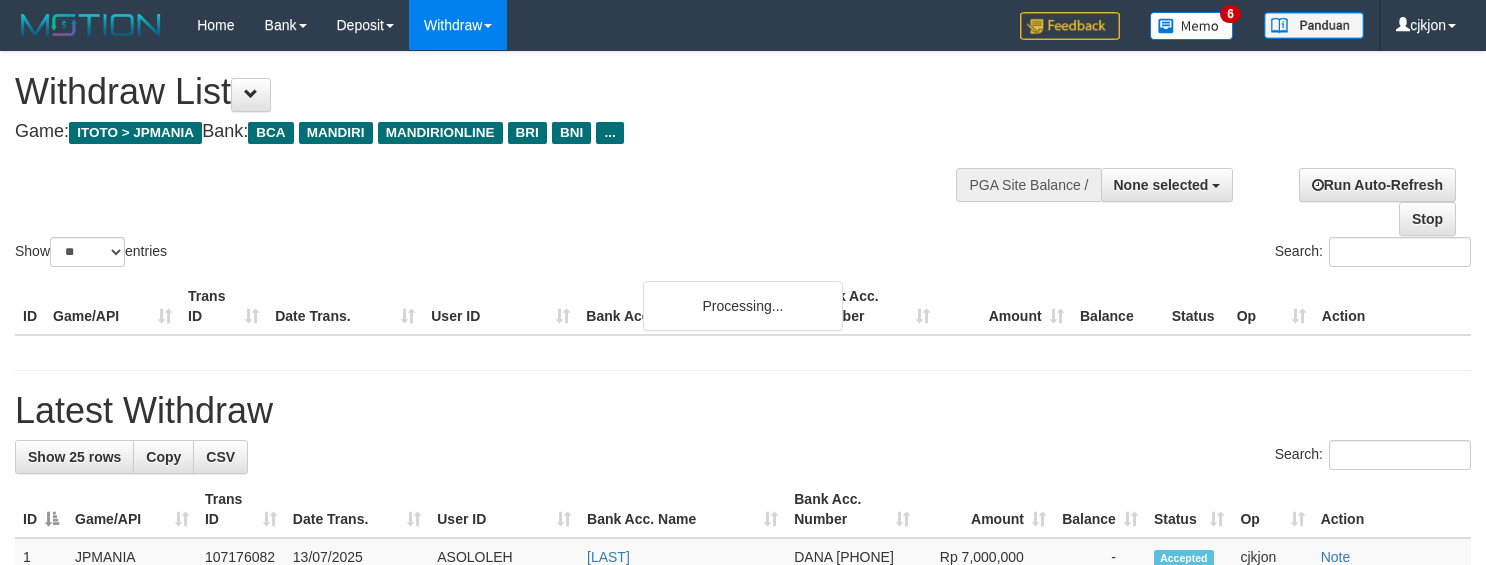 select 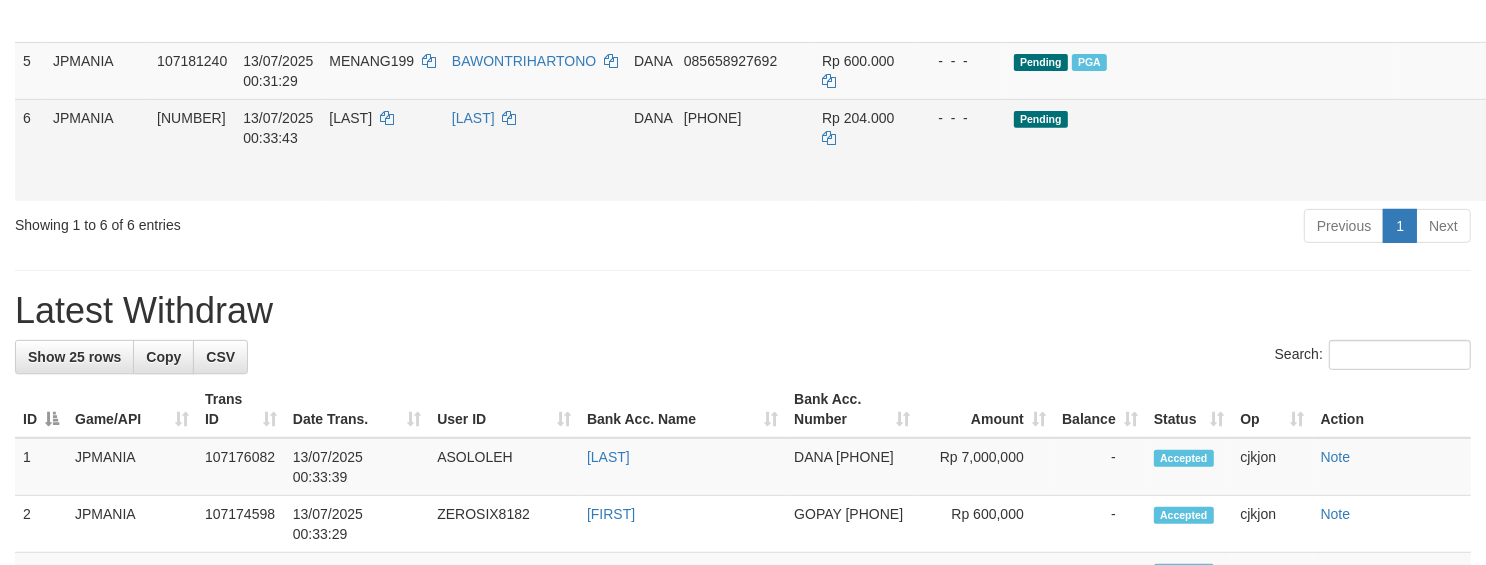 scroll, scrollTop: 546, scrollLeft: 0, axis: vertical 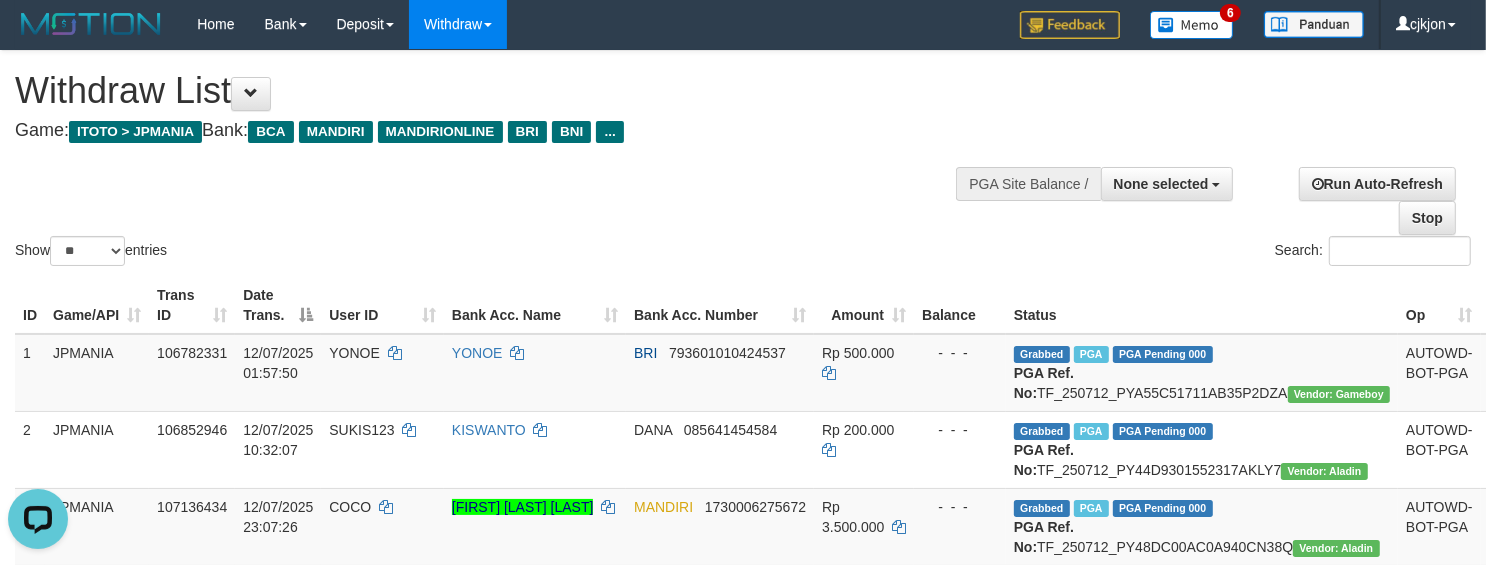 click at bounding box center (743, 151) 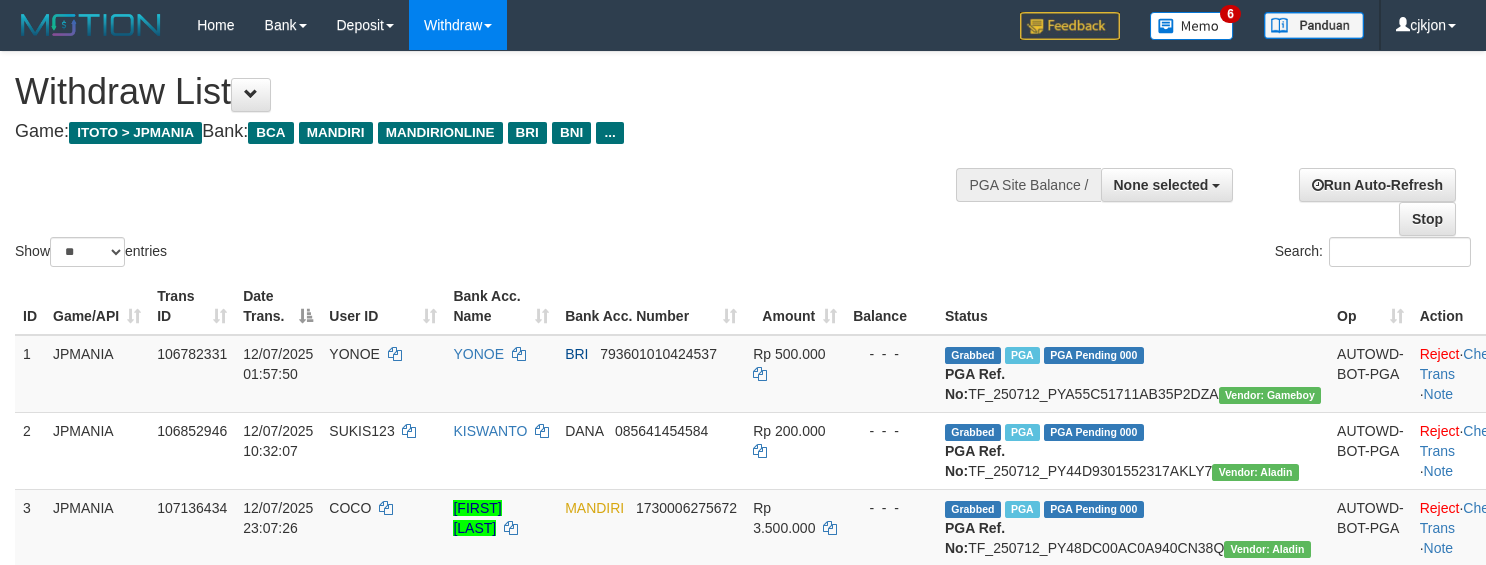 select 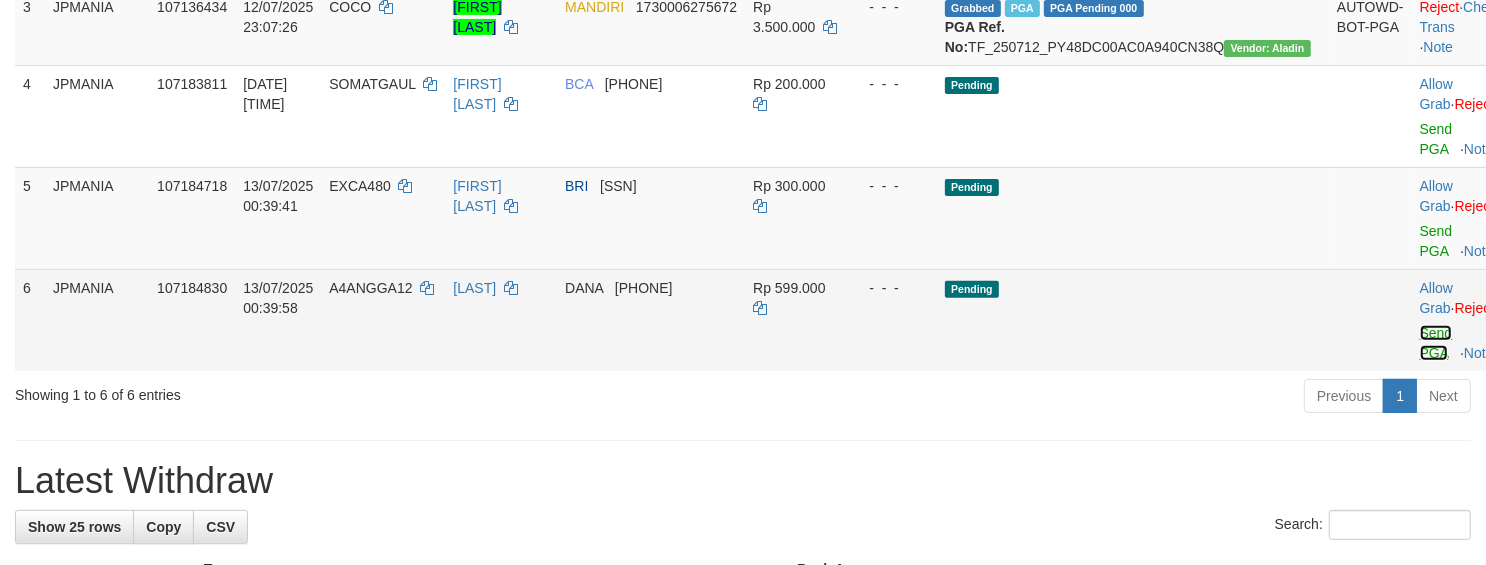 click on "Send PGA" at bounding box center [1436, 343] 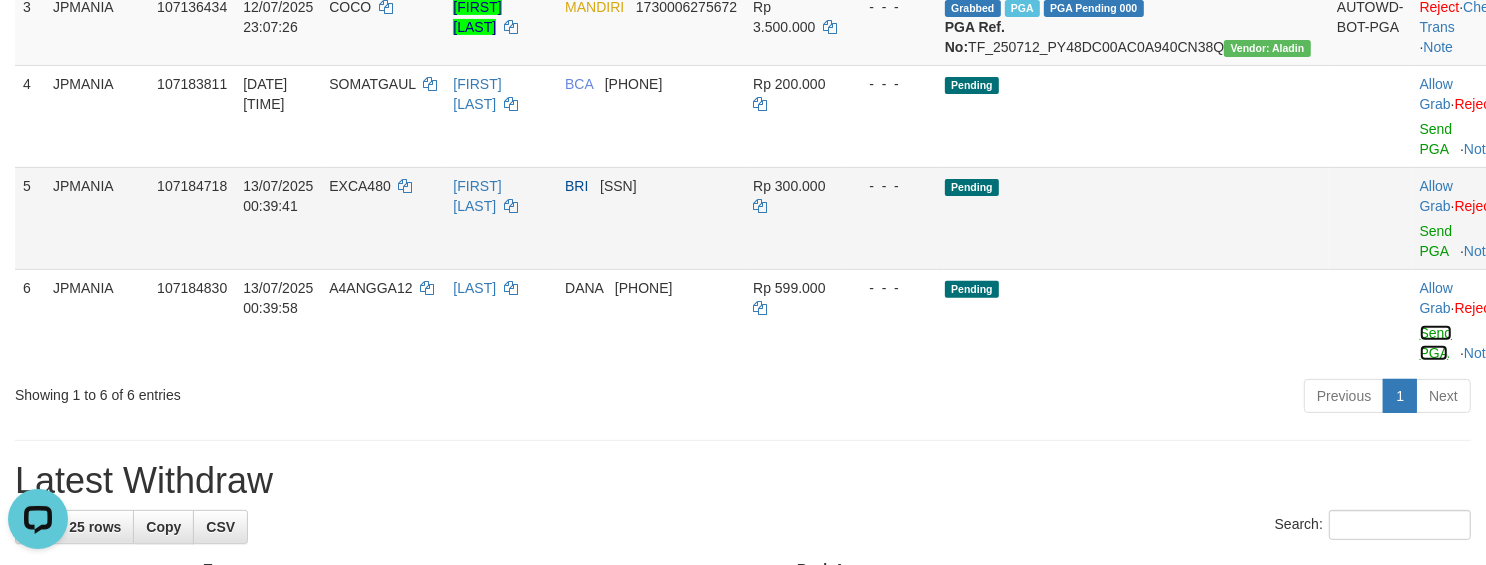 scroll, scrollTop: 0, scrollLeft: 0, axis: both 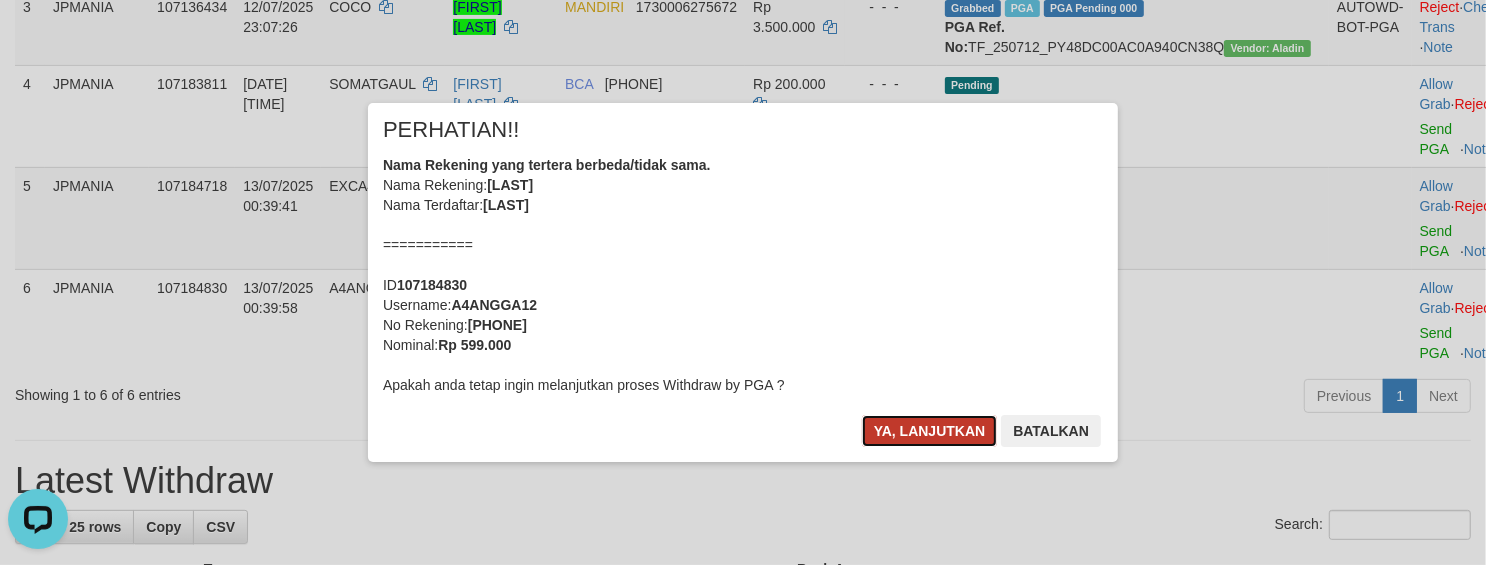 click on "Ya, lanjutkan" at bounding box center [930, 431] 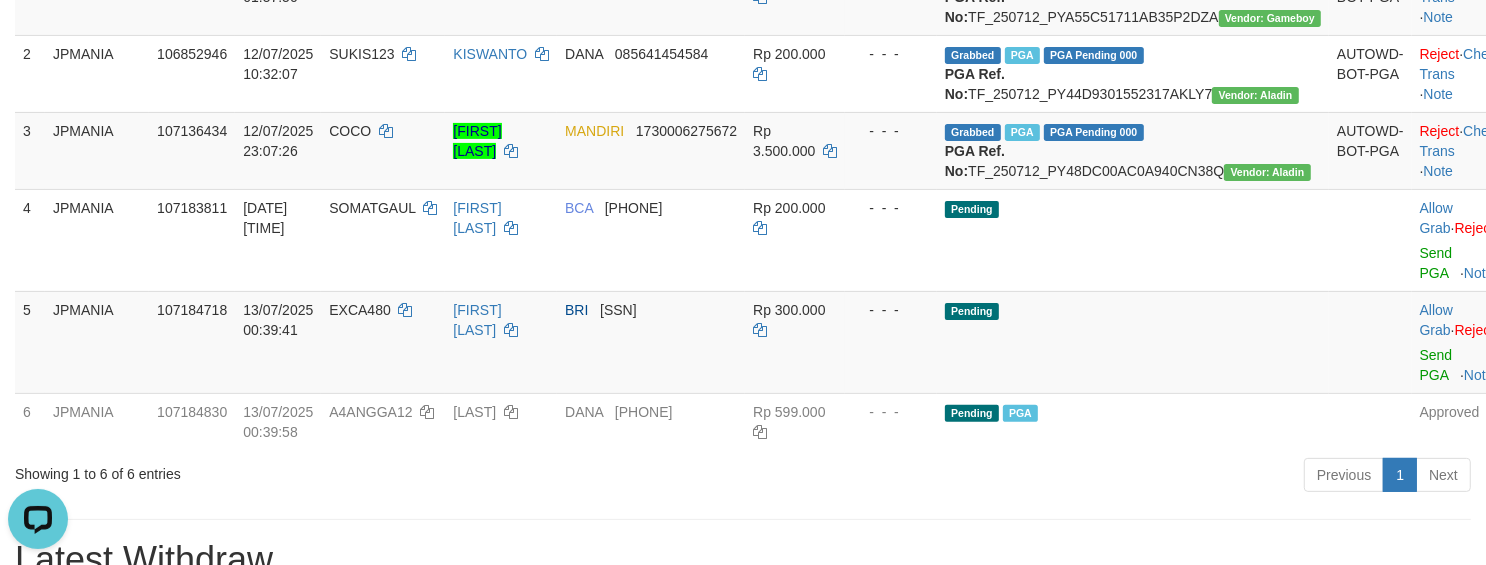 scroll, scrollTop: 126, scrollLeft: 0, axis: vertical 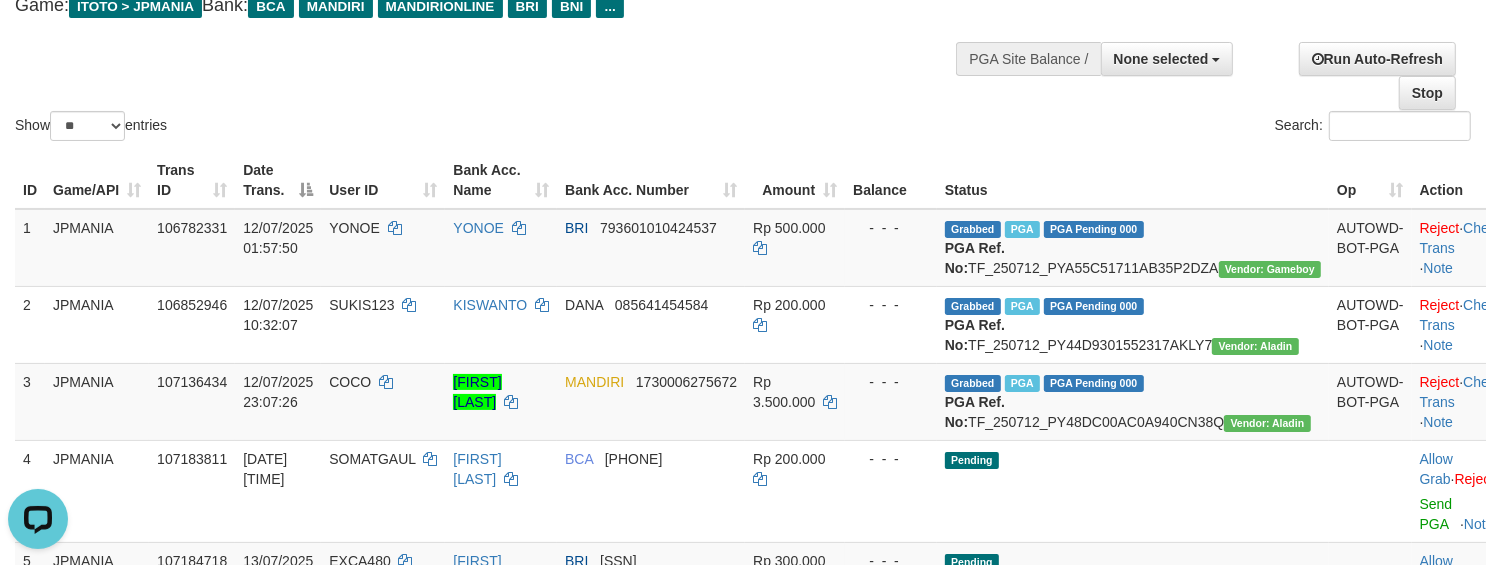 click at bounding box center (1130, 57) 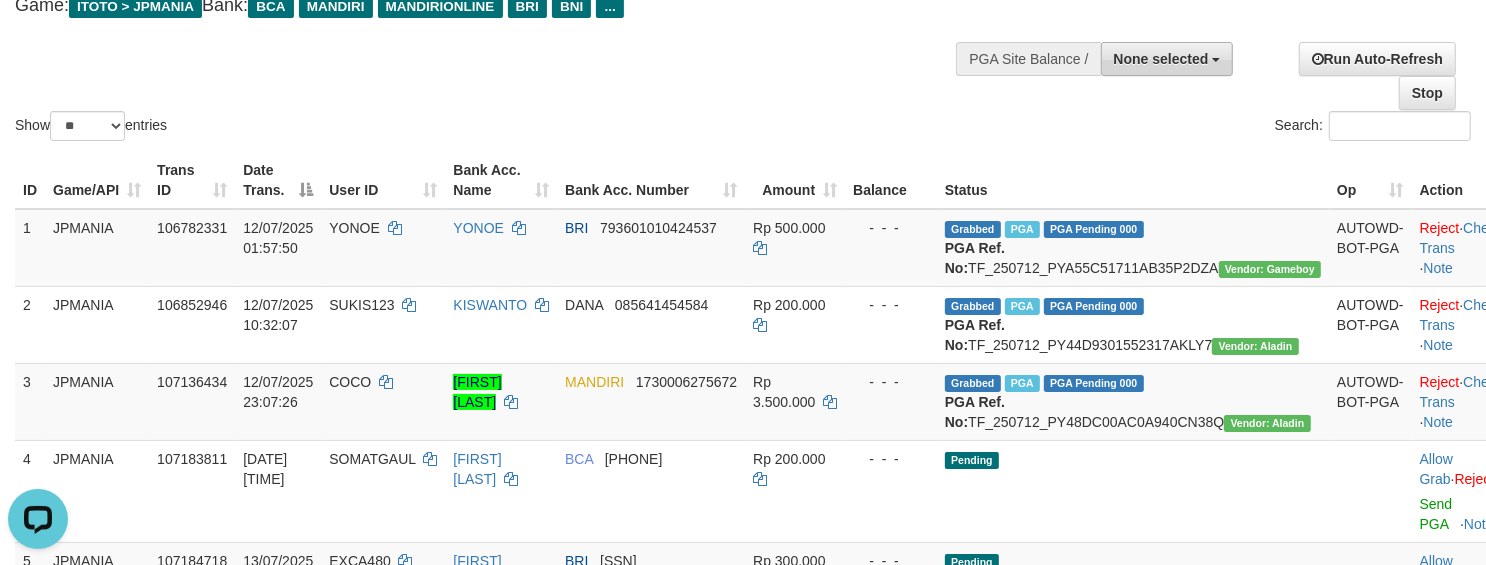 drag, startPoint x: 1150, startPoint y: 43, endPoint x: 1077, endPoint y: 116, distance: 103.23759 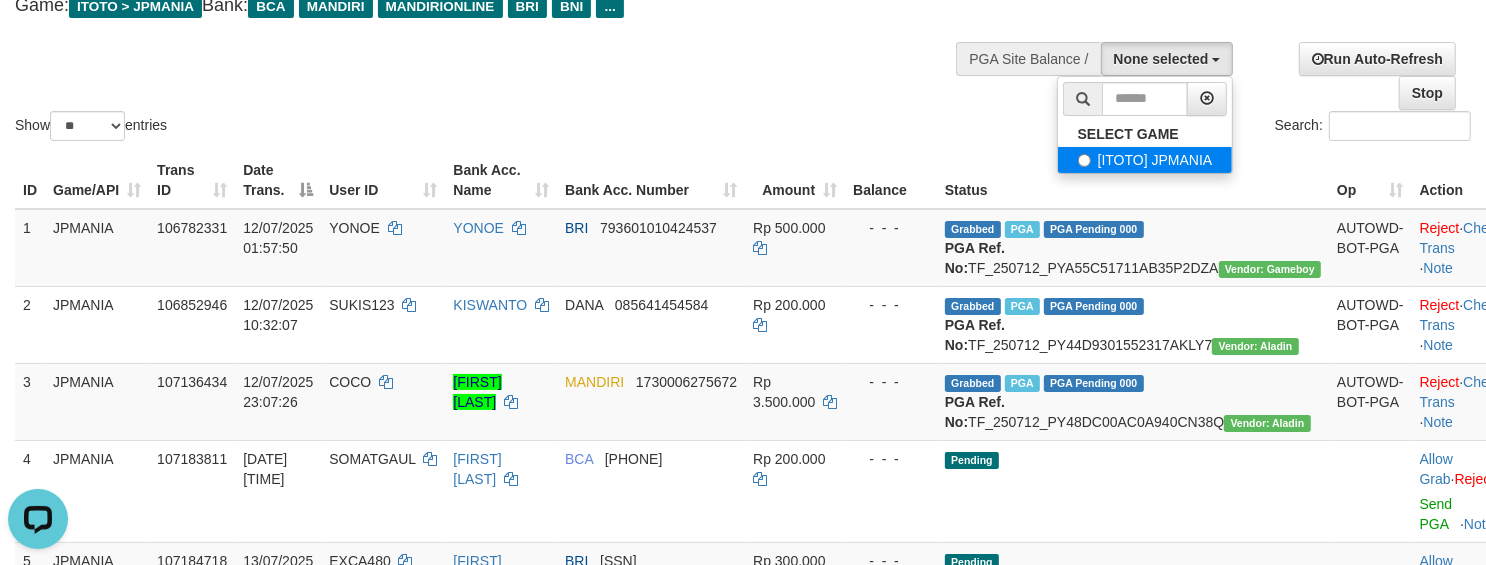 select on "****" 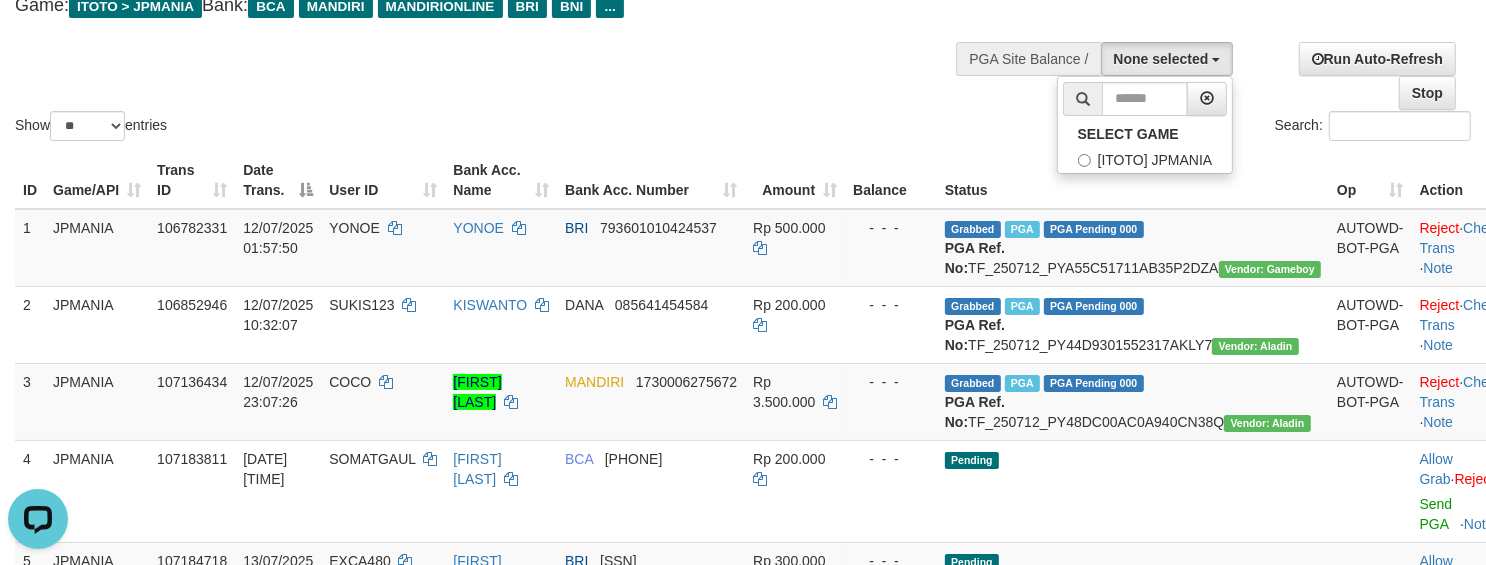 scroll, scrollTop: 17, scrollLeft: 0, axis: vertical 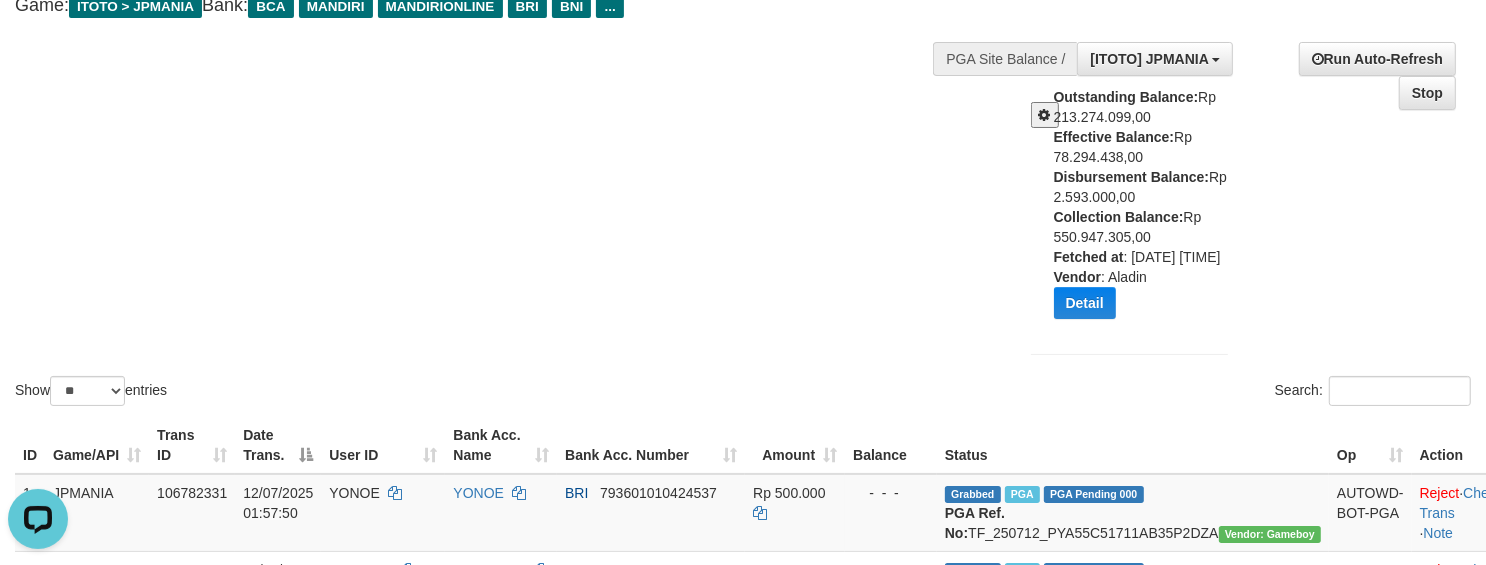 click at bounding box center [1045, 115] 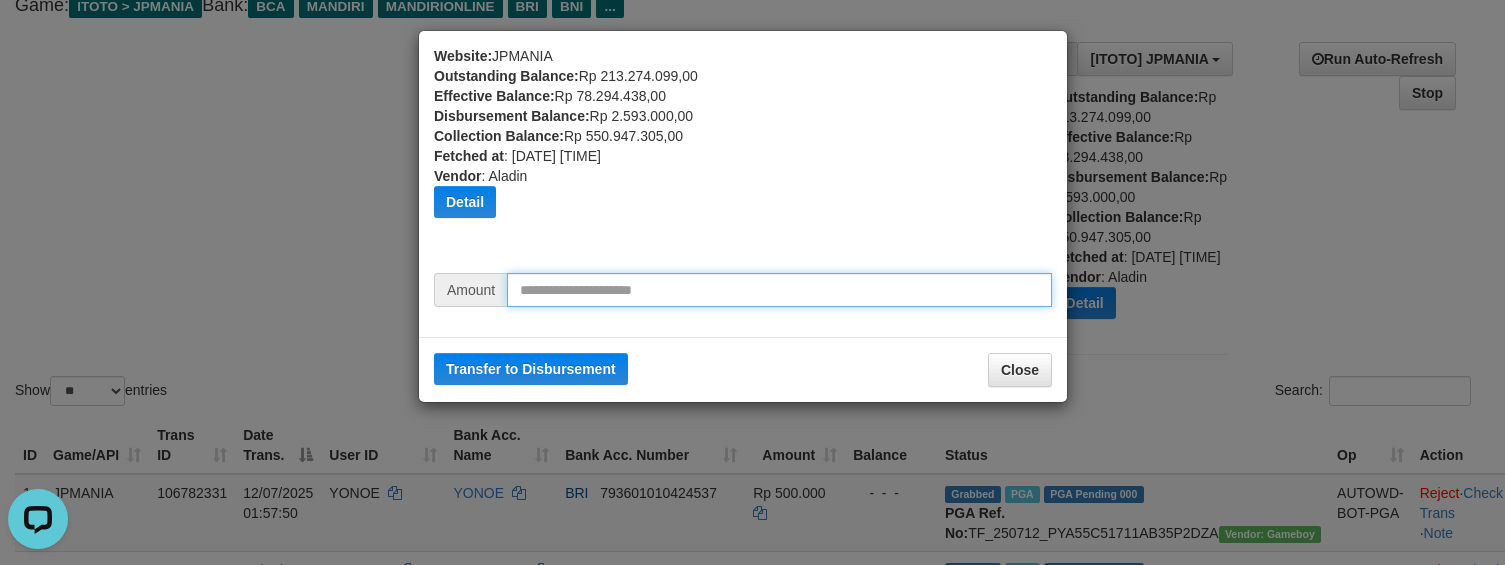 click at bounding box center (779, 290) 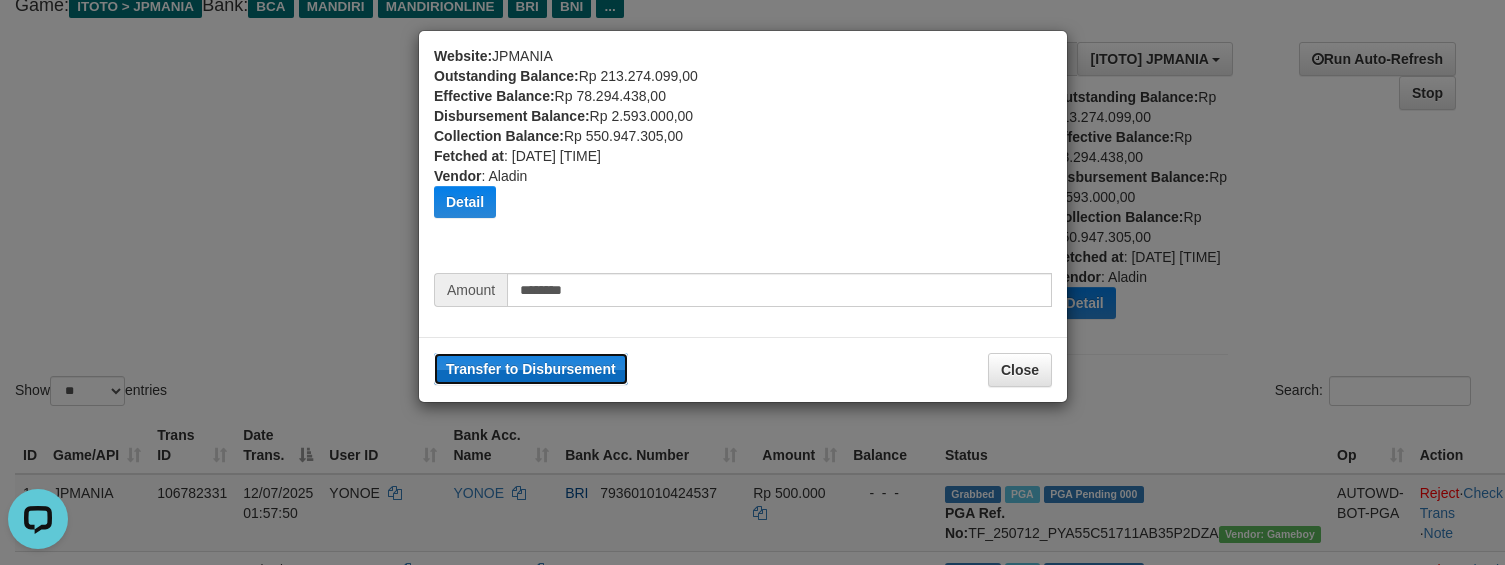 click on "Transfer to Disbursement" at bounding box center (531, 369) 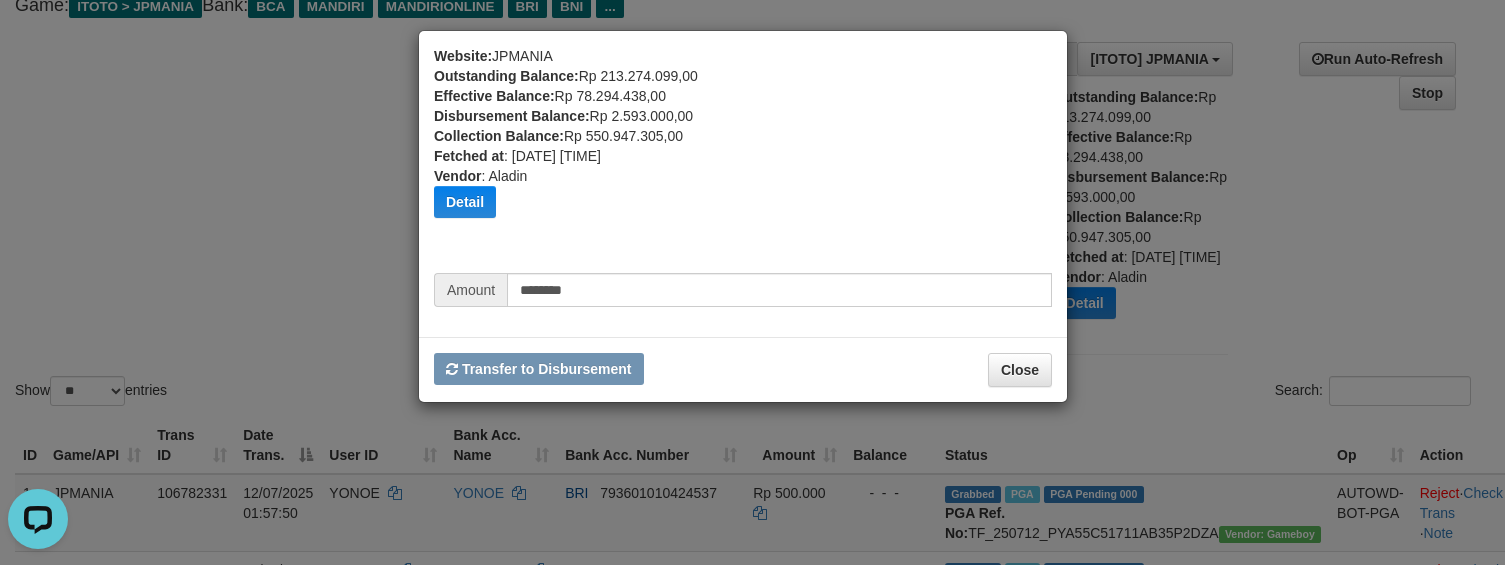 type 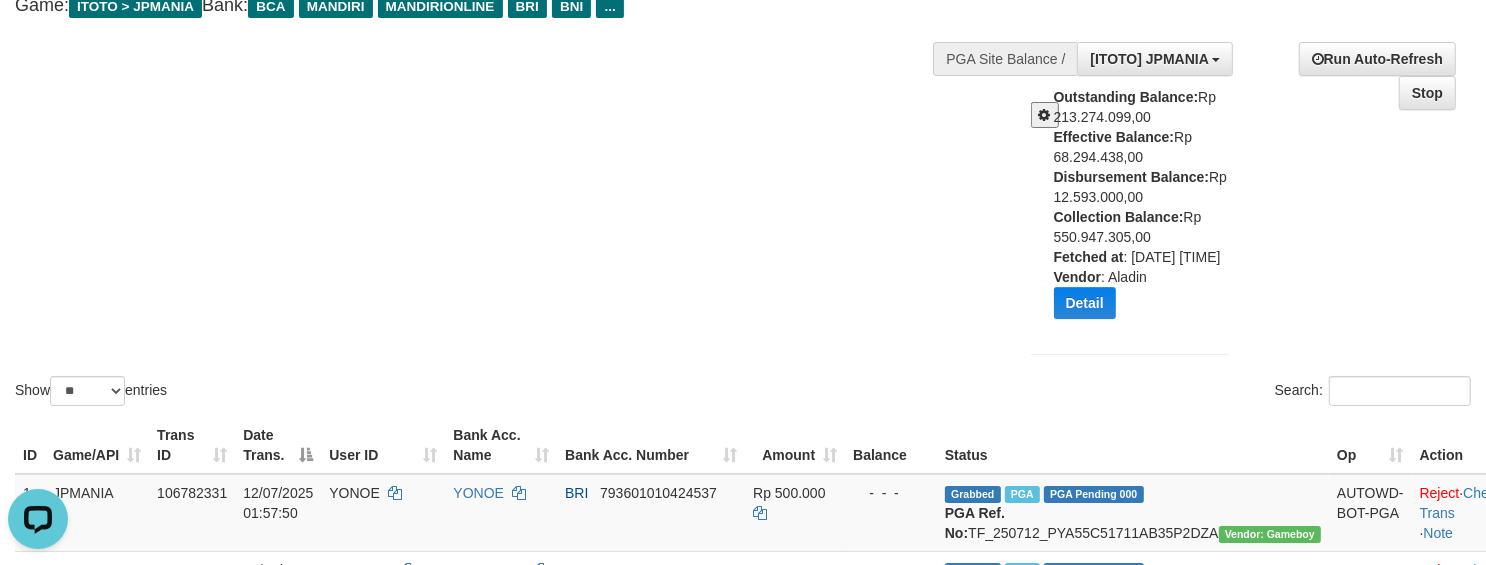 click on "Show  ** ** ** ***  entries Search:" at bounding box center [743, 168] 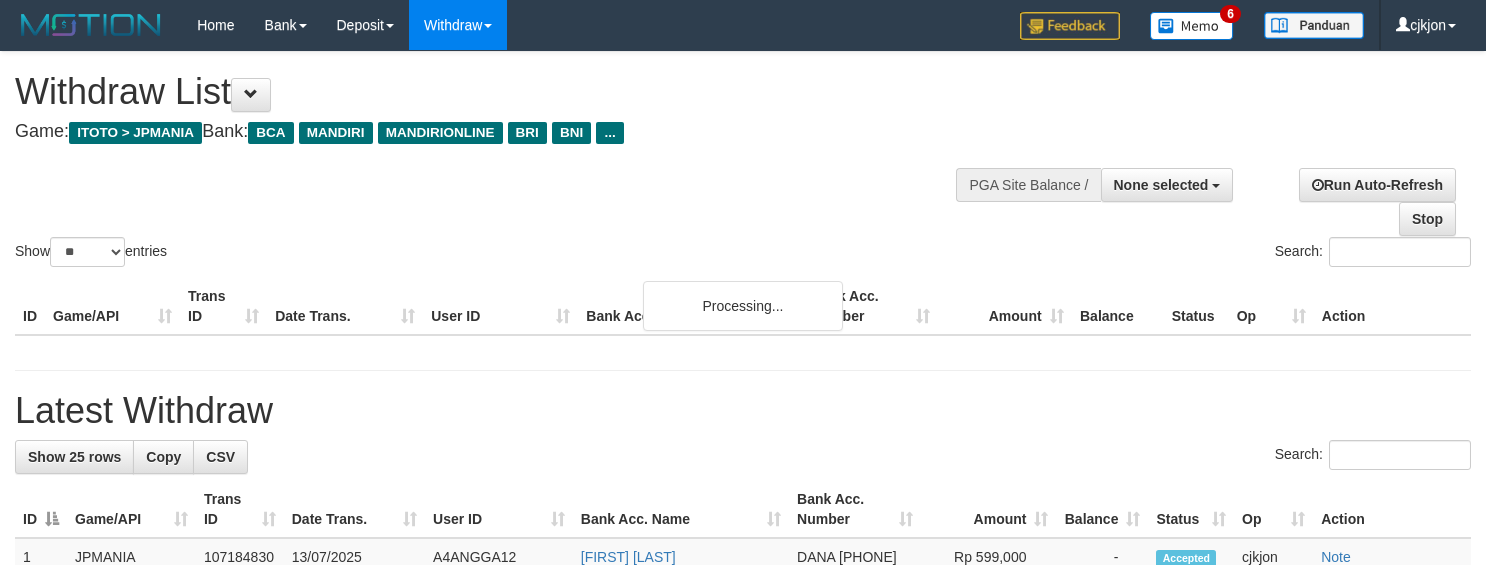 select 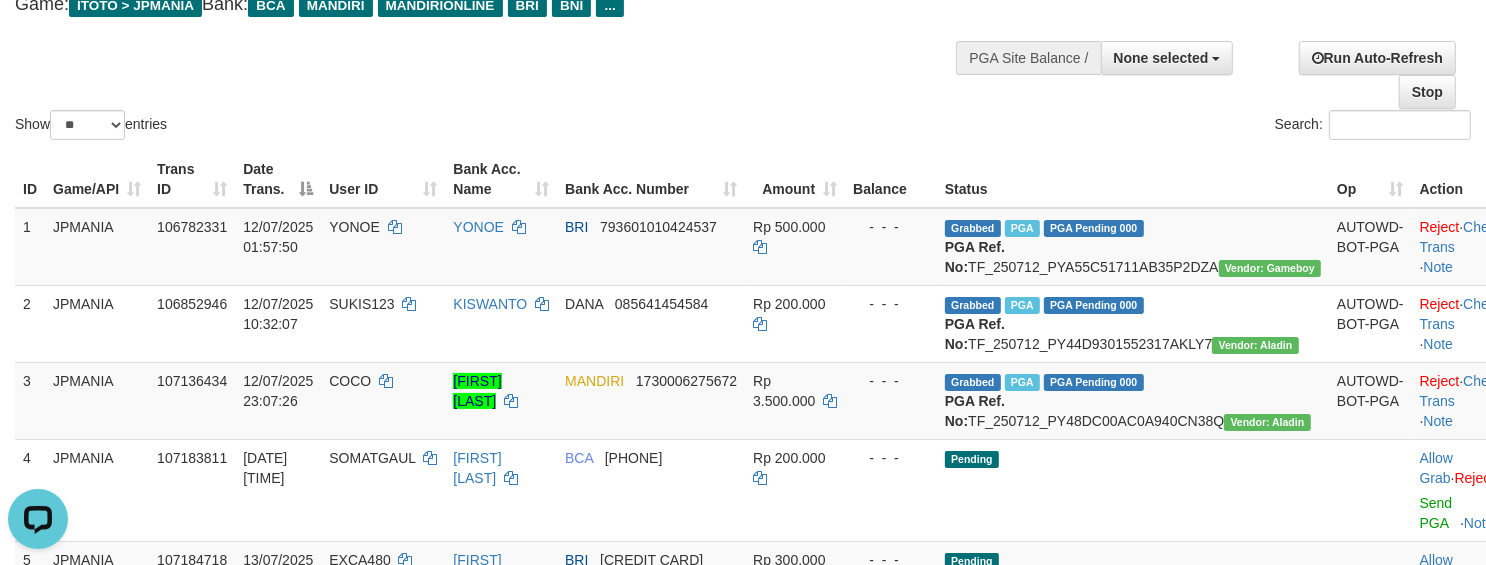 scroll, scrollTop: 0, scrollLeft: 0, axis: both 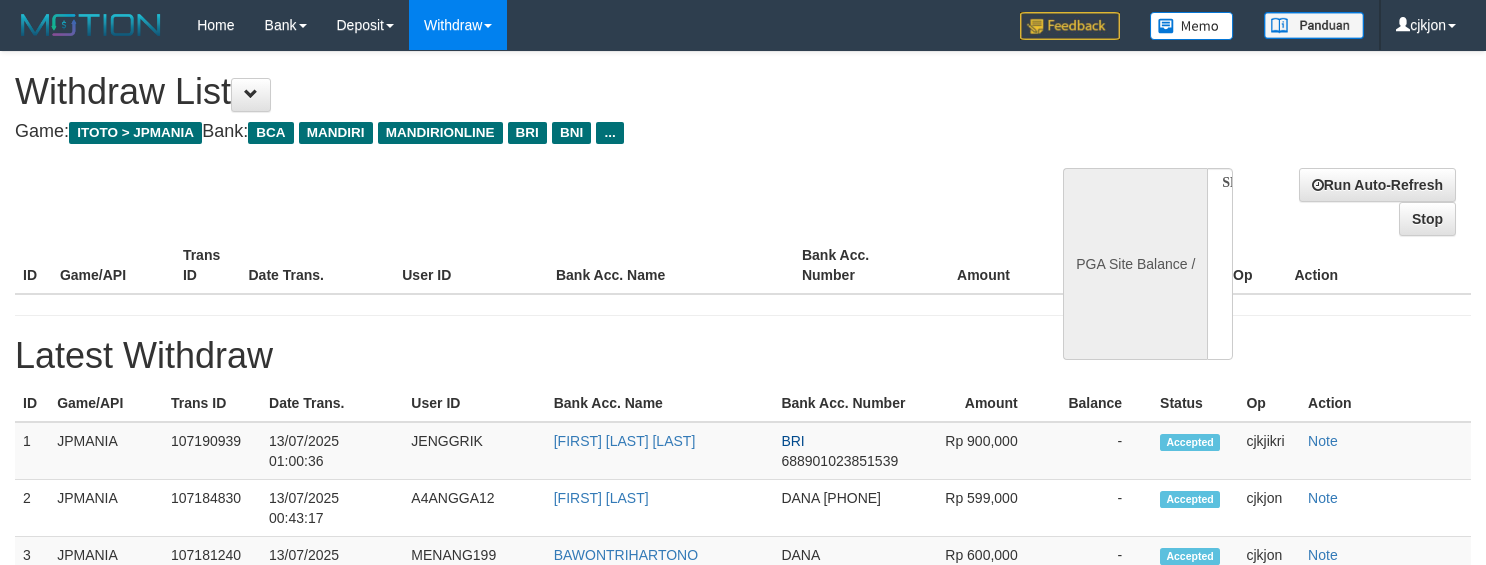 select 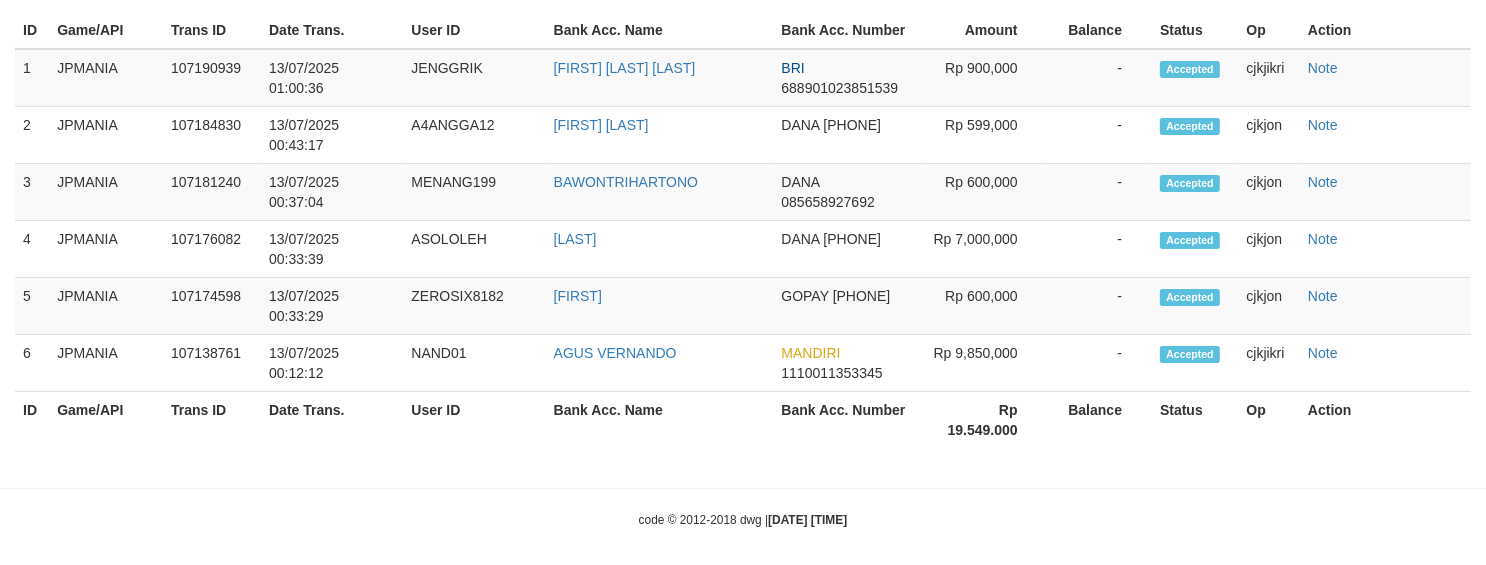 select on "**" 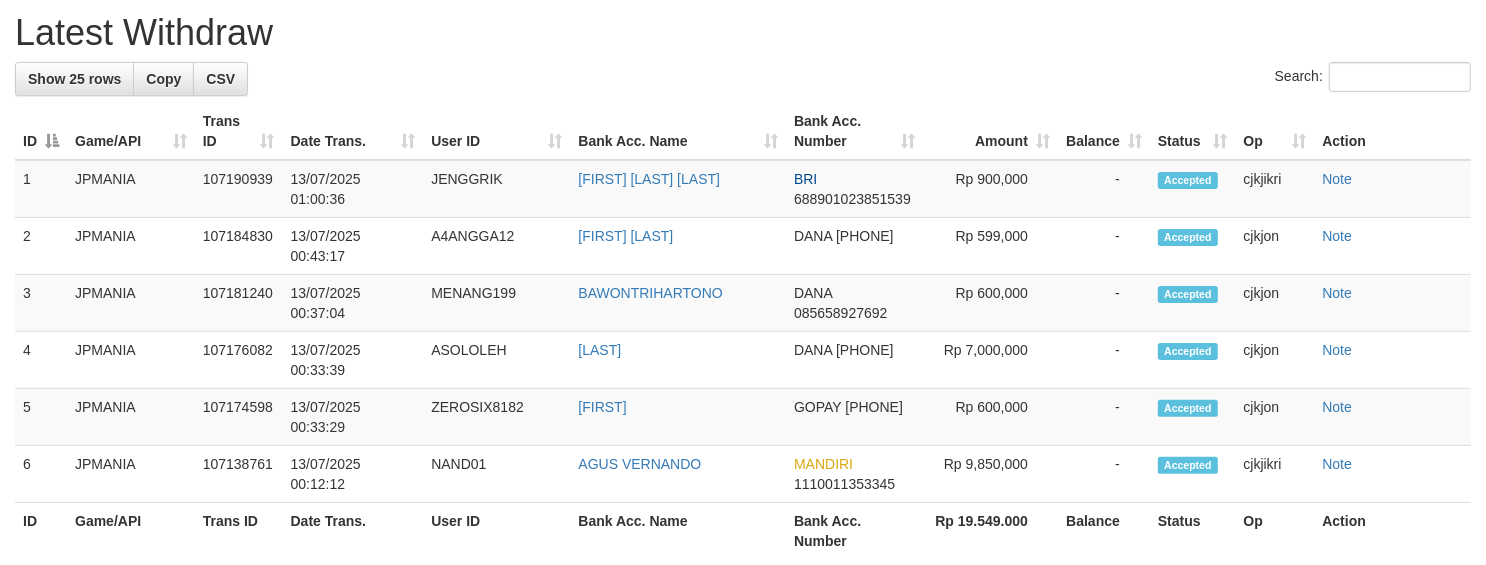 scroll, scrollTop: 908, scrollLeft: 0, axis: vertical 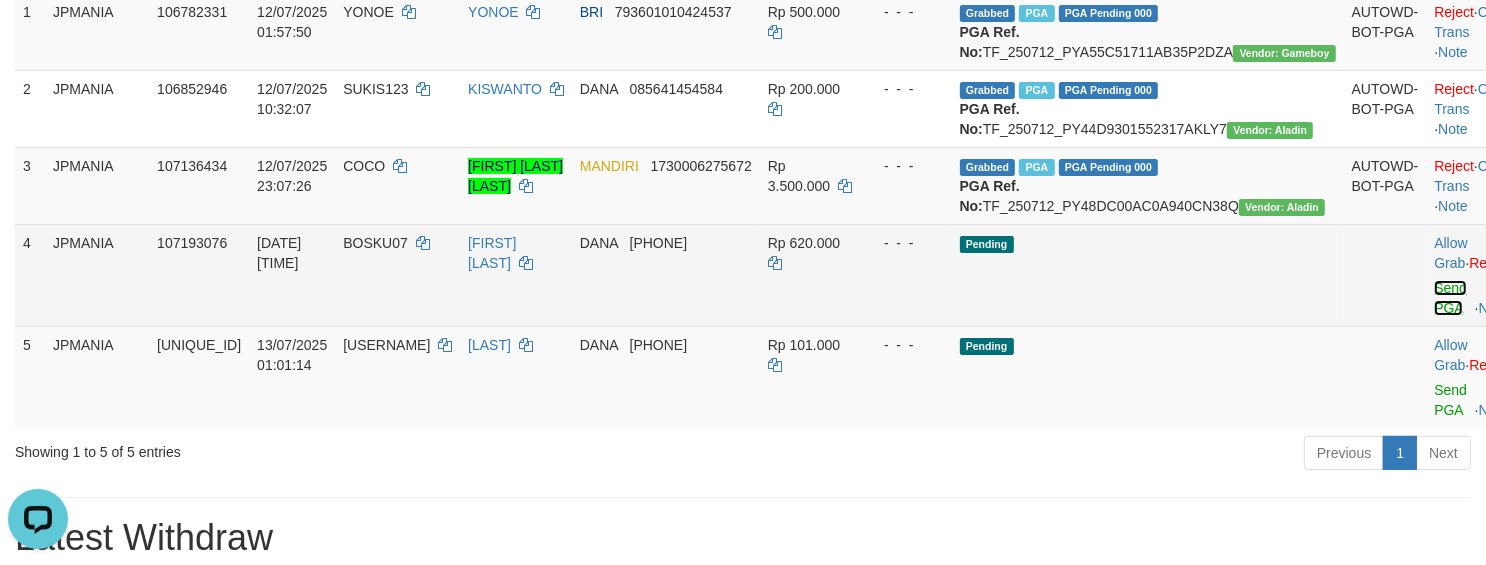 click on "Send PGA" at bounding box center [1450, 298] 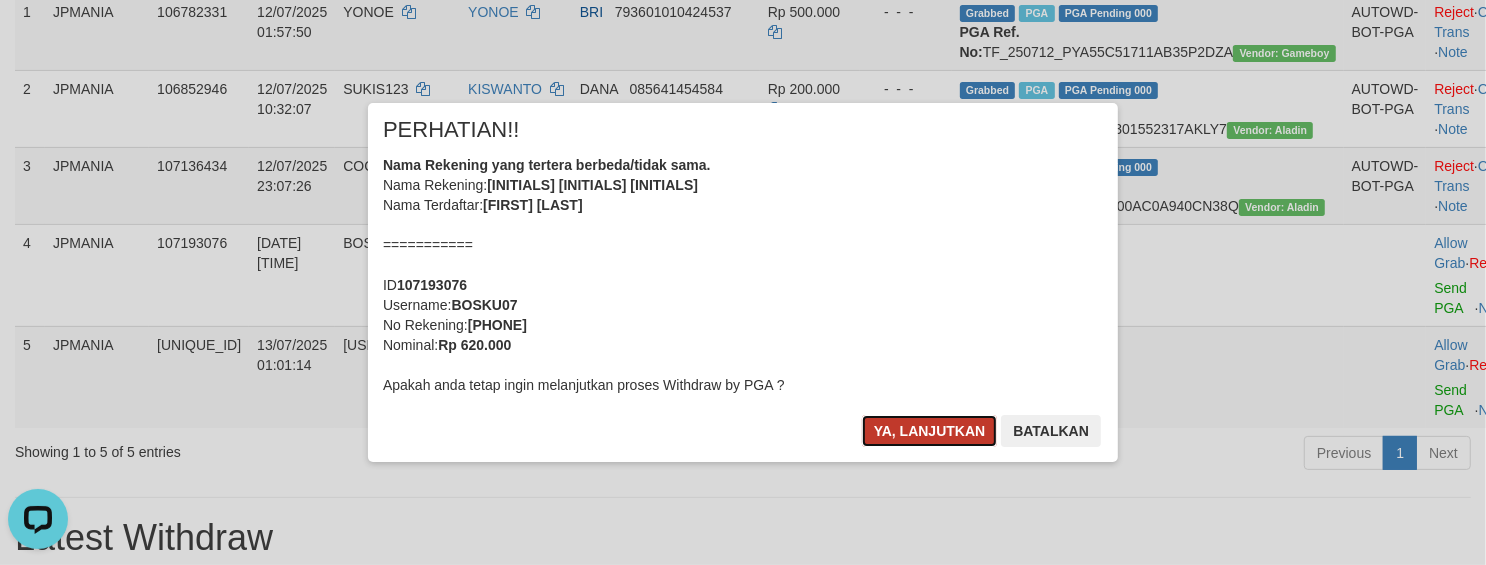 click on "Ya, lanjutkan" at bounding box center (930, 431) 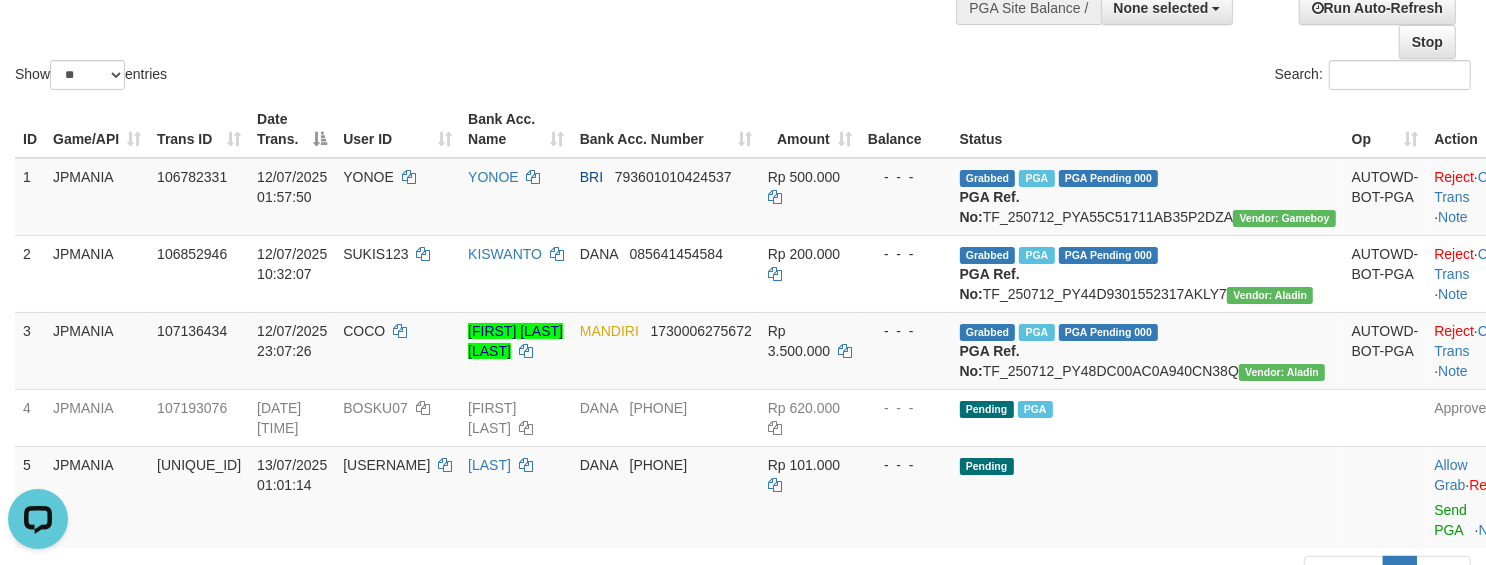 scroll, scrollTop: 0, scrollLeft: 0, axis: both 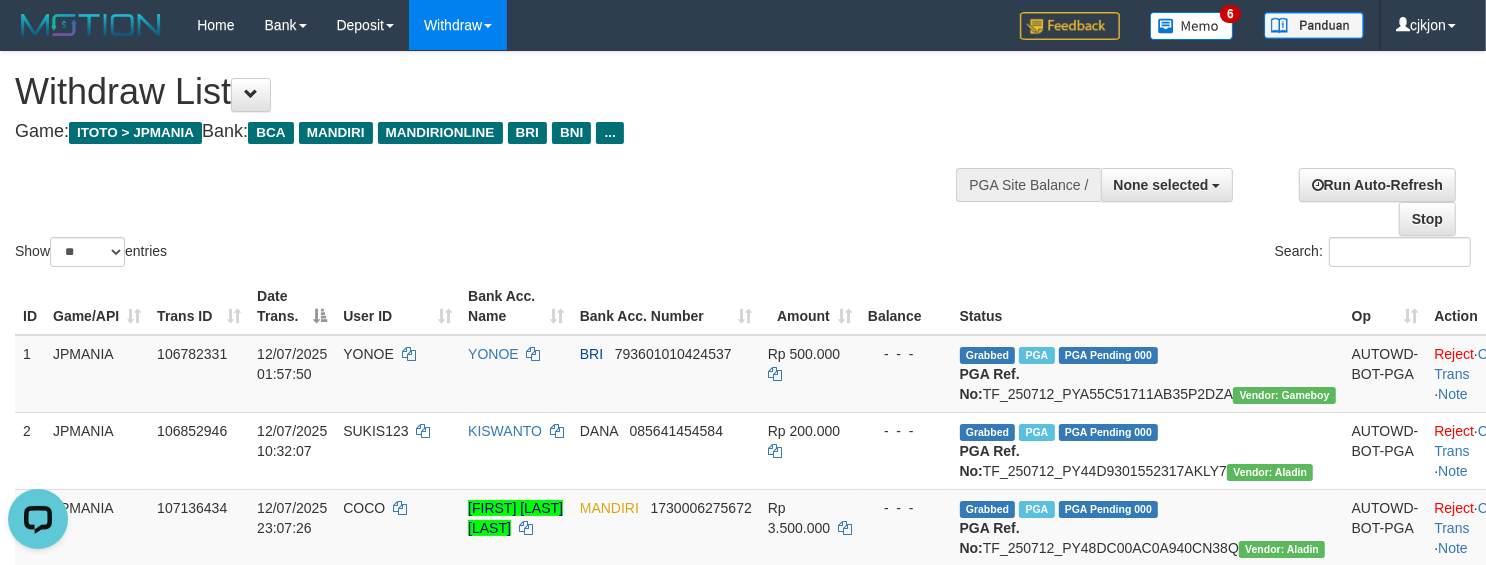 click on "Show  ** ** ** ***  entries Search:" at bounding box center [743, 161] 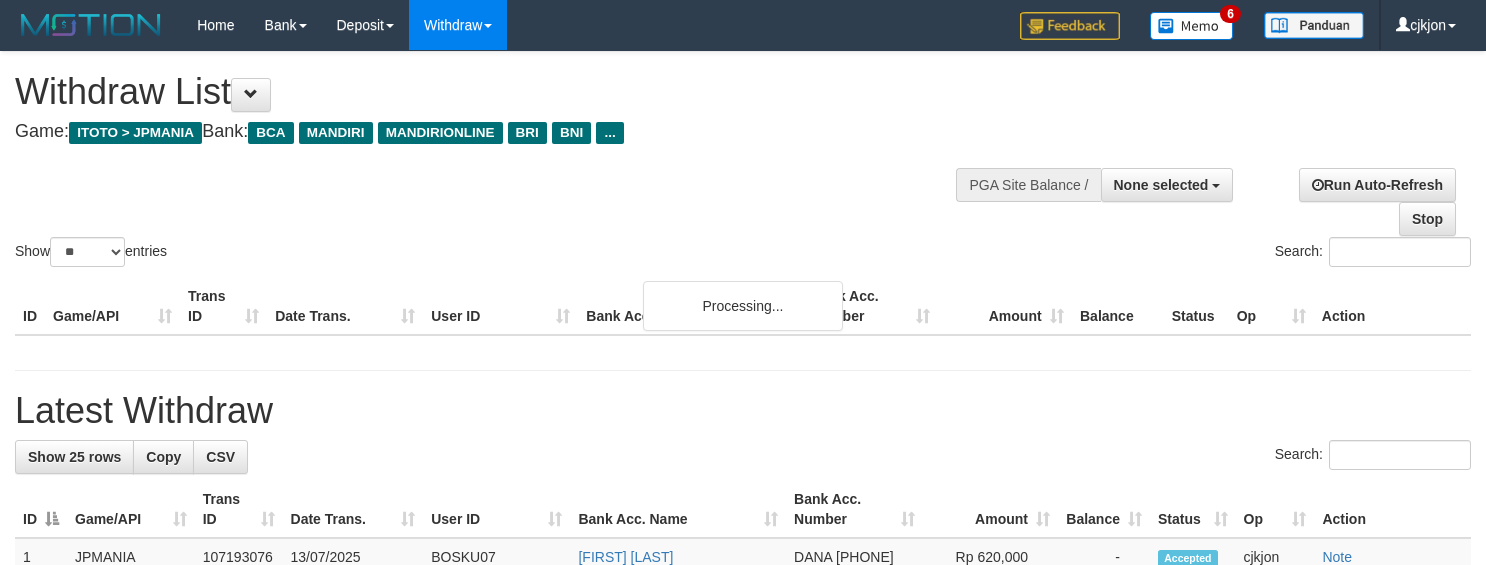 select 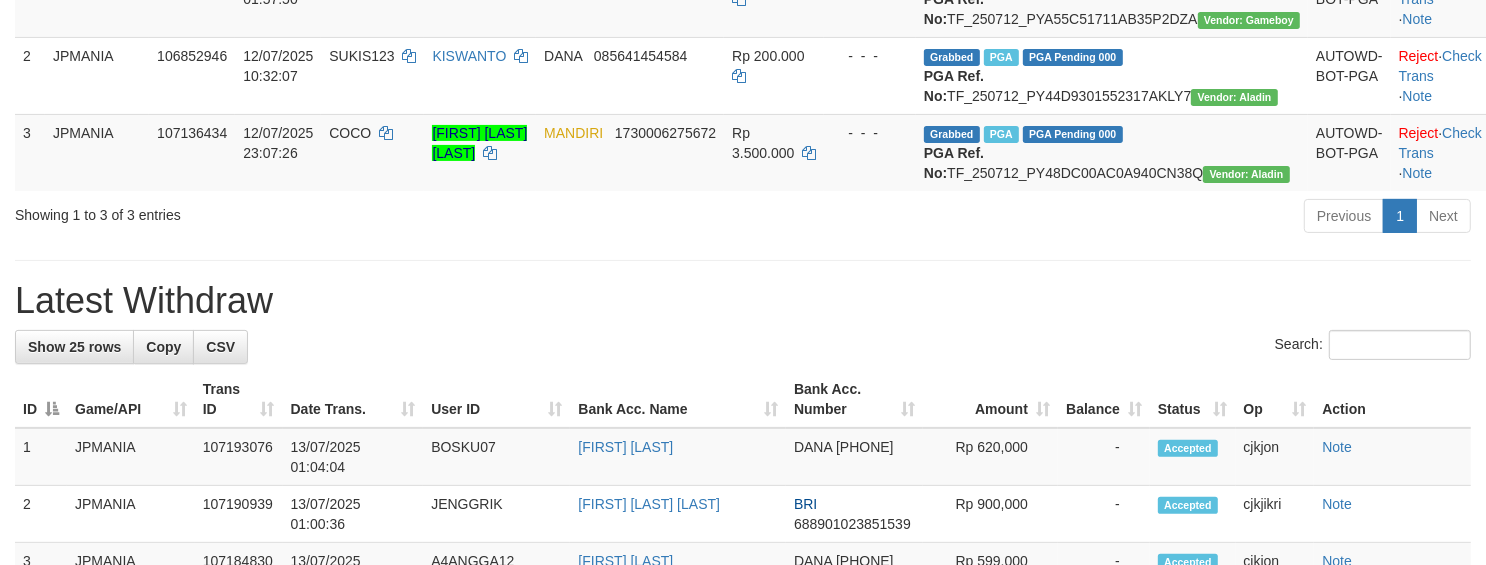 scroll, scrollTop: 126, scrollLeft: 0, axis: vertical 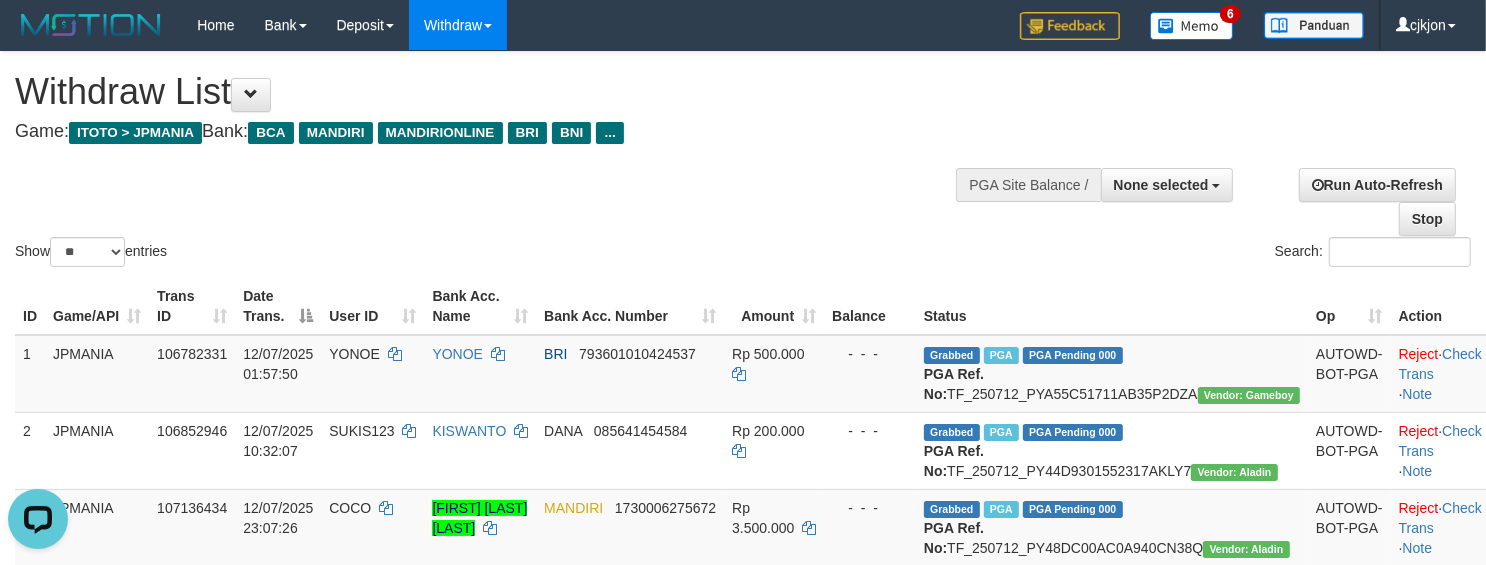drag, startPoint x: 755, startPoint y: 213, endPoint x: 643, endPoint y: 166, distance: 121.46193 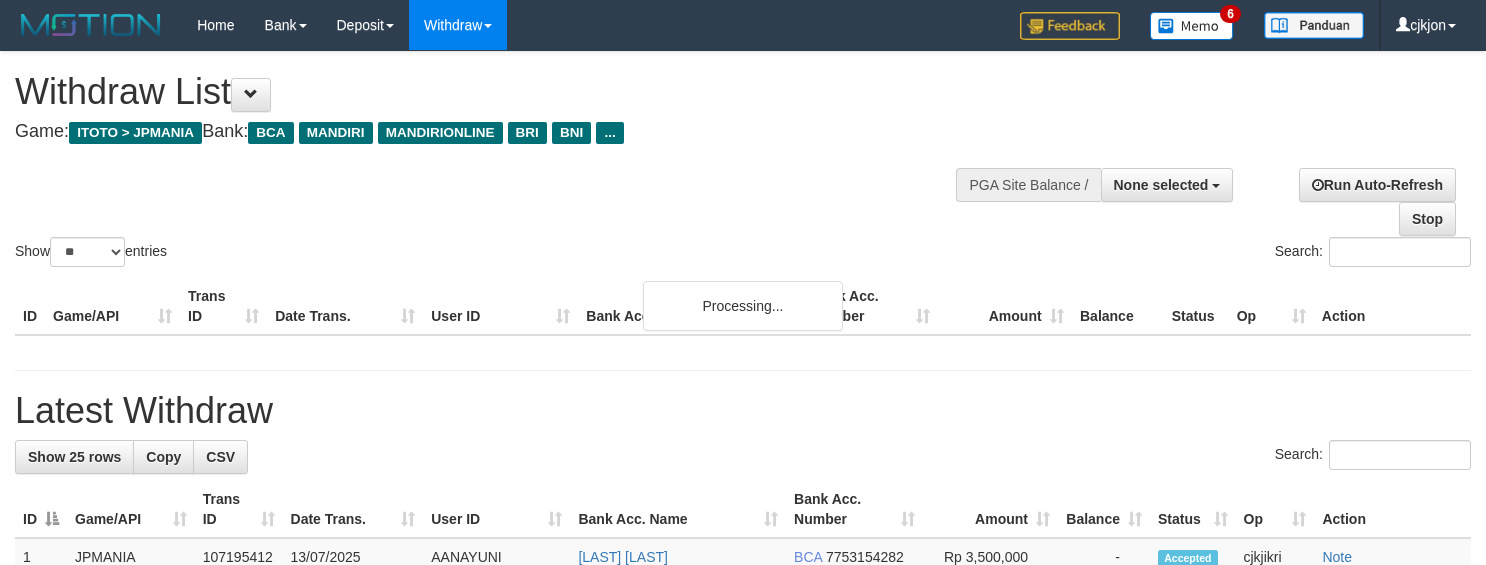 select 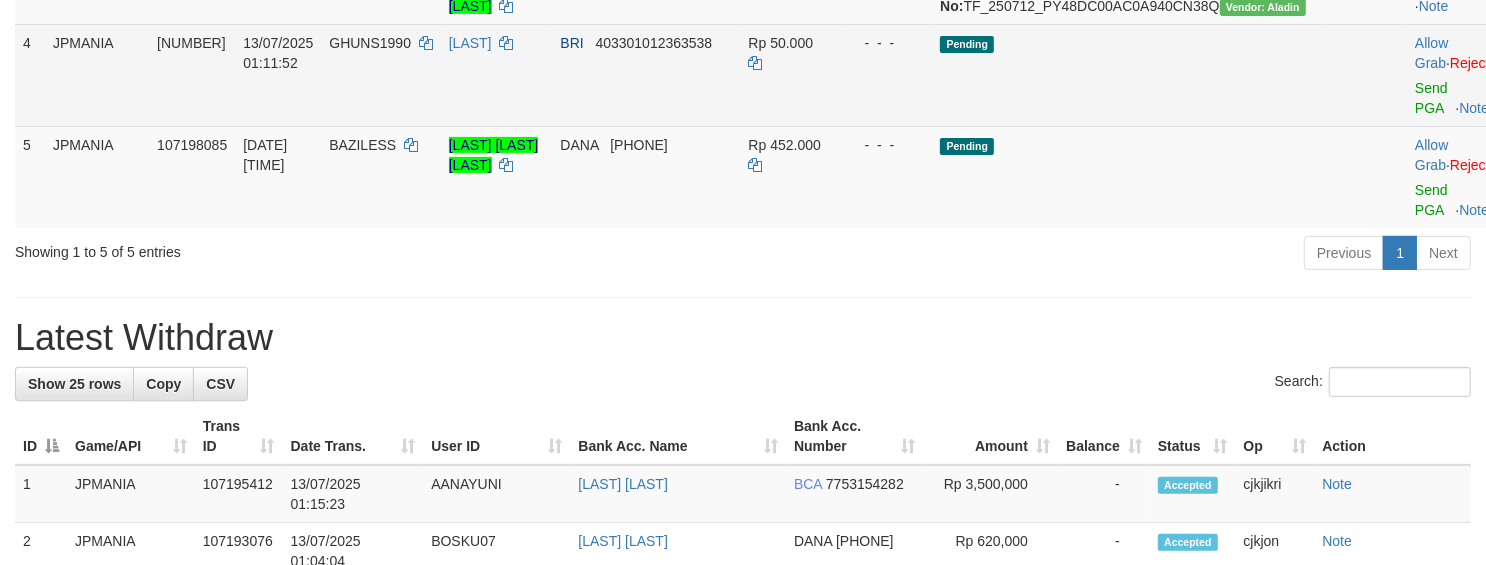 scroll, scrollTop: 500, scrollLeft: 0, axis: vertical 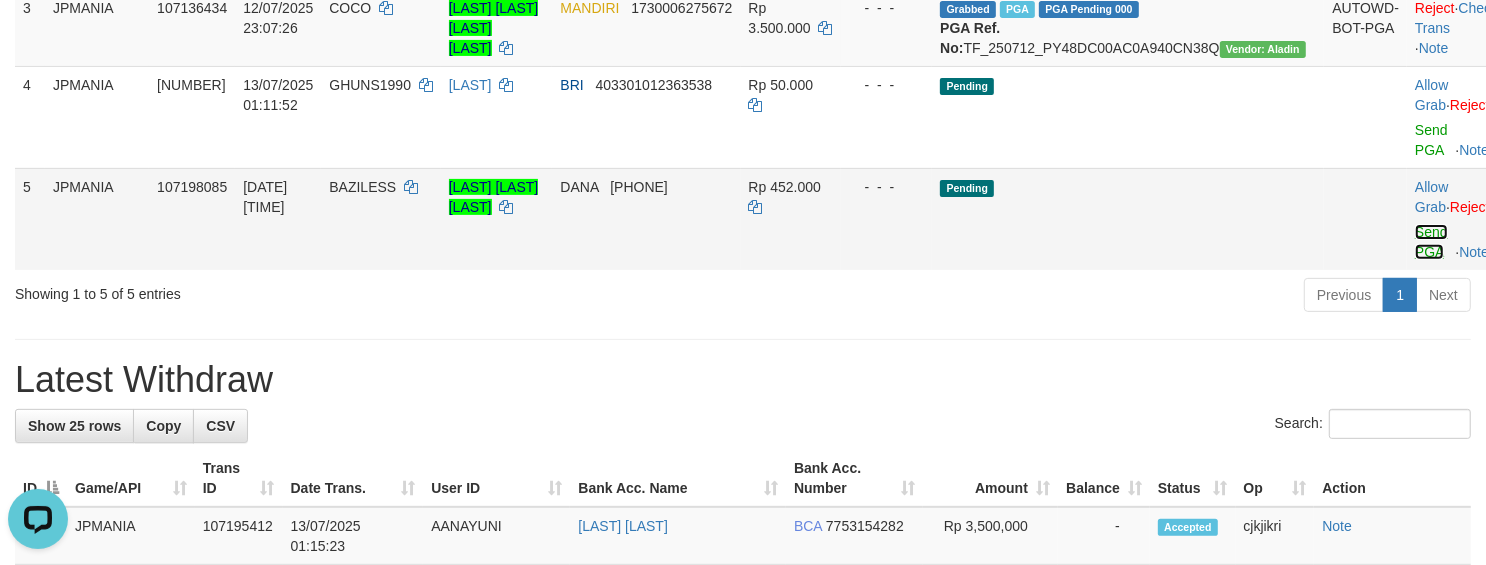 click on "Send PGA" at bounding box center (1431, 242) 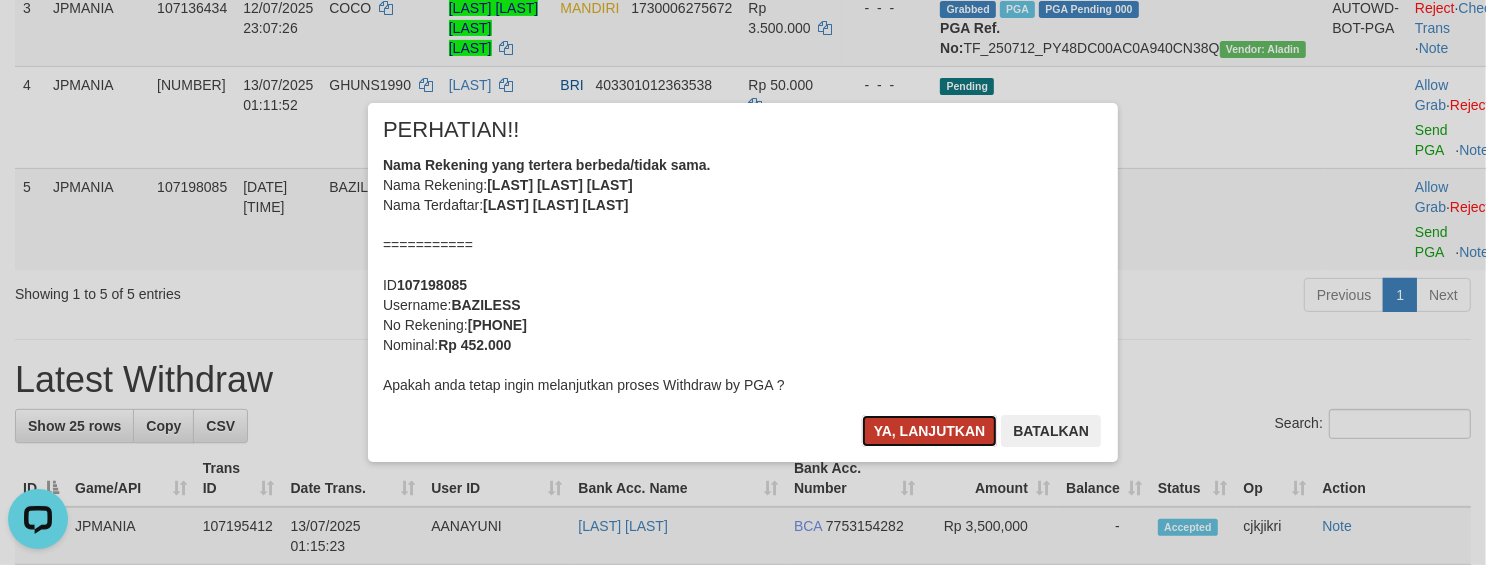 click on "Ya, lanjutkan" at bounding box center [930, 431] 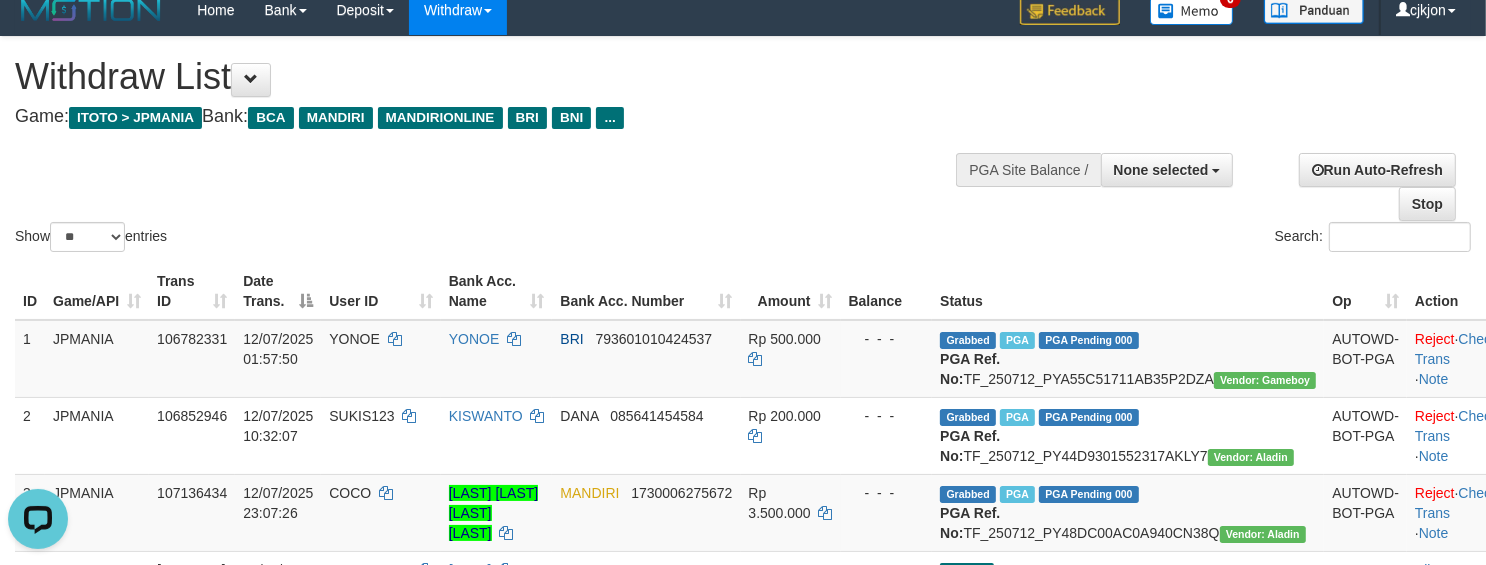 scroll, scrollTop: 0, scrollLeft: 0, axis: both 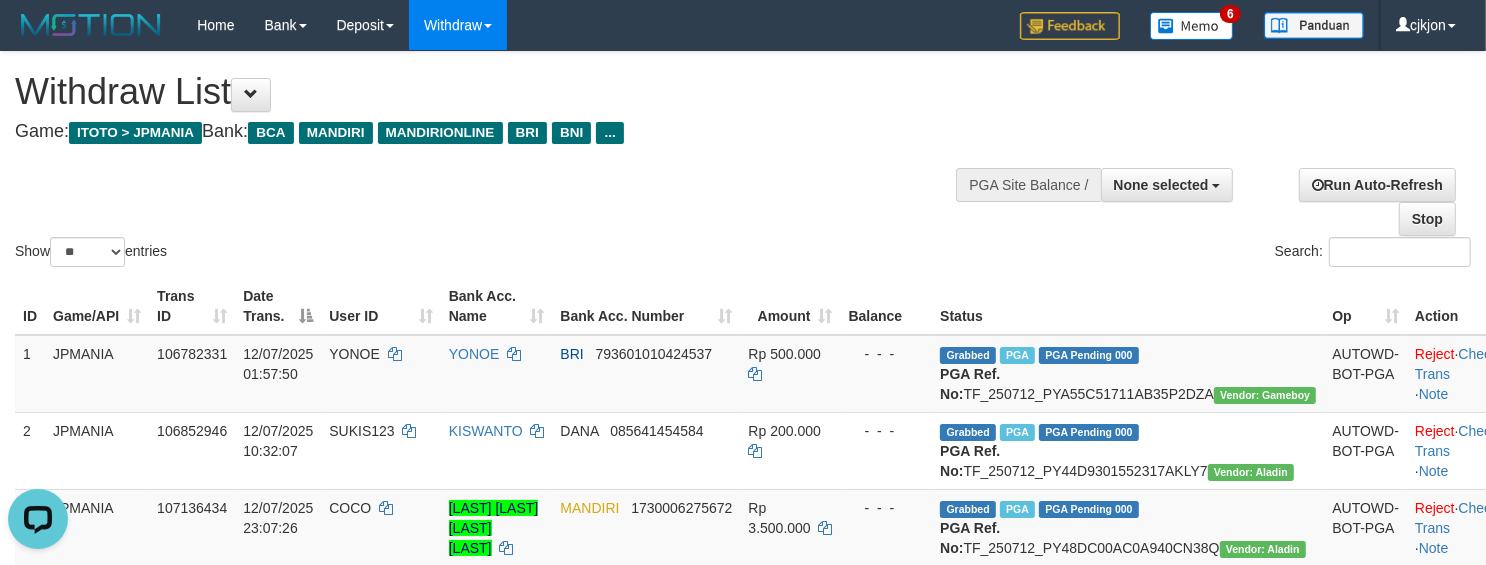 click on "Show  ** ** ** ***  entries Search:" at bounding box center [743, 161] 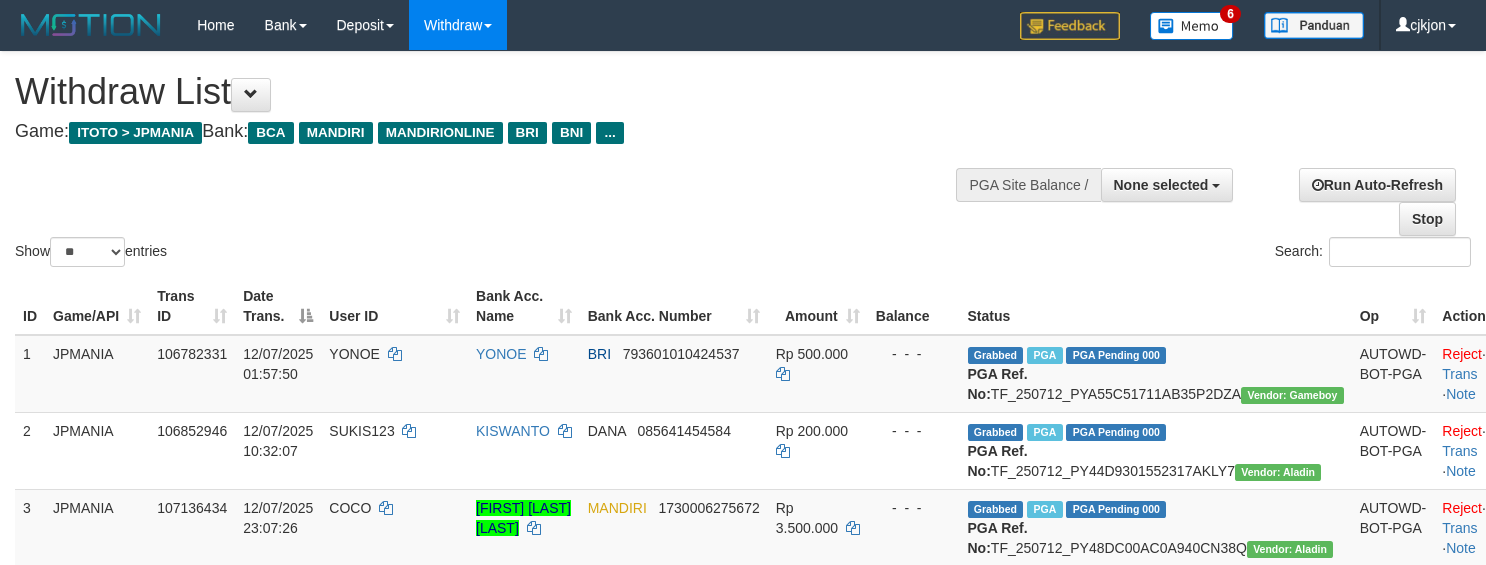 select 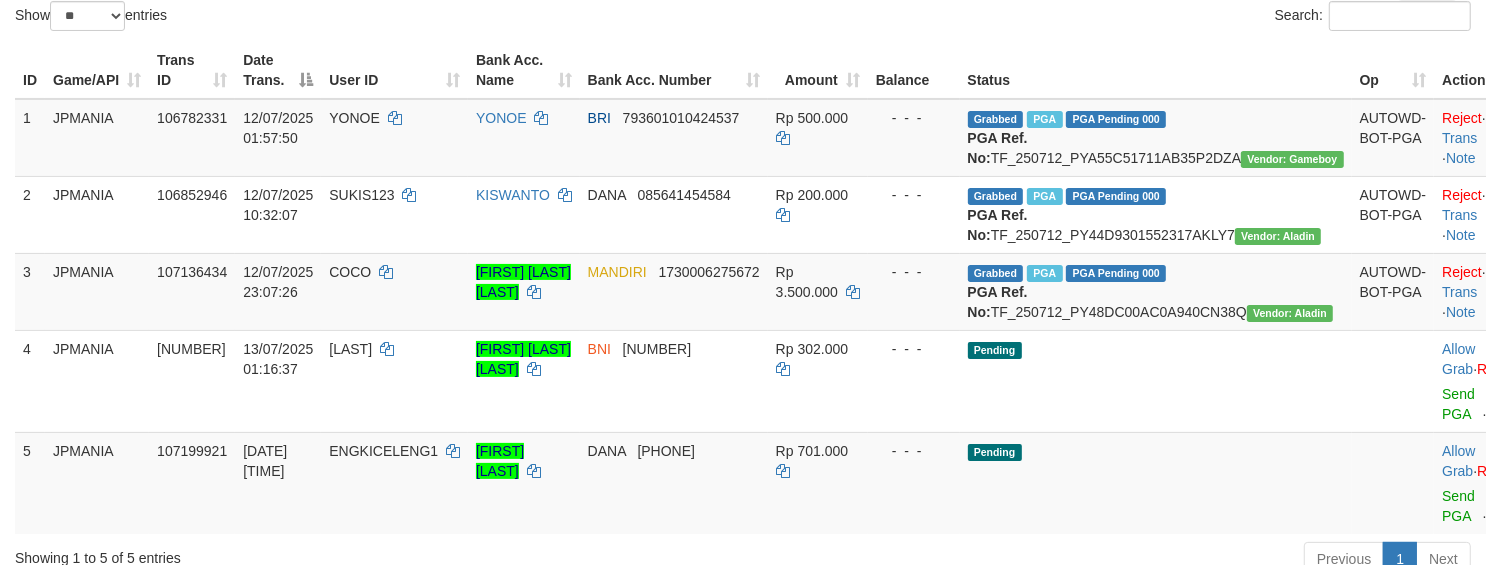 scroll, scrollTop: 500, scrollLeft: 0, axis: vertical 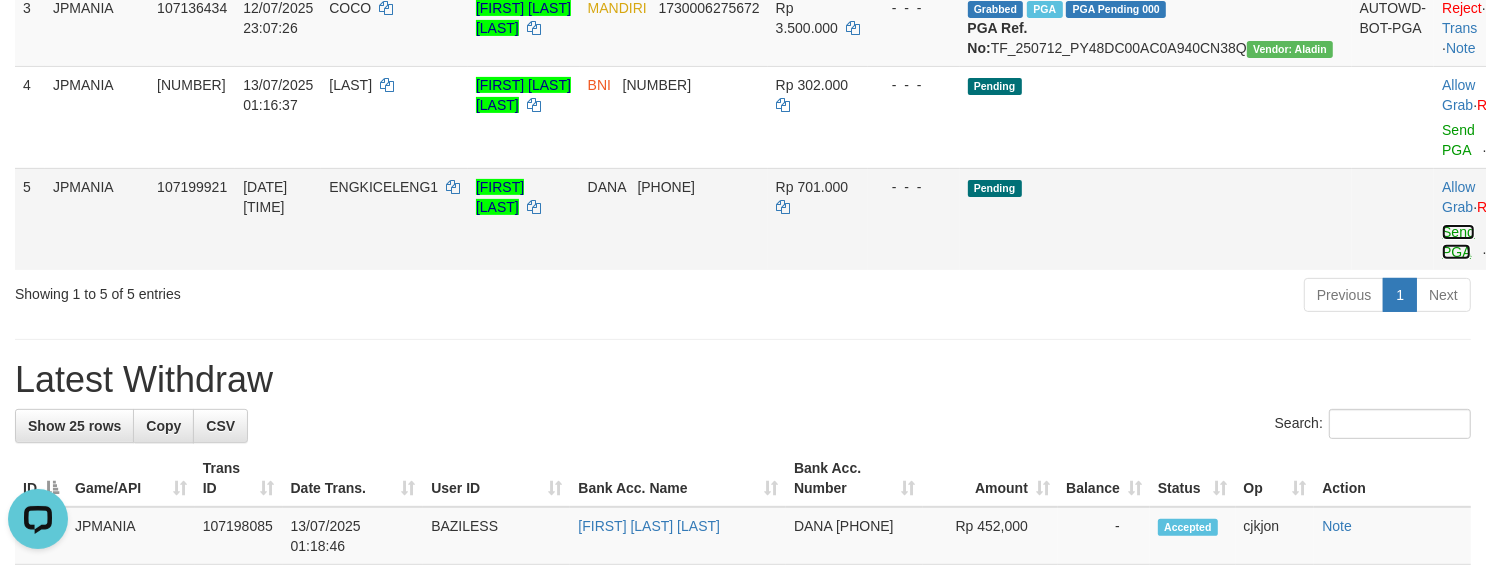 click on "Send PGA" at bounding box center (1458, 242) 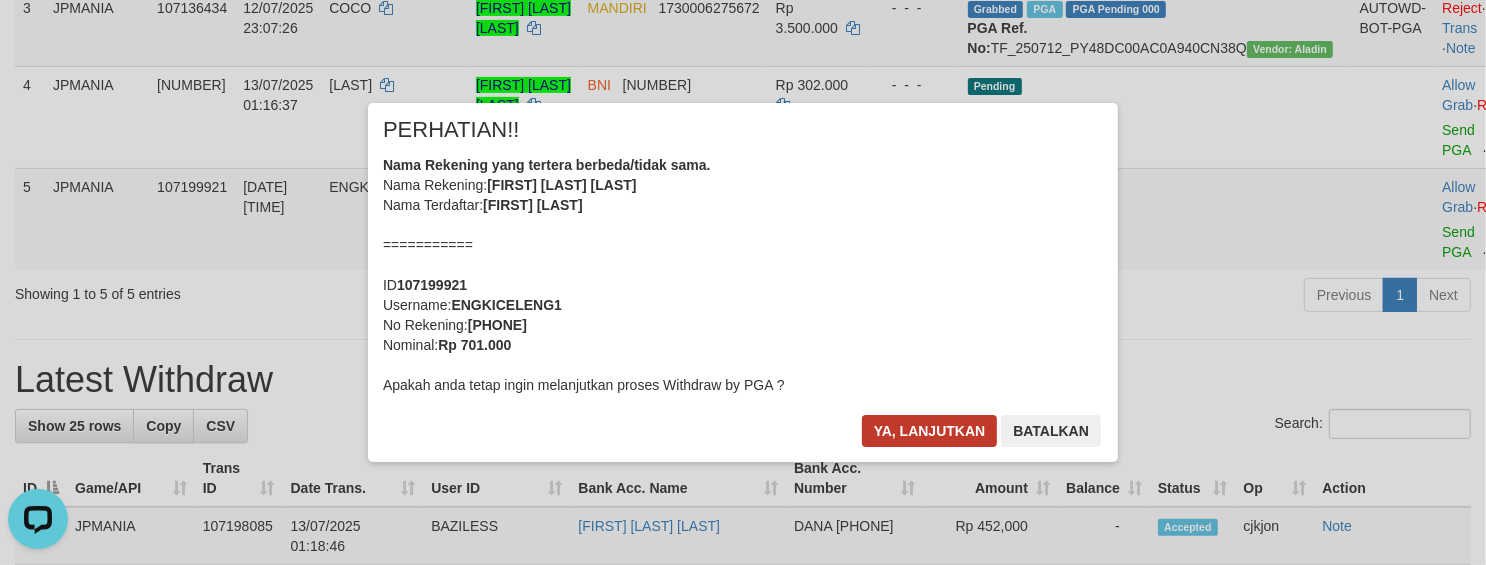 click on "× PERHATIAN!! Nama Rekening yang tertera berbeda/tidak sama. Nama Rekening:  DNXX MUXXXXXX NUXXXXXXX Nama Terdaftar:  MUHAMMAD NURROKHIM =========== ID  107199921 Username:  ENGKICELENG1 No Rekening:  085669827074 Nominal:  Rp 701.000 Apakah anda tetap ingin melanjutkan proses Withdraw by PGA ? Ya, lanjutkan Batalkan" at bounding box center [743, 282] 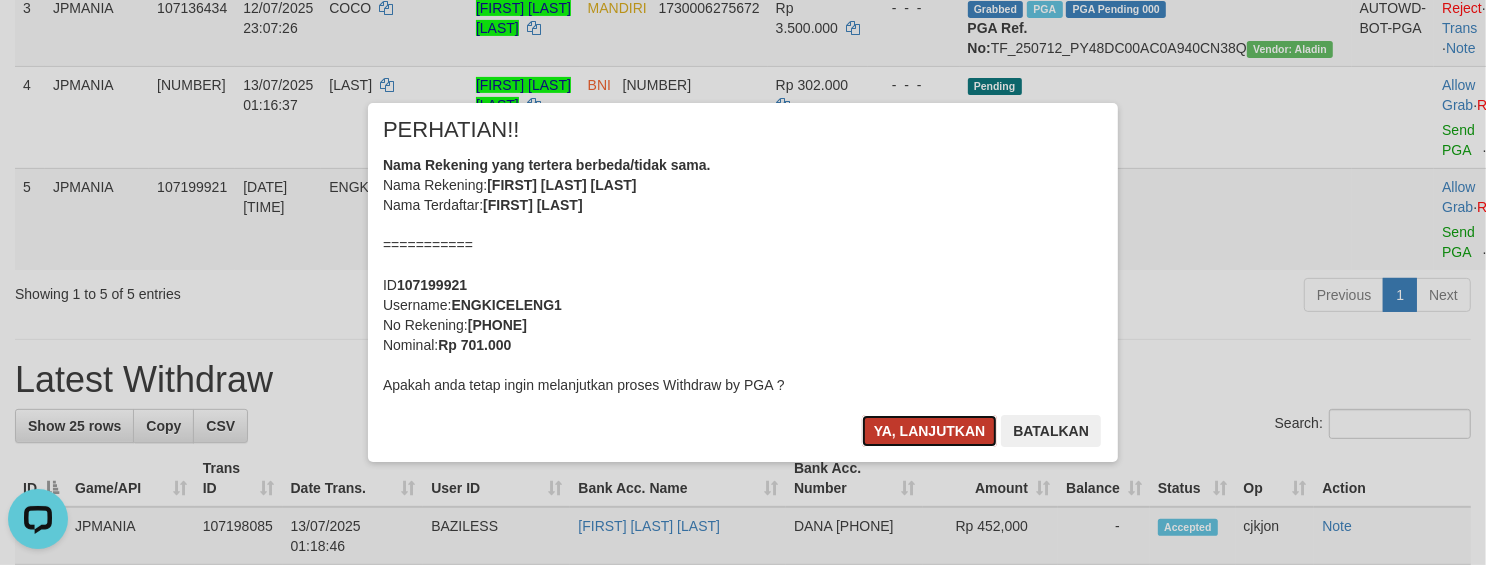 click on "Ya, lanjutkan" at bounding box center [930, 431] 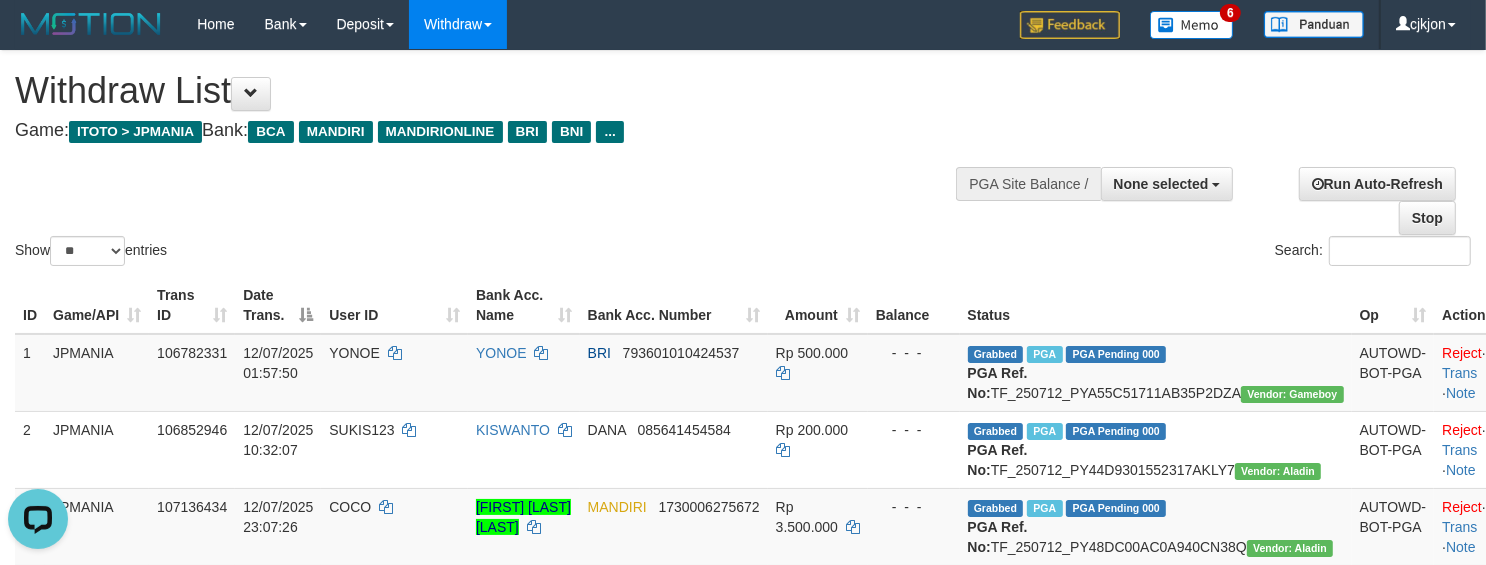 scroll, scrollTop: 0, scrollLeft: 0, axis: both 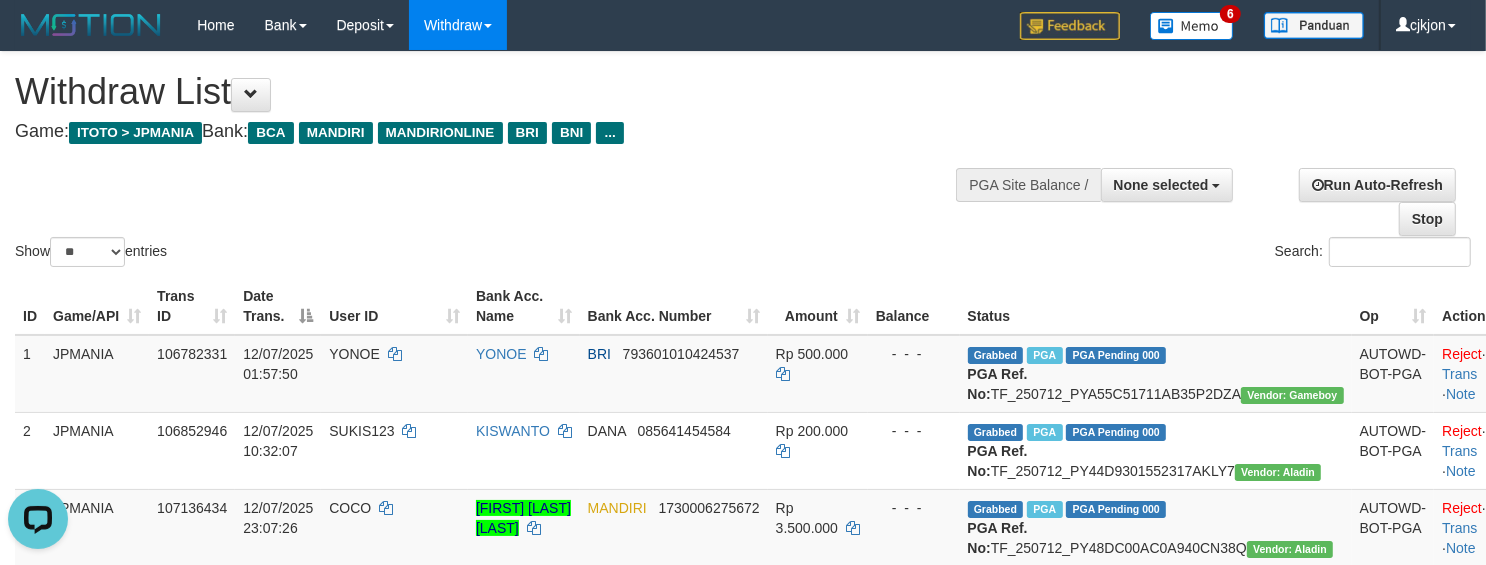 drag, startPoint x: 885, startPoint y: 126, endPoint x: 421, endPoint y: 1, distance: 480.5424 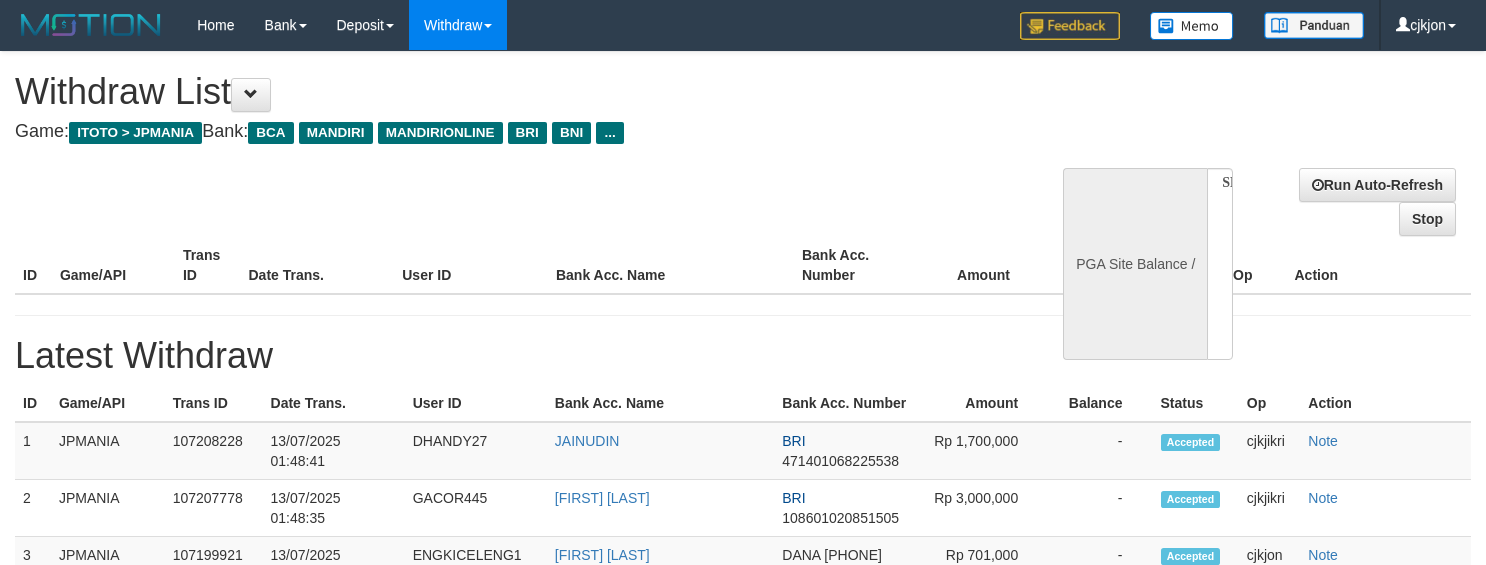 select 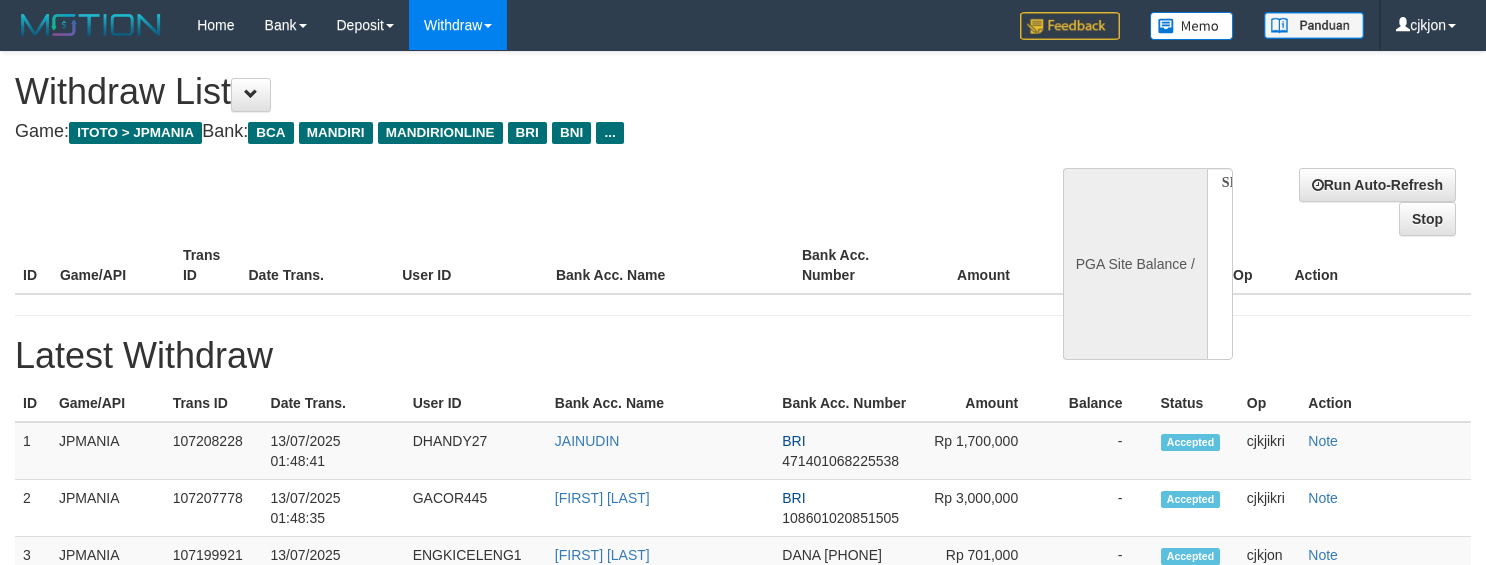 scroll, scrollTop: 0, scrollLeft: 0, axis: both 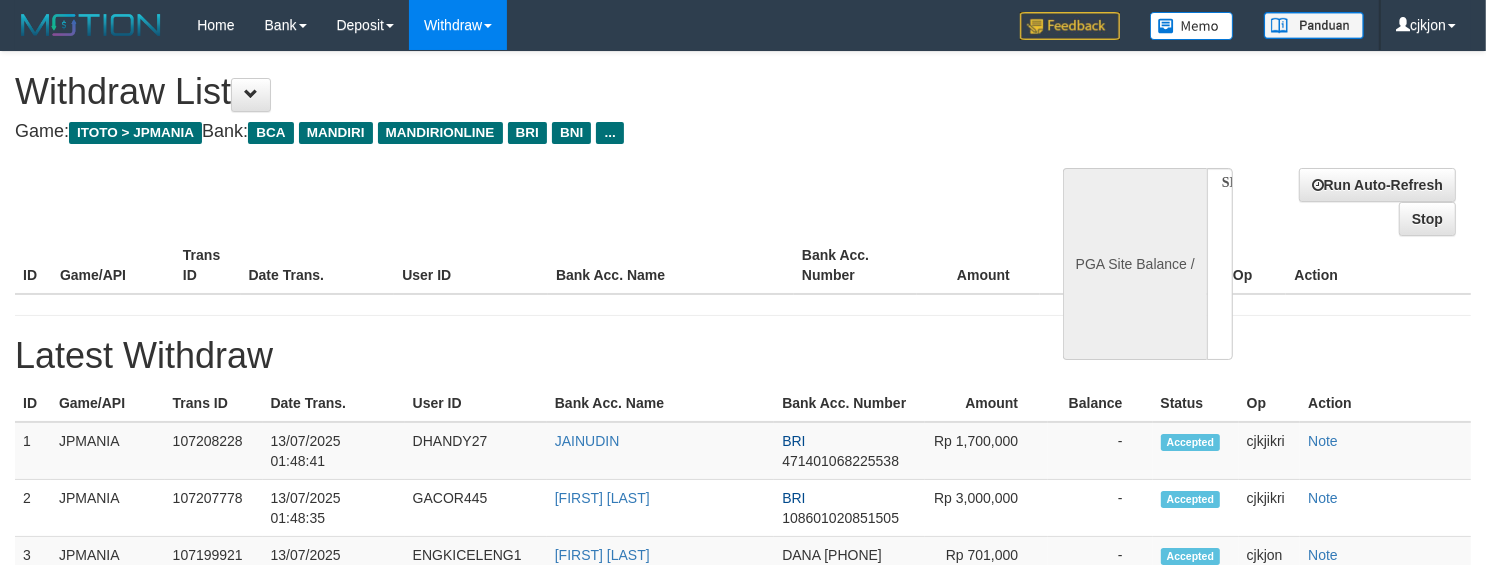 select on "**" 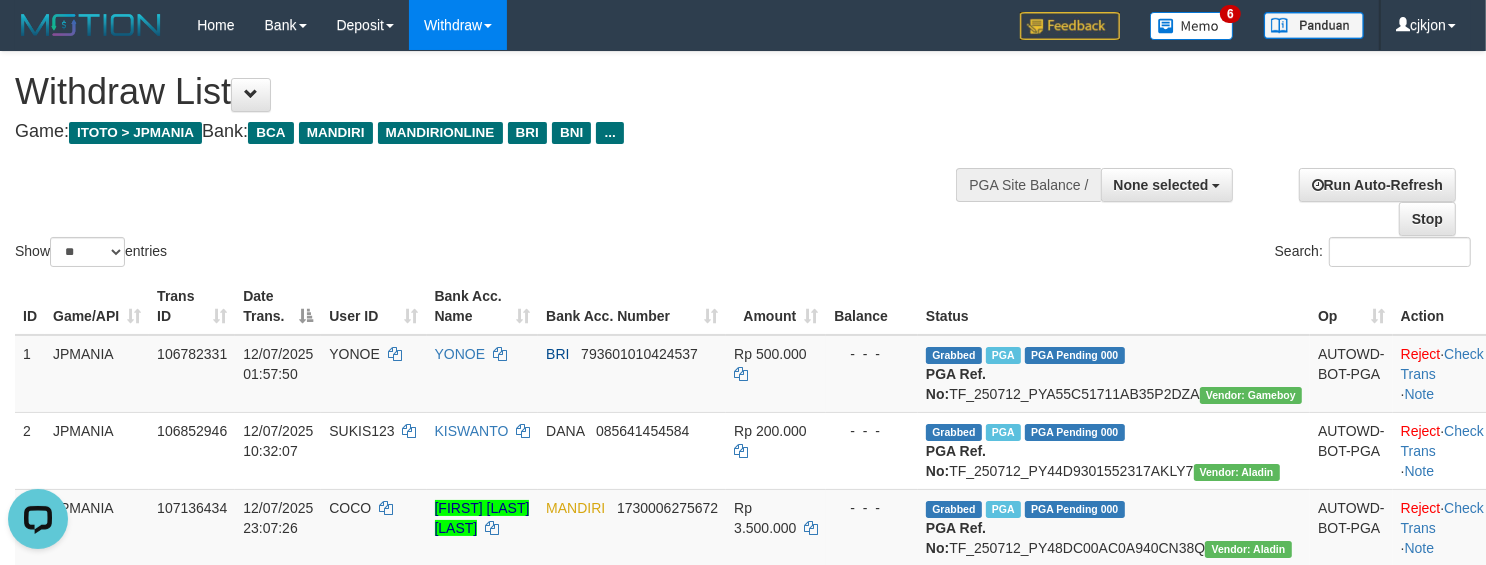 scroll, scrollTop: 0, scrollLeft: 0, axis: both 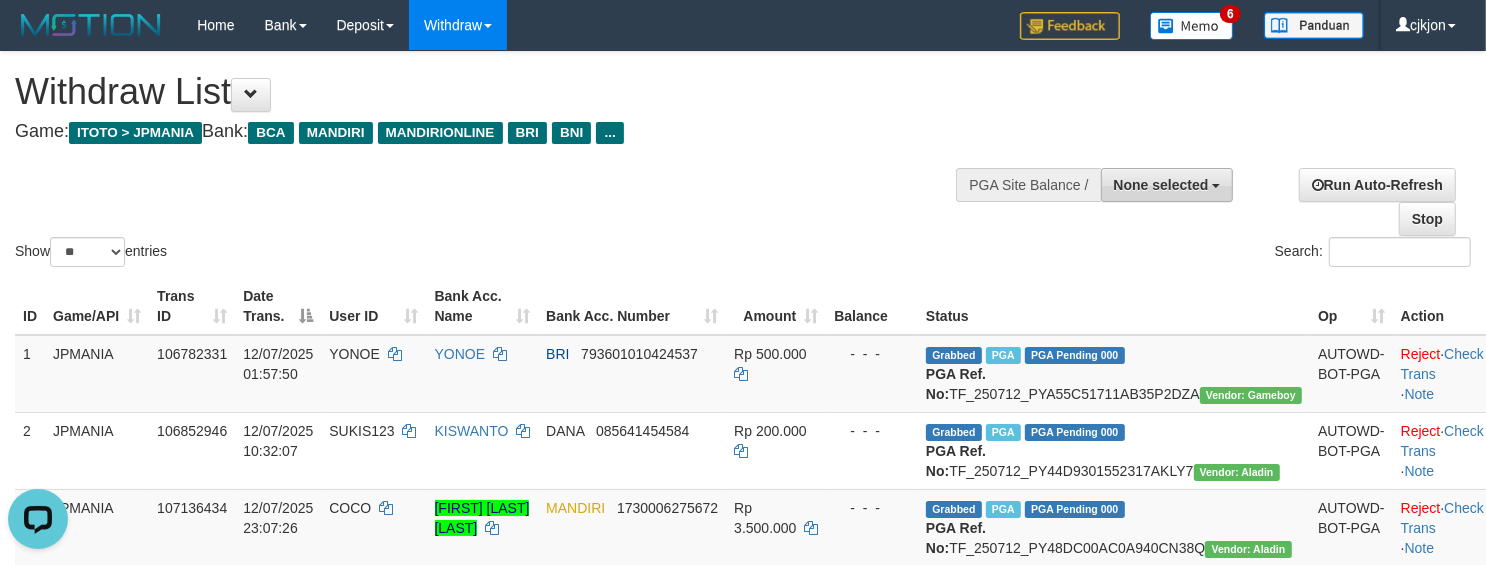 click on "None selected" at bounding box center (1161, 185) 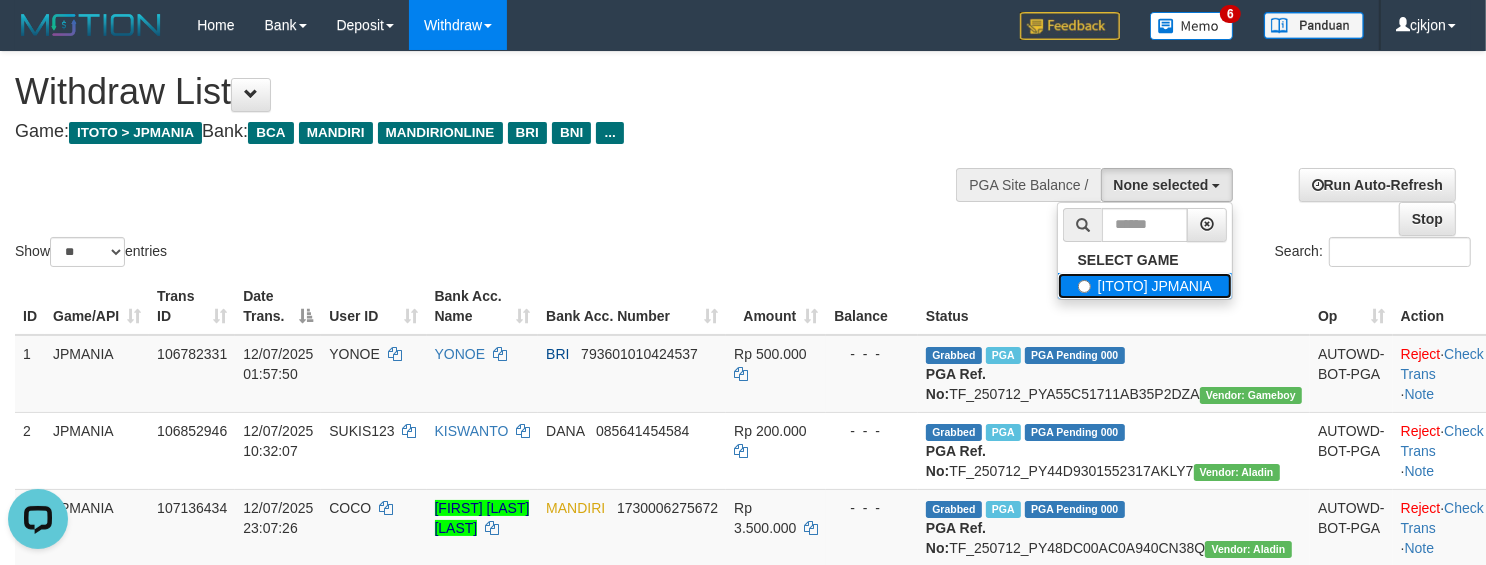 click on "[ITOTO] JPMANIA" at bounding box center [1145, 286] 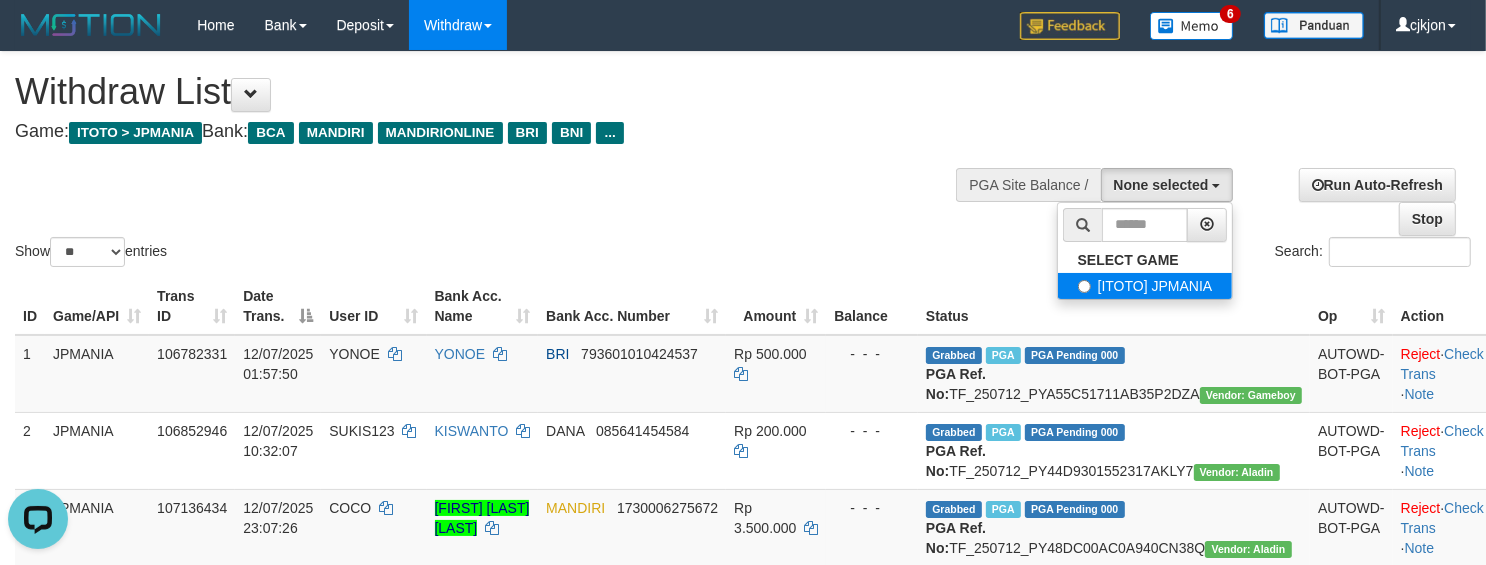 select on "****" 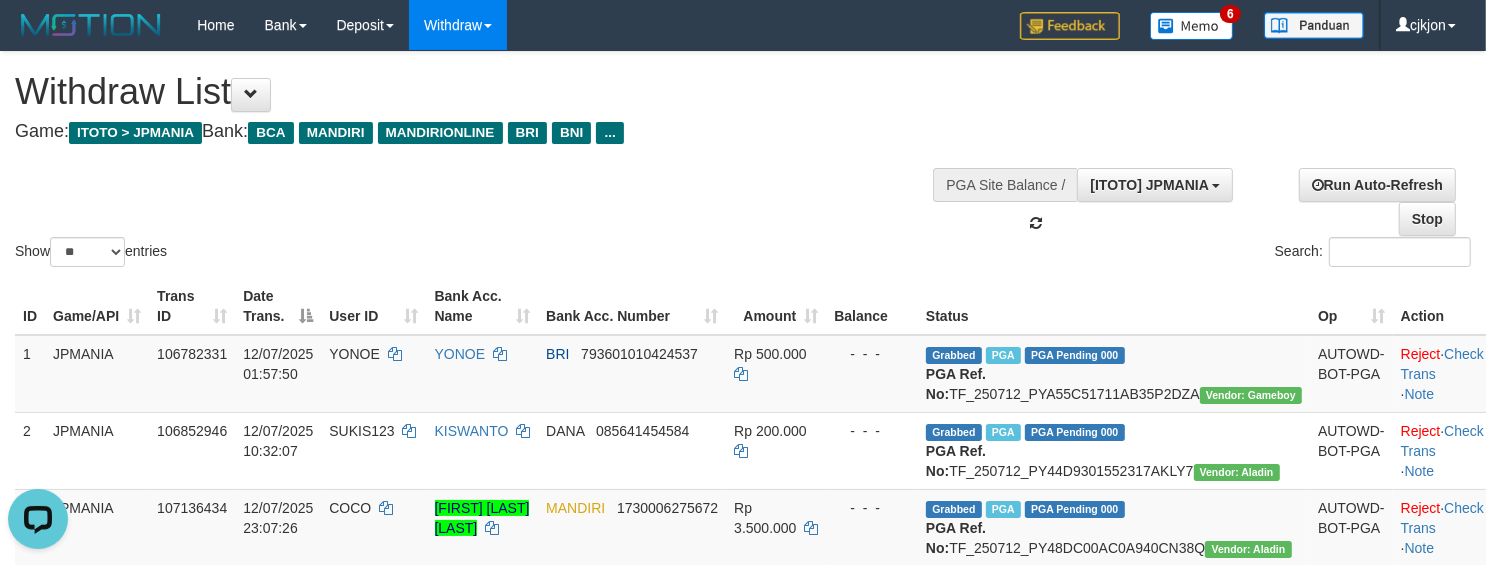 scroll, scrollTop: 17, scrollLeft: 0, axis: vertical 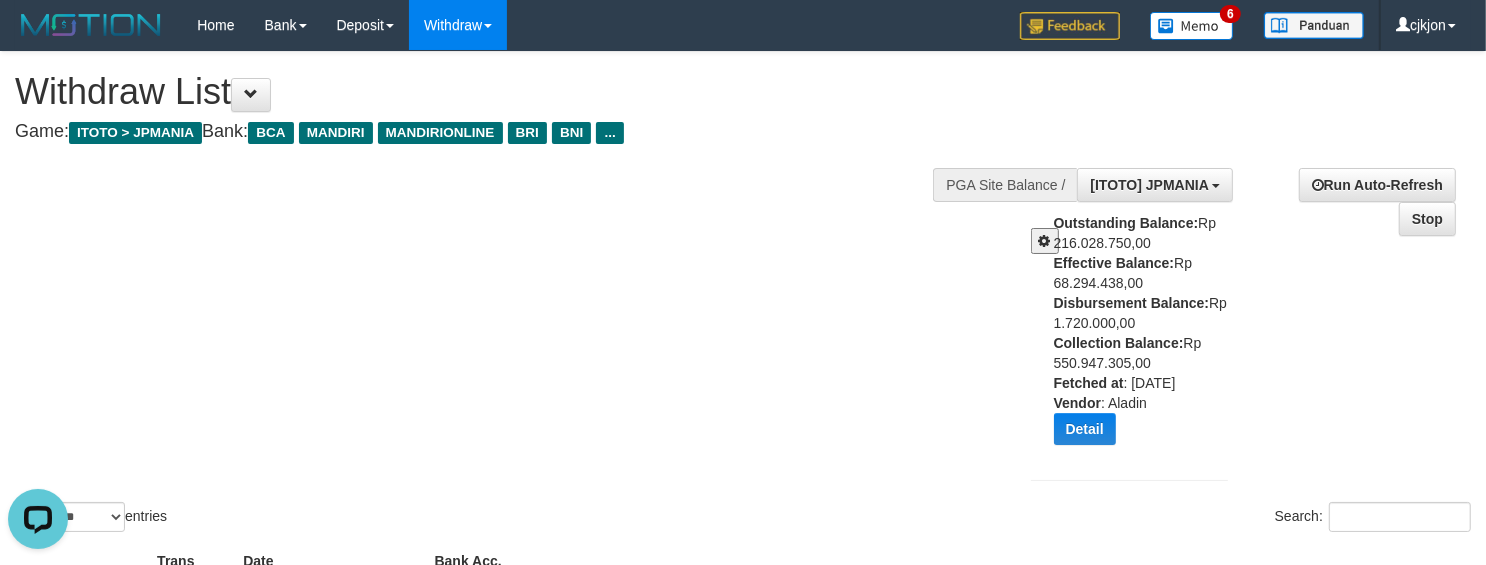 click on "Outstanding Balance:  Rp 216.028.750,00
Effective Balance:  Rp 68.294.438,00
Disbursement Balance:  Rp 1.720.000,00
Collection Balance:  Rp 550.947.305,00
Fetched at : 2025-07-13 01:54:02
Vendor : Aladin
Detail
Vendor Name
Outstanding Balance
Effective Balance
Disbursment Balance
Collection Balance
No data found
Fetched at:   2025-07-13 01:54:02
Vendor:   Aladin" at bounding box center [1130, 336] 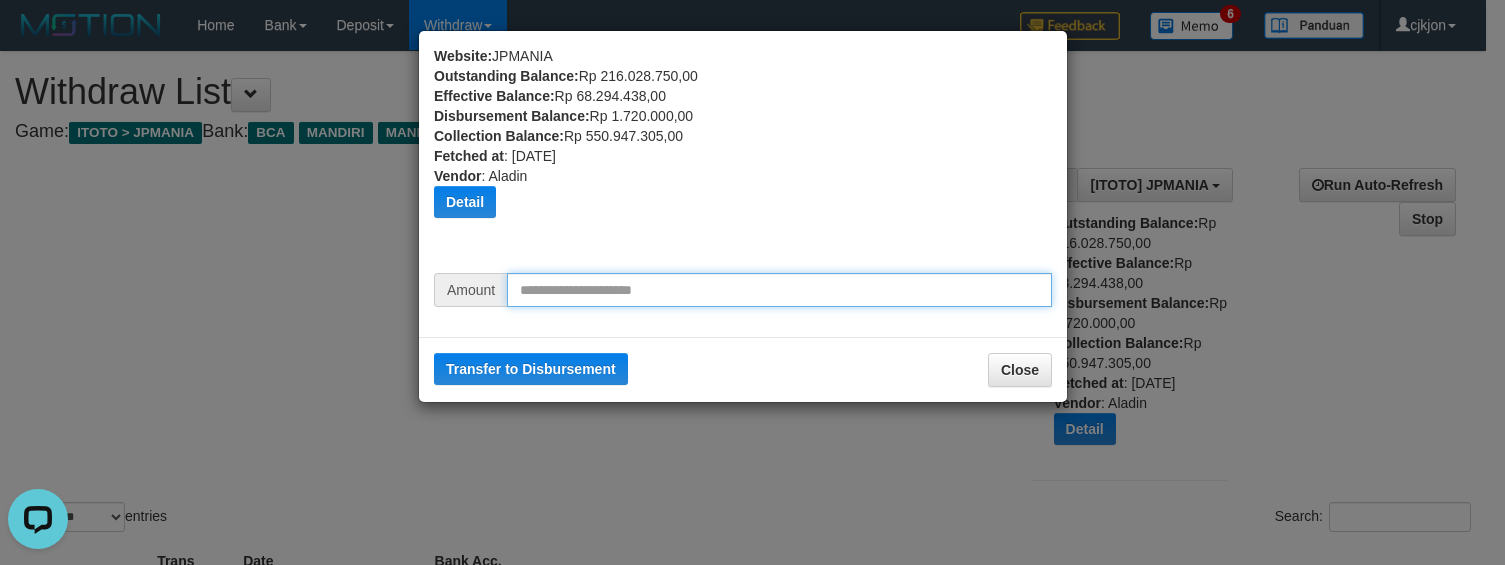 click at bounding box center (779, 290) 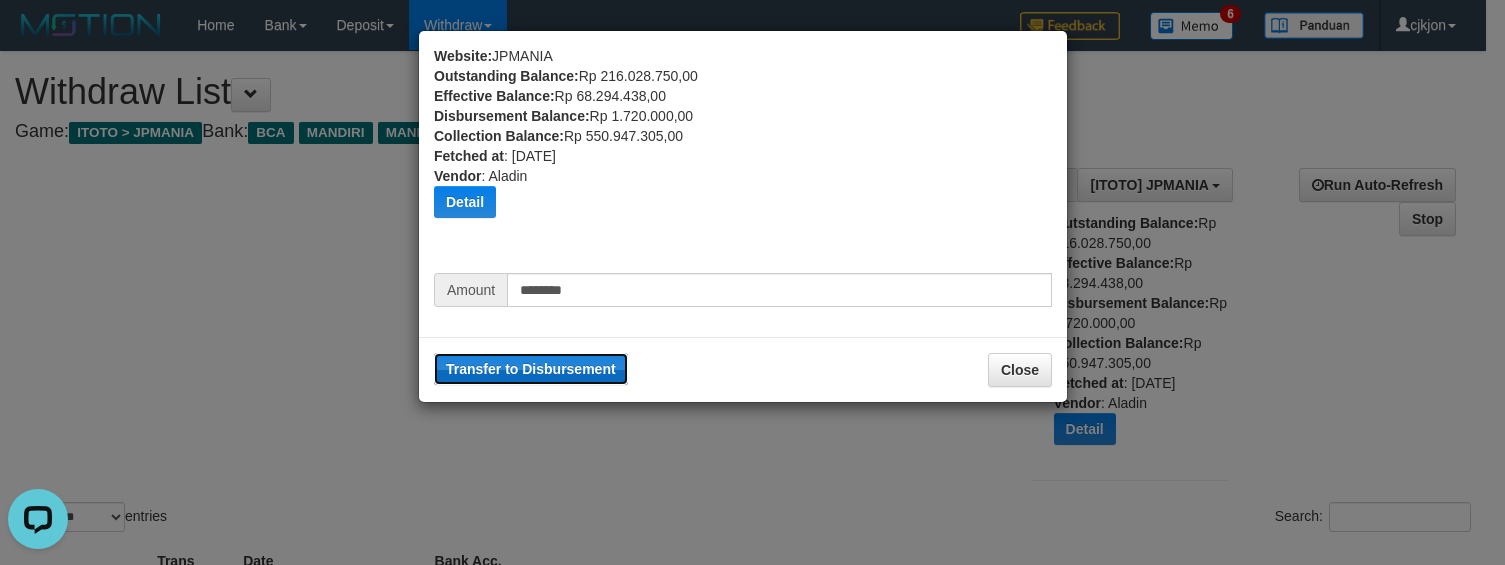 click on "Transfer to Disbursement" at bounding box center [531, 369] 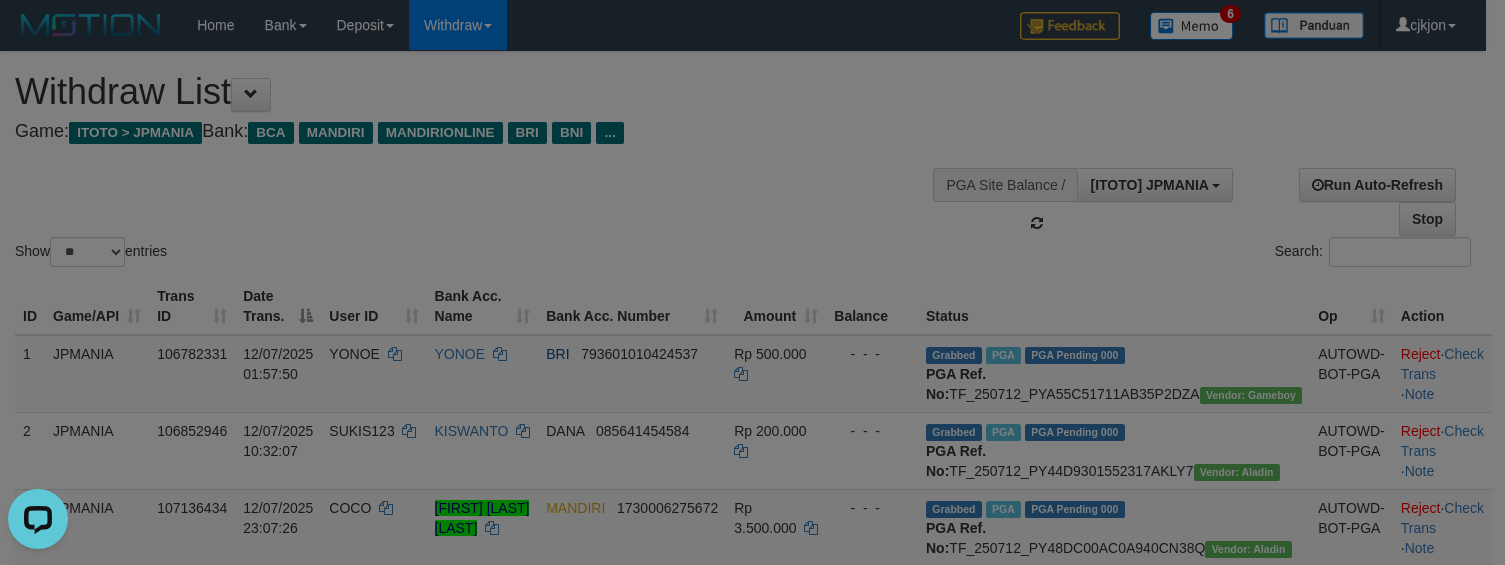 type 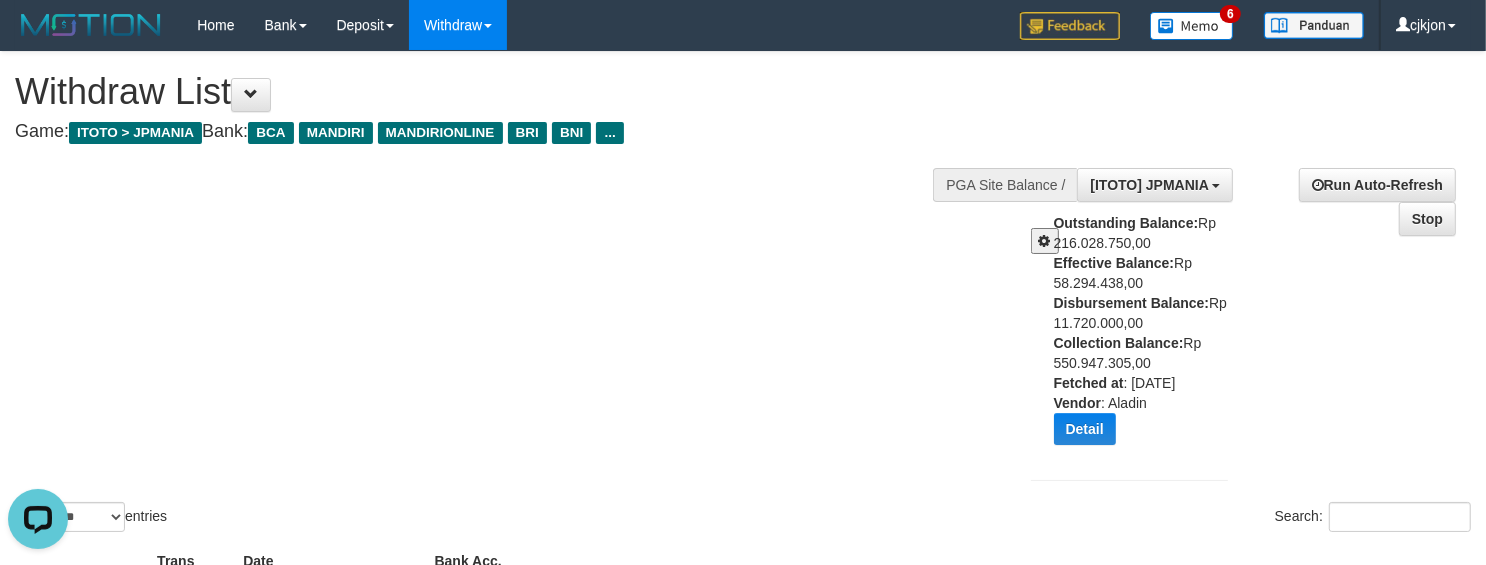 click on "Show  ** ** ** ***  entries Search:" at bounding box center (743, 294) 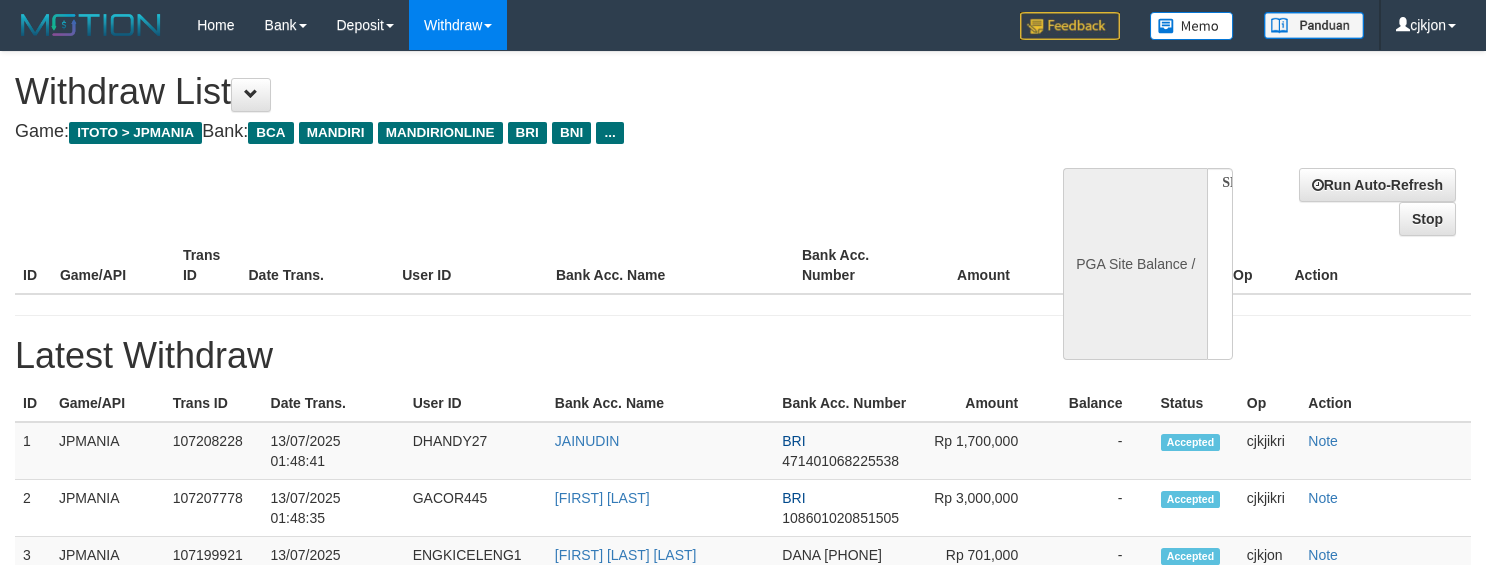 select 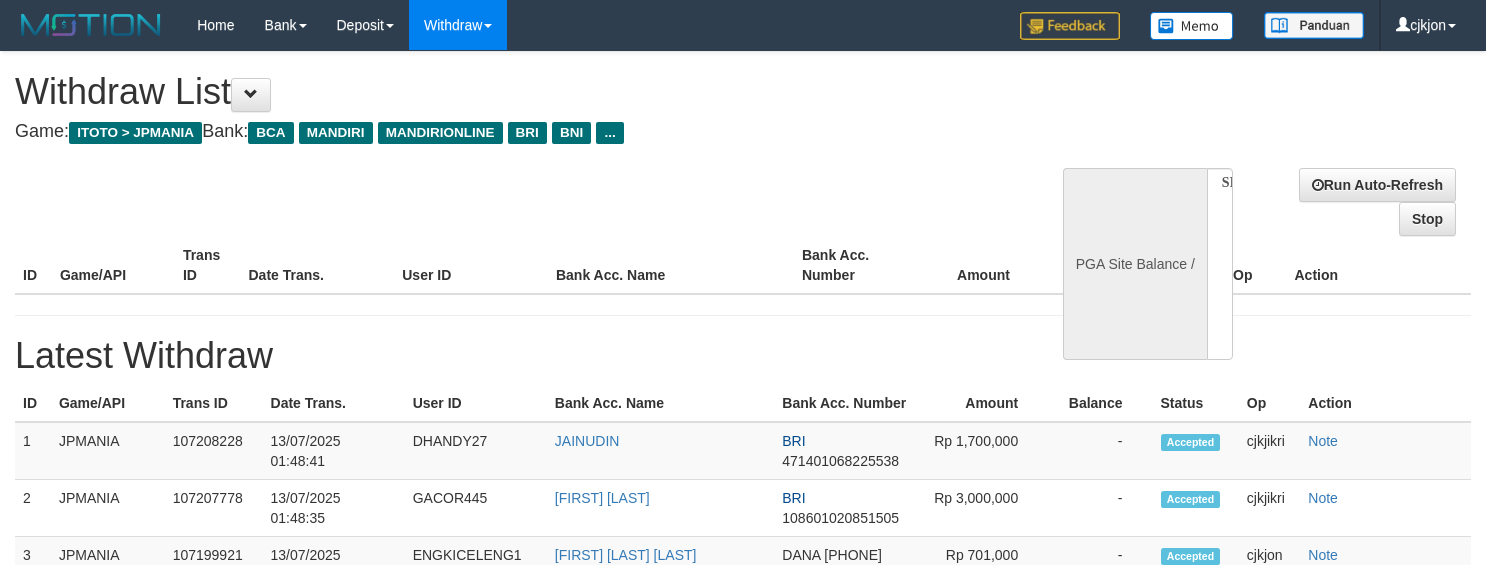 scroll, scrollTop: 0, scrollLeft: 0, axis: both 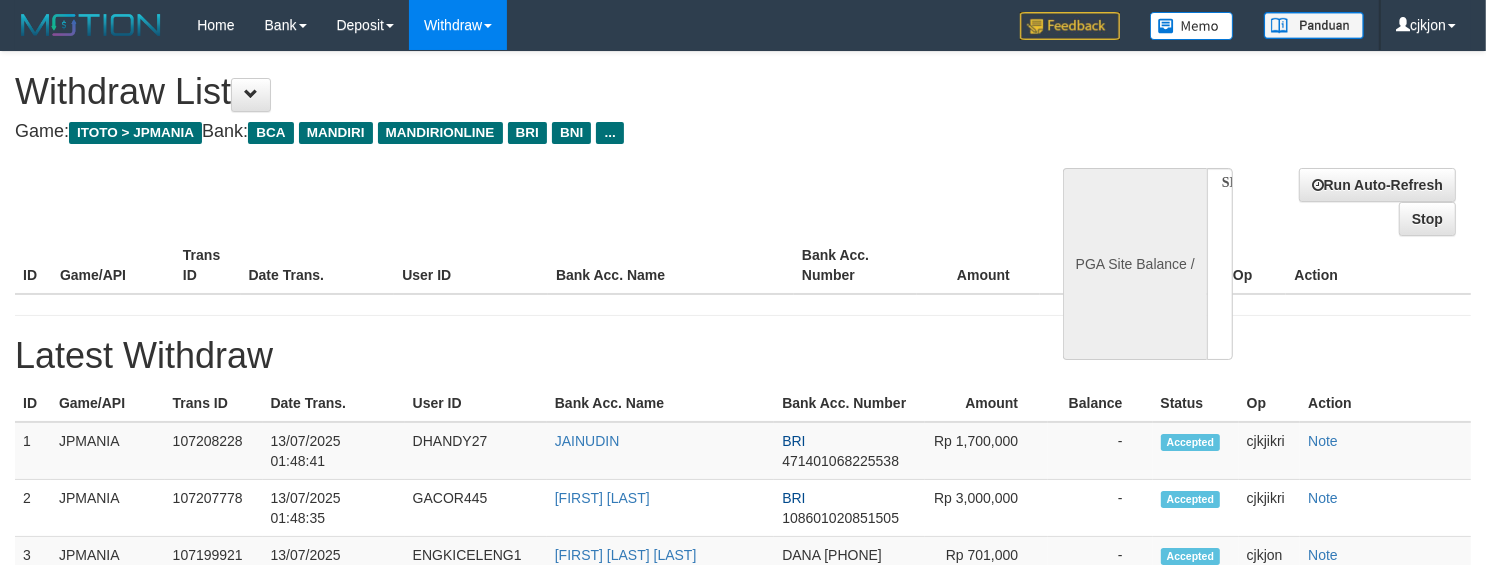 select on "**" 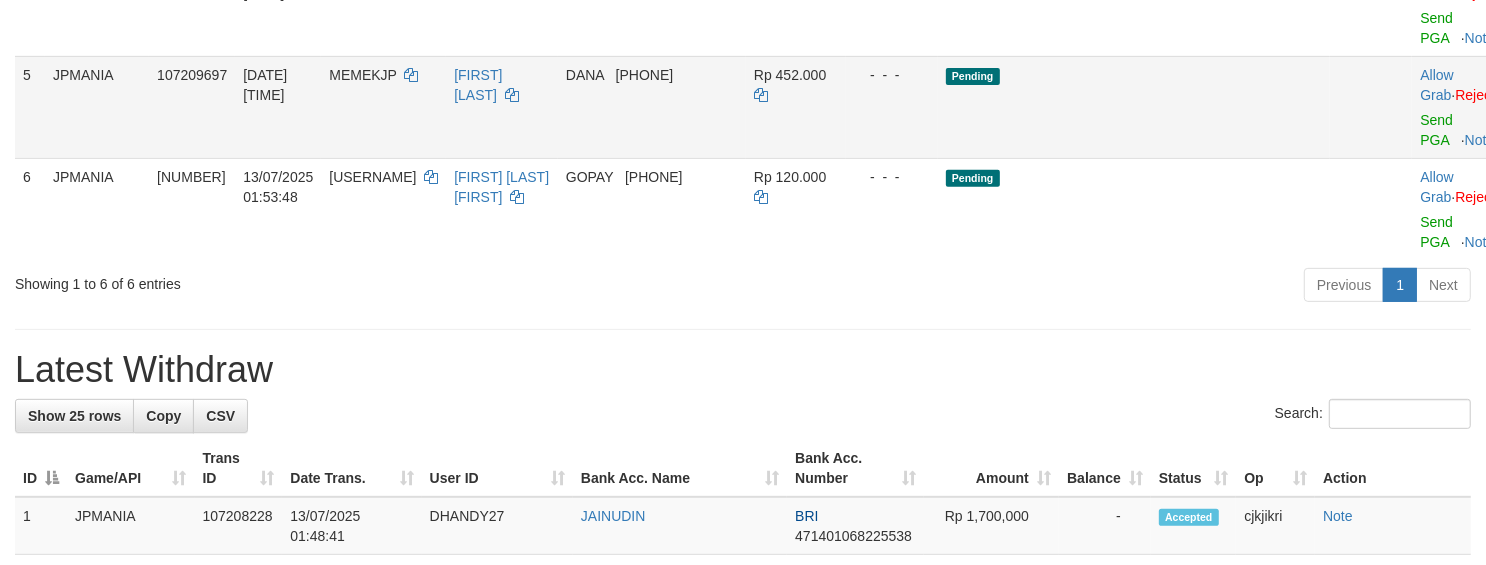 scroll, scrollTop: 507, scrollLeft: 0, axis: vertical 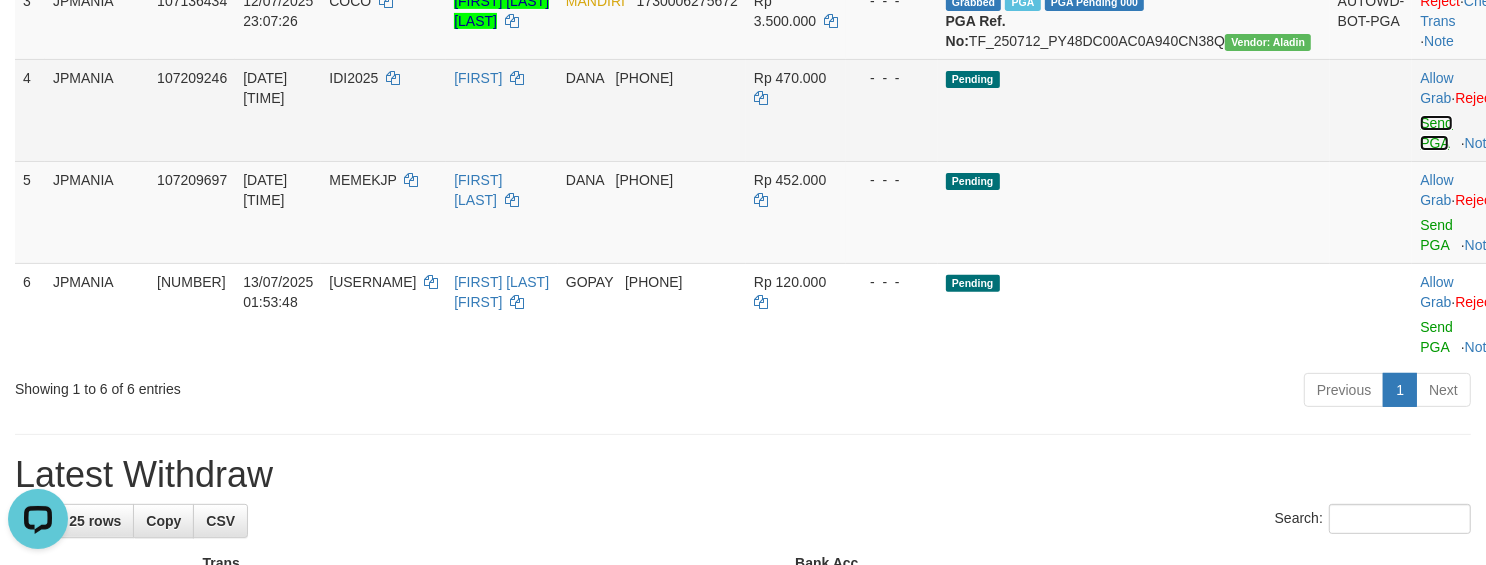click on "Send PGA" at bounding box center (1436, 133) 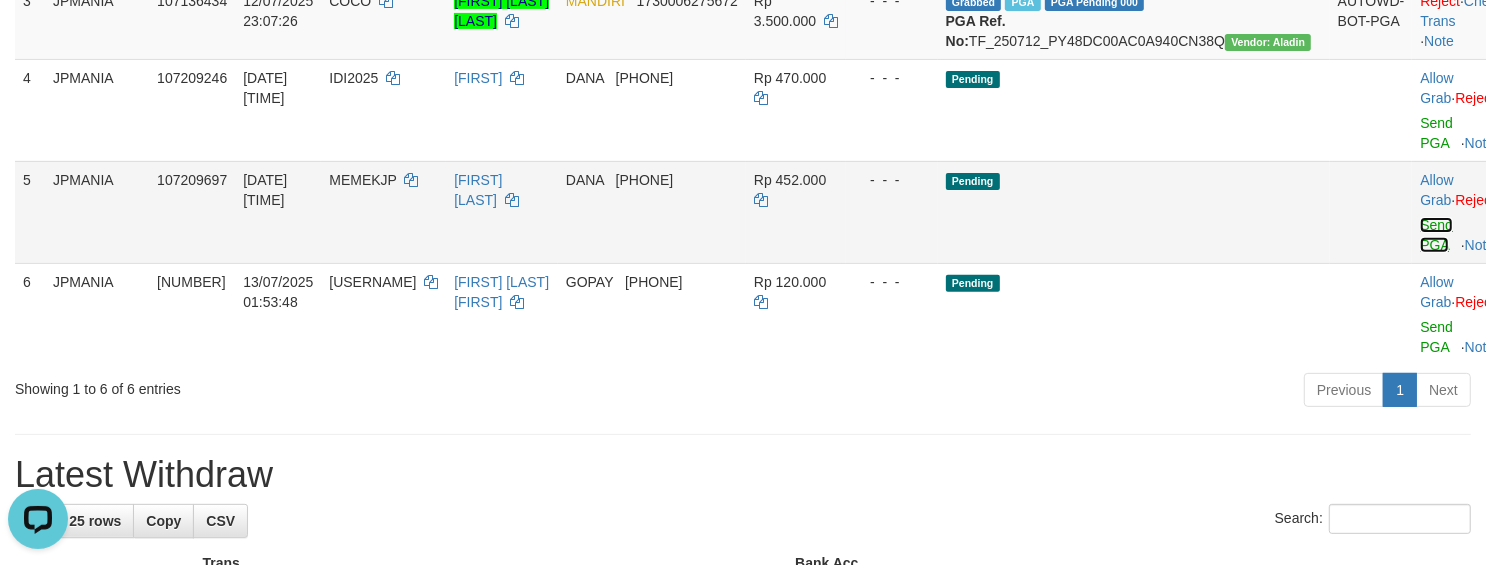 click on "Send PGA" at bounding box center [1436, 235] 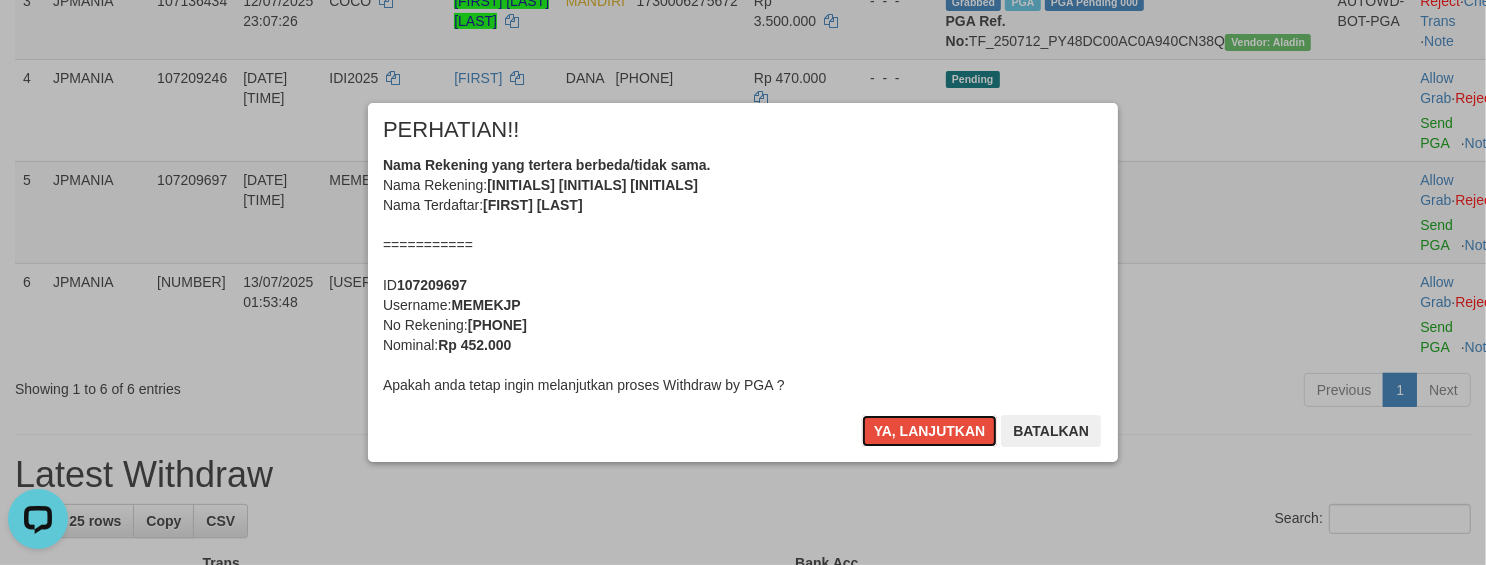 click on "Ya, lanjutkan" at bounding box center (930, 431) 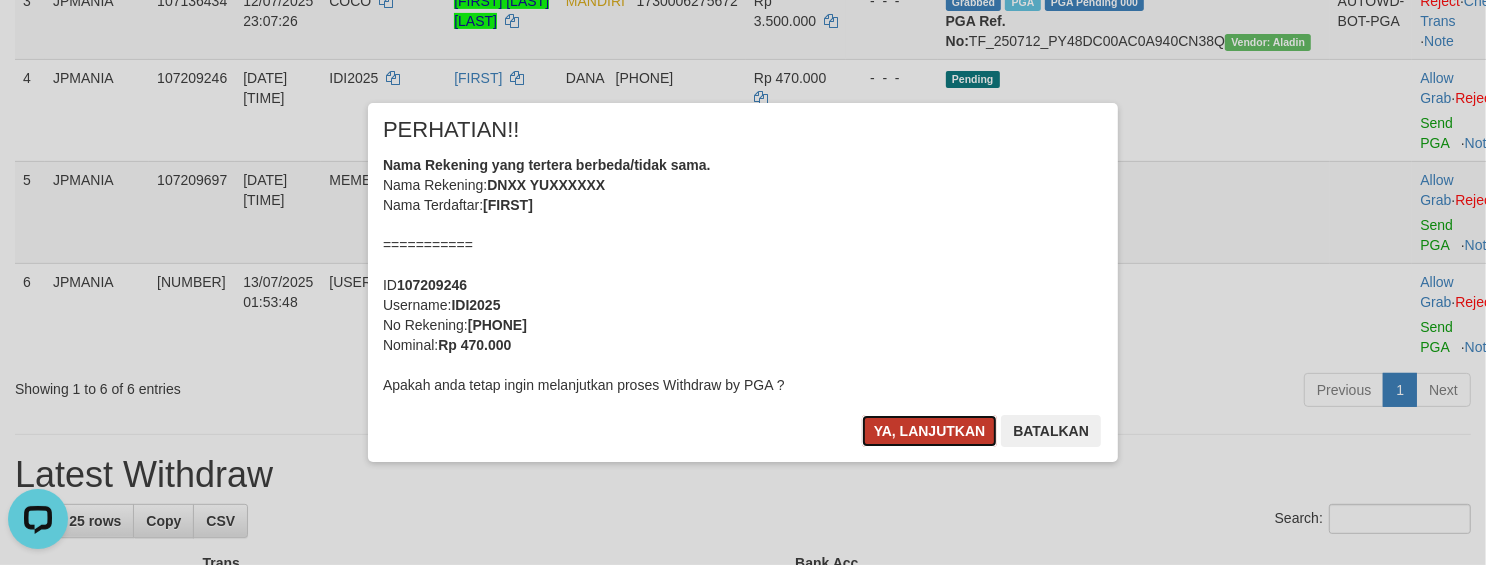 click on "Ya, lanjutkan" at bounding box center (930, 431) 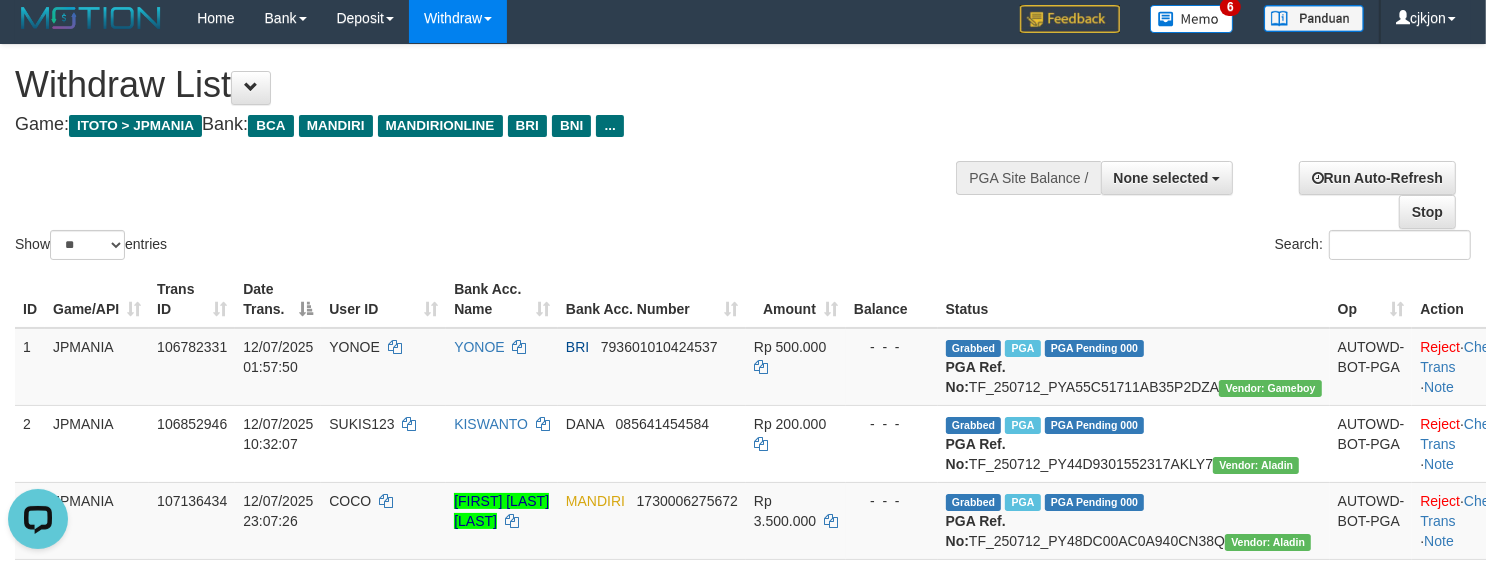 scroll, scrollTop: 0, scrollLeft: 0, axis: both 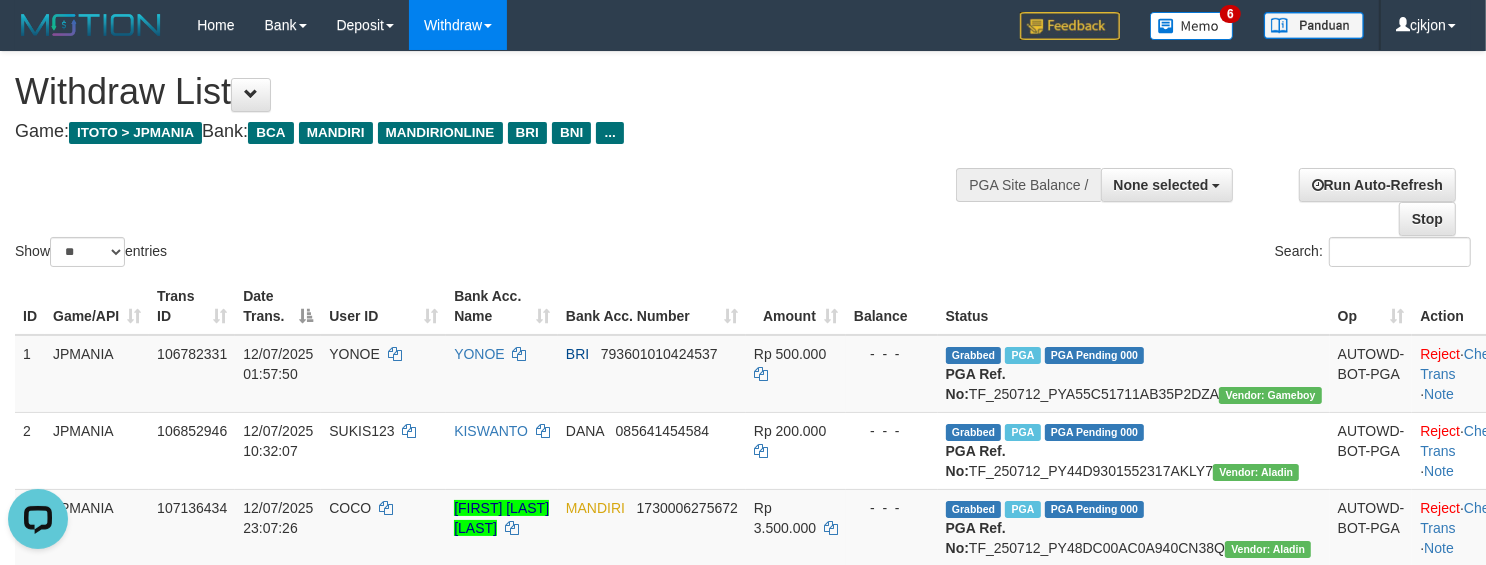 click on "**********" at bounding box center (500, 101) 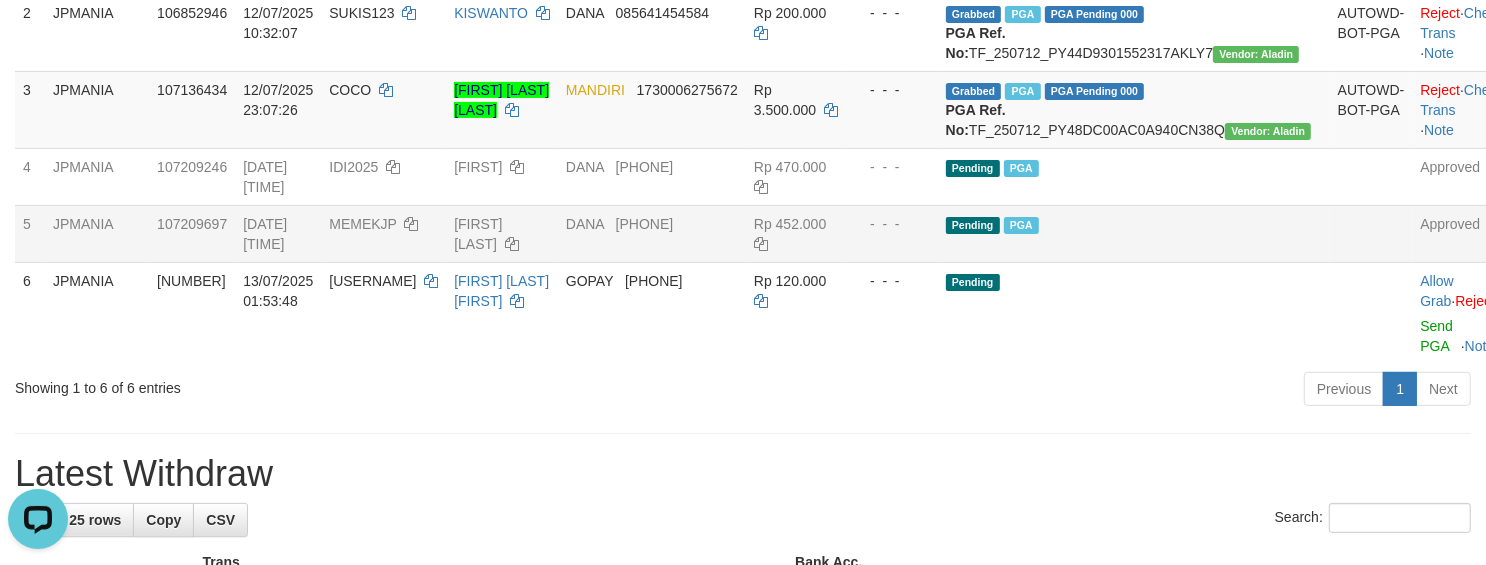 scroll, scrollTop: 500, scrollLeft: 0, axis: vertical 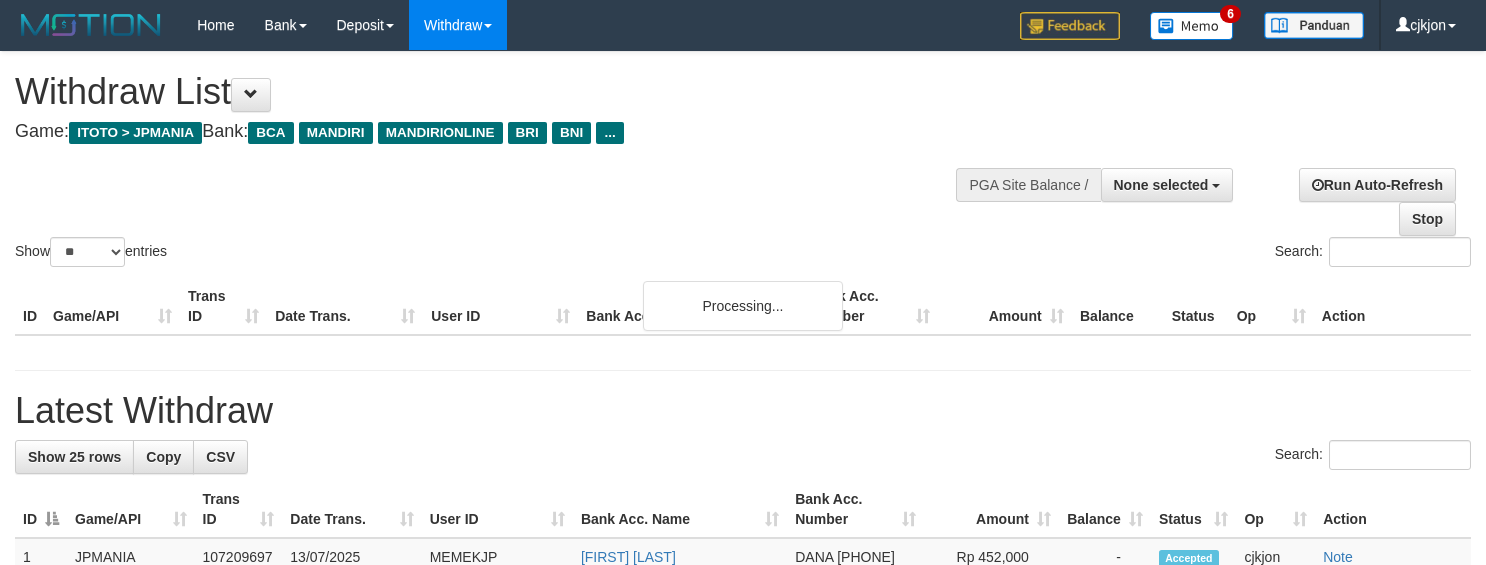 select 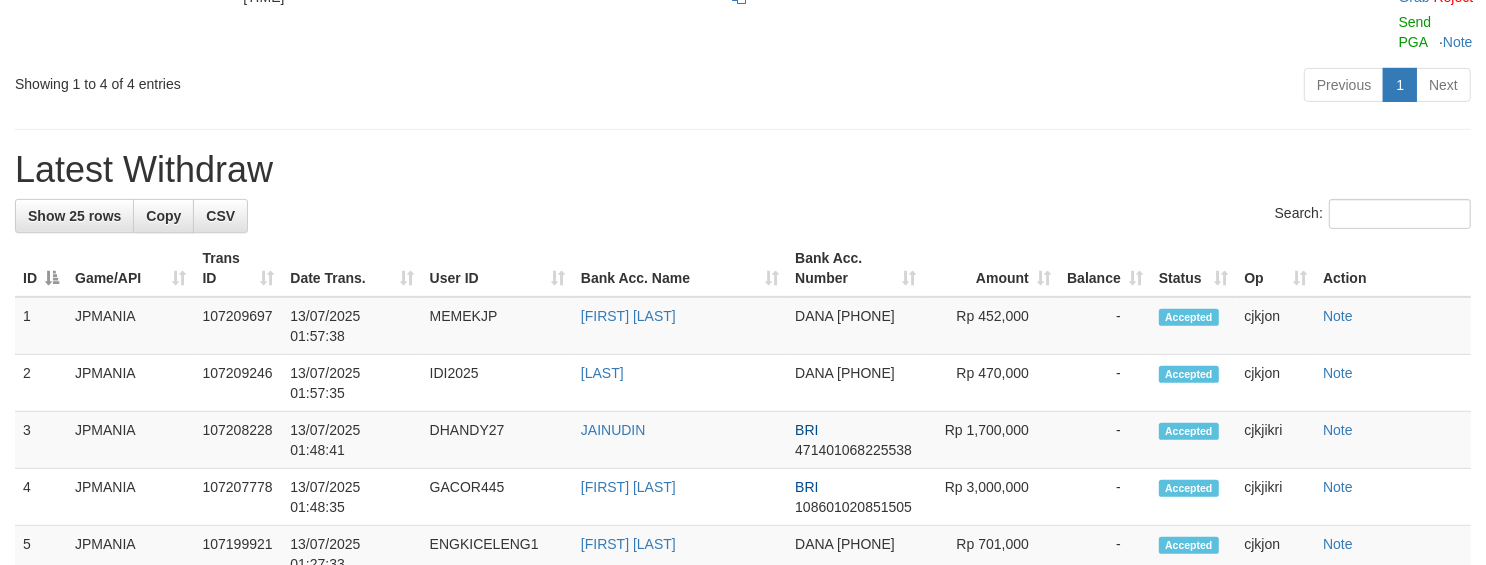 scroll, scrollTop: 483, scrollLeft: 0, axis: vertical 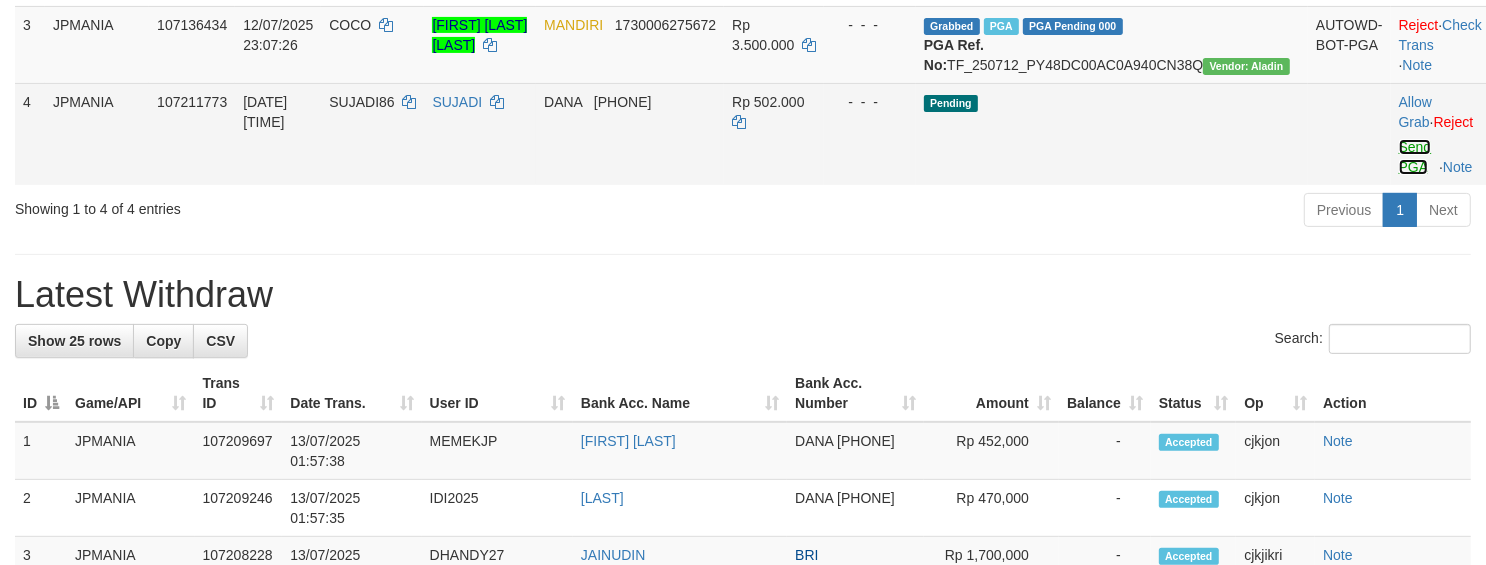 click on "Send PGA" at bounding box center (1415, 157) 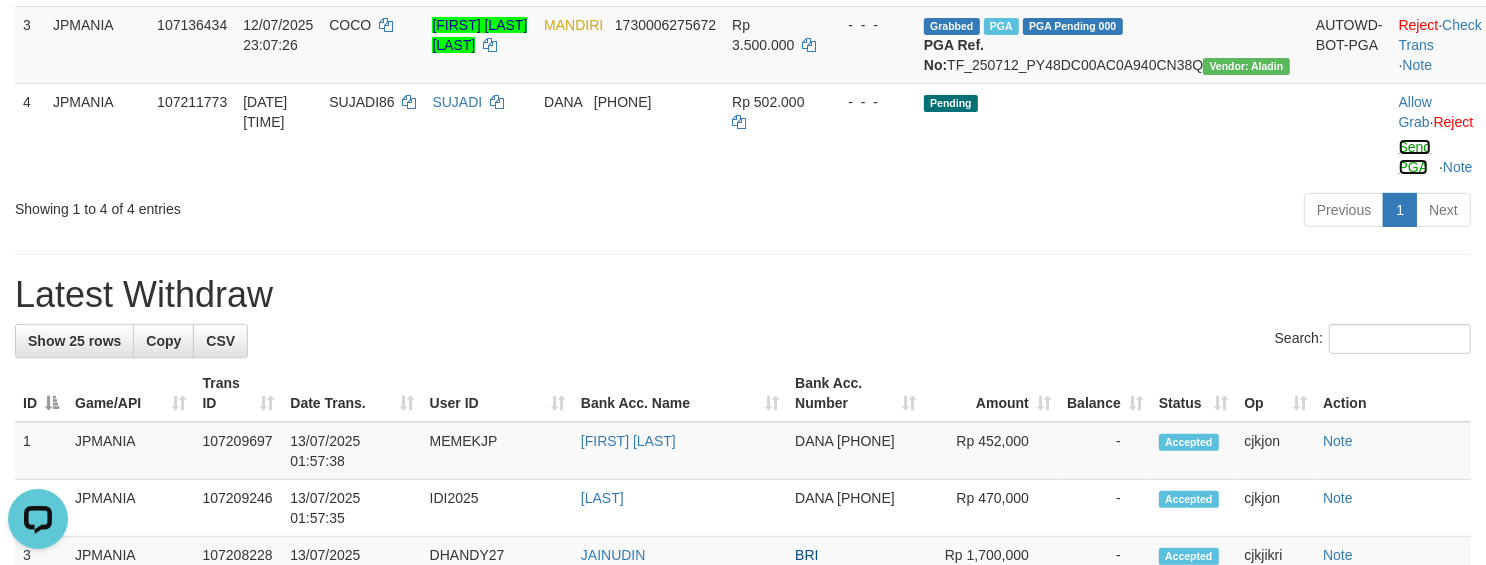scroll, scrollTop: 0, scrollLeft: 0, axis: both 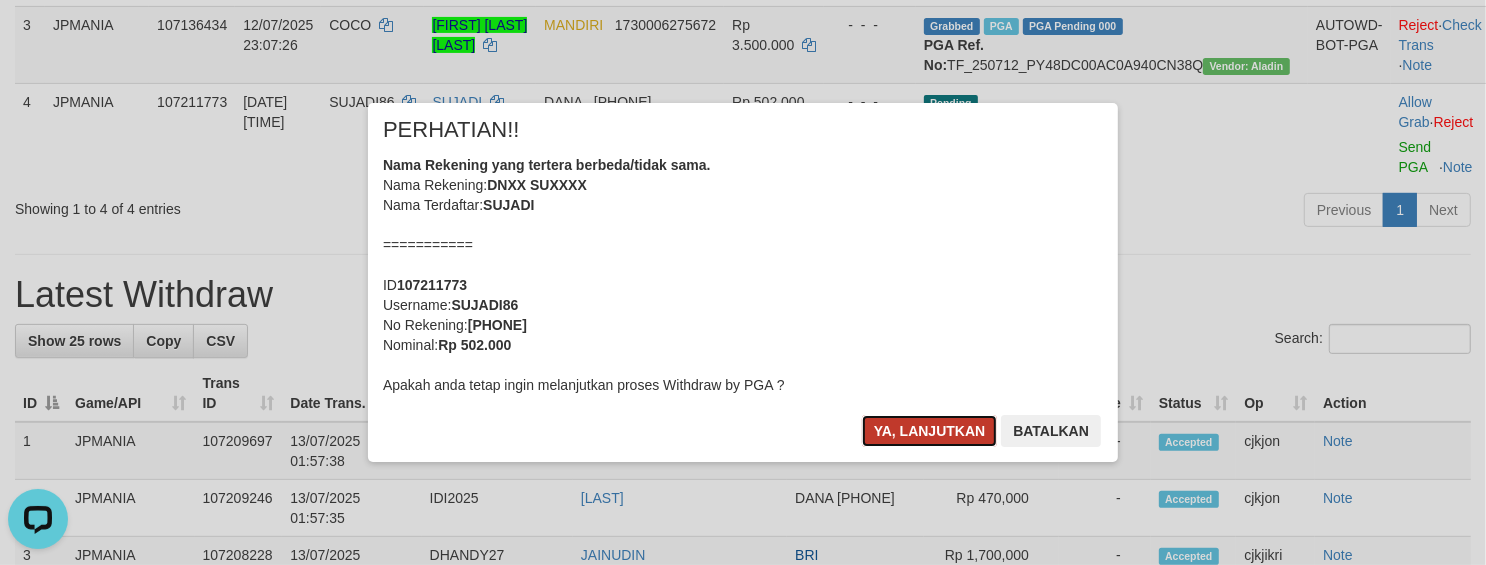 click on "Ya, lanjutkan" at bounding box center [930, 431] 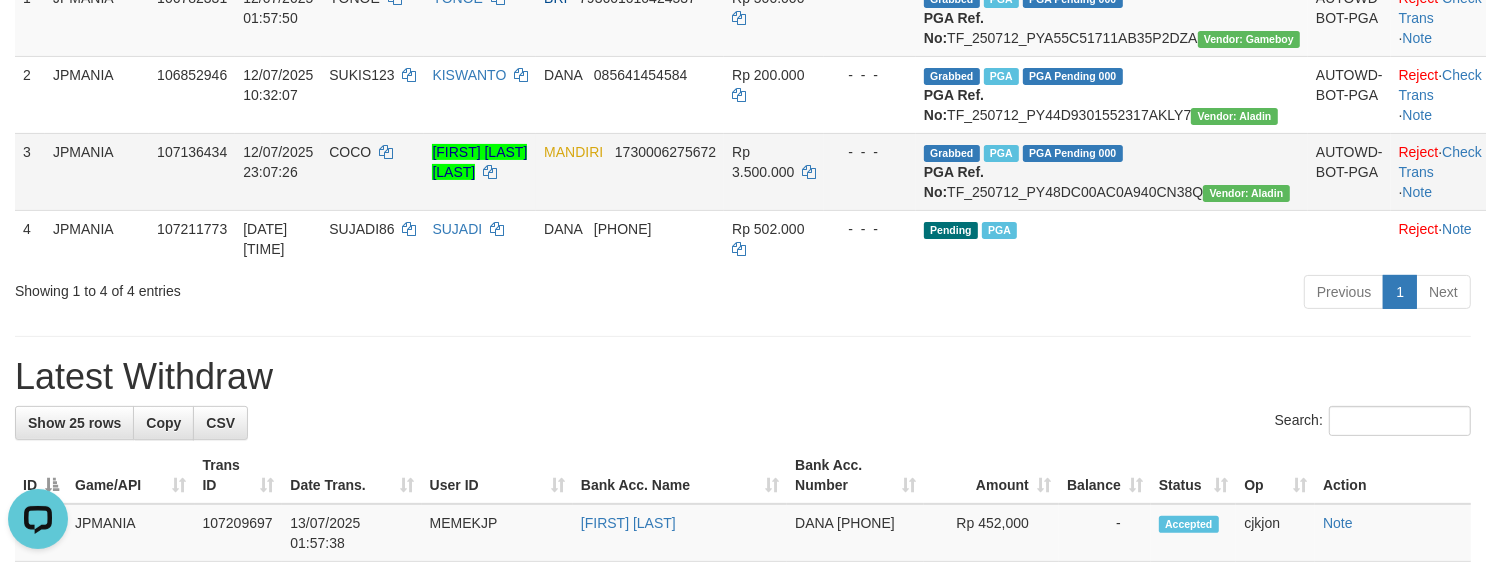 scroll, scrollTop: 108, scrollLeft: 0, axis: vertical 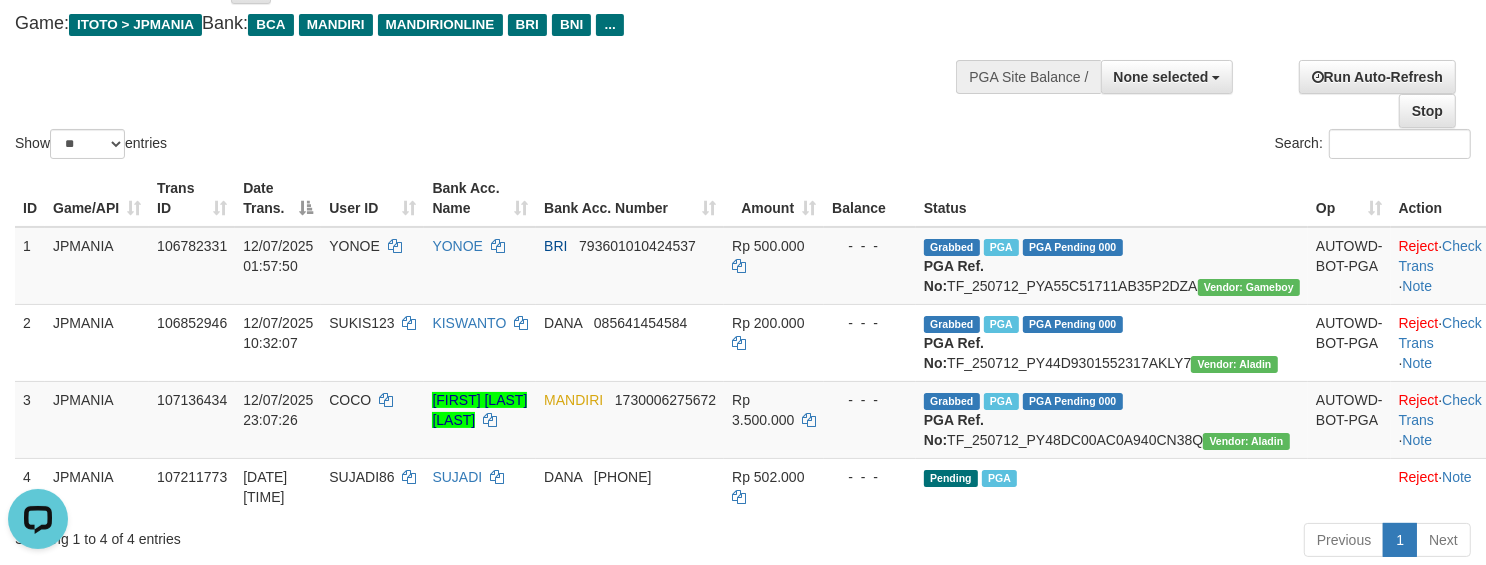 click on "Show  ** ** ** ***  entries" at bounding box center [371, 146] 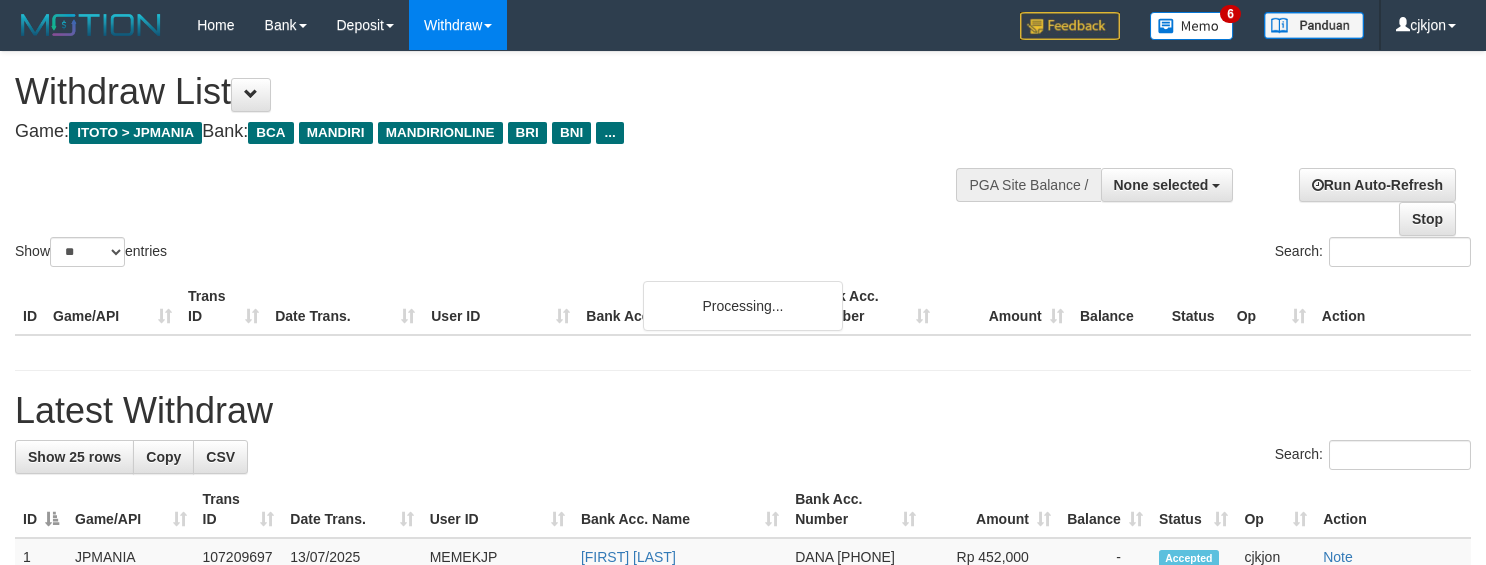 select 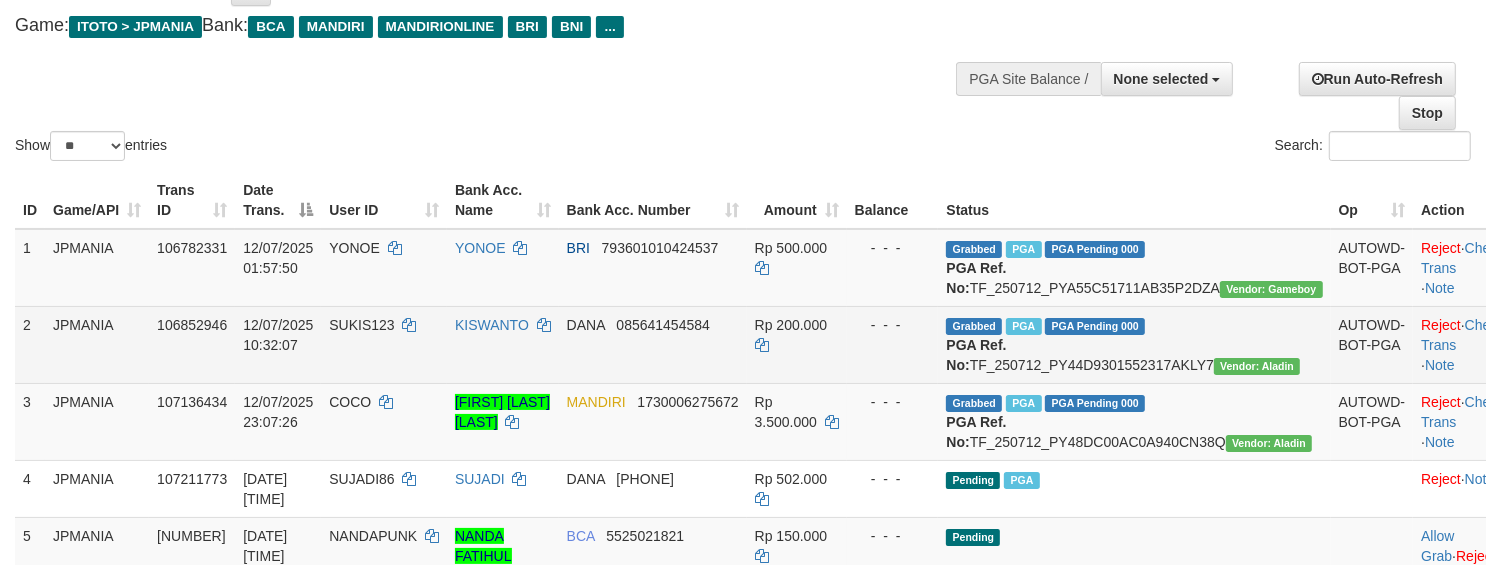 scroll, scrollTop: 250, scrollLeft: 0, axis: vertical 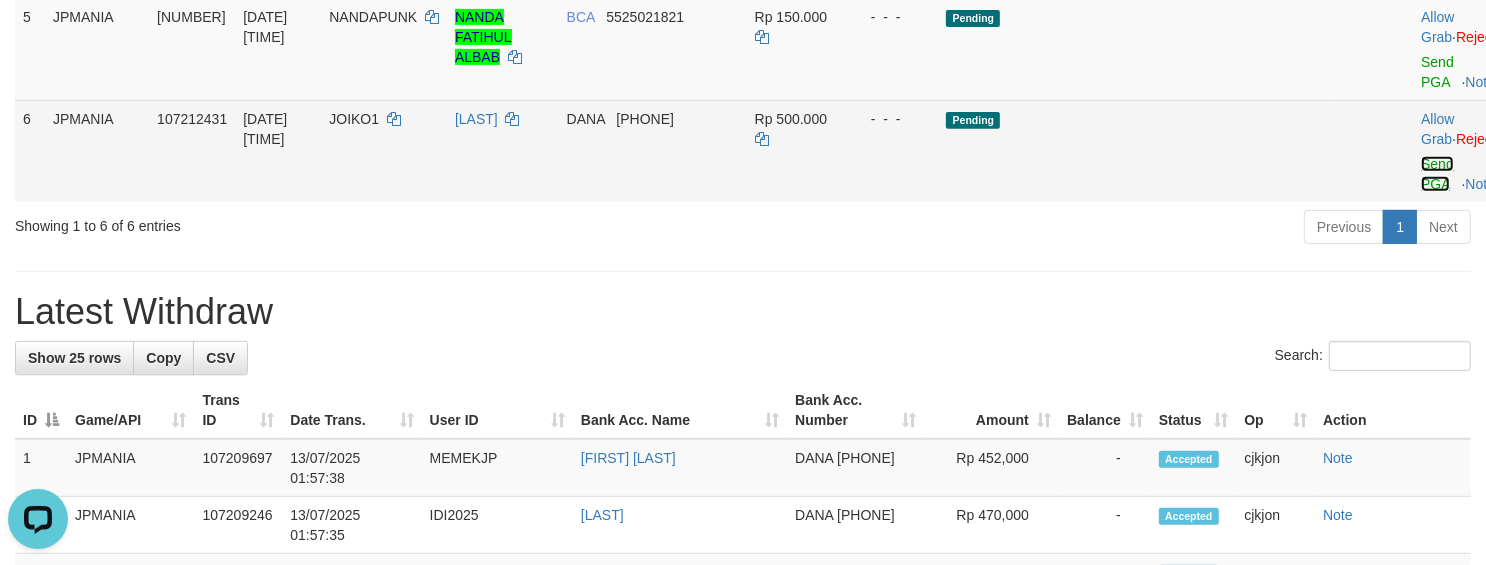 click on "Send PGA" at bounding box center (1437, 174) 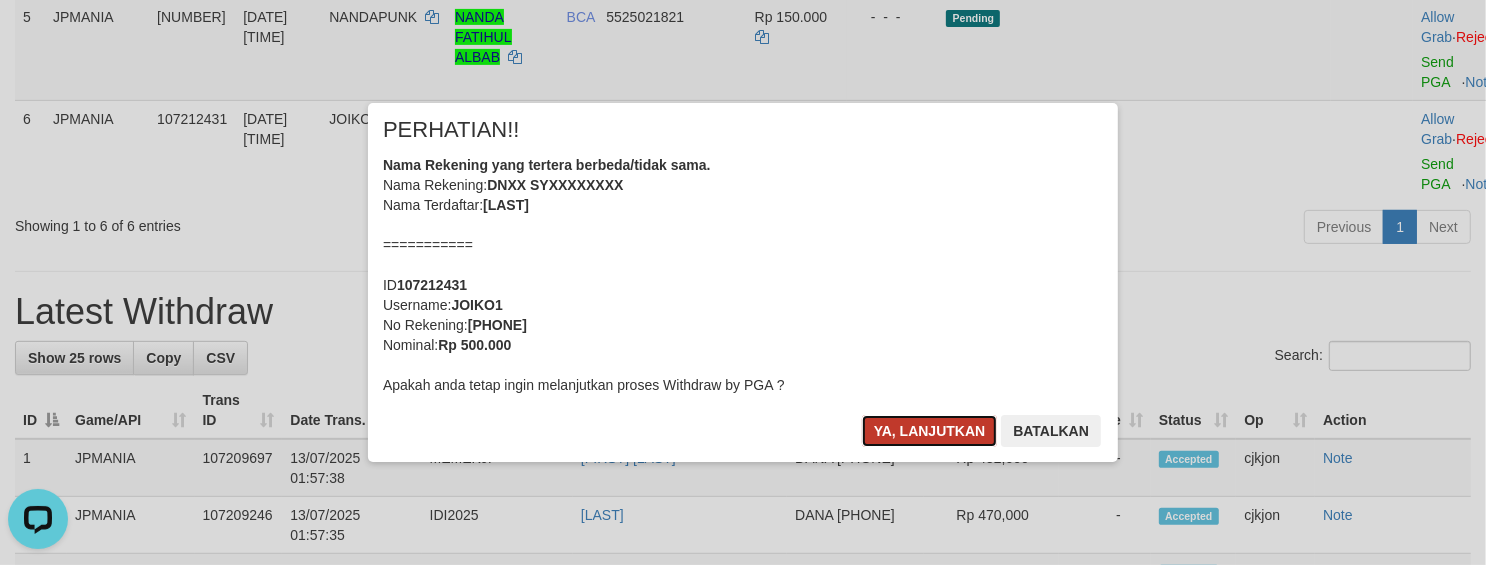 click on "Ya, lanjutkan" at bounding box center (930, 431) 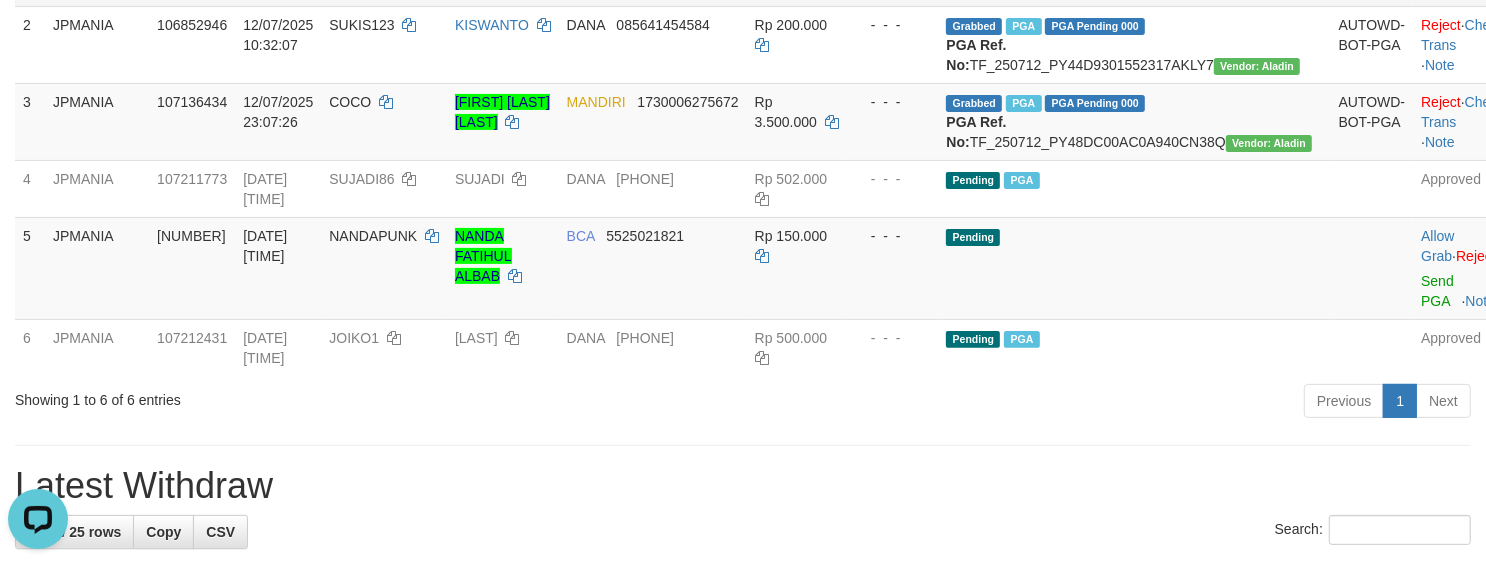 scroll, scrollTop: 125, scrollLeft: 0, axis: vertical 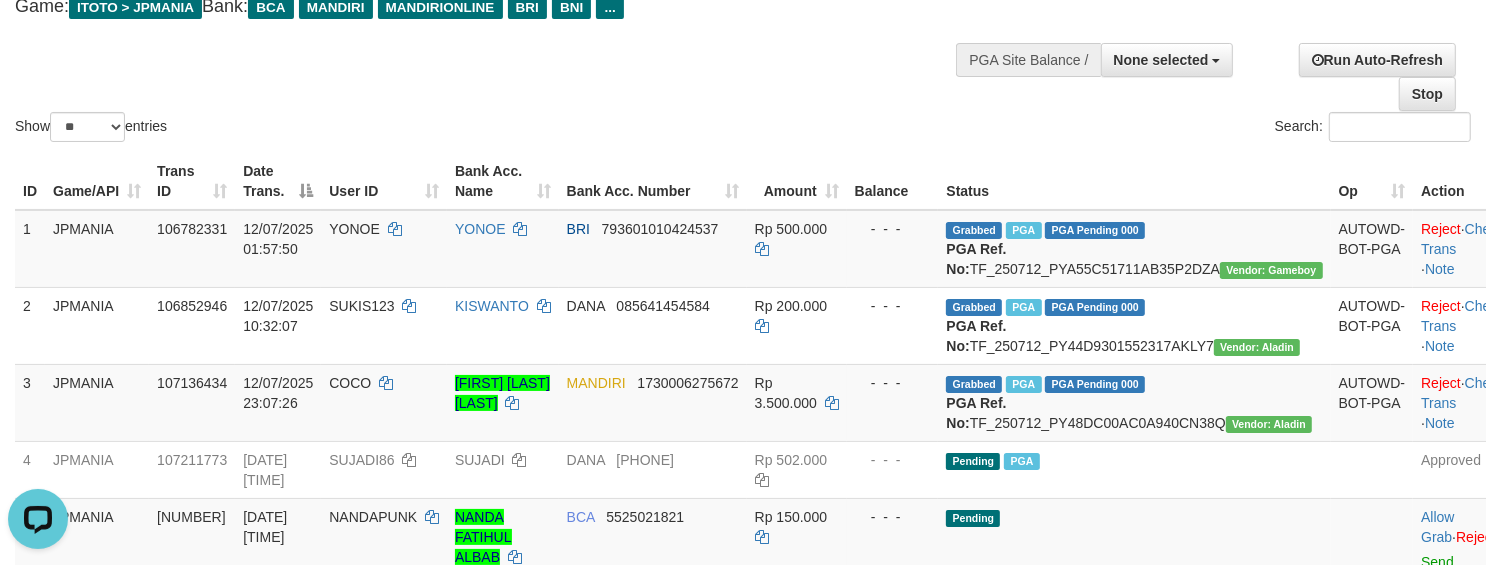 click on "Search:" at bounding box center (1114, 129) 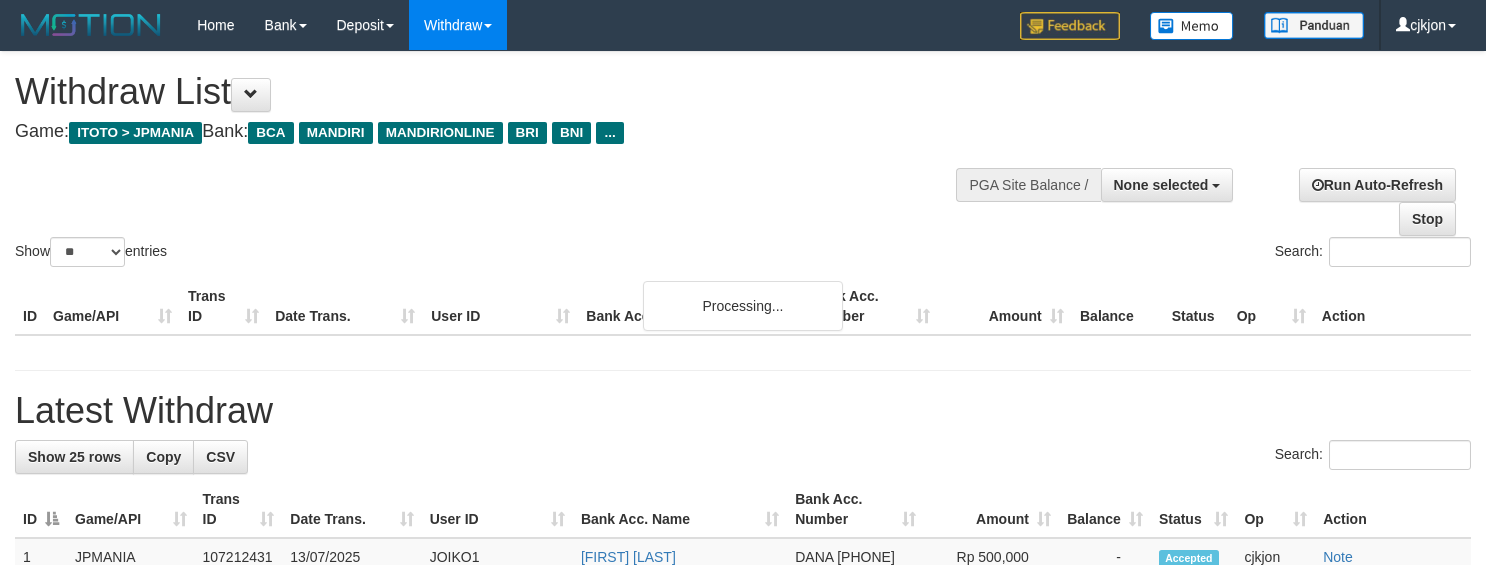 select 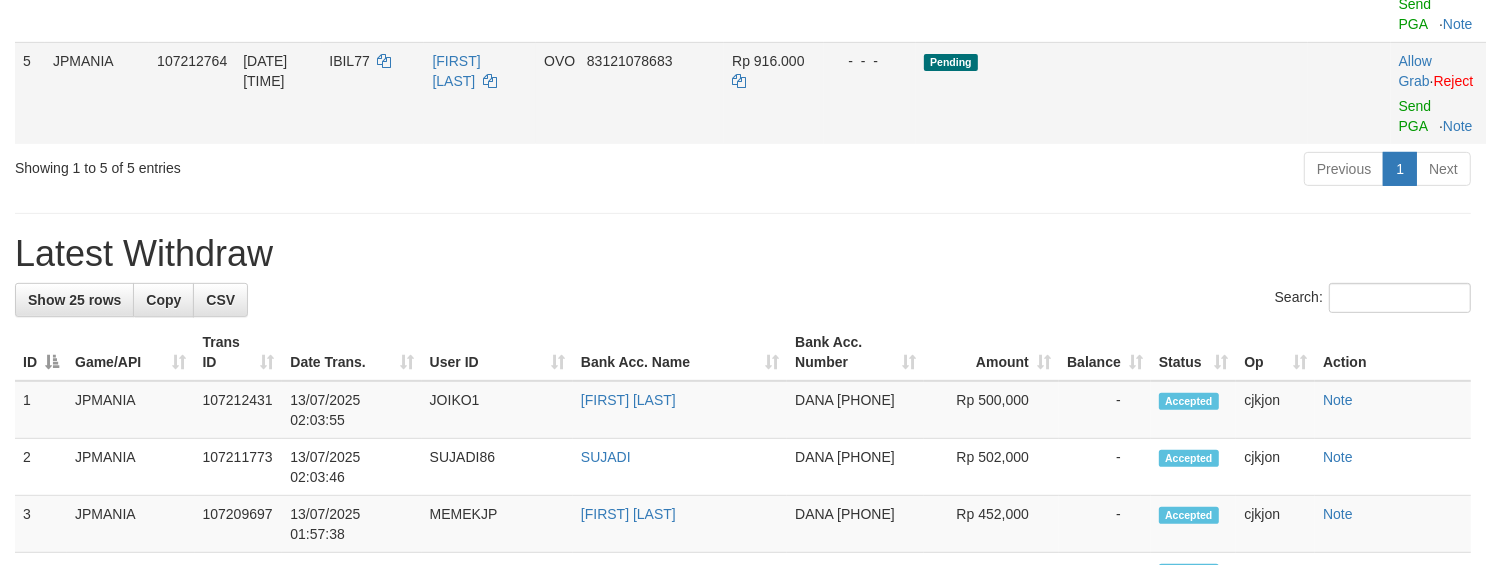 scroll, scrollTop: 546, scrollLeft: 0, axis: vertical 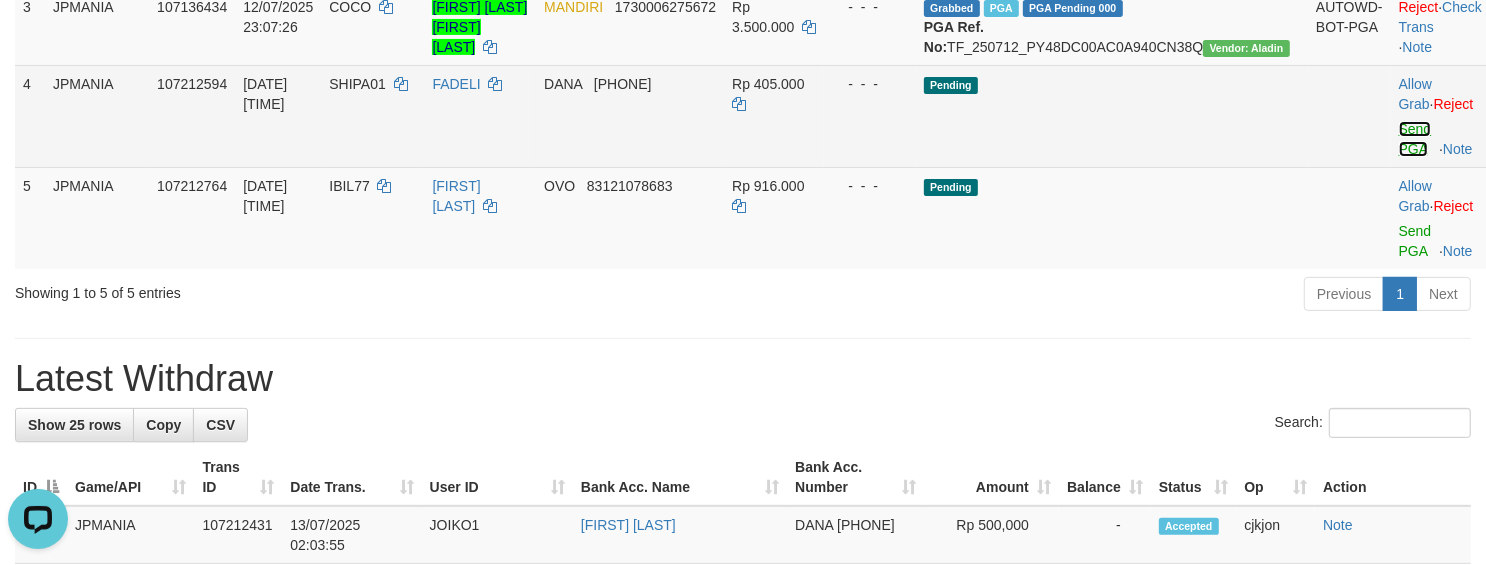 click on "Send PGA" at bounding box center (1415, 139) 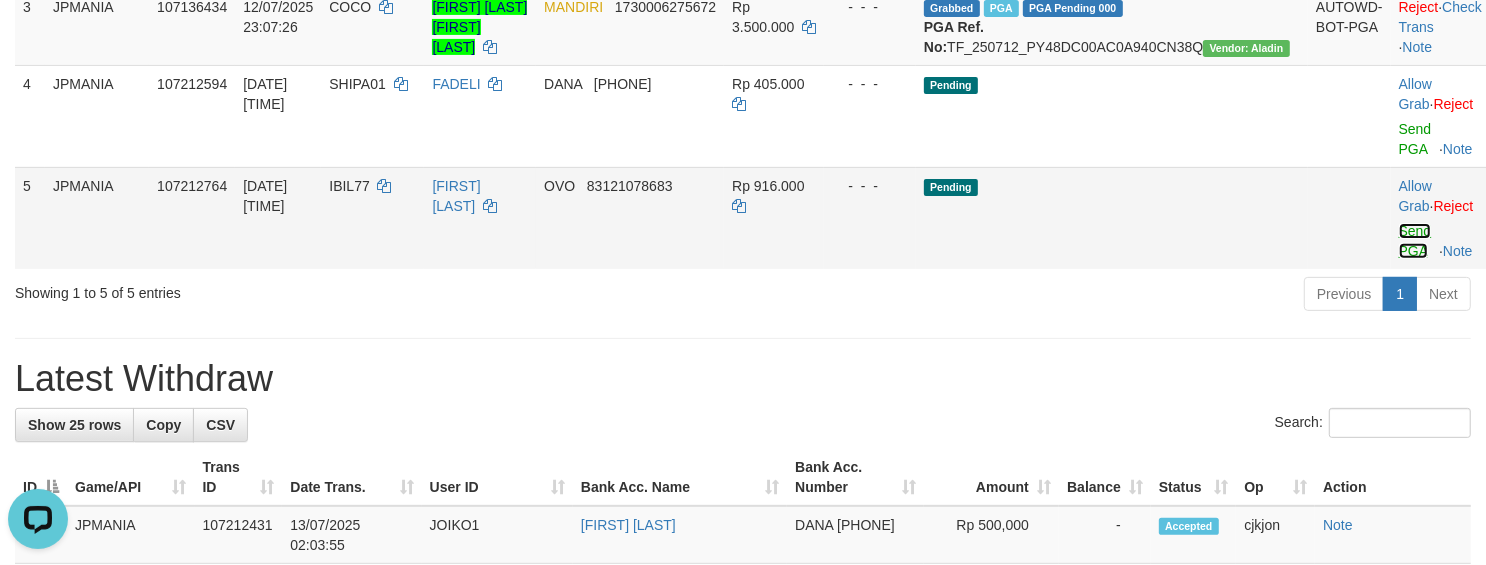 click on "Send PGA" at bounding box center (1415, 241) 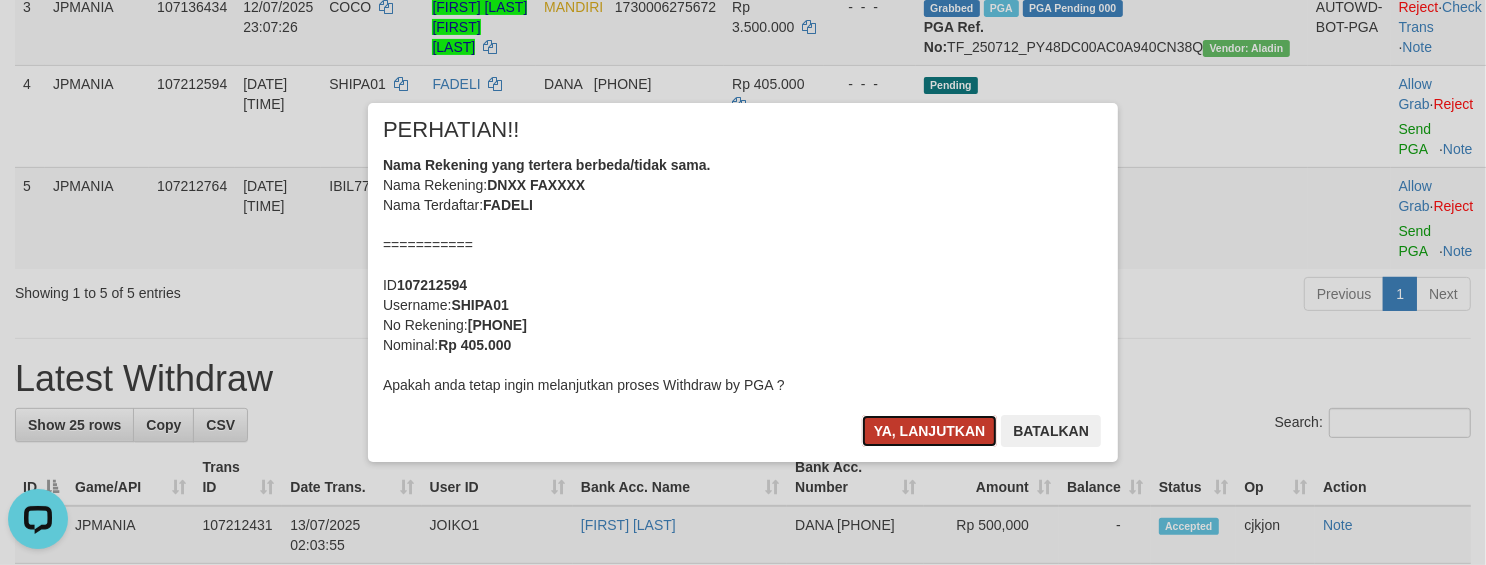 click on "Ya, lanjutkan" at bounding box center (930, 431) 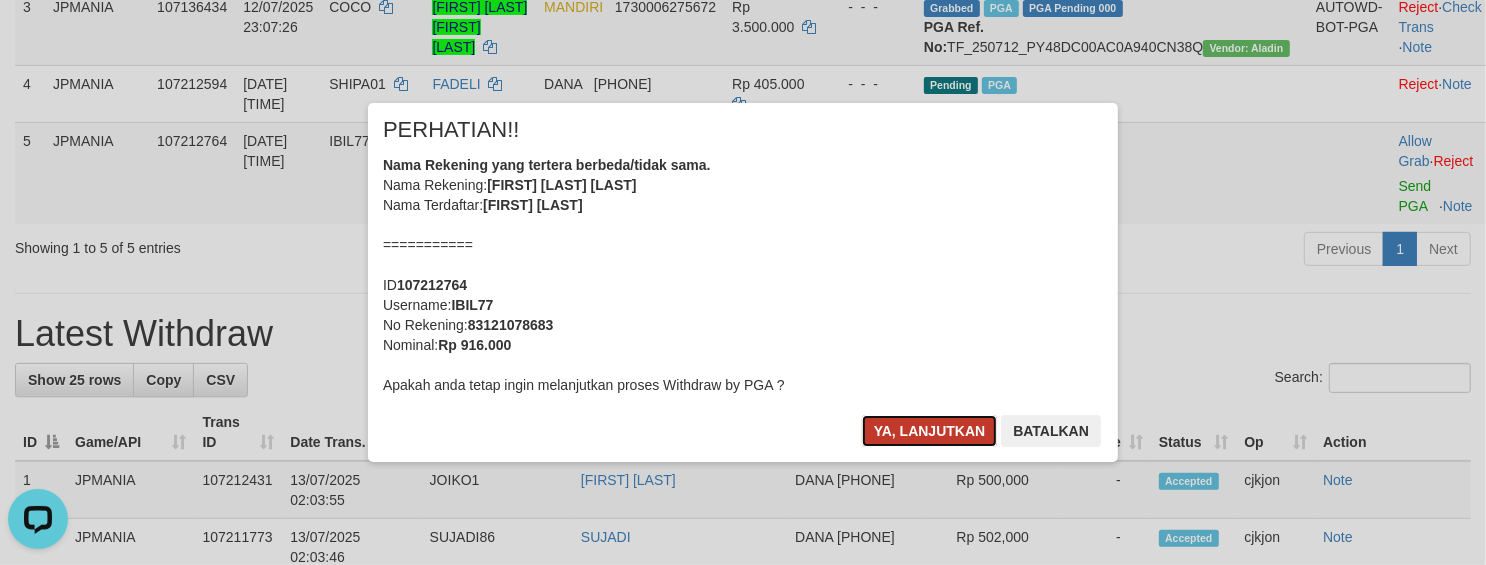 click on "Ya, lanjutkan" at bounding box center (930, 431) 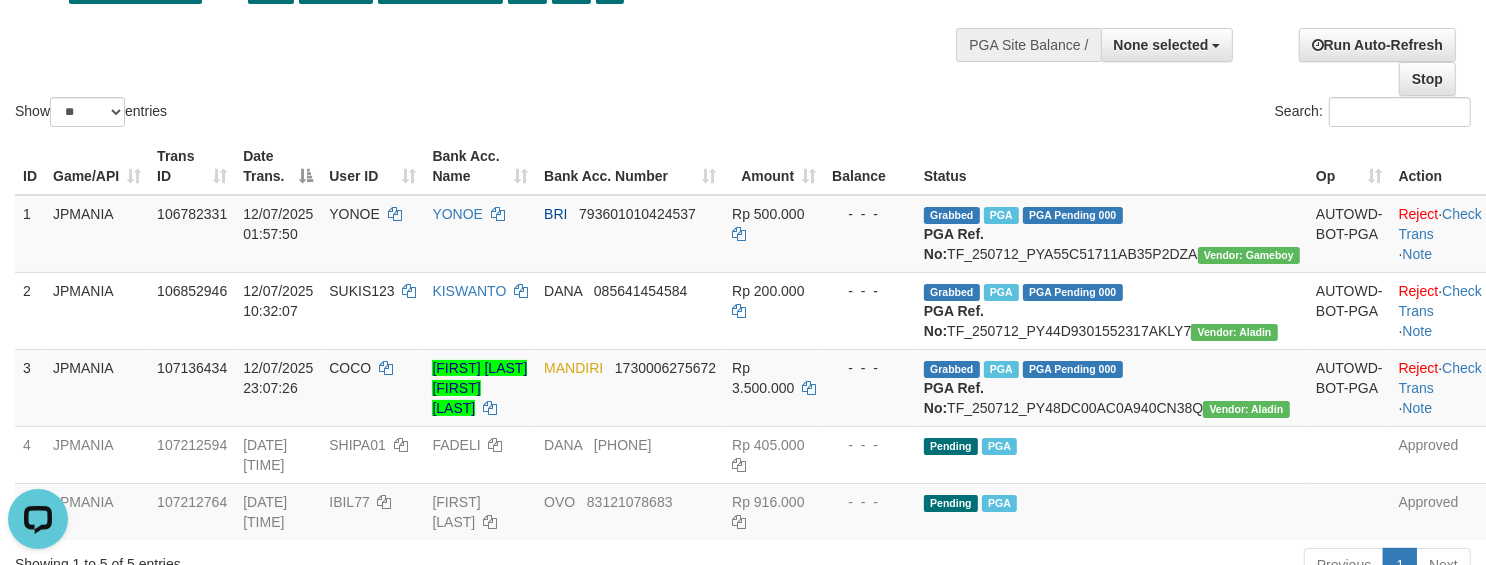 scroll, scrollTop: 126, scrollLeft: 0, axis: vertical 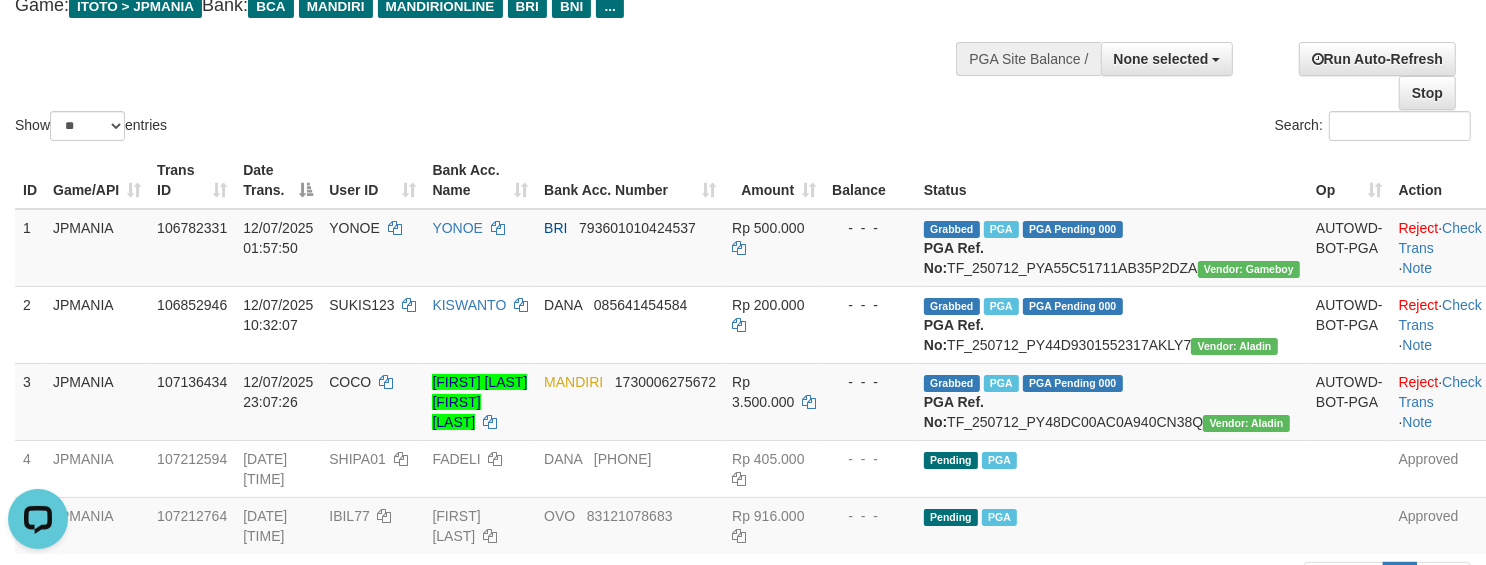 click on "Show  ** ** ** ***  entries Search:" at bounding box center (743, 35) 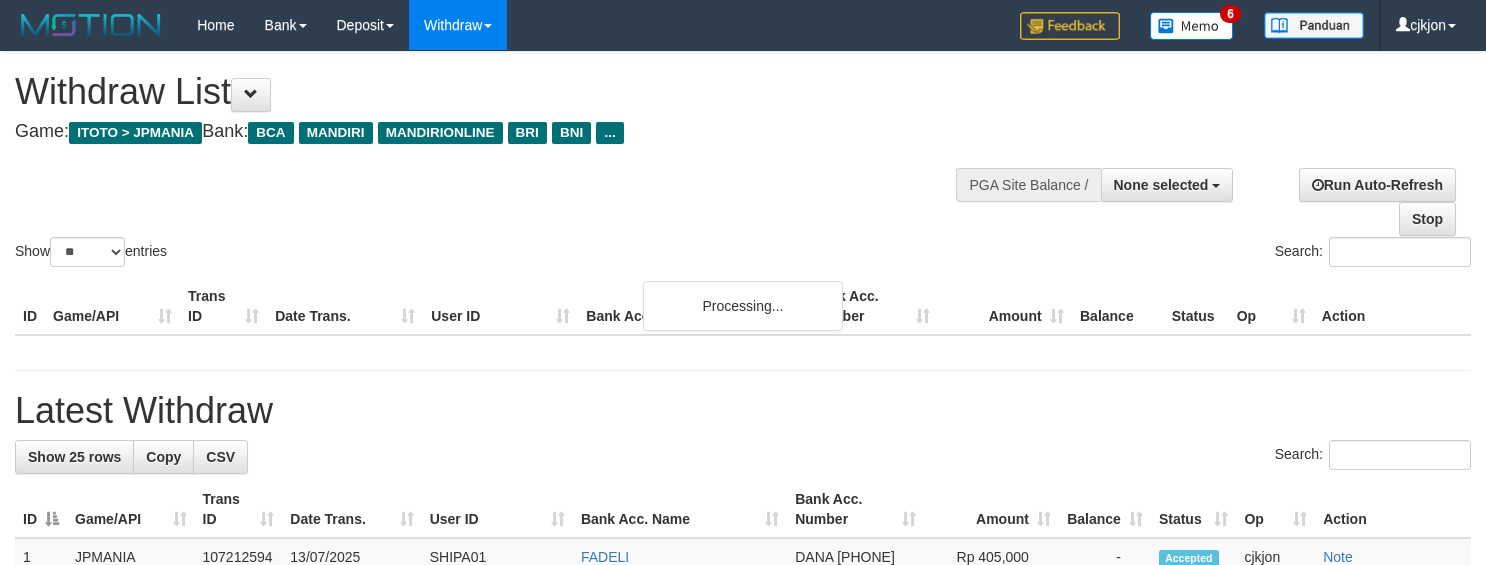 select 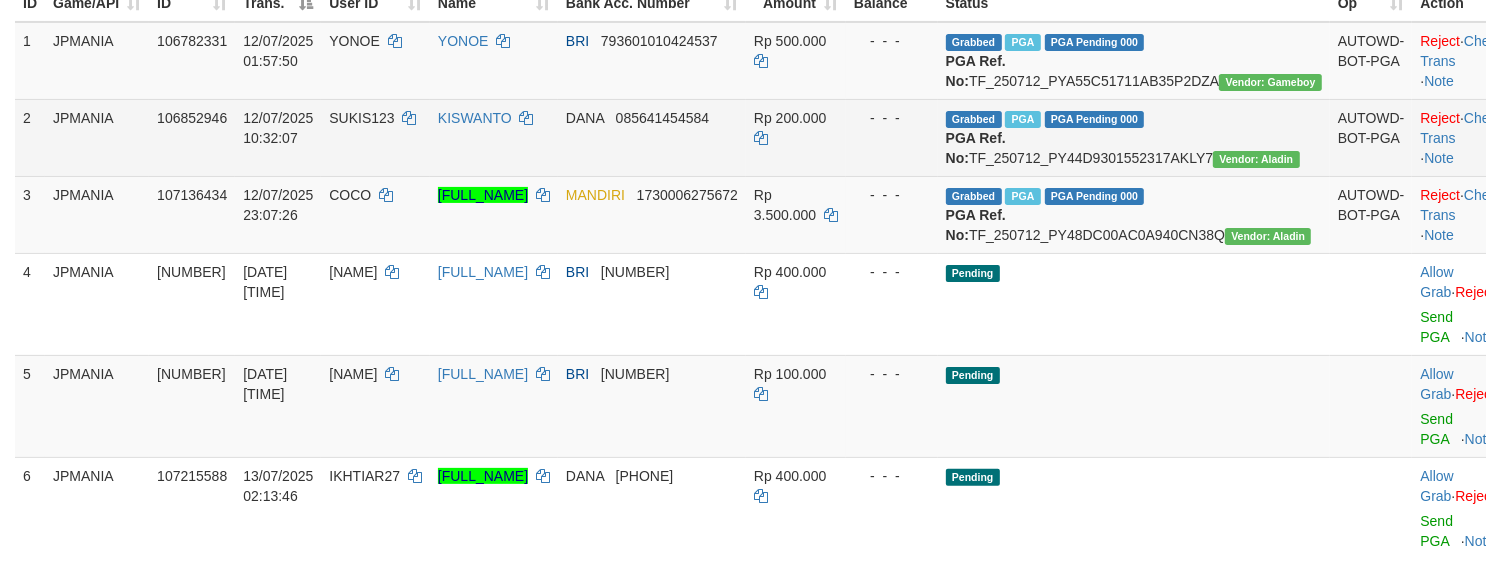 scroll, scrollTop: 627, scrollLeft: 0, axis: vertical 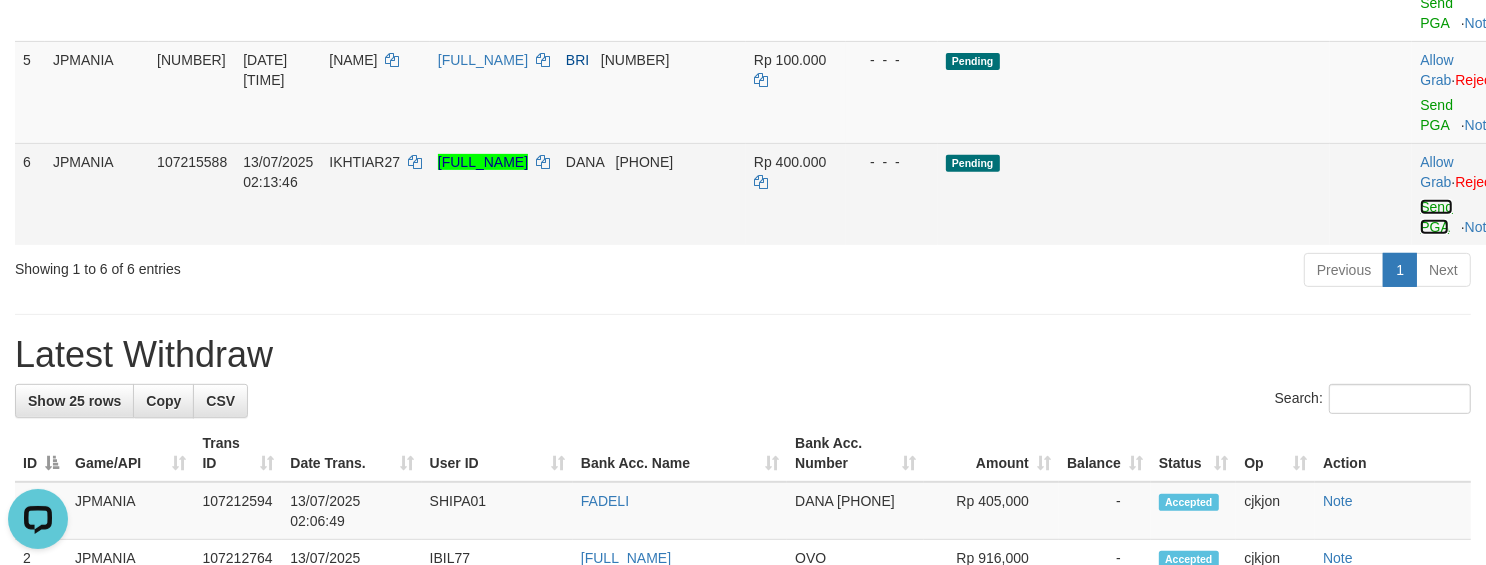 click on "Send PGA" at bounding box center (1436, 217) 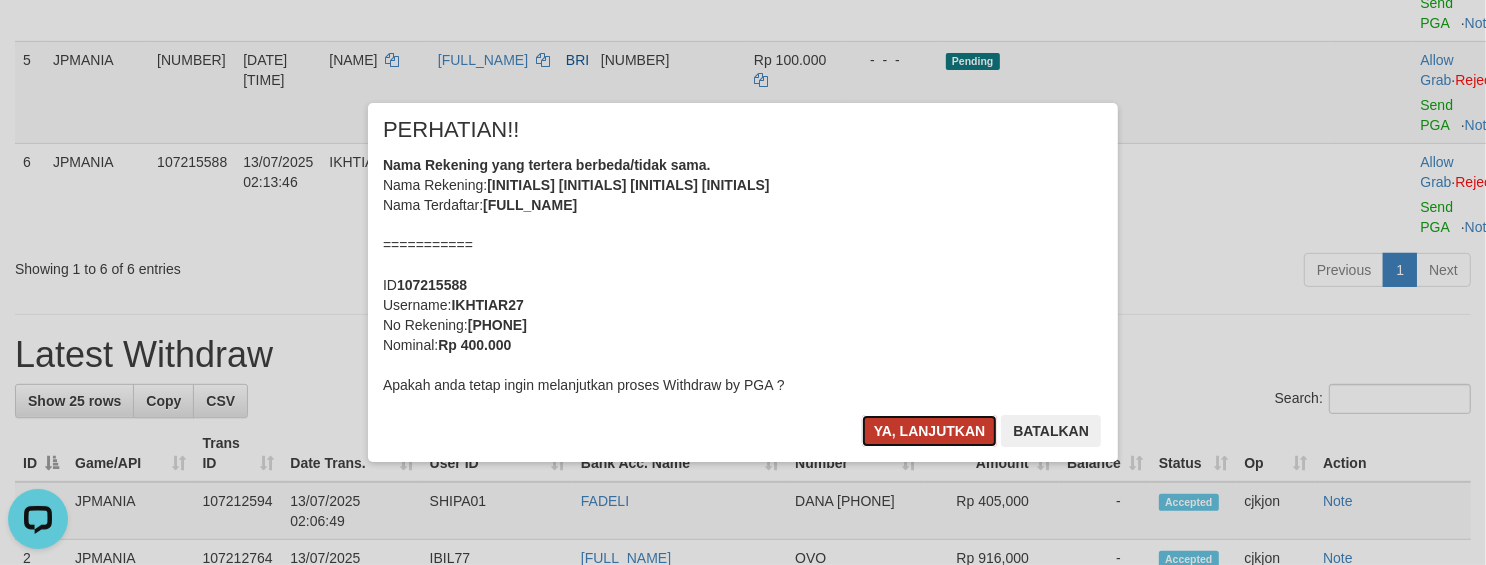 click on "Ya, lanjutkan" at bounding box center (930, 431) 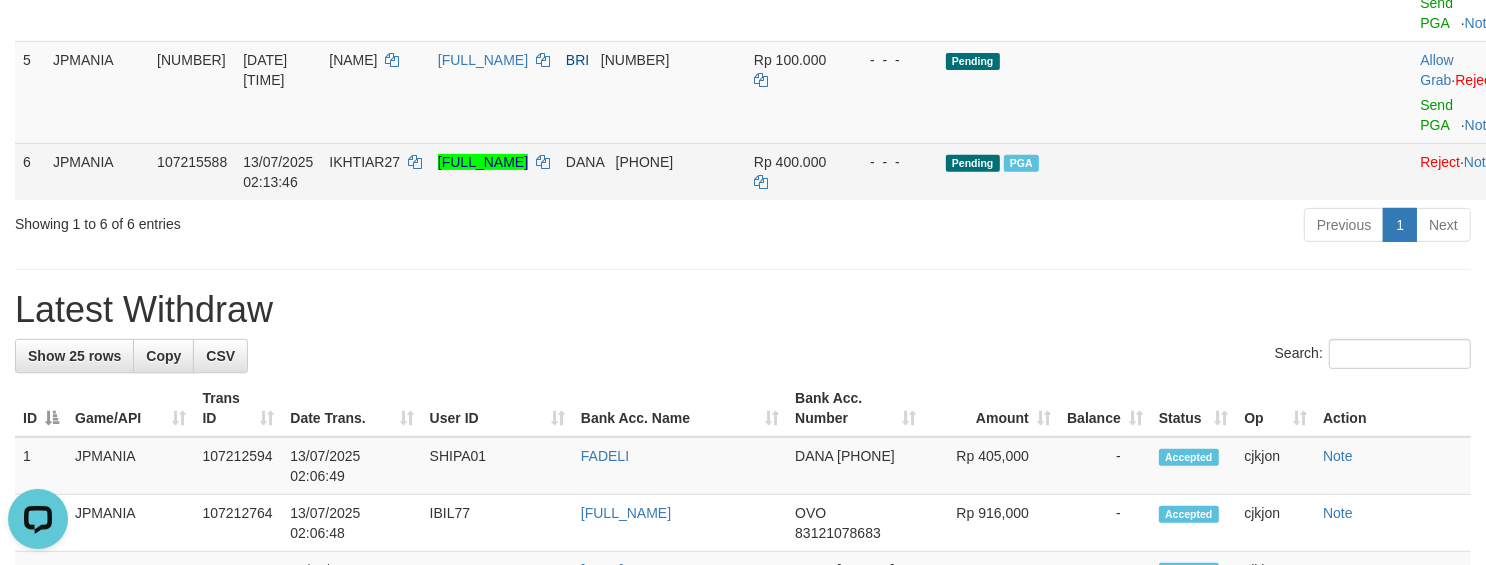 scroll, scrollTop: 127, scrollLeft: 0, axis: vertical 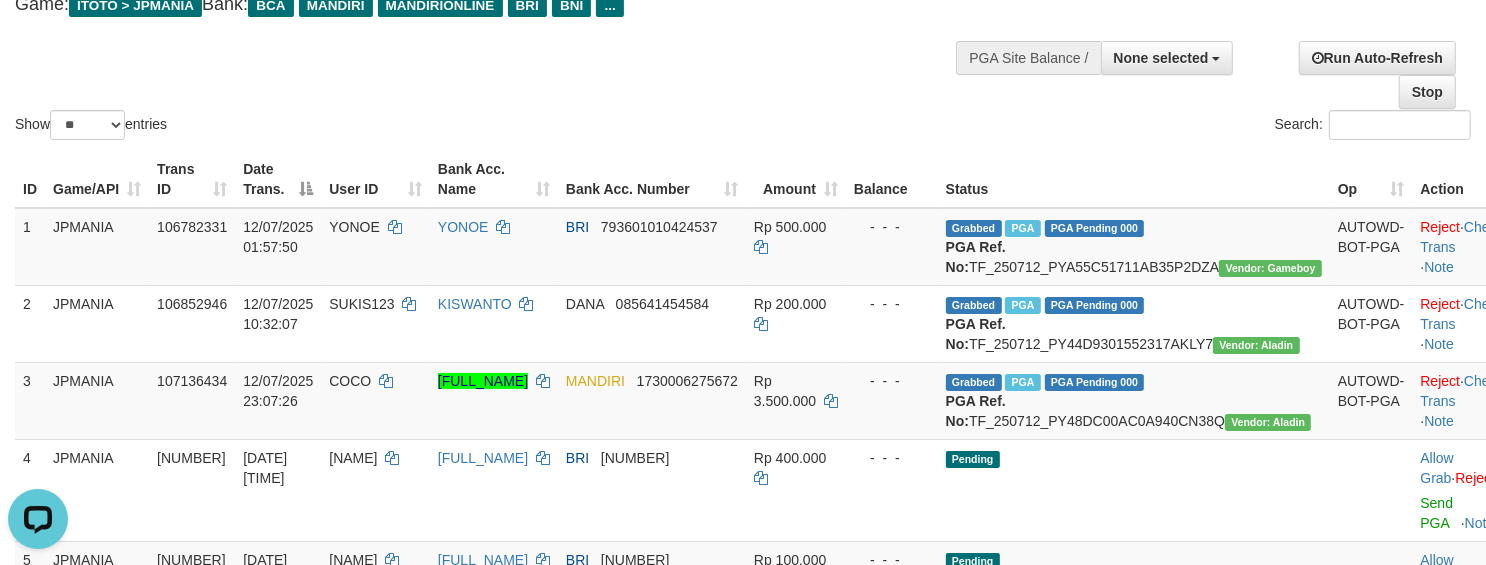 click on "Show  ** ** ** ***  entries Search:" at bounding box center (743, 34) 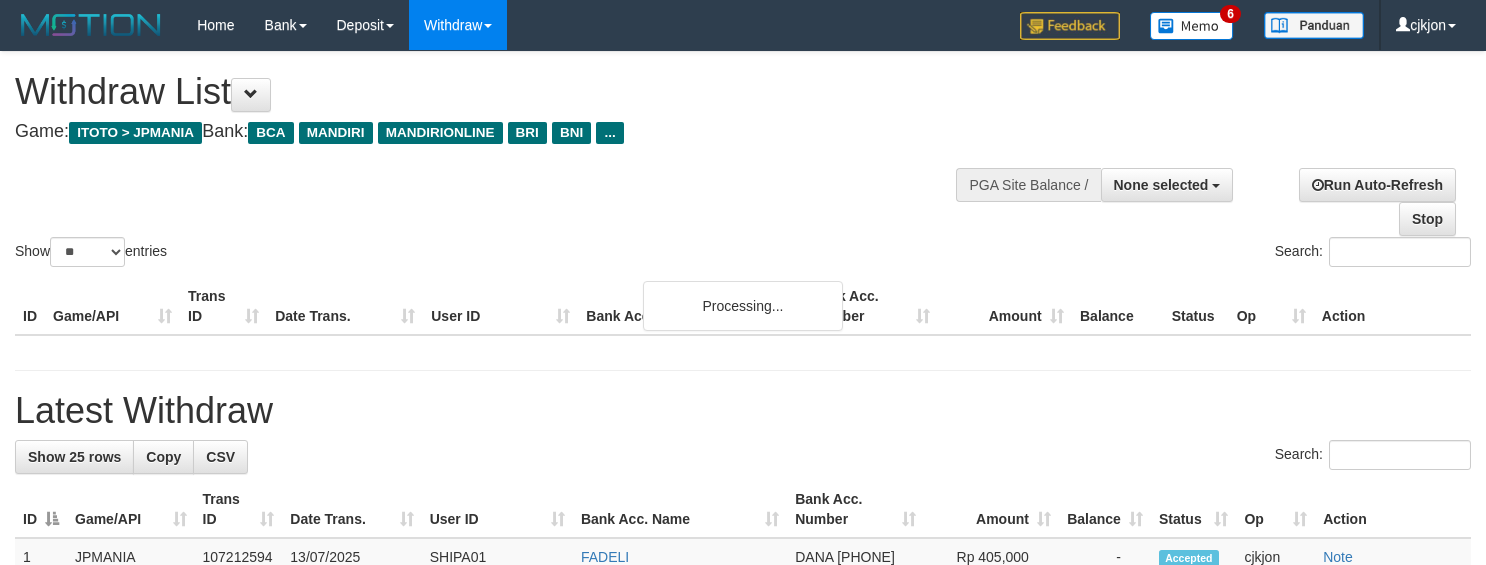 select 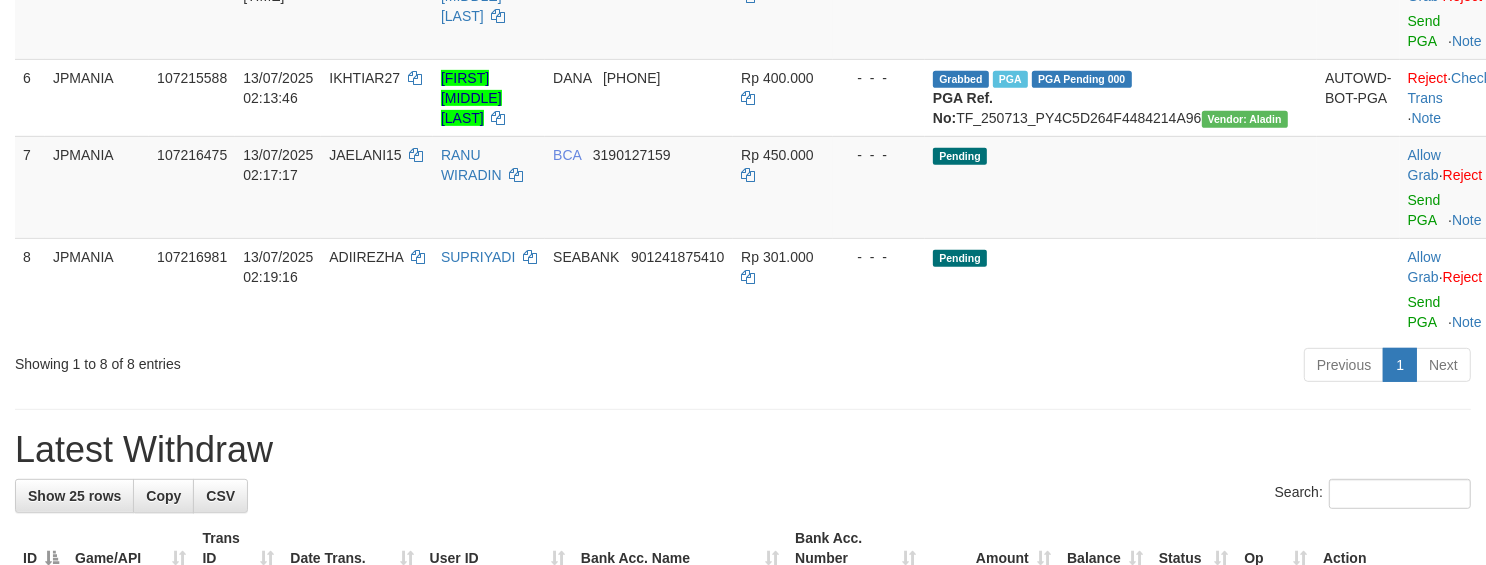 scroll, scrollTop: 592, scrollLeft: 0, axis: vertical 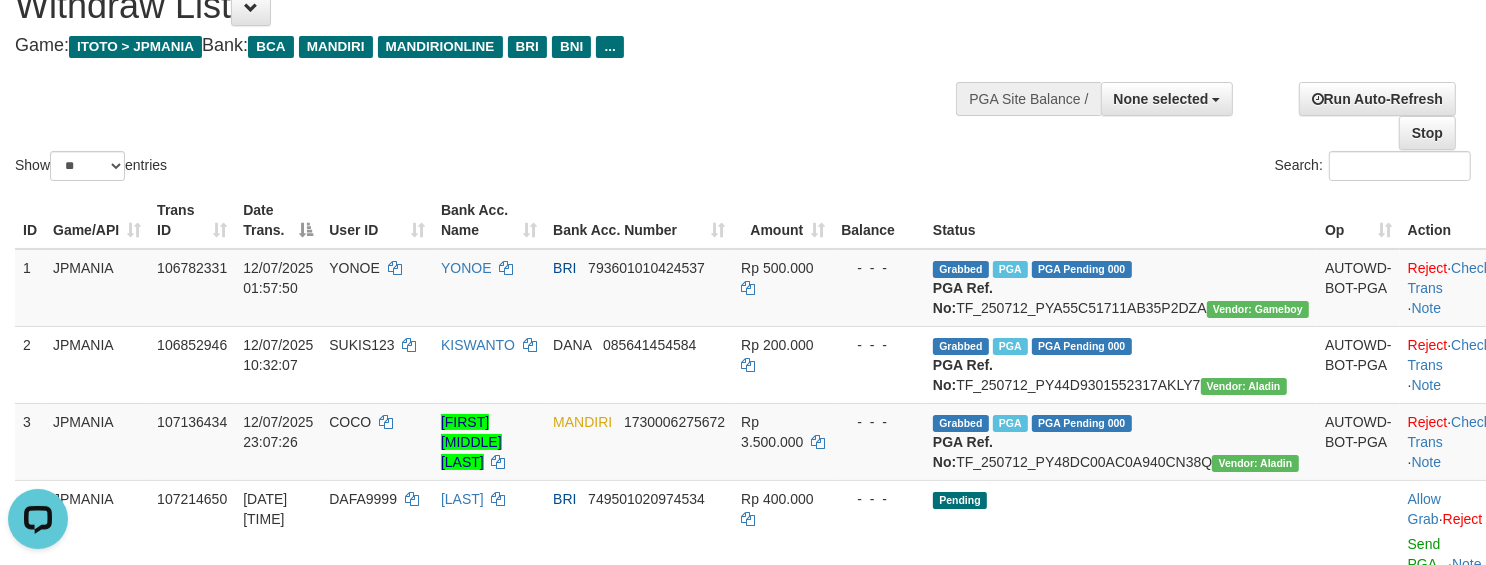 click on "Show  ** ** ** ***  entries" at bounding box center (371, 168) 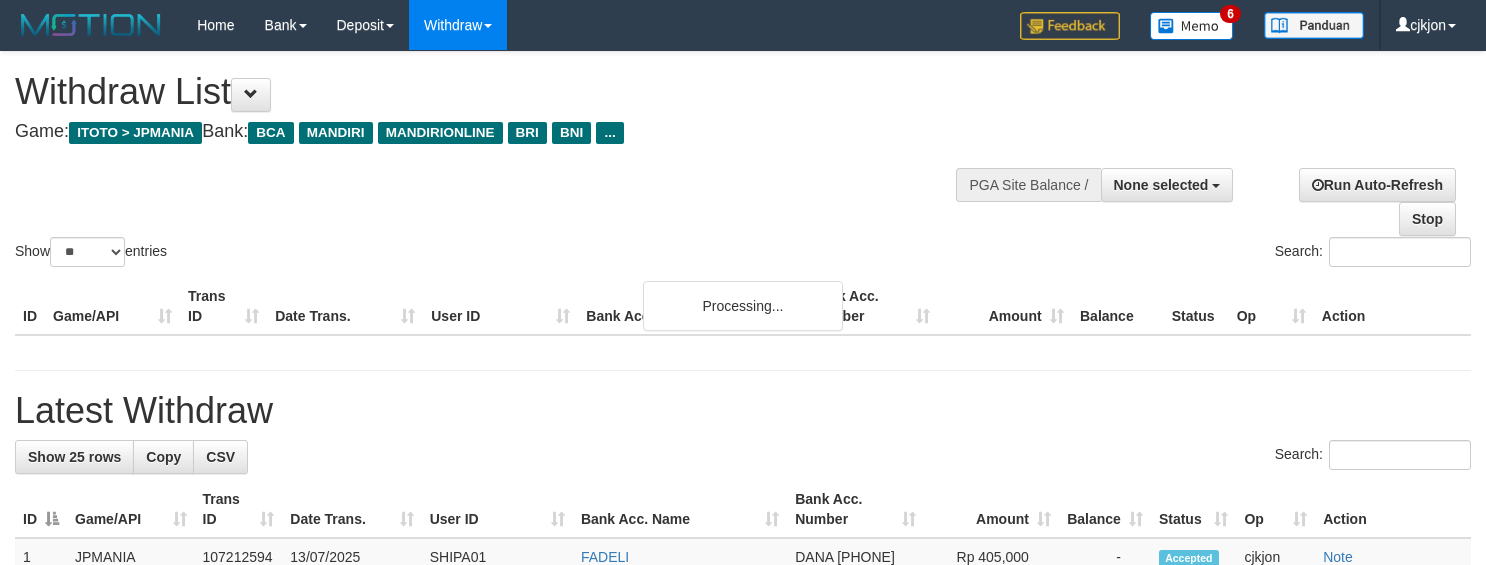 select 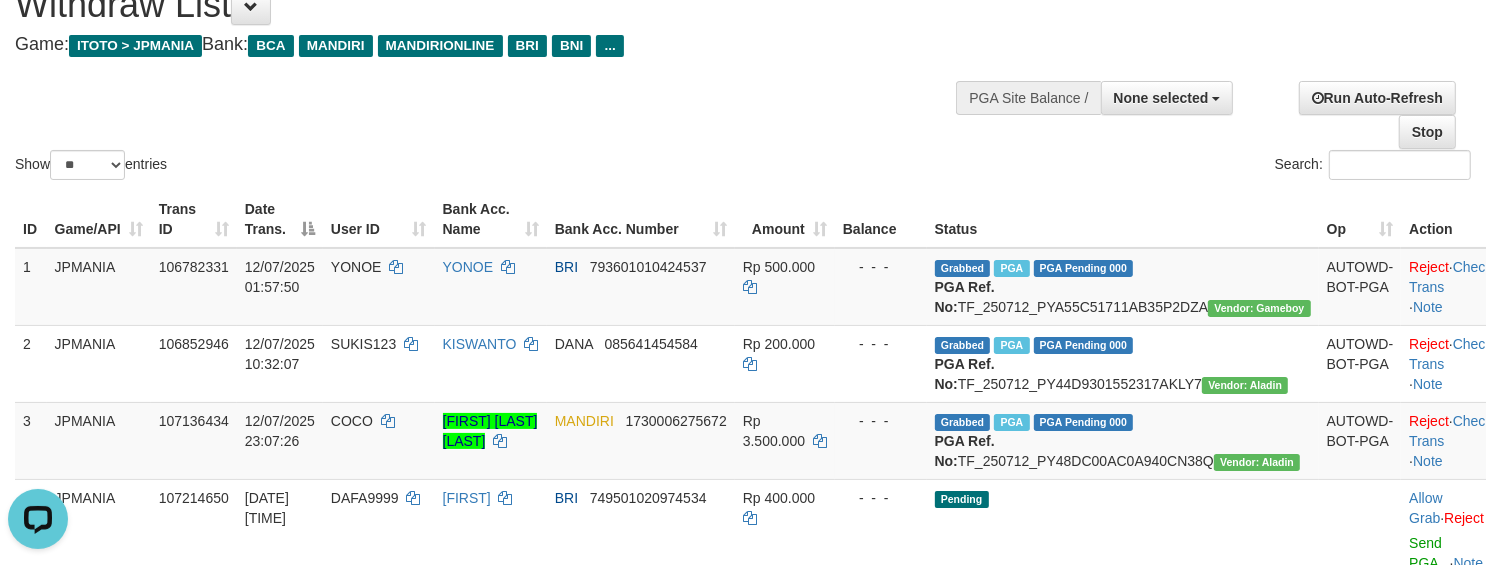 scroll, scrollTop: 0, scrollLeft: 0, axis: both 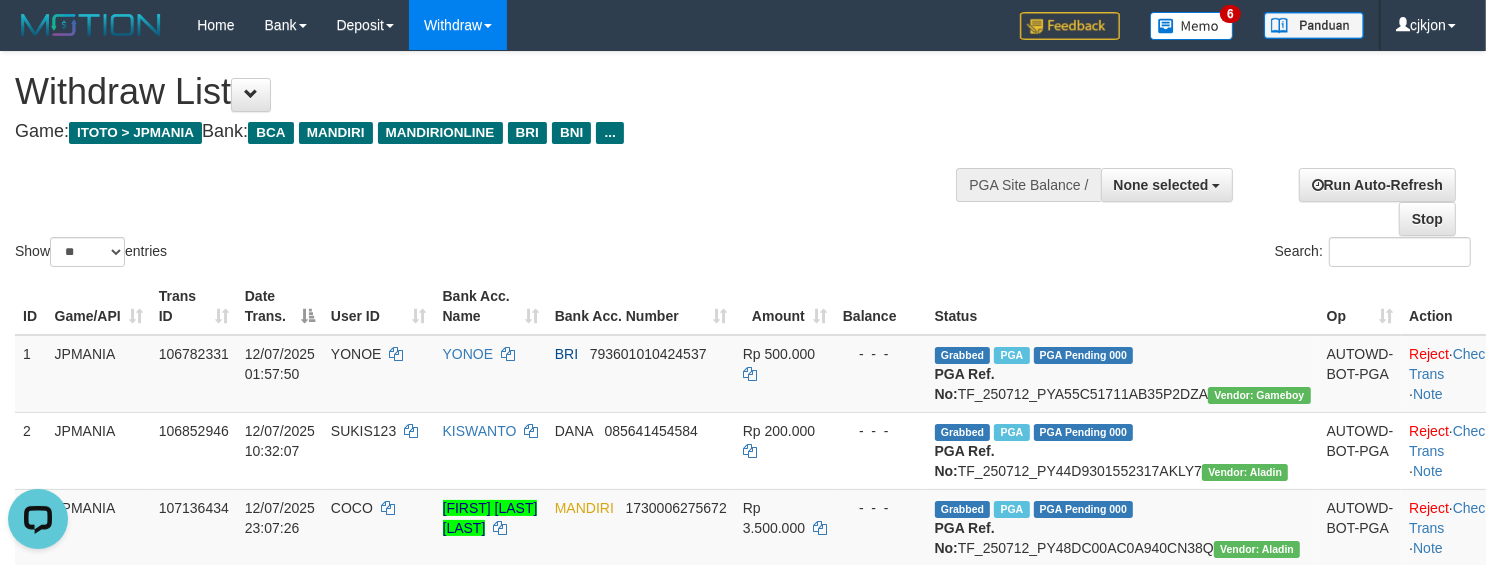 drag, startPoint x: 901, startPoint y: 103, endPoint x: 885, endPoint y: 103, distance: 16 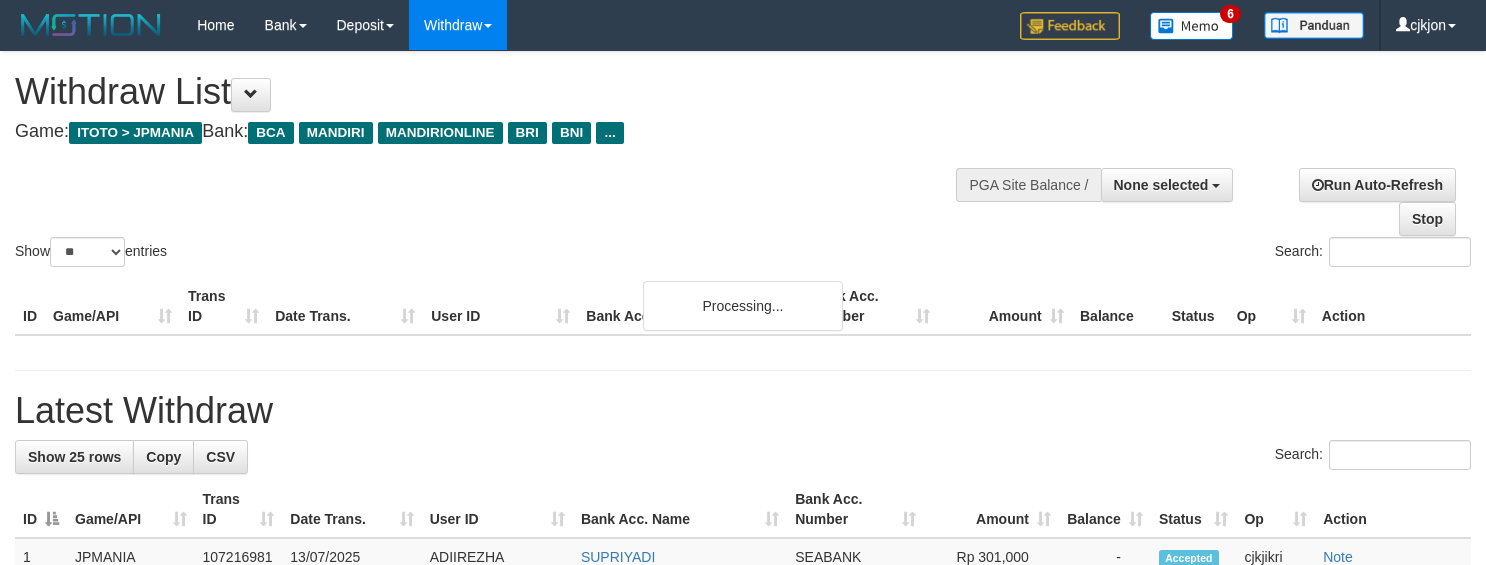 select 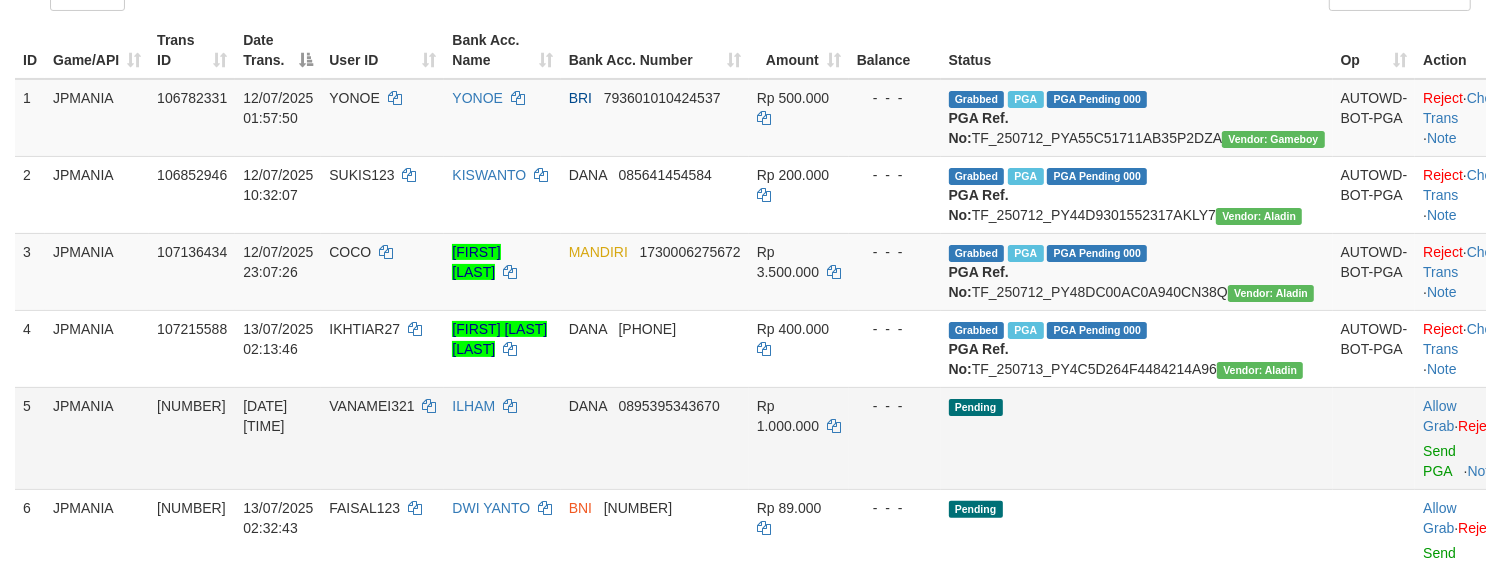 scroll, scrollTop: 625, scrollLeft: 0, axis: vertical 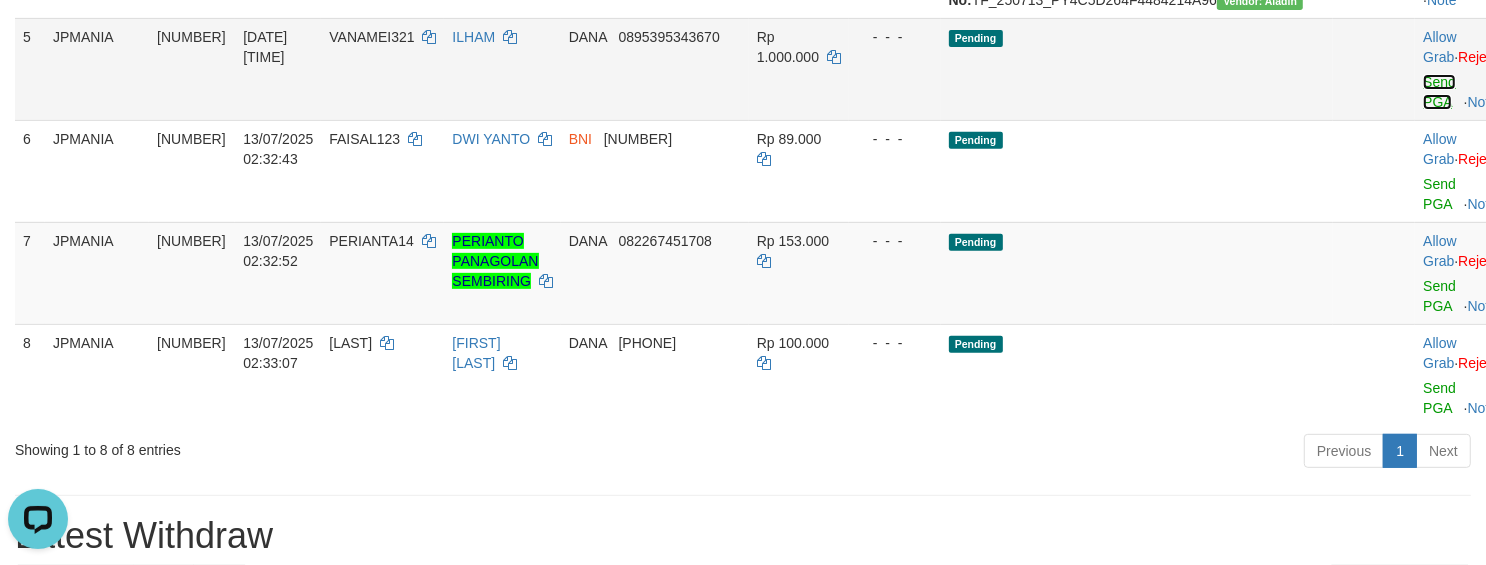 click on "Send PGA" at bounding box center (1439, 92) 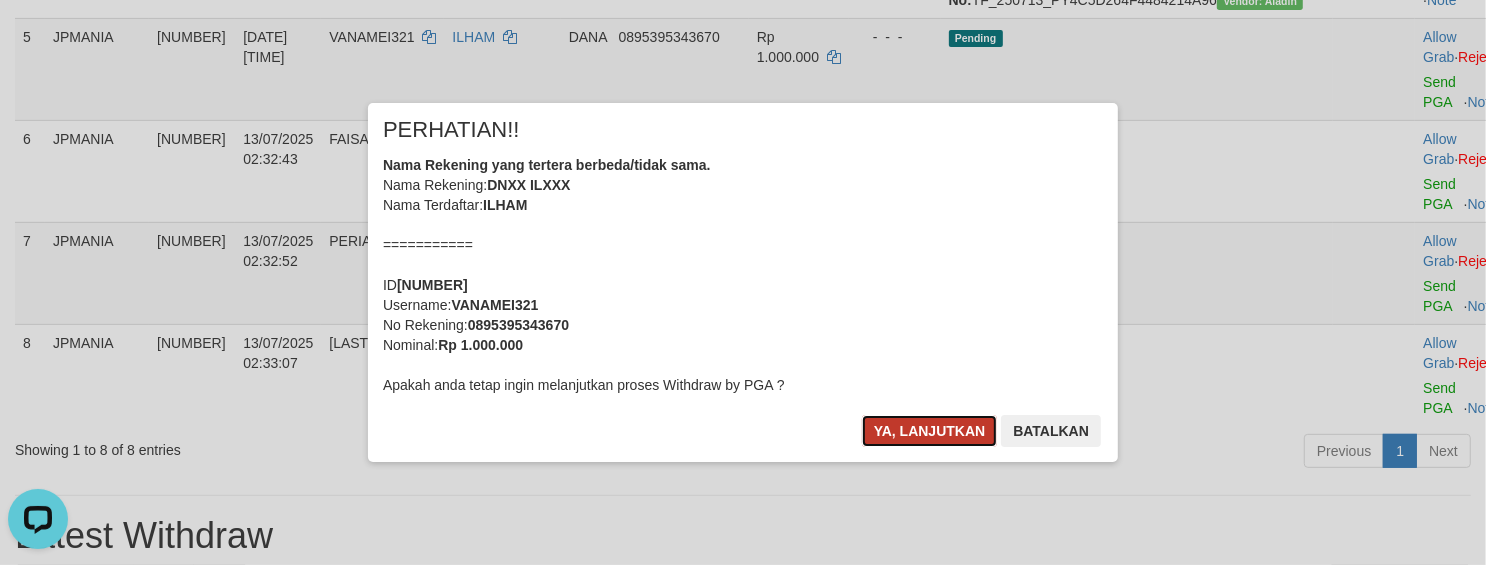 click on "Ya, lanjutkan" at bounding box center (930, 431) 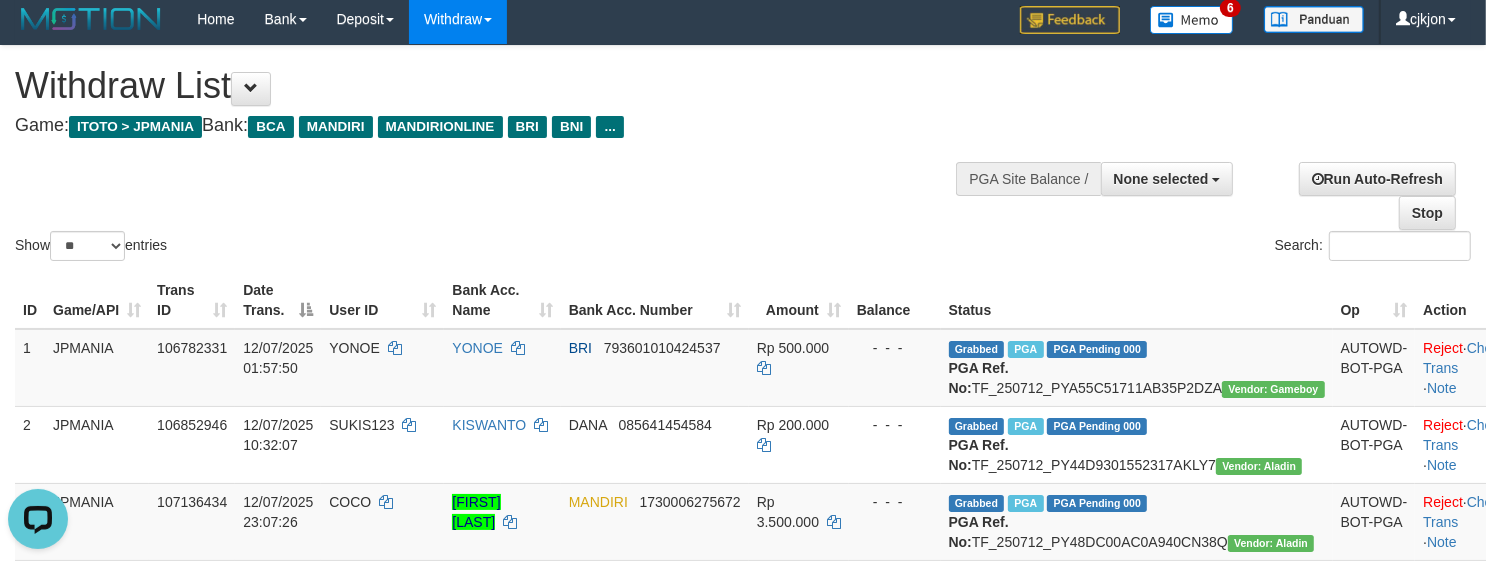 scroll, scrollTop: 0, scrollLeft: 0, axis: both 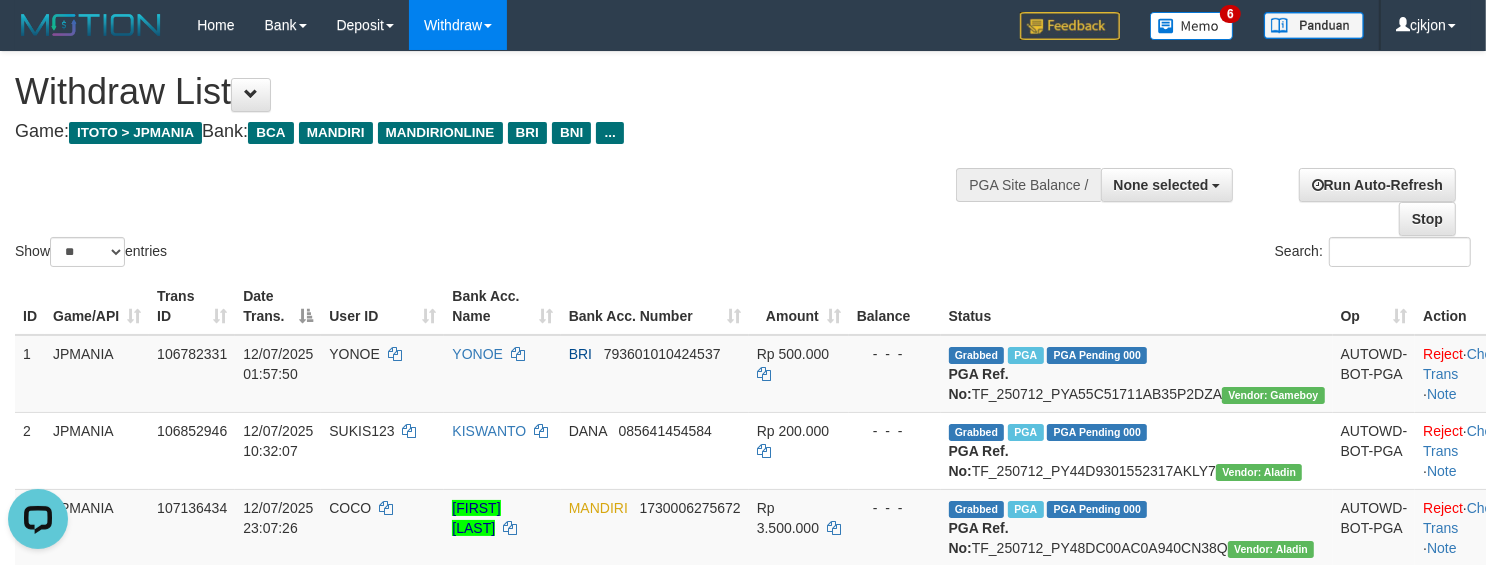 click on "**********" at bounding box center [500, 101] 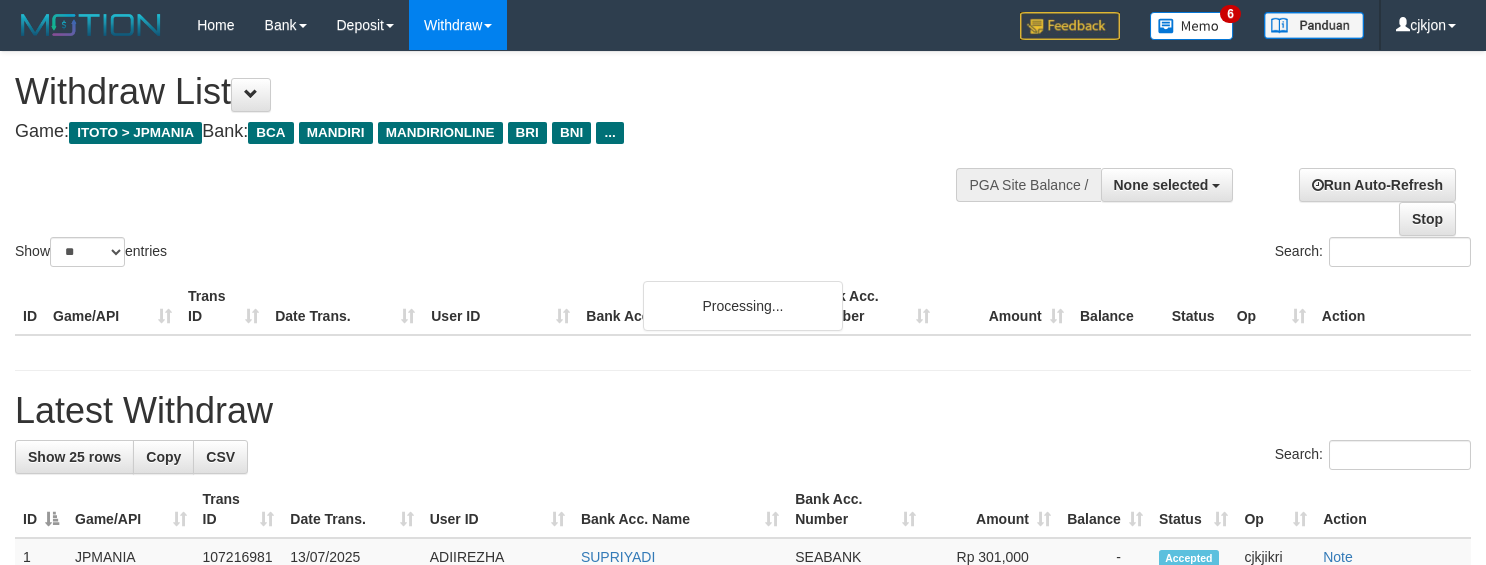 select 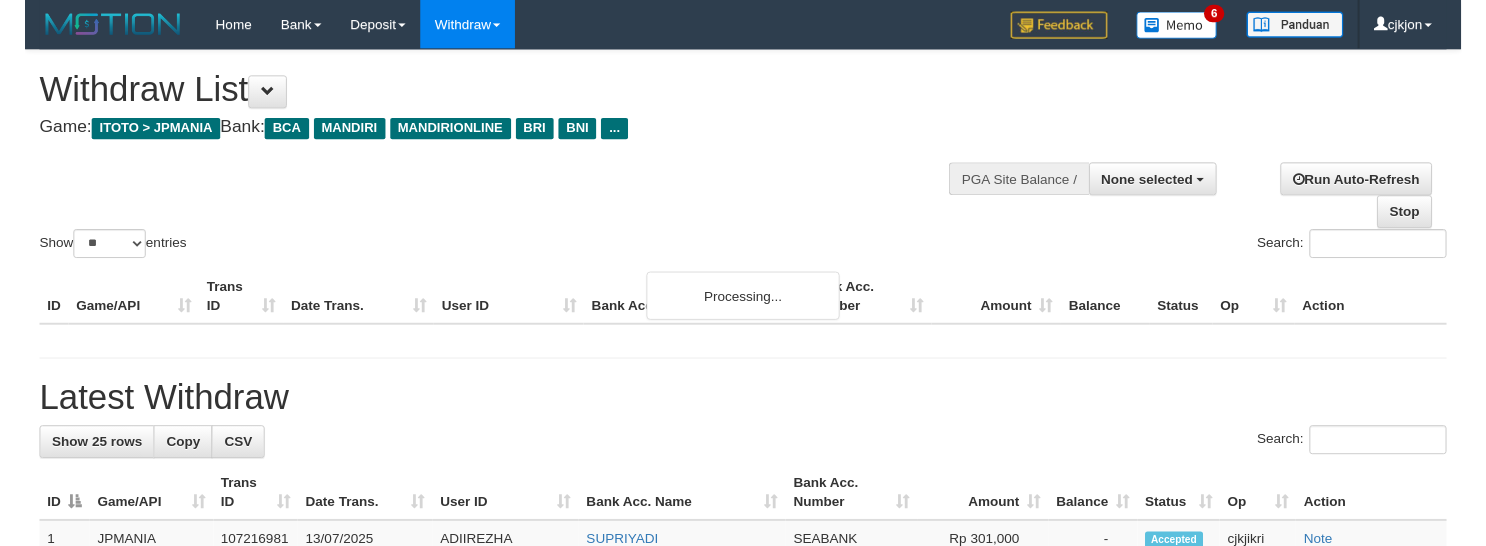 scroll, scrollTop: 0, scrollLeft: 0, axis: both 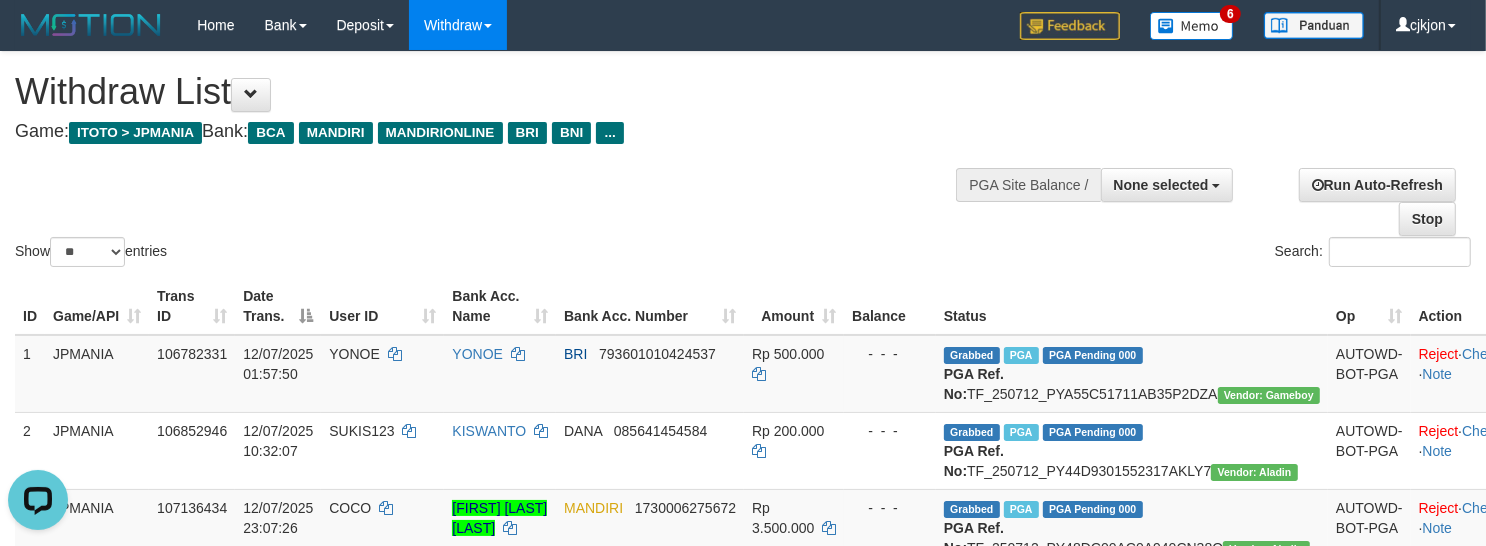 click on "**********" at bounding box center [500, 101] 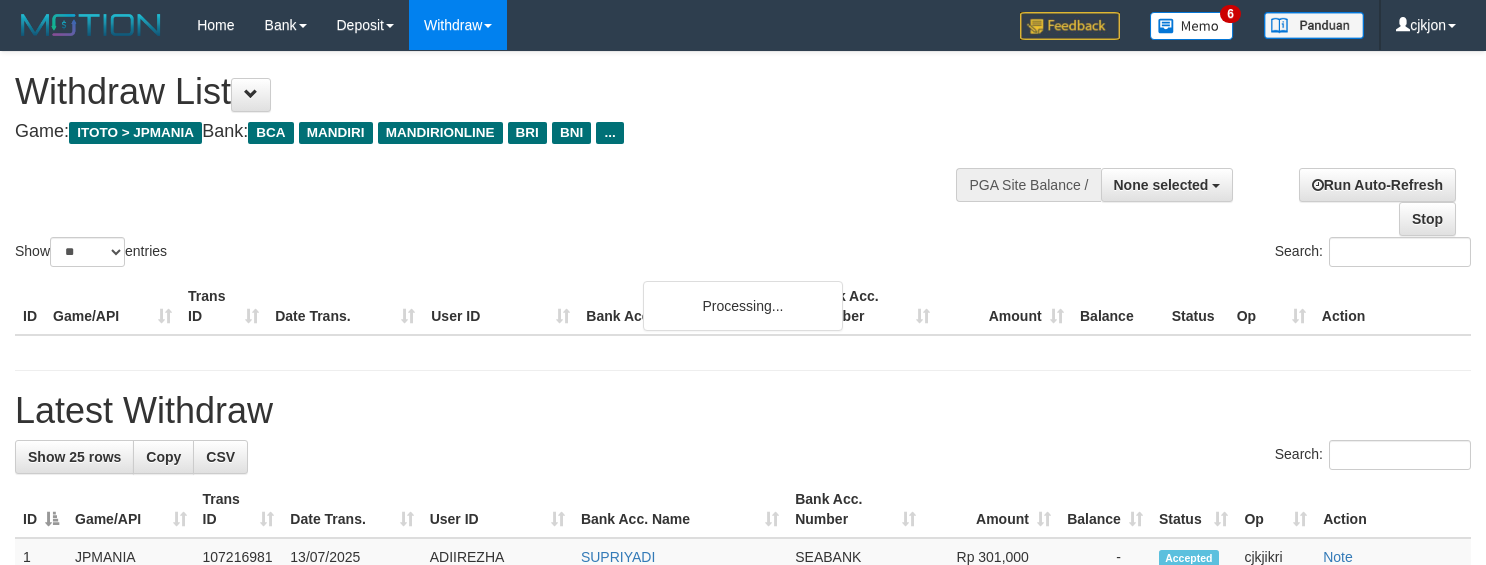 select 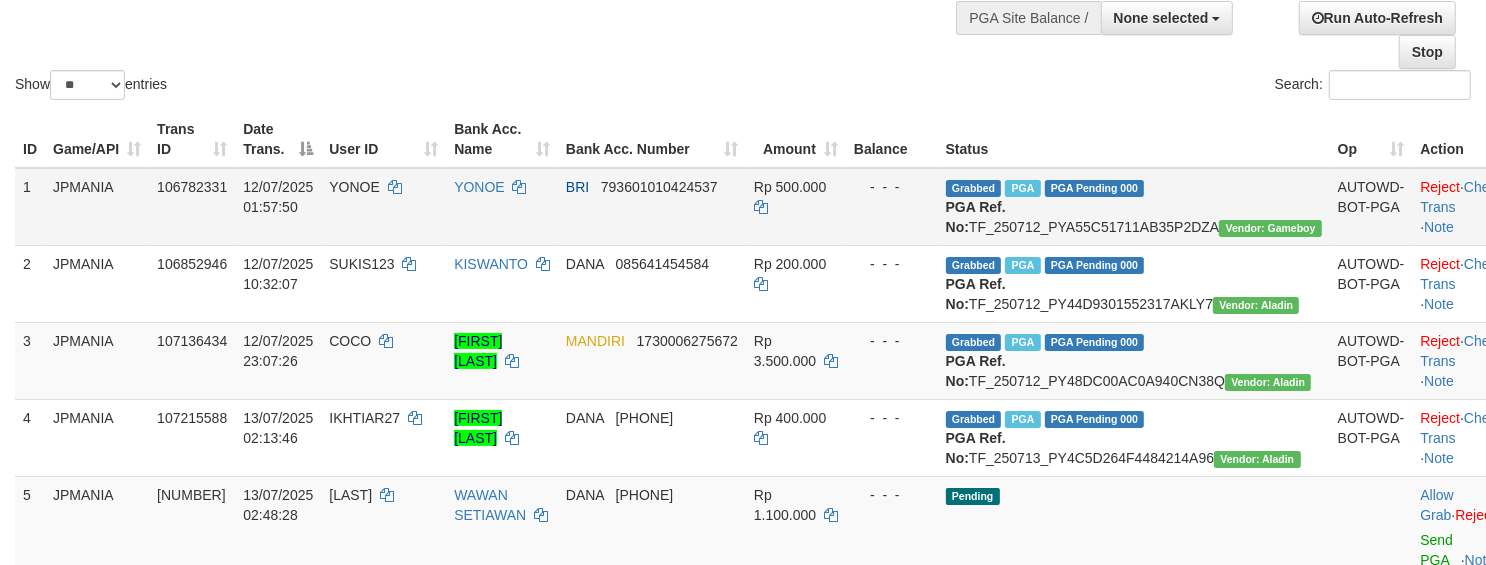 scroll, scrollTop: 375, scrollLeft: 0, axis: vertical 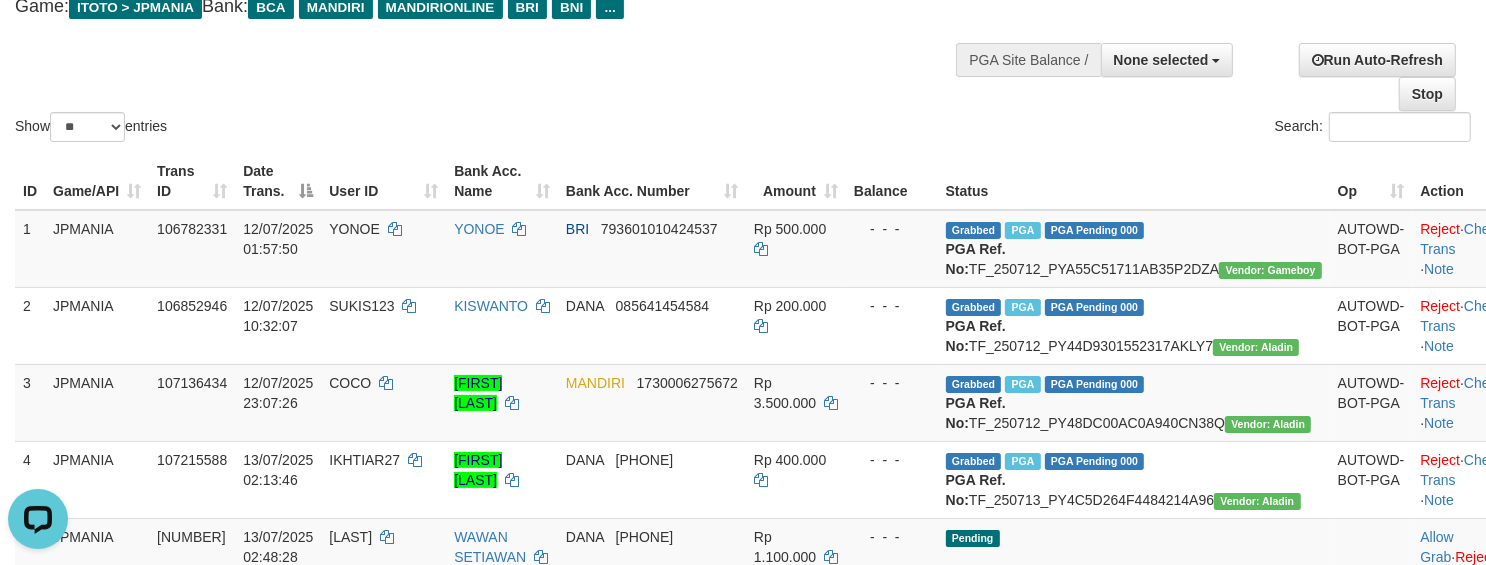 click on "Show  ** ** ** ***  entries Search:" at bounding box center (743, 36) 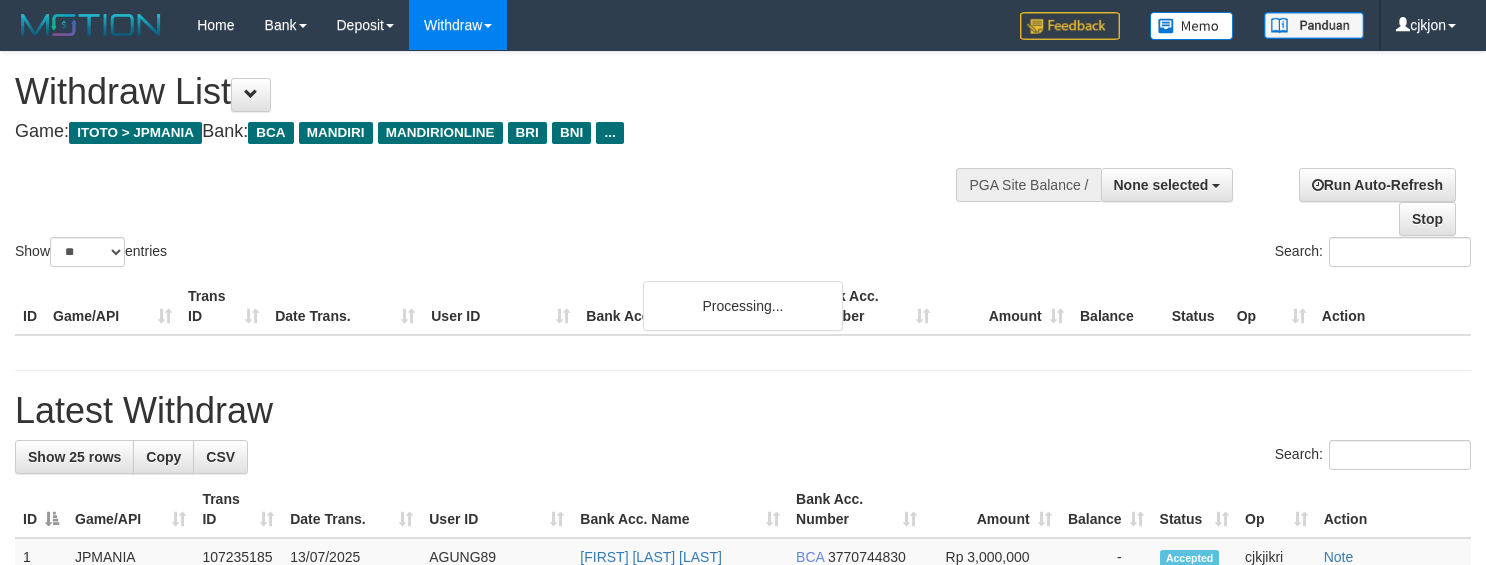 select 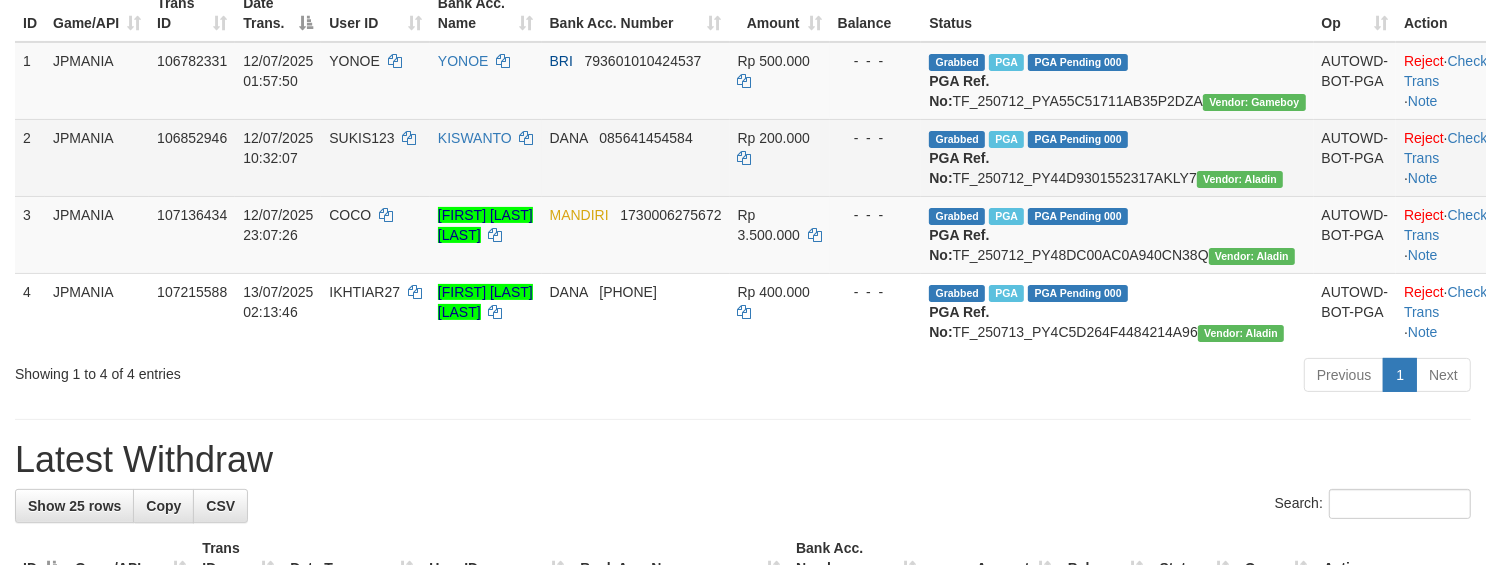 scroll, scrollTop: 251, scrollLeft: 0, axis: vertical 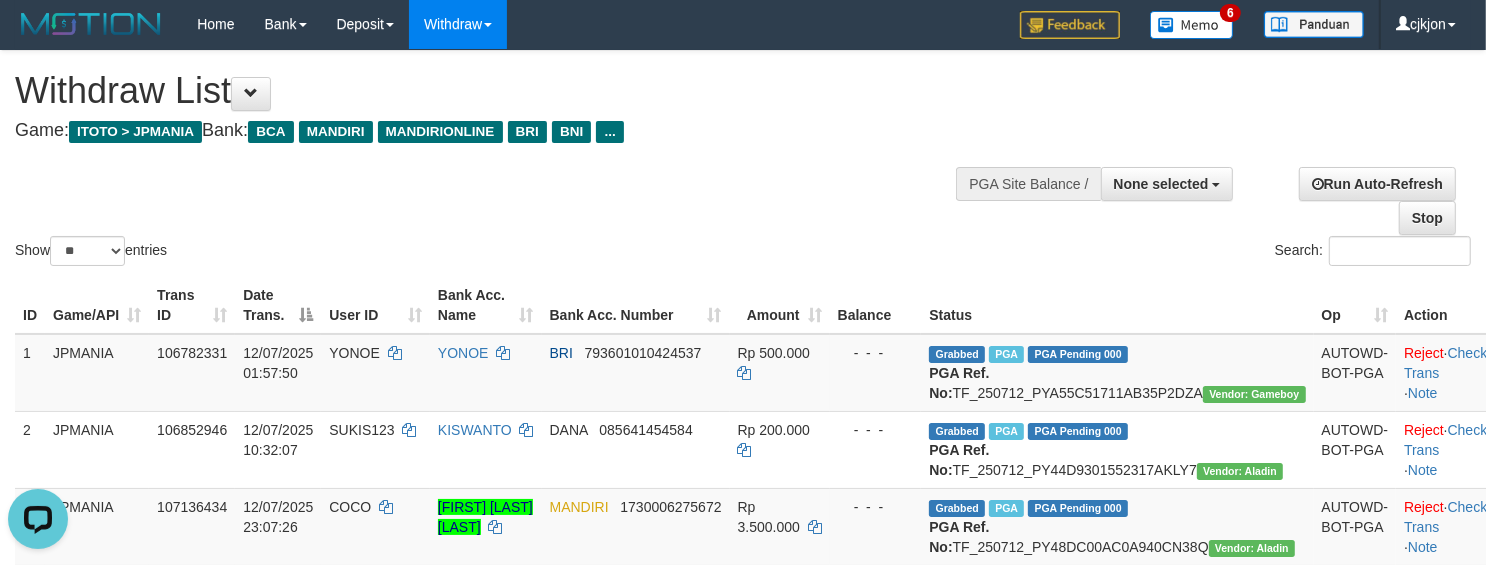 drag, startPoint x: 771, startPoint y: 235, endPoint x: 577, endPoint y: 150, distance: 211.80415 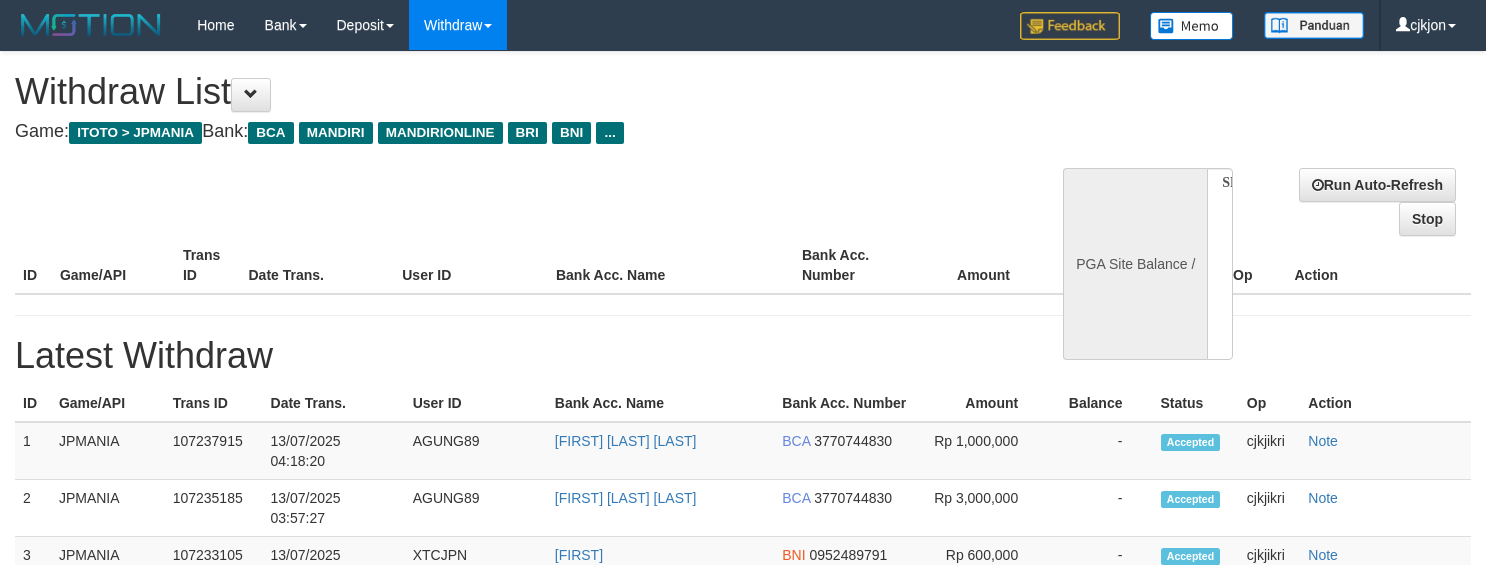 select 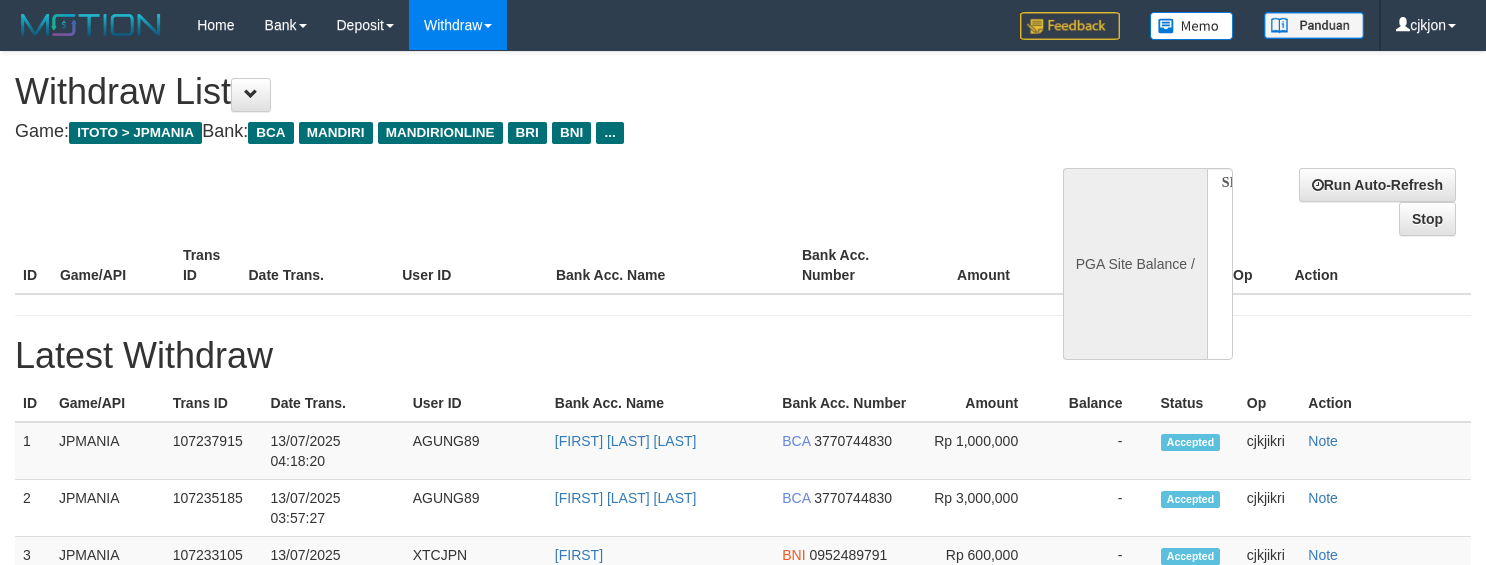 scroll, scrollTop: 1, scrollLeft: 0, axis: vertical 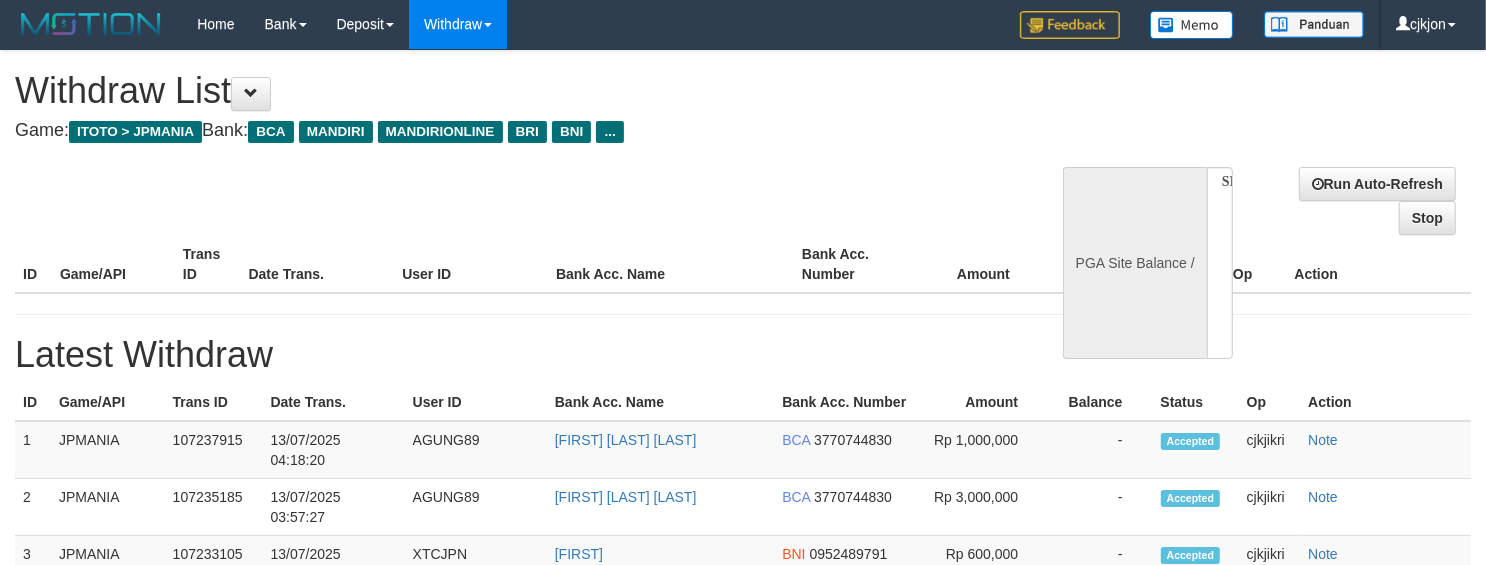 select on "**" 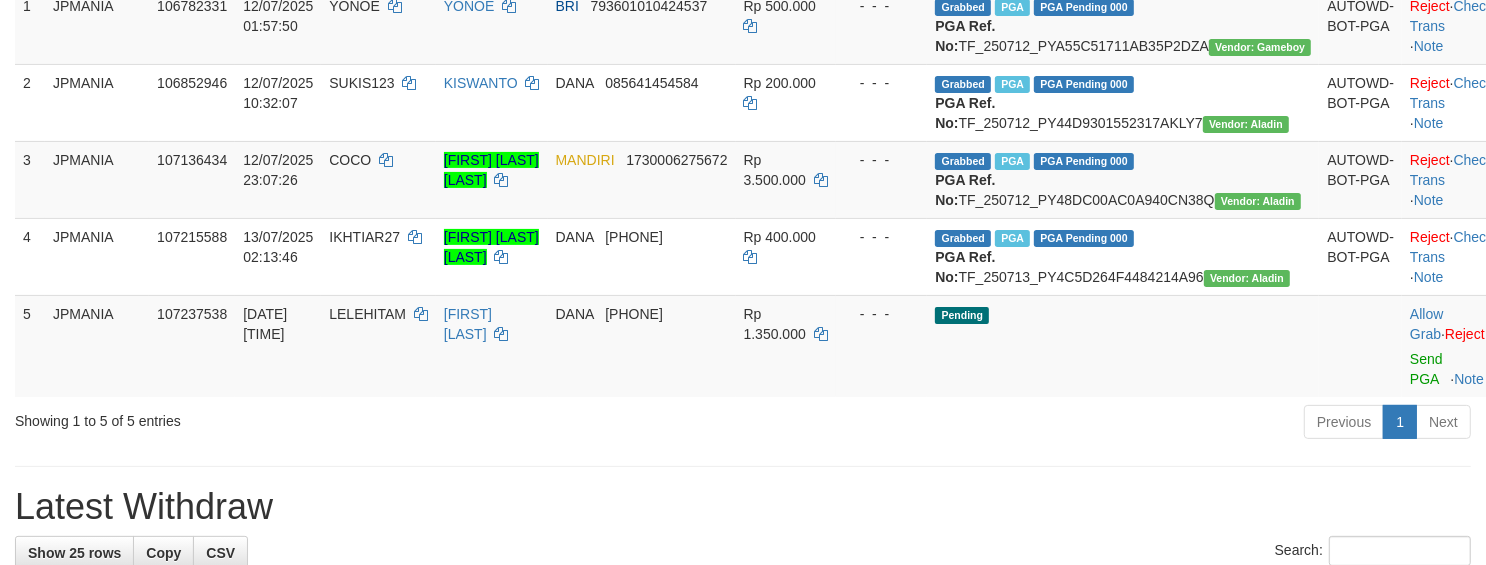 scroll, scrollTop: 501, scrollLeft: 0, axis: vertical 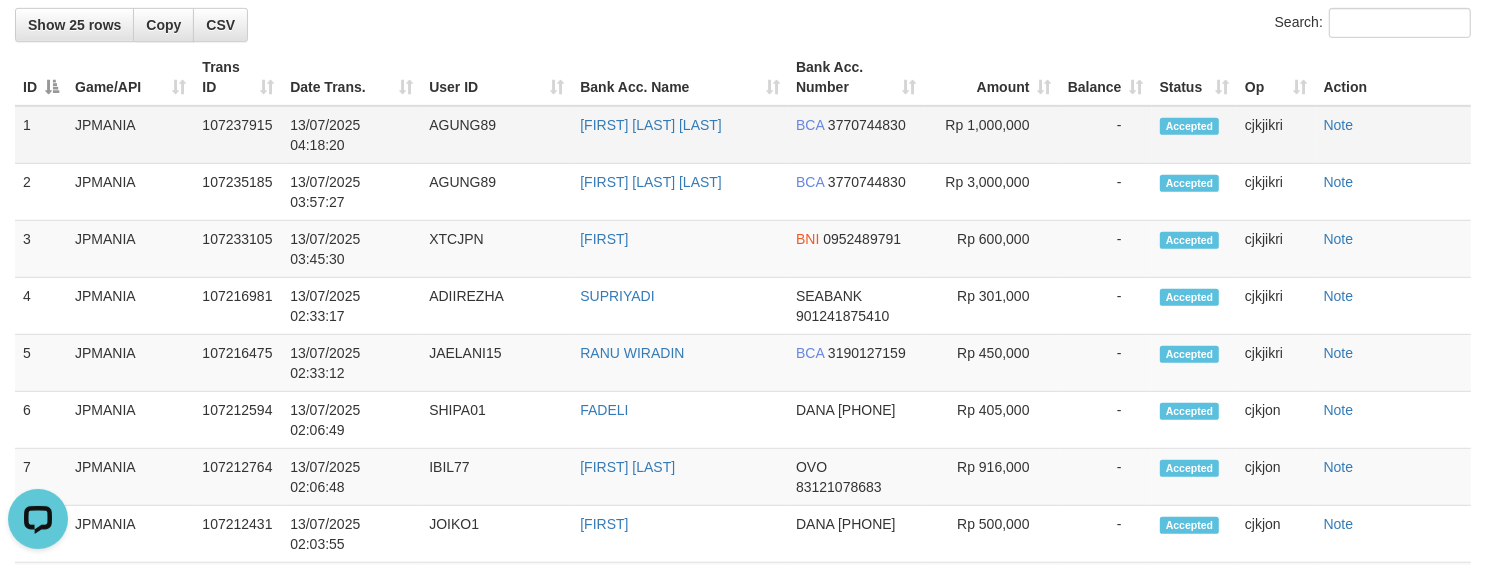 click on "Rp 1,000,000" at bounding box center (992, 135) 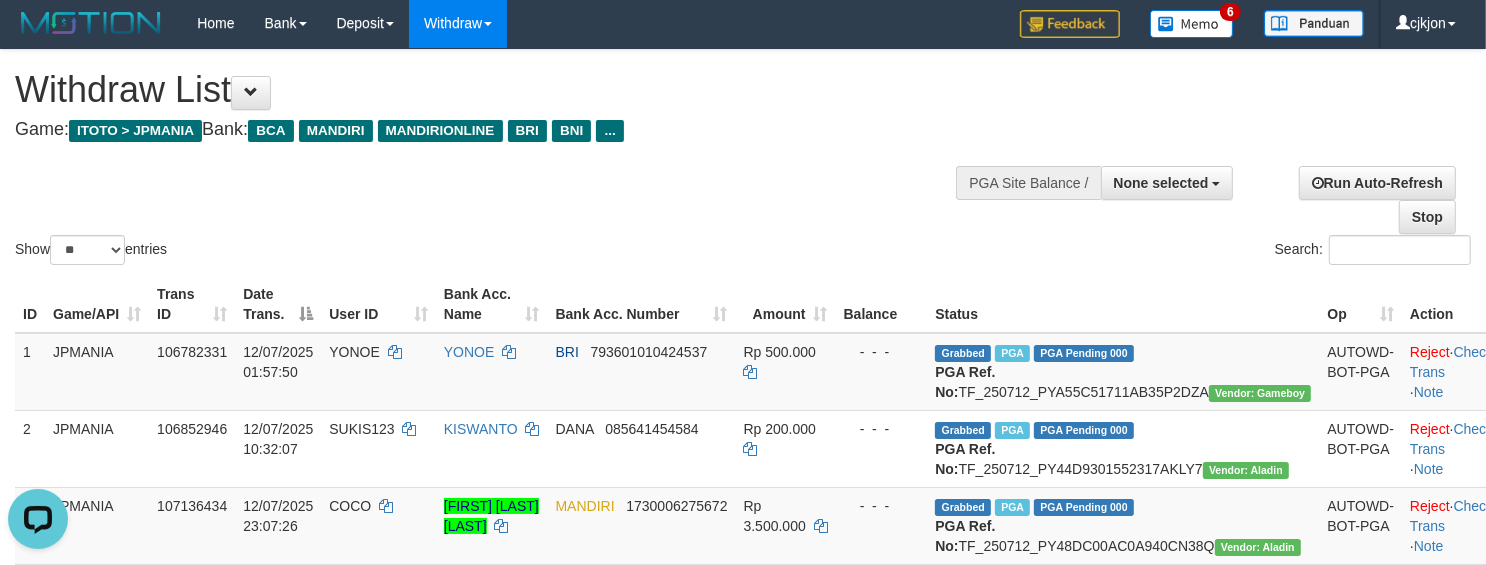 scroll, scrollTop: 0, scrollLeft: 0, axis: both 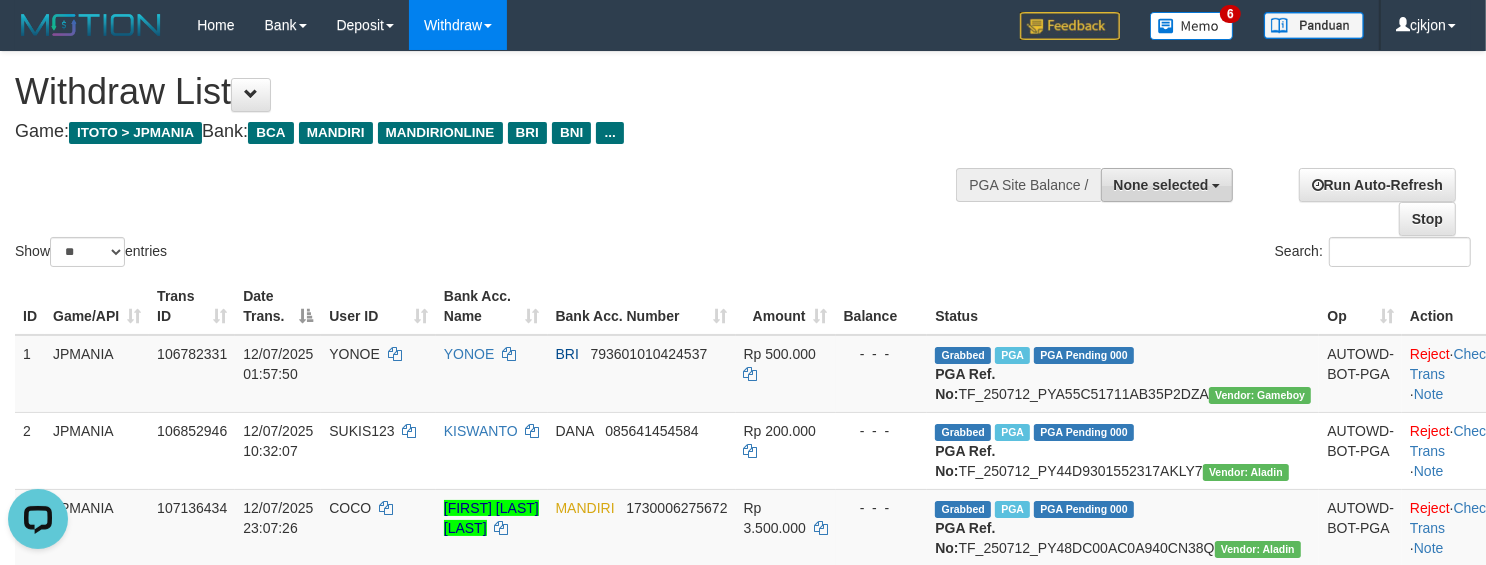 click on "None selected" at bounding box center (1167, 185) 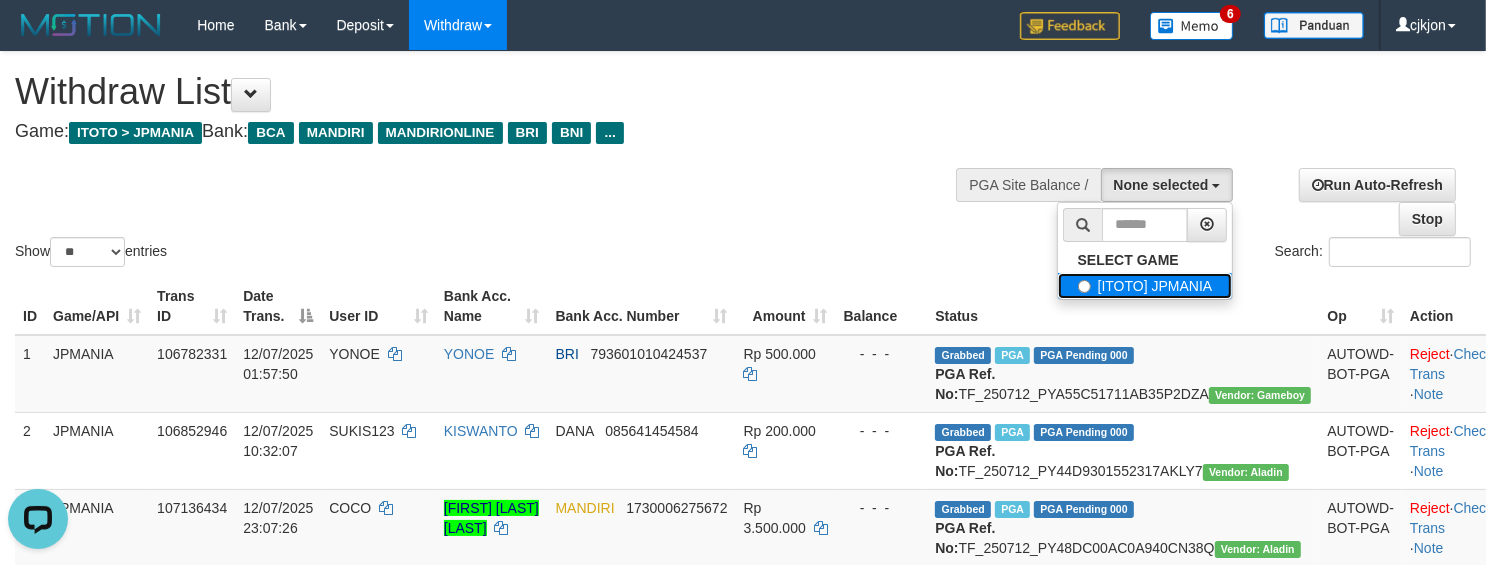 click on "[ITOTO] JPMANIA" at bounding box center [1145, 286] 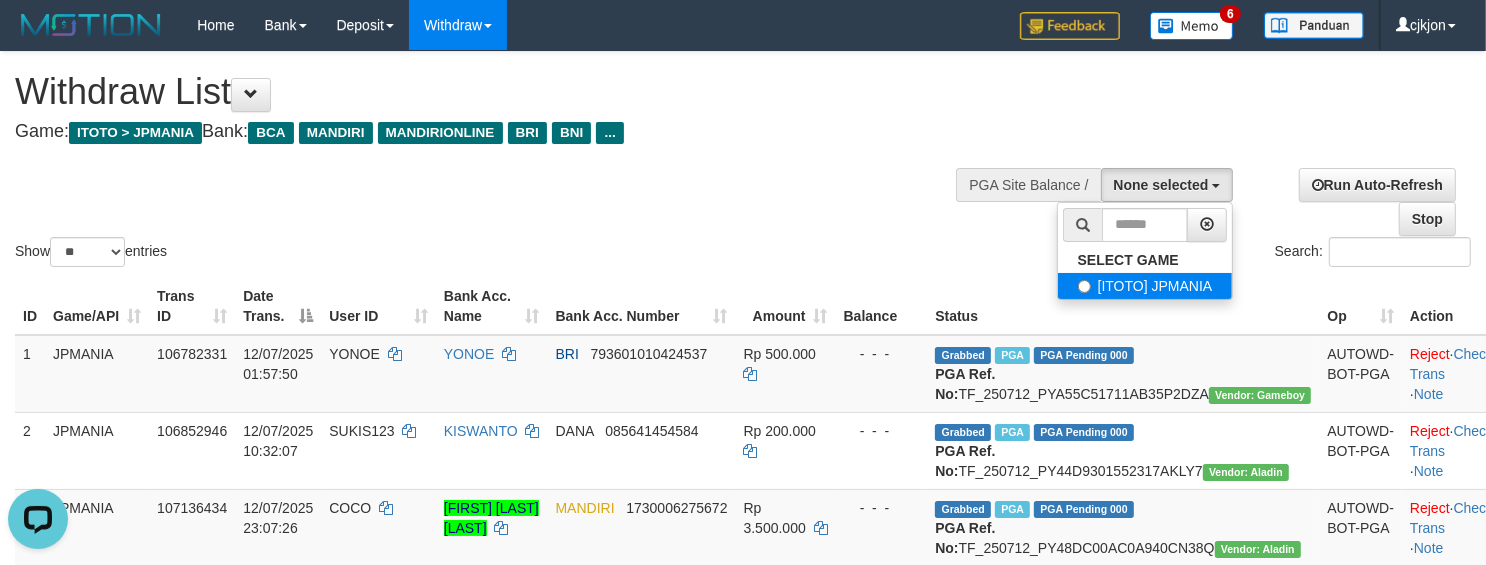 select on "****" 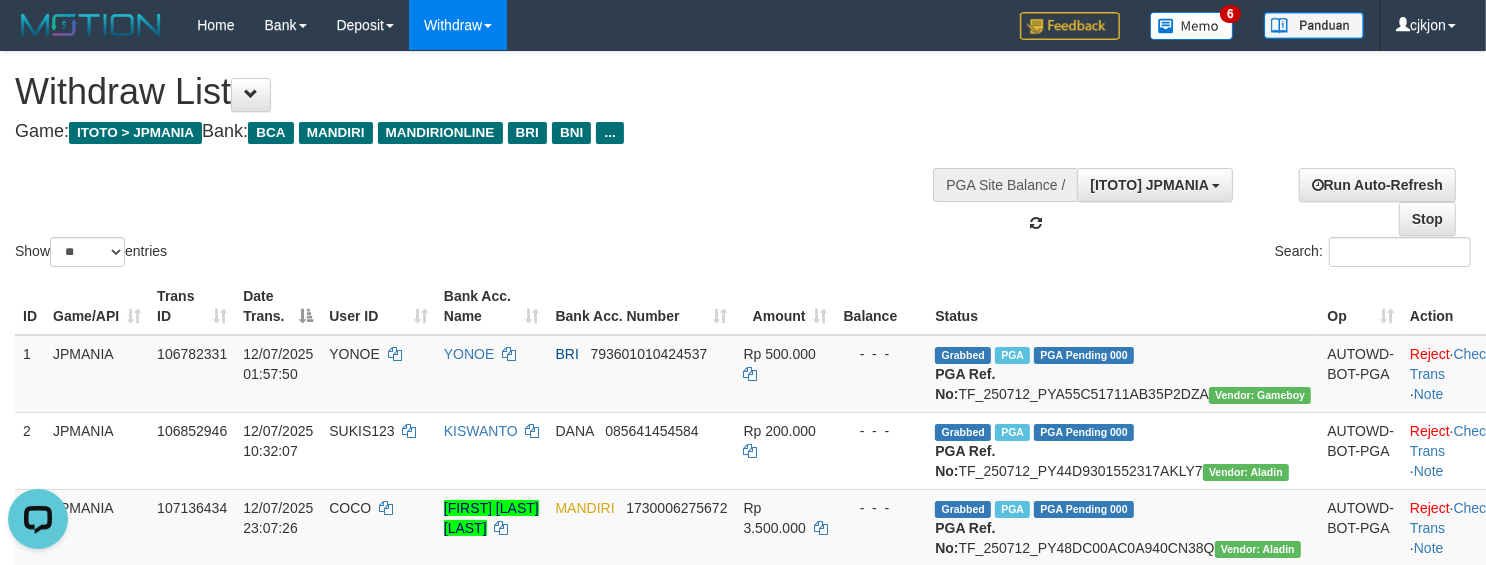 scroll, scrollTop: 17, scrollLeft: 0, axis: vertical 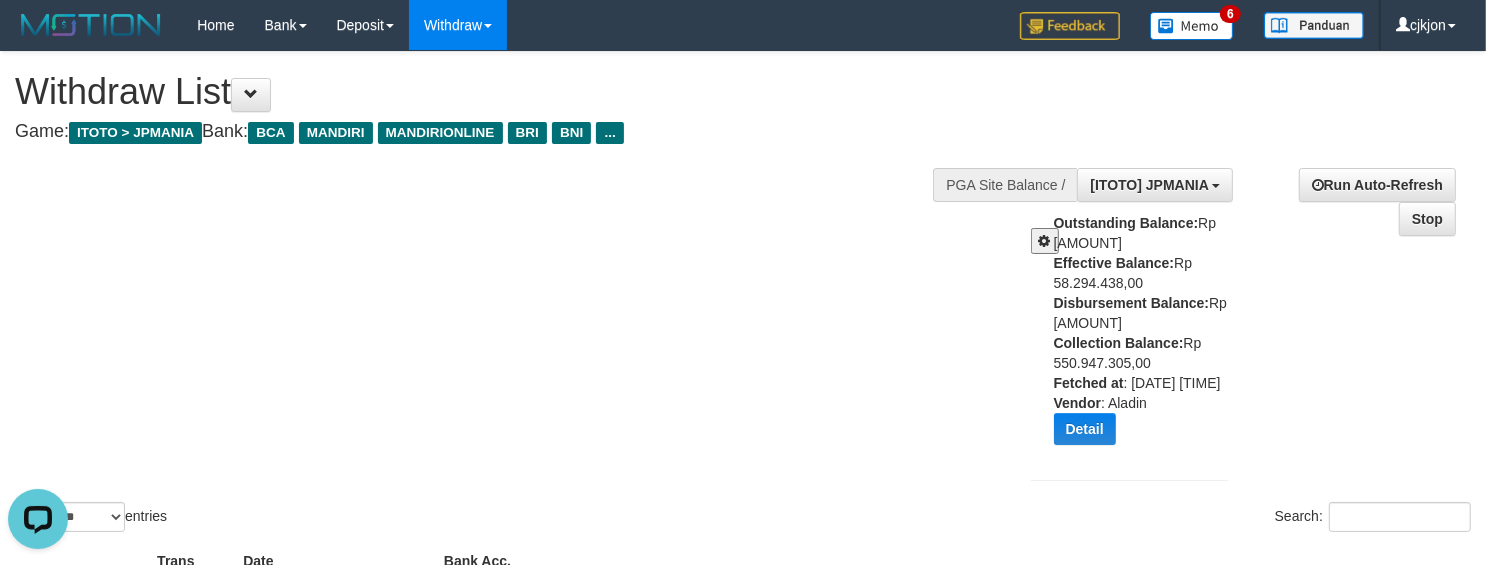 click at bounding box center (1045, 241) 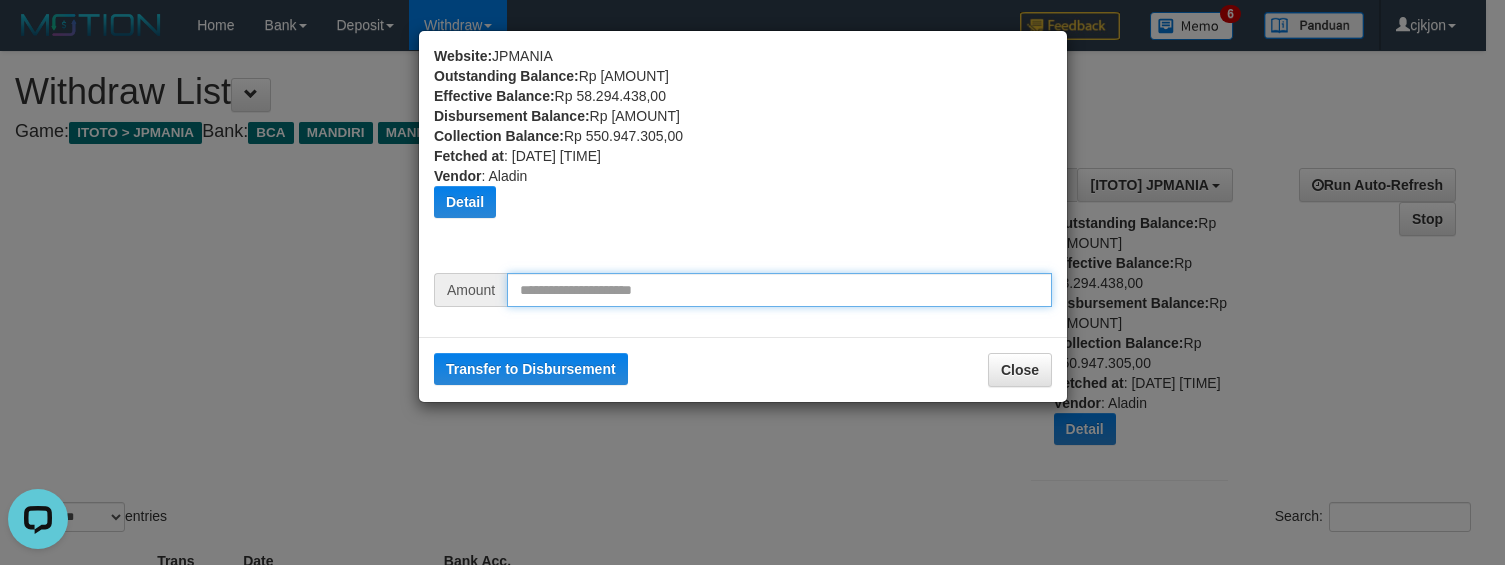click at bounding box center (779, 290) 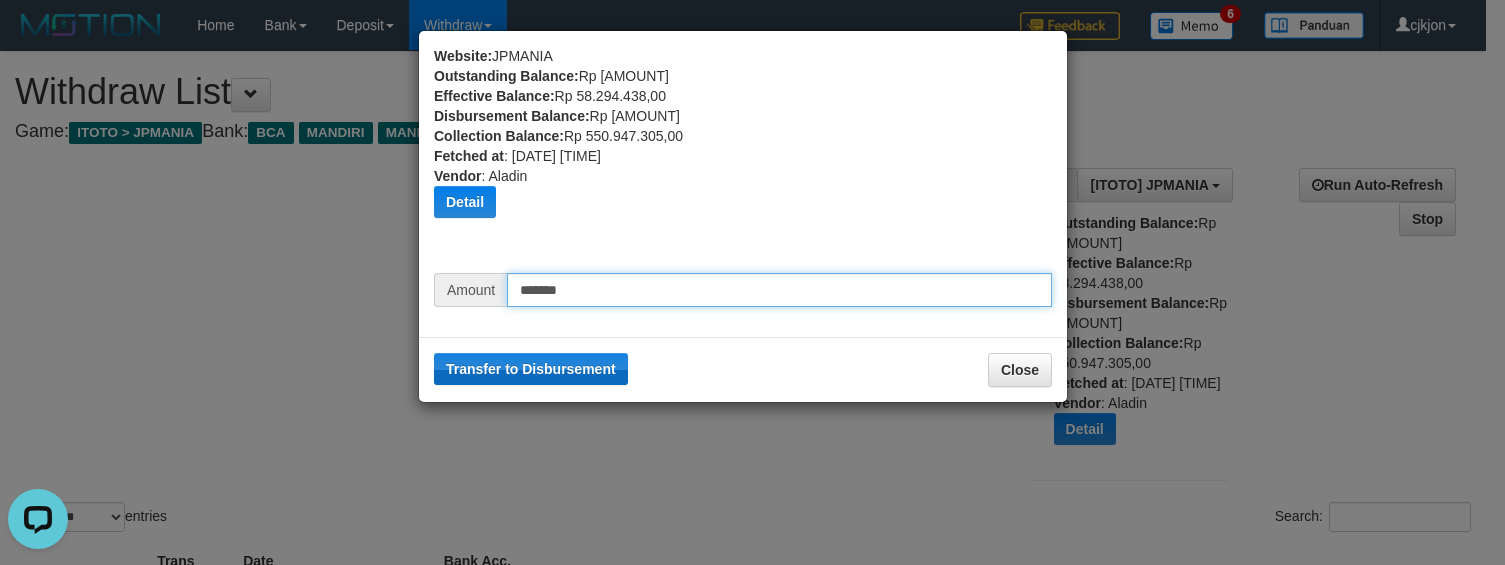 type on "*******" 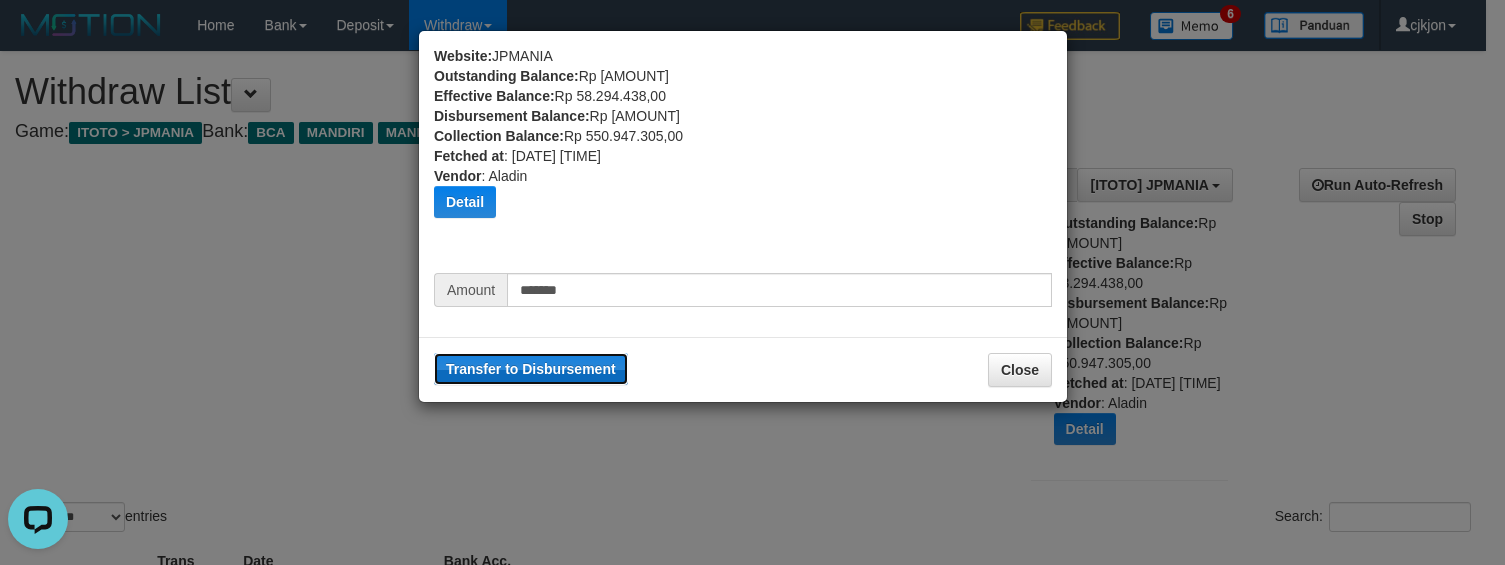 click on "Transfer to Disbursement" at bounding box center [531, 369] 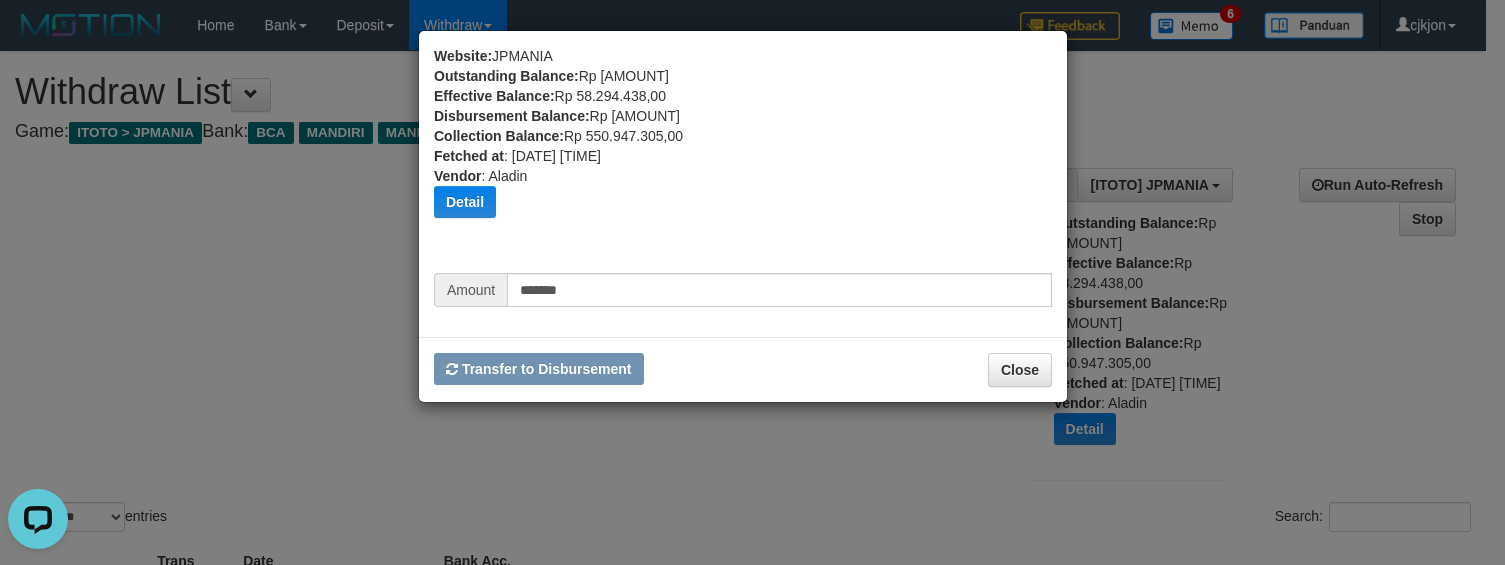 type 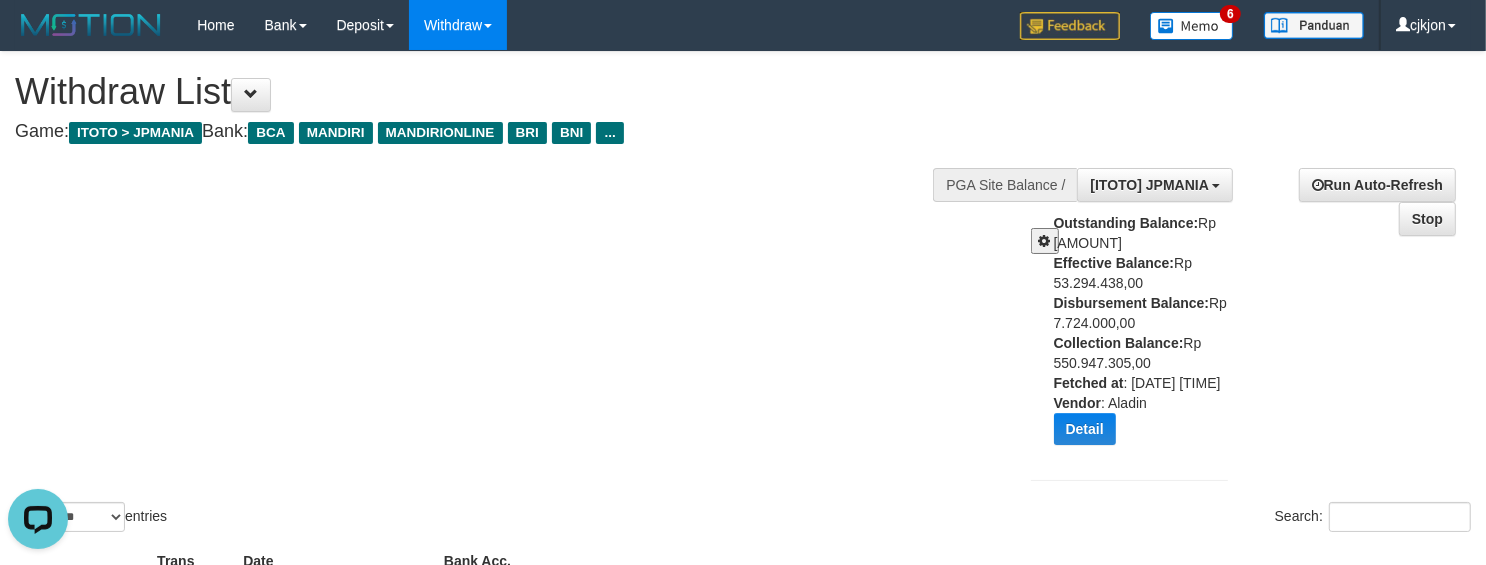 click on "Show  ** ** ** ***  entries Search:" at bounding box center [743, 294] 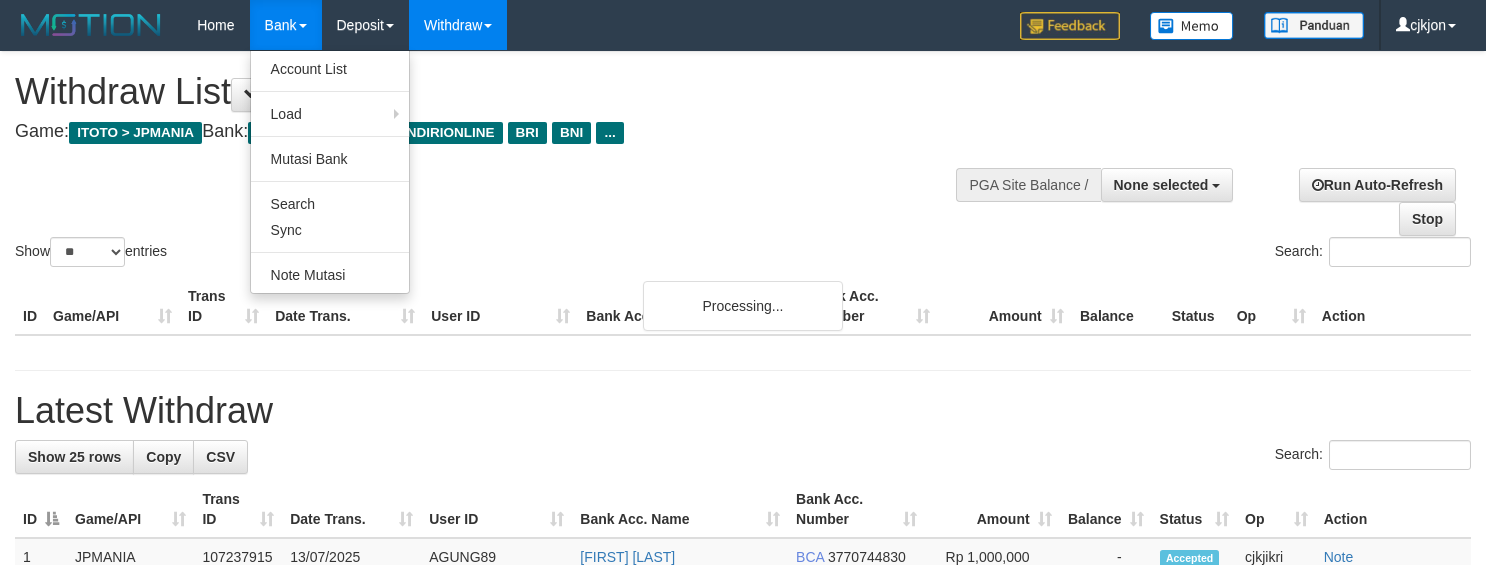 select 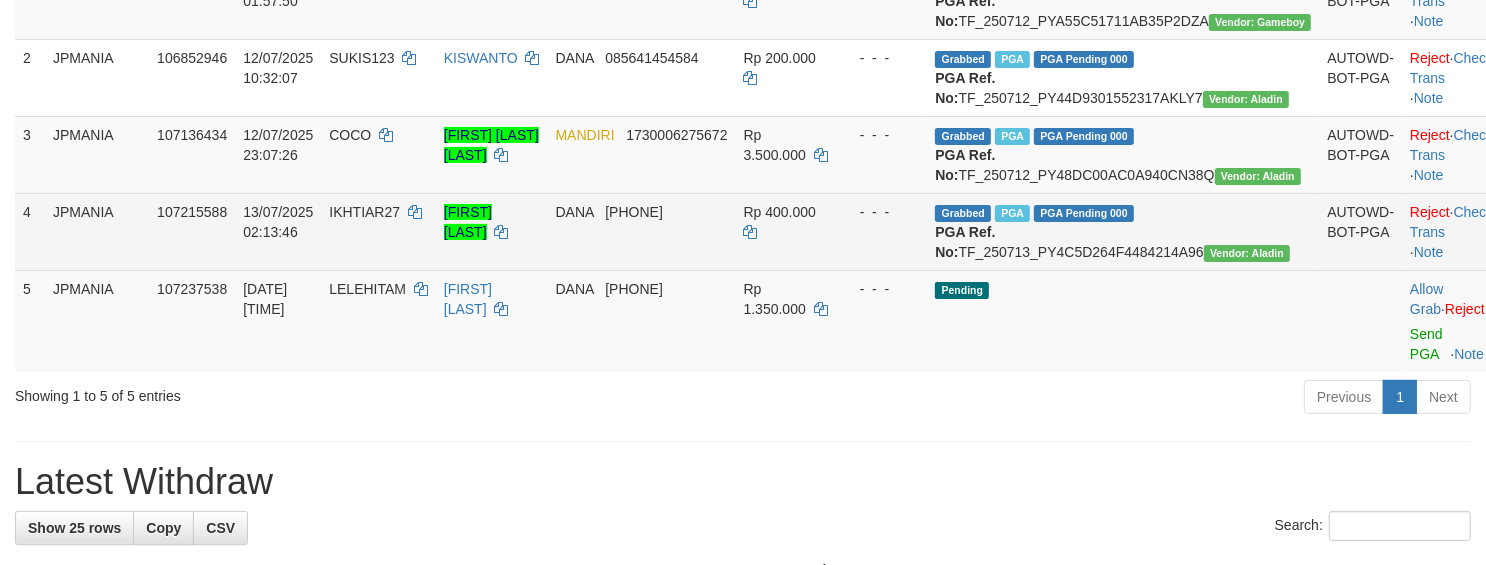 scroll, scrollTop: 375, scrollLeft: 0, axis: vertical 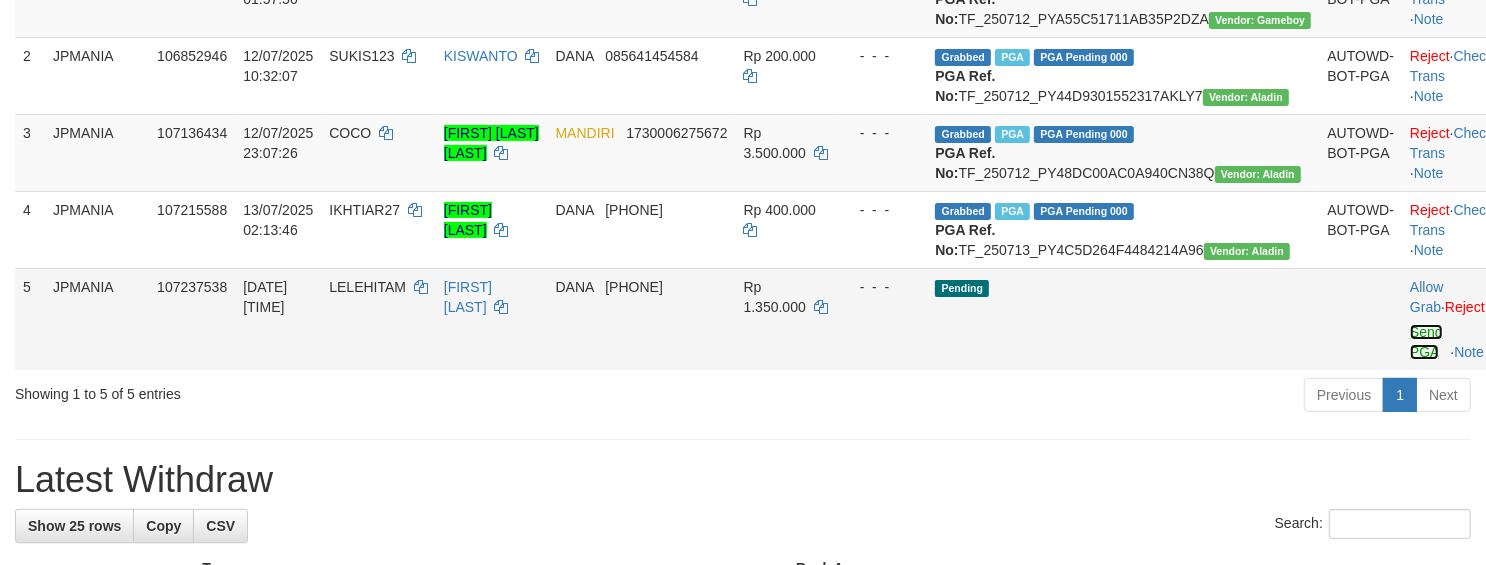 click on "Send PGA" at bounding box center (1426, 342) 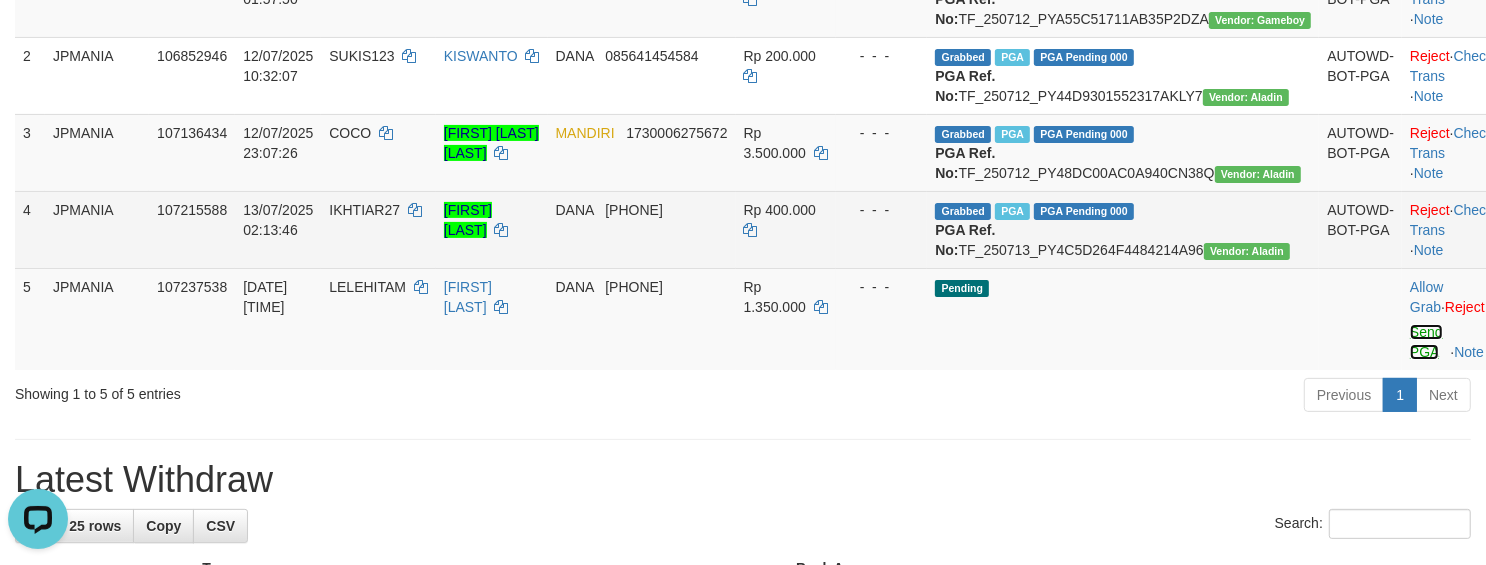 scroll, scrollTop: 0, scrollLeft: 0, axis: both 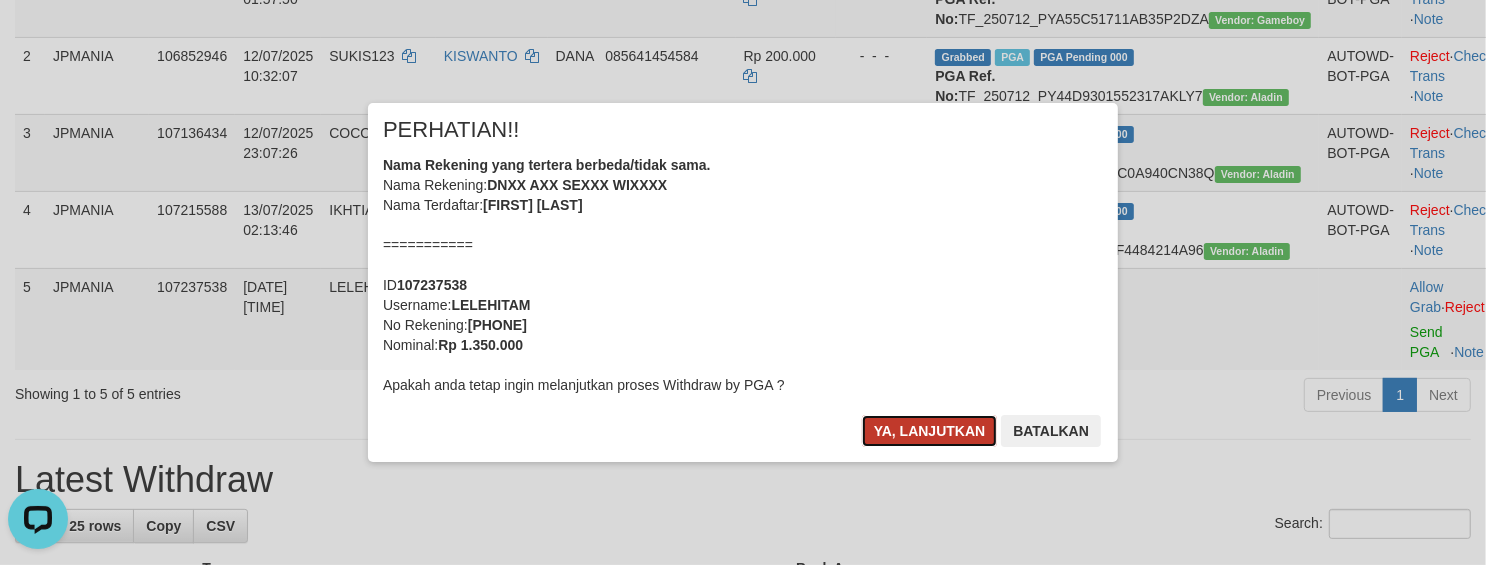click on "Ya, lanjutkan" at bounding box center [930, 431] 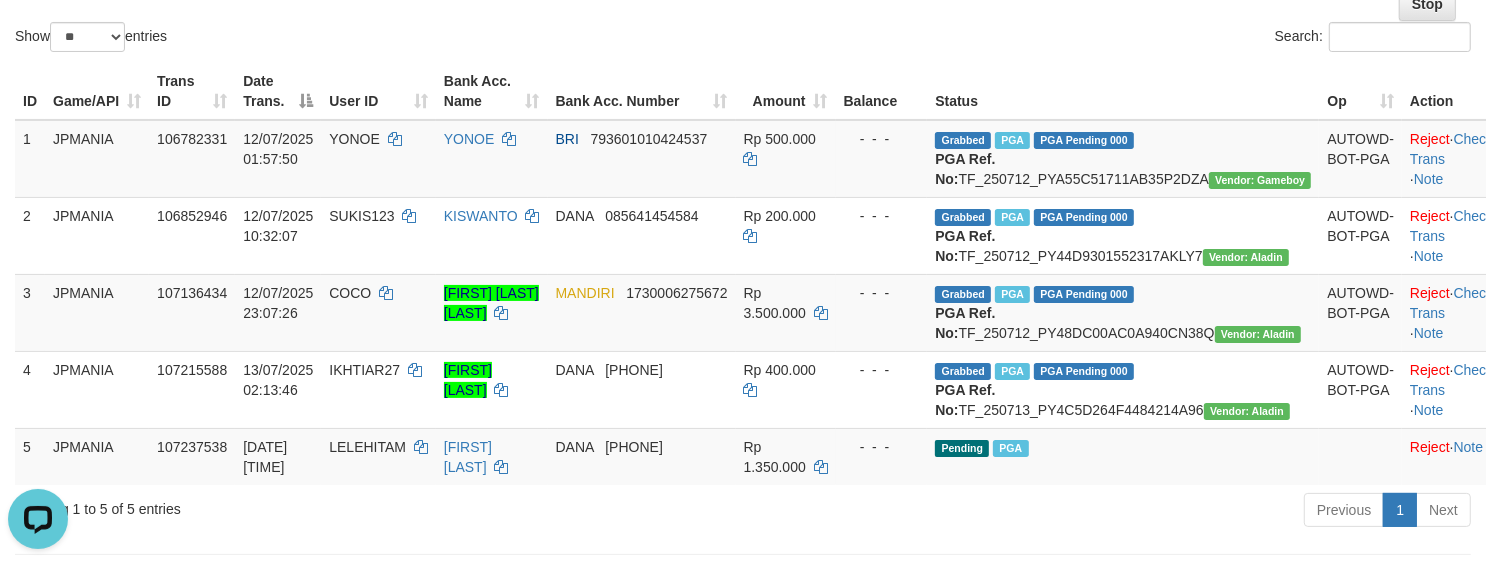 scroll, scrollTop: 0, scrollLeft: 0, axis: both 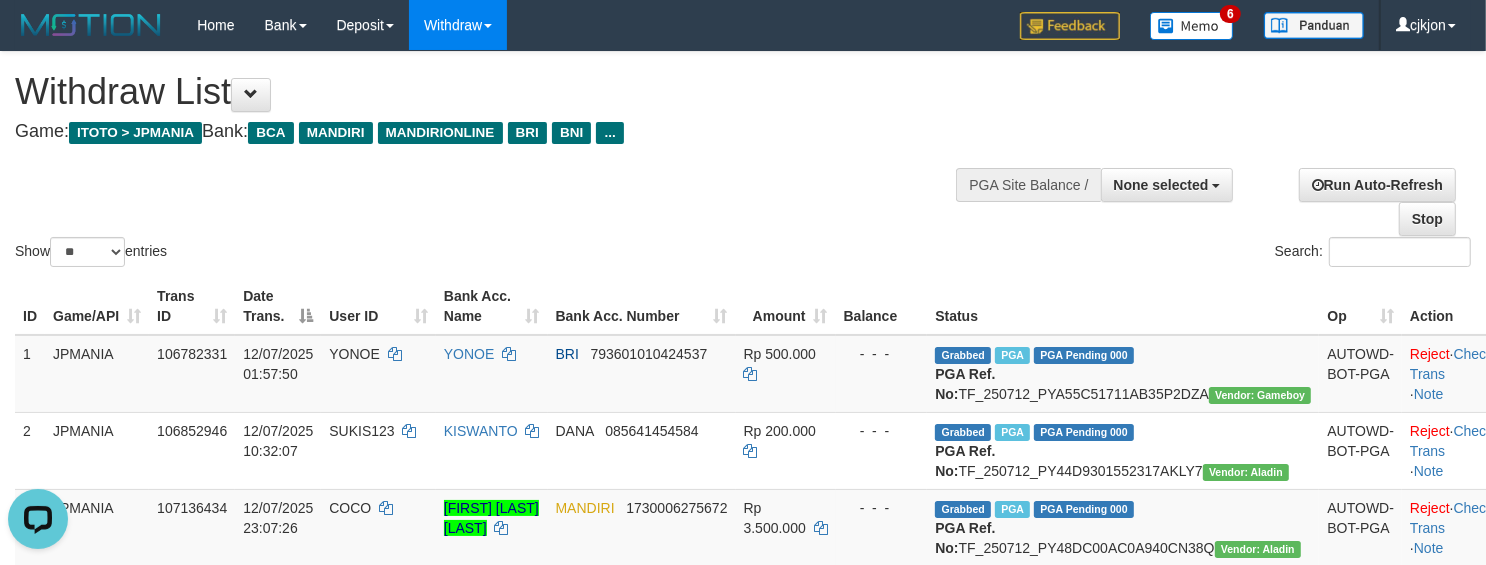 drag, startPoint x: 727, startPoint y: 178, endPoint x: 301, endPoint y: 27, distance: 451.97012 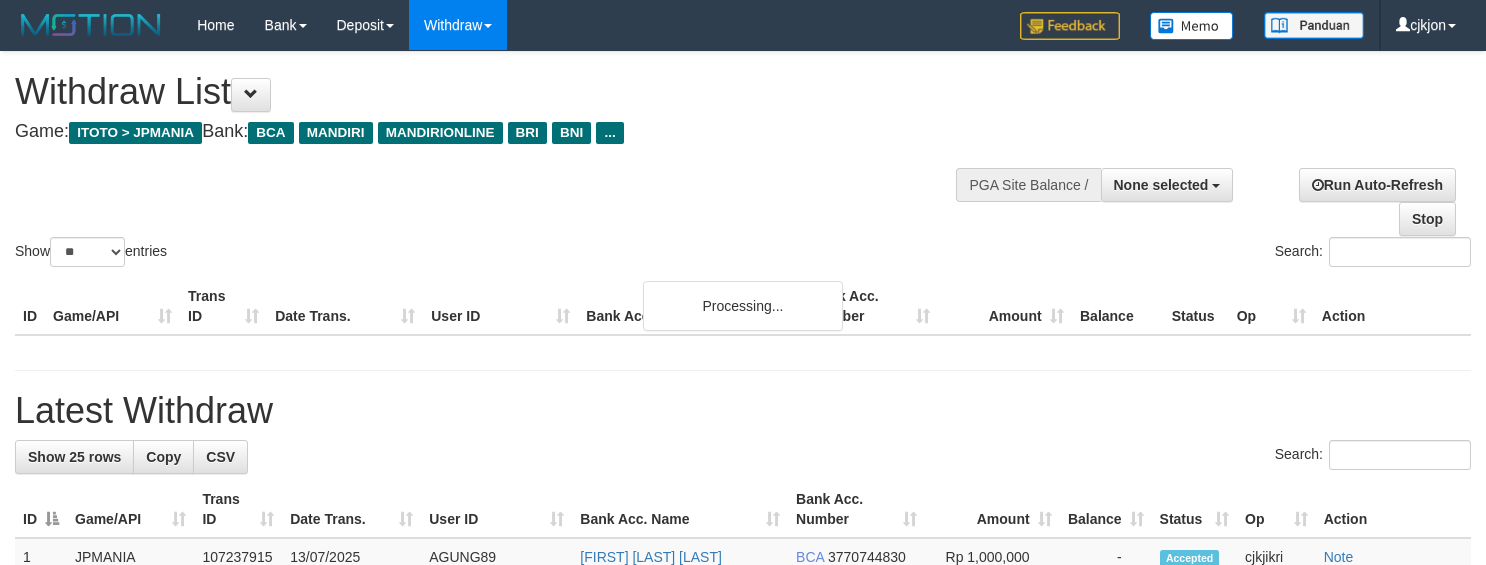 select 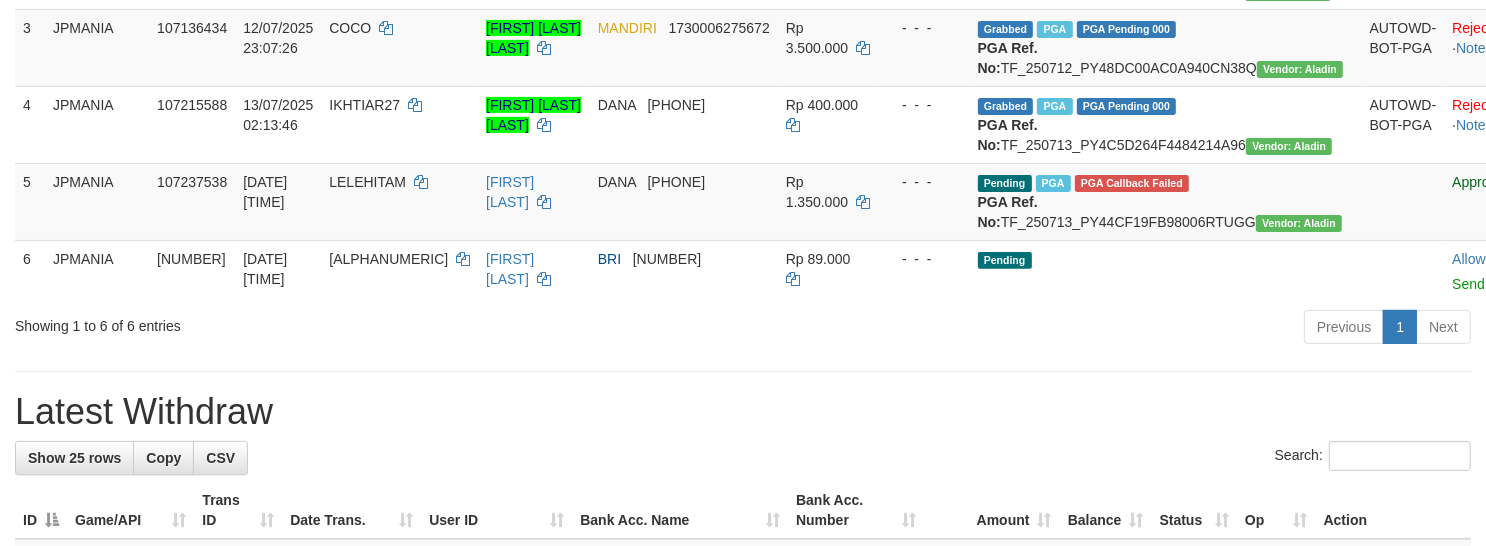 scroll, scrollTop: 500, scrollLeft: 0, axis: vertical 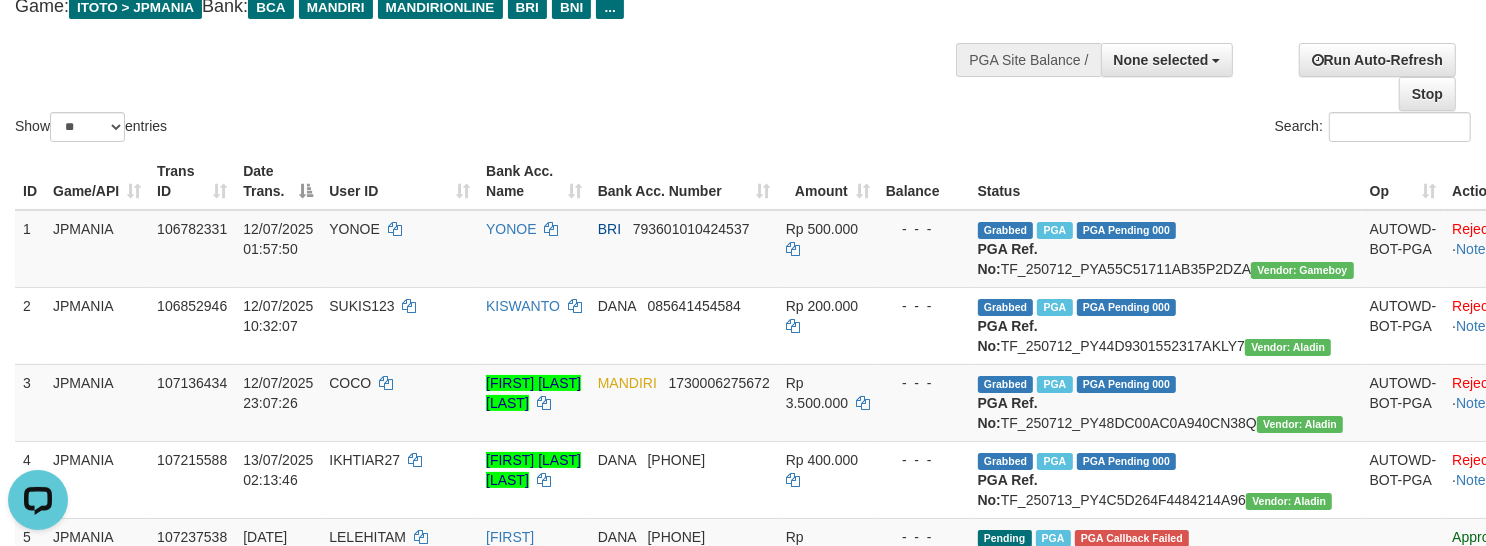 click on "Show  ** ** ** ***  entries" at bounding box center (371, 129) 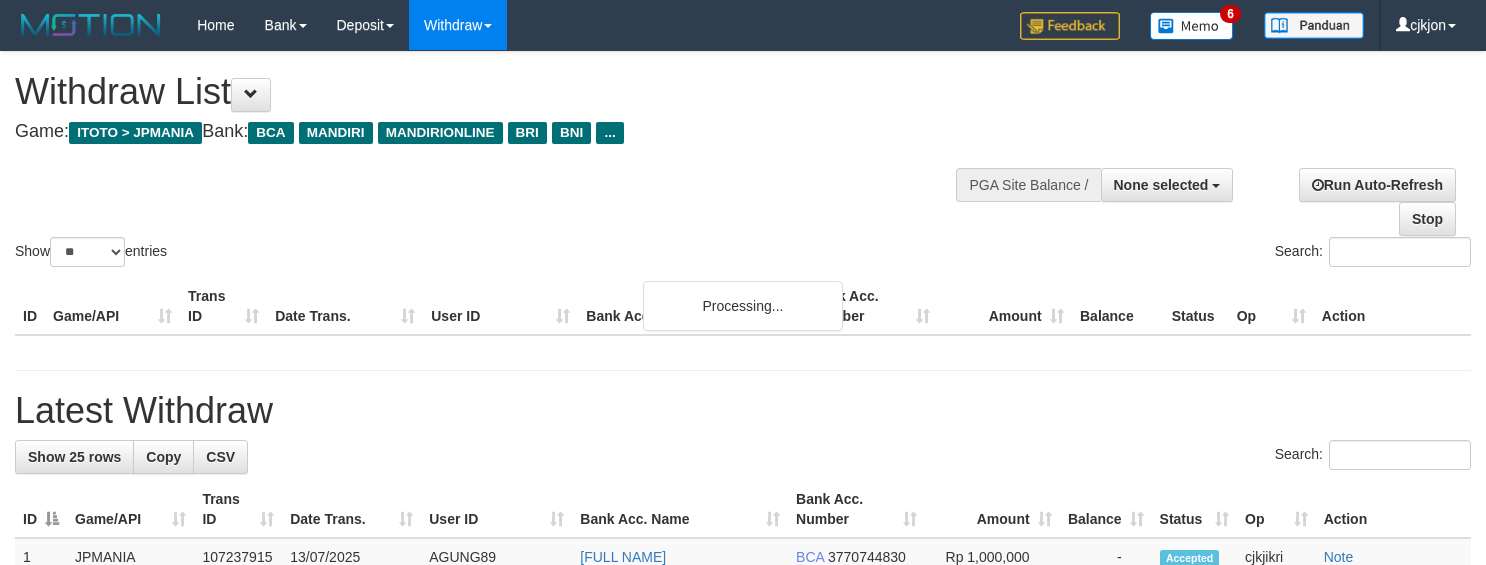 select 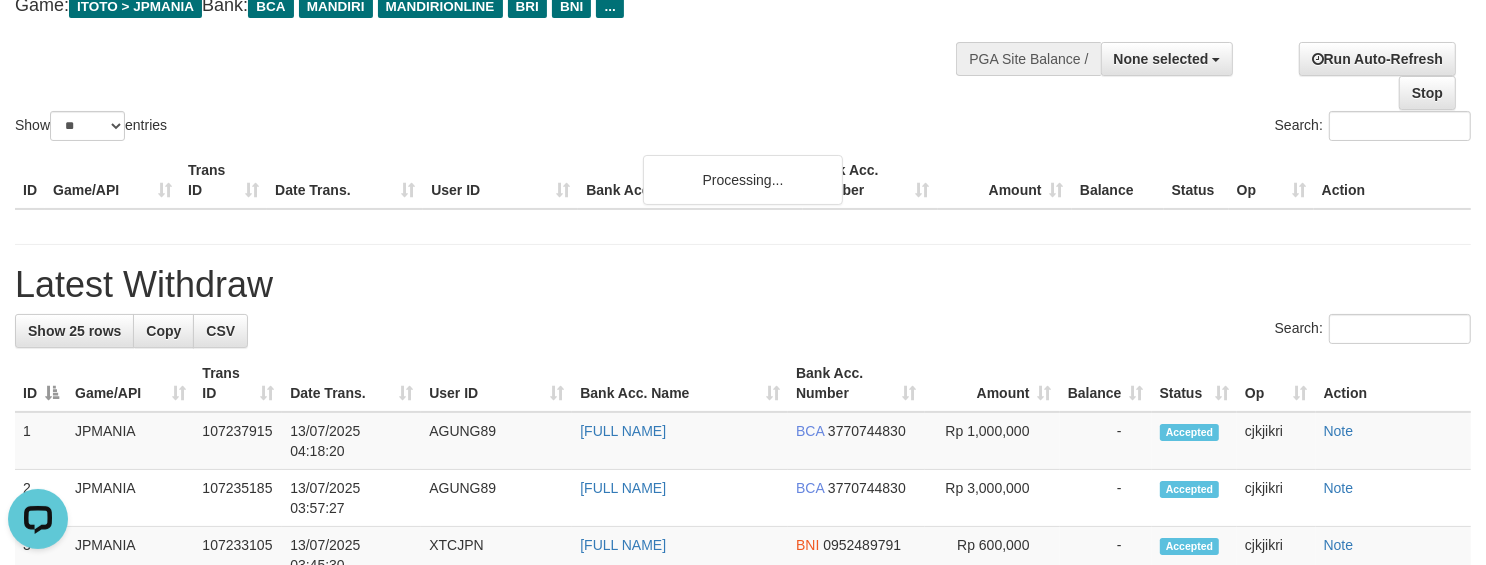 scroll, scrollTop: 0, scrollLeft: 0, axis: both 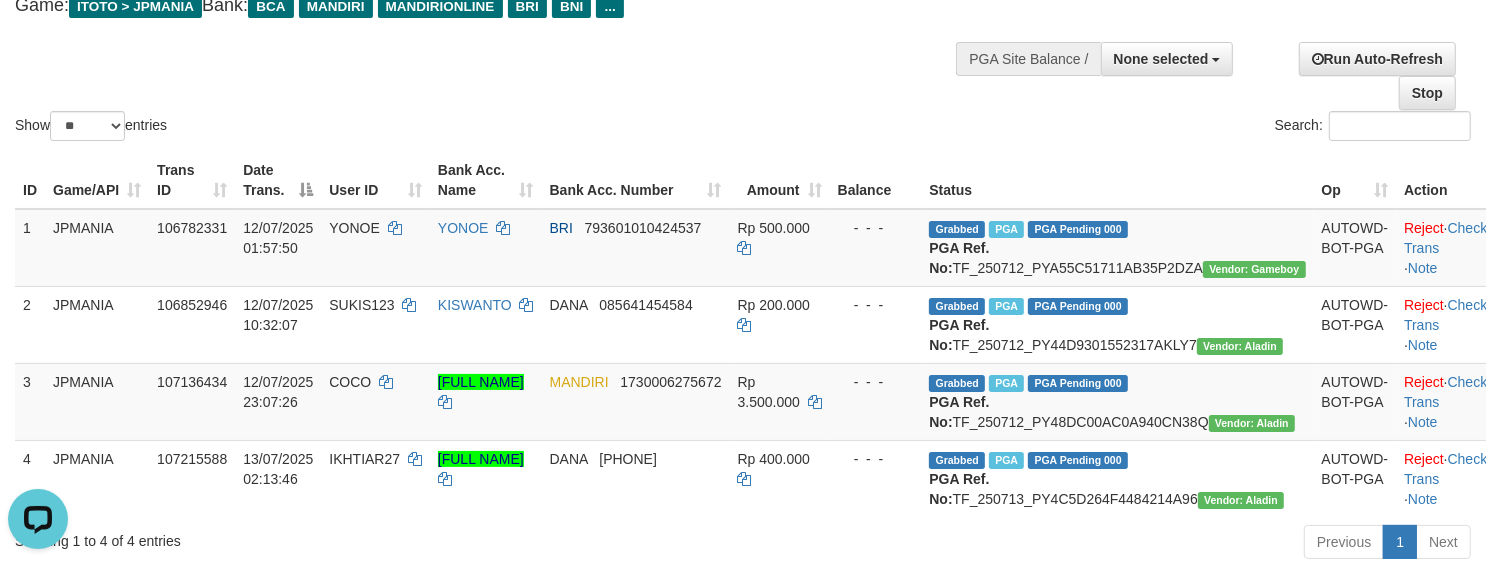click on "Show  ** ** ** ***  entries Search:" at bounding box center (743, 35) 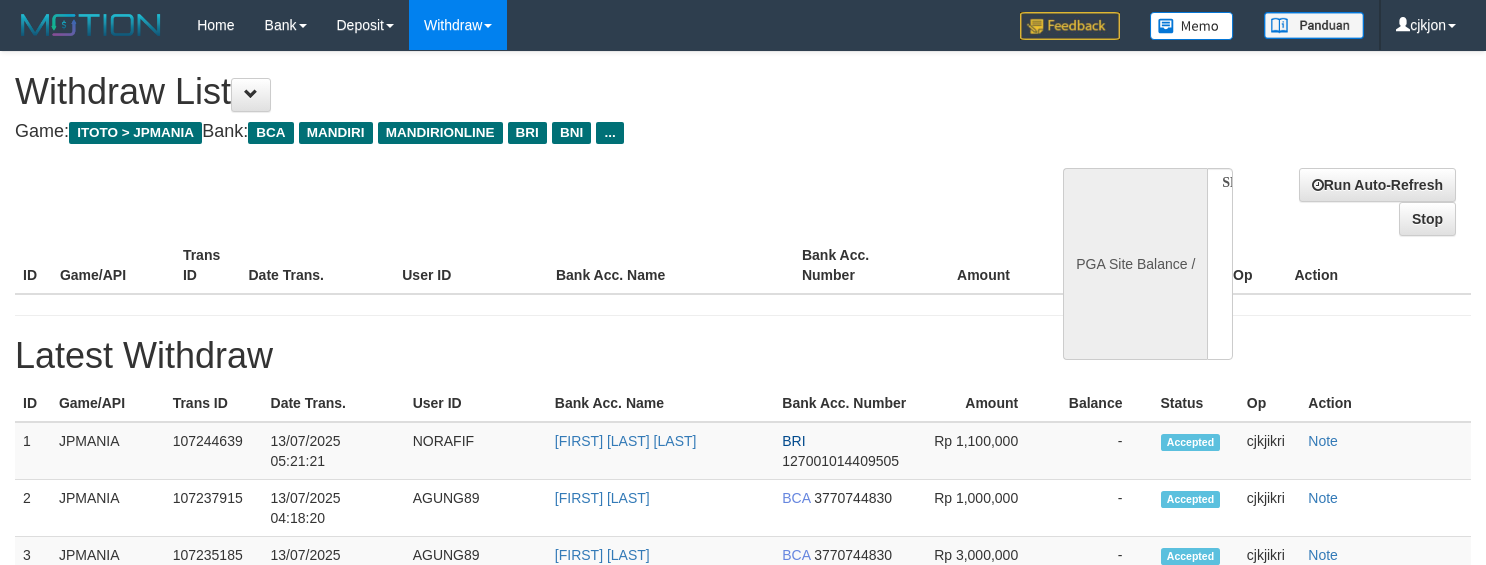 select 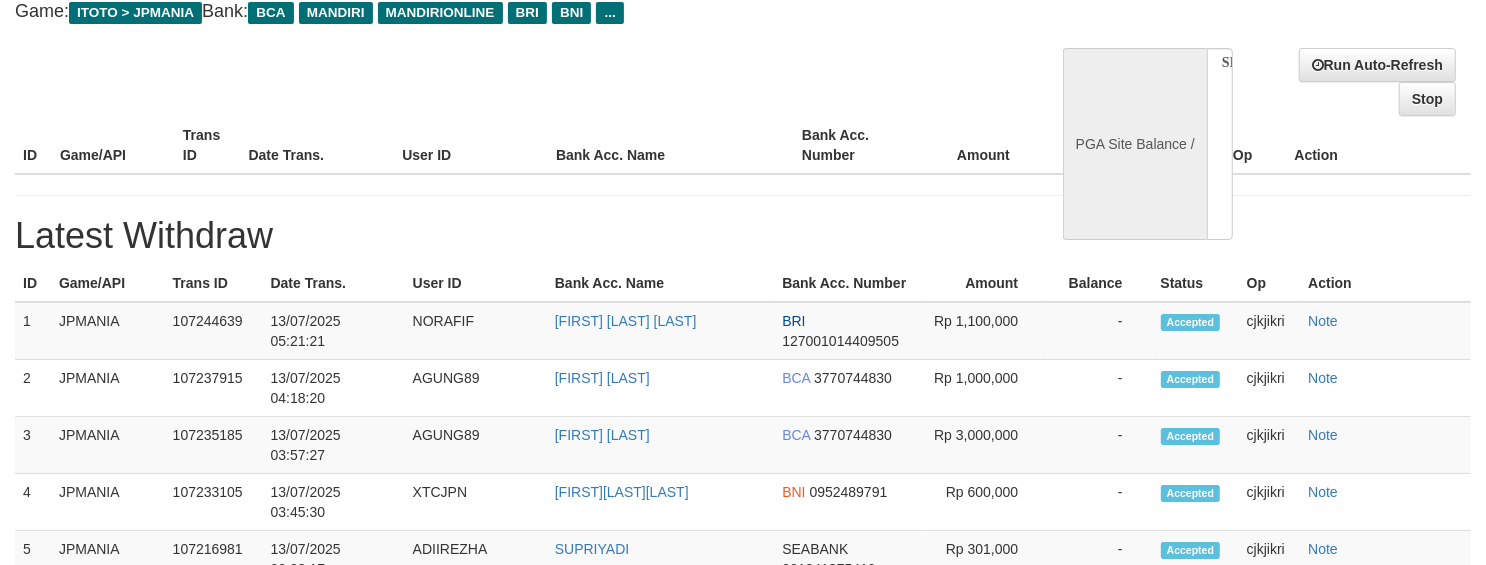 scroll, scrollTop: 1, scrollLeft: 0, axis: vertical 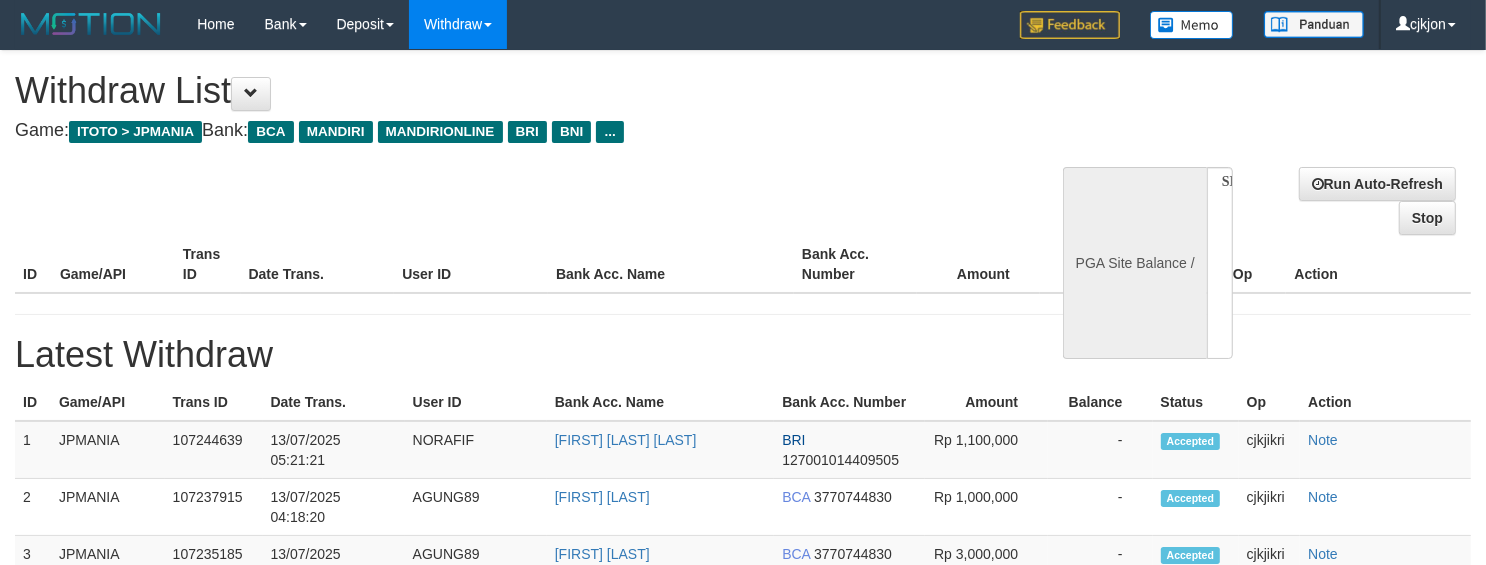 select on "**" 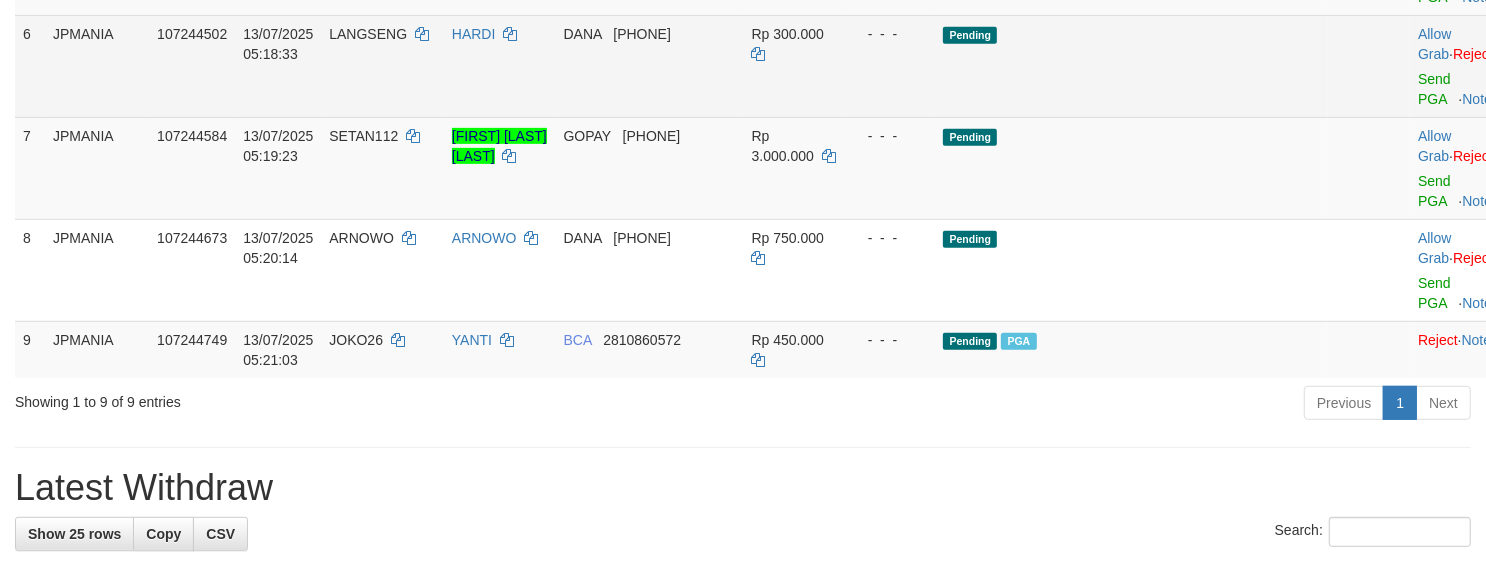 scroll, scrollTop: 750, scrollLeft: 0, axis: vertical 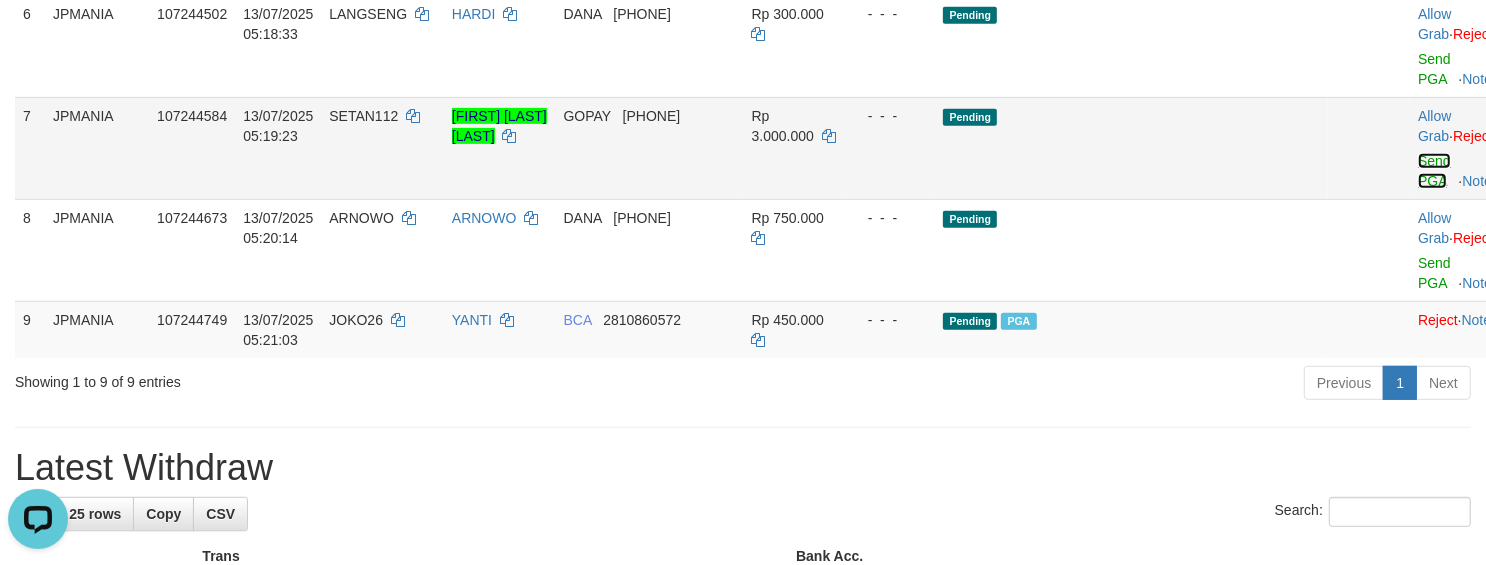 click on "Send PGA" at bounding box center (1434, 171) 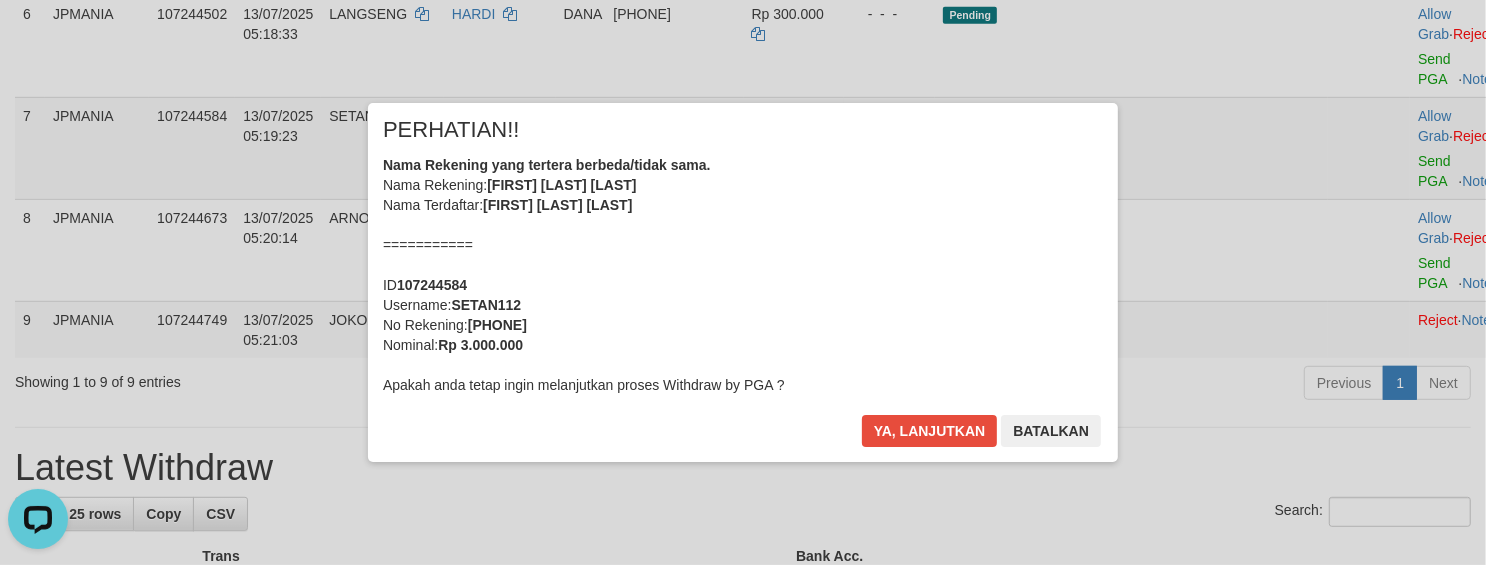 drag, startPoint x: 920, startPoint y: 448, endPoint x: 921, endPoint y: 431, distance: 17.029387 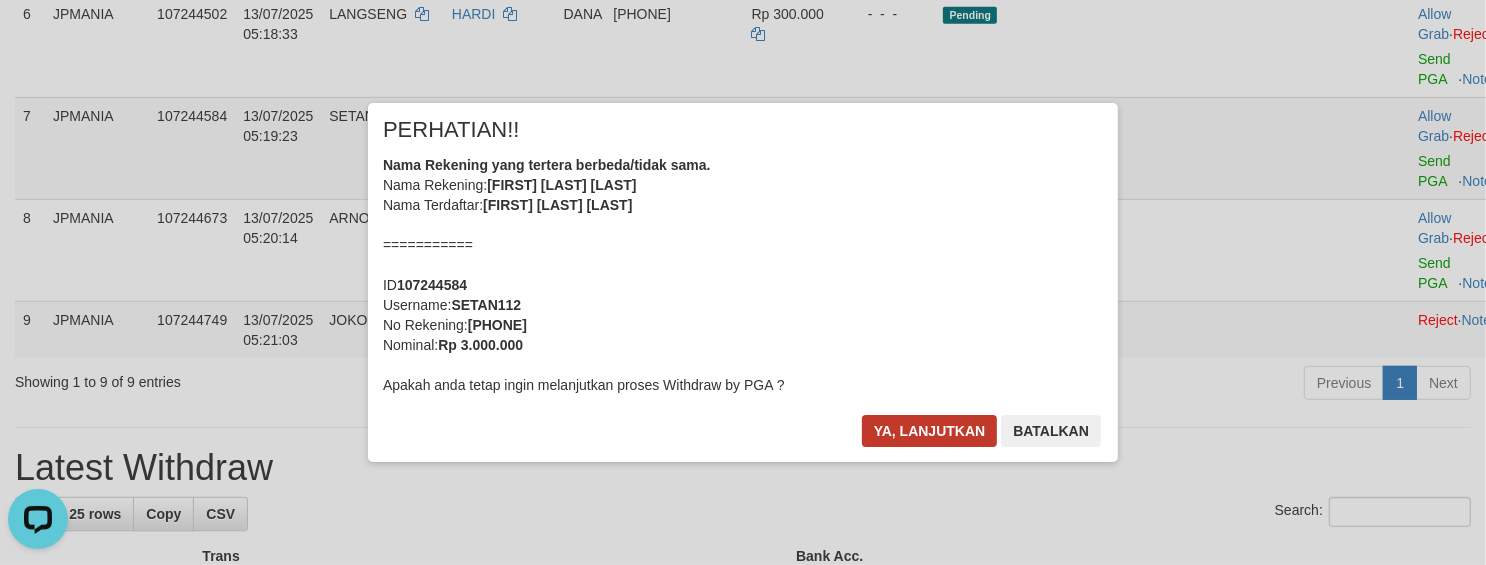 click on "Ya, lanjutkan Batalkan" at bounding box center [981, 438] 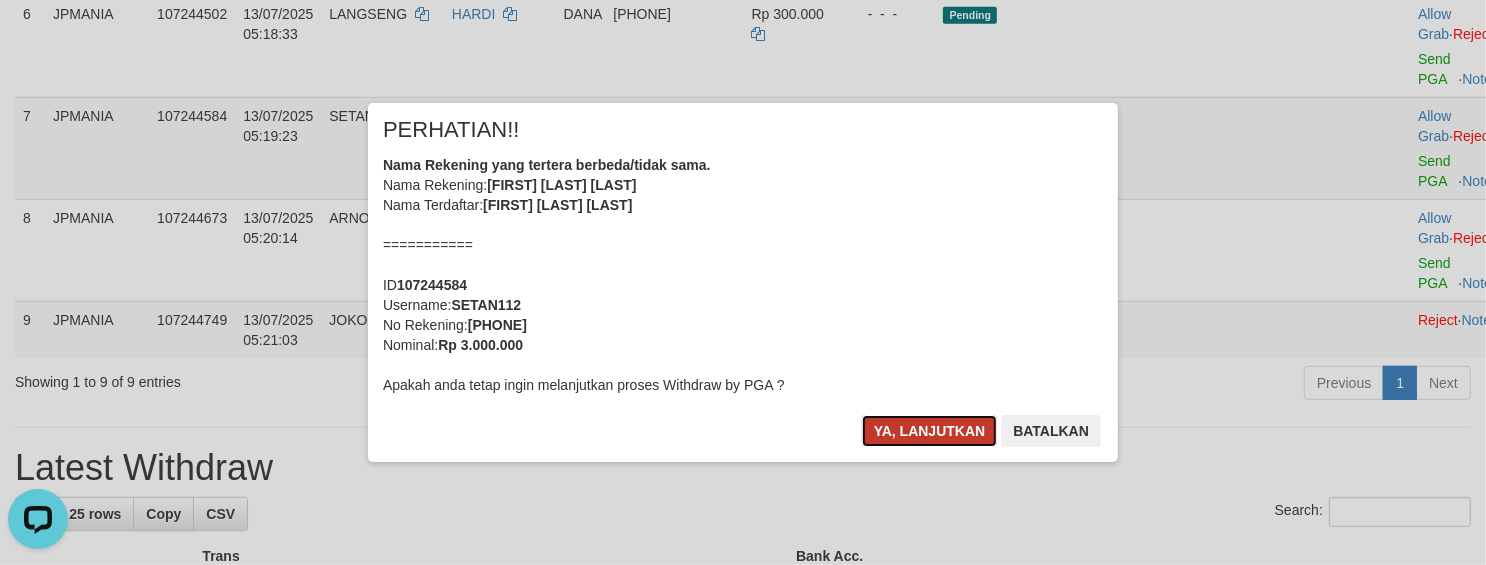 click on "Ya, lanjutkan" at bounding box center [930, 431] 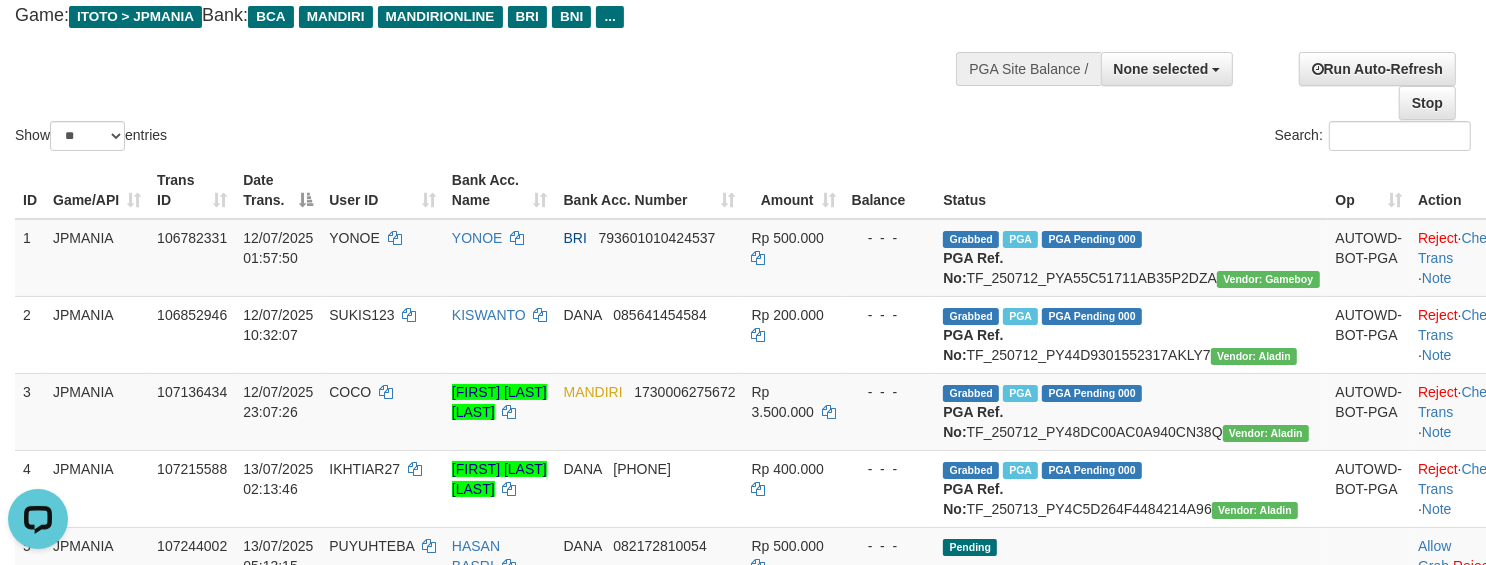 scroll, scrollTop: 0, scrollLeft: 0, axis: both 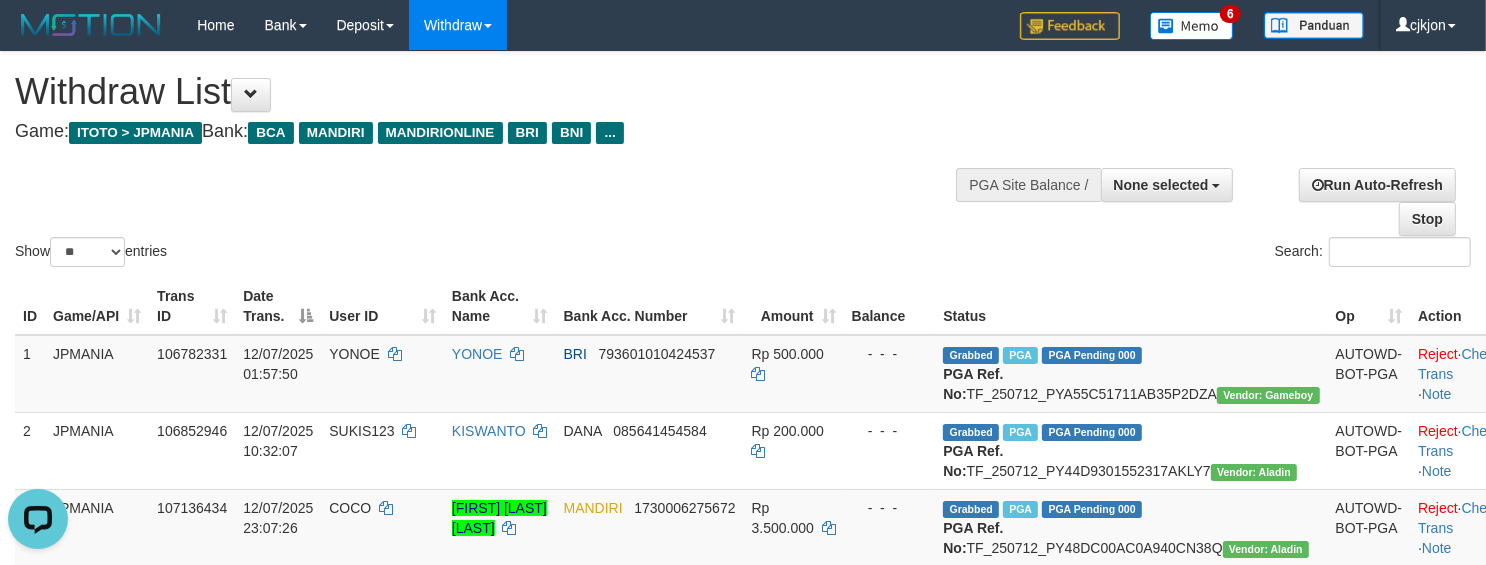 click on "Show  ** ** ** ***  entries Search:" at bounding box center [743, 161] 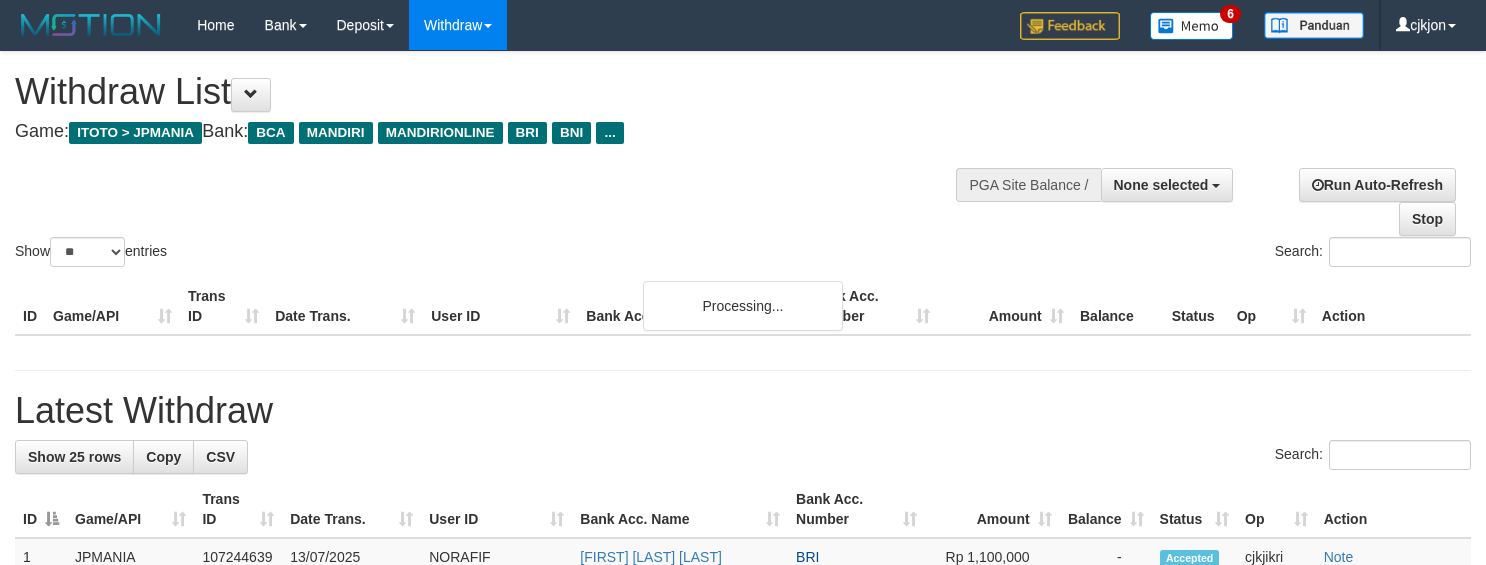 select 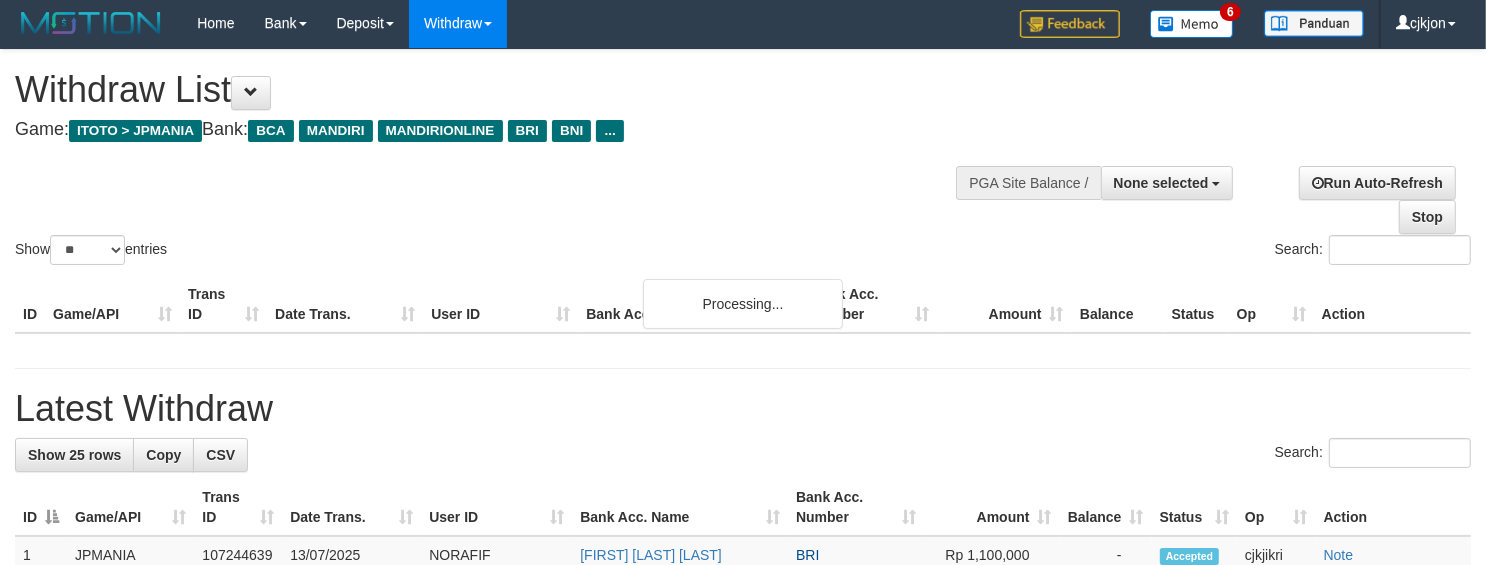 scroll, scrollTop: 0, scrollLeft: 0, axis: both 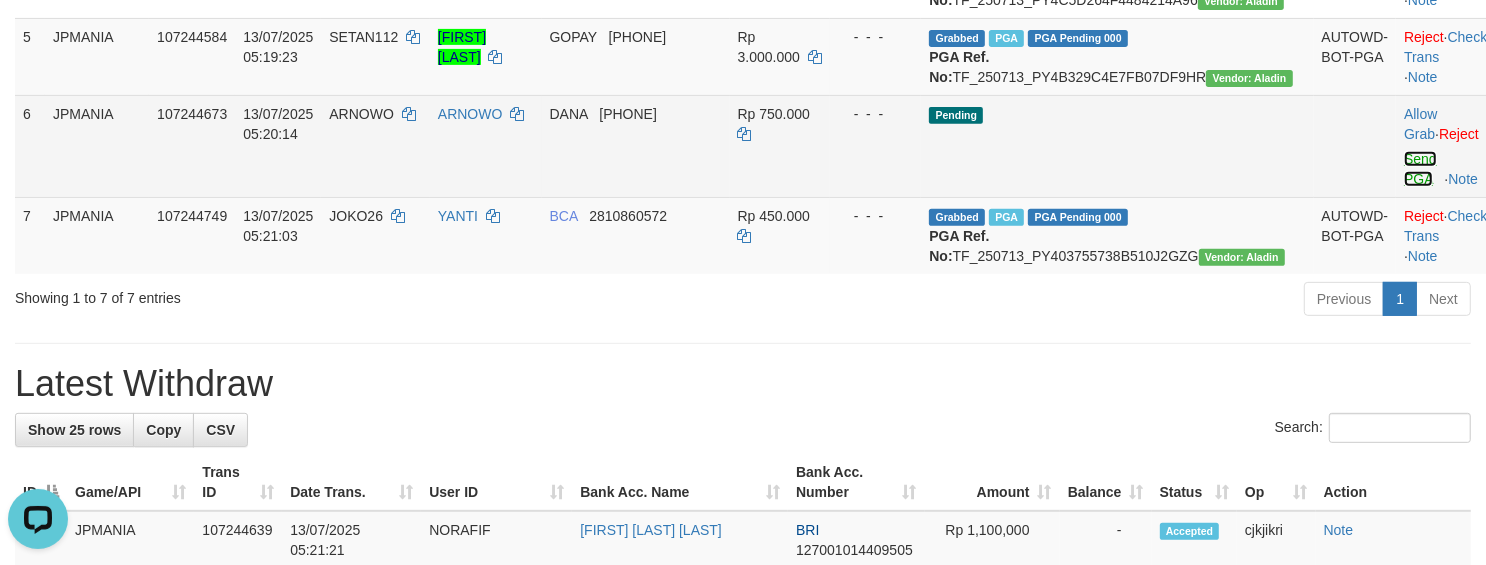 click on "Send PGA" at bounding box center (1420, 169) 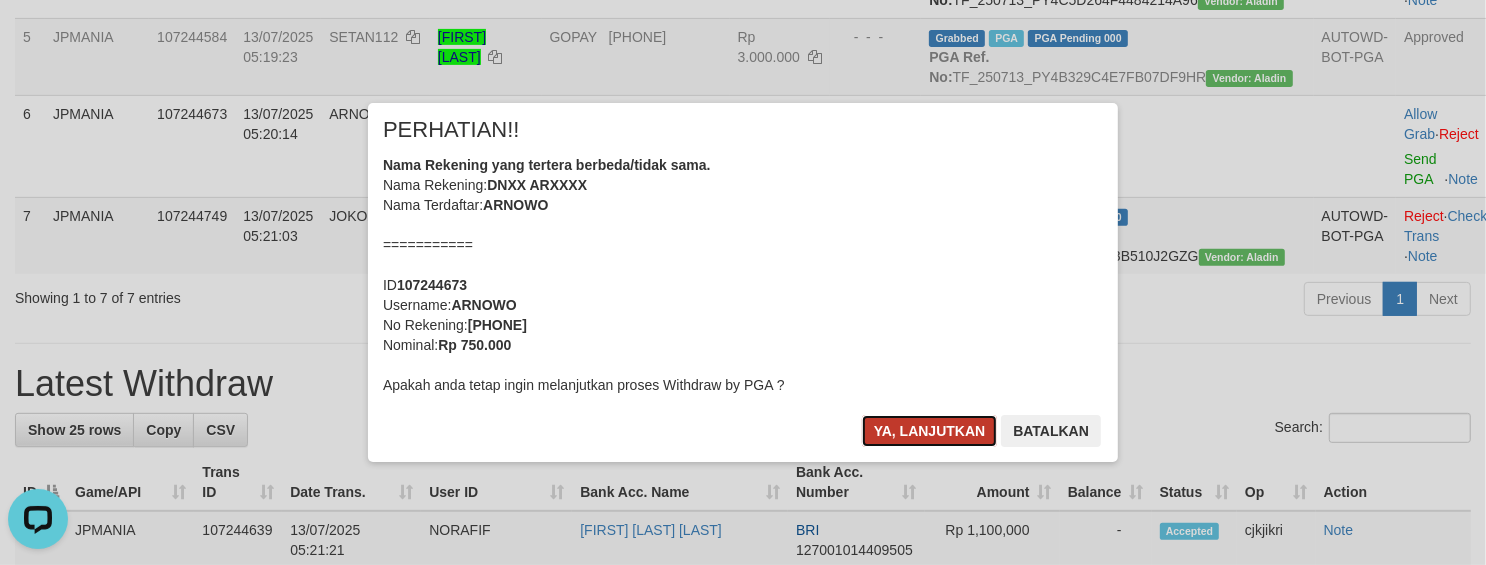 click on "Ya, lanjutkan" at bounding box center [930, 431] 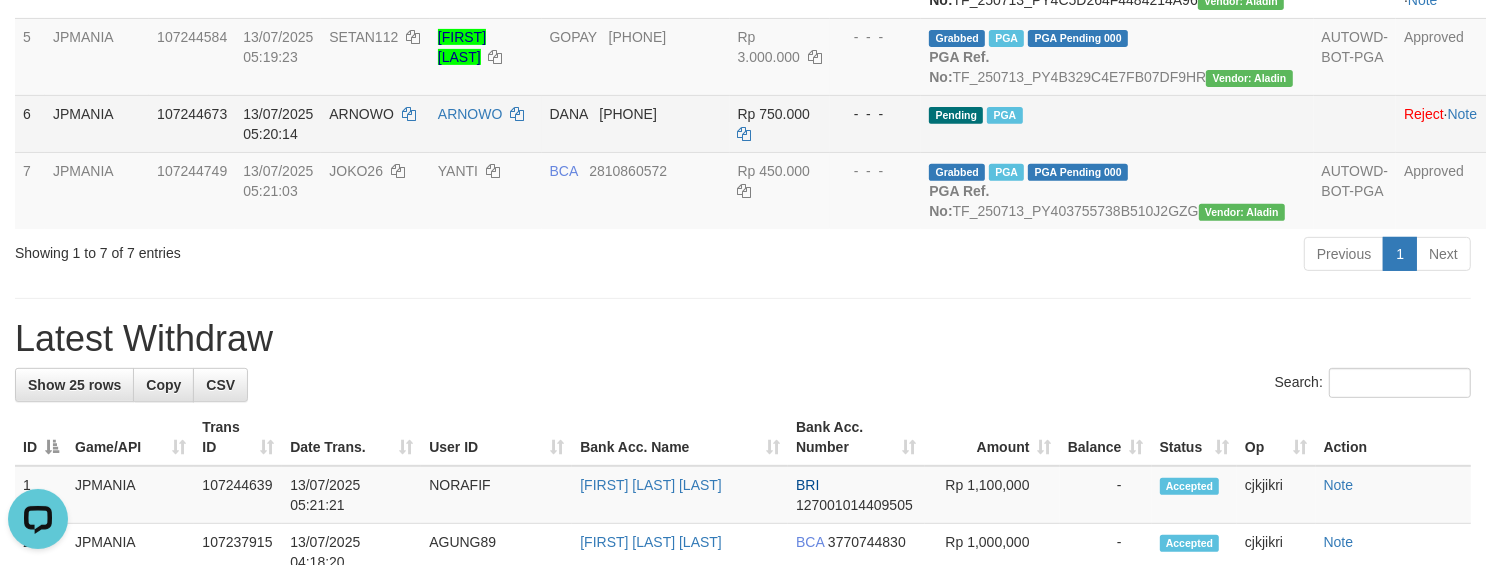 click on "[BANK] [PHONE]" at bounding box center [636, 123] 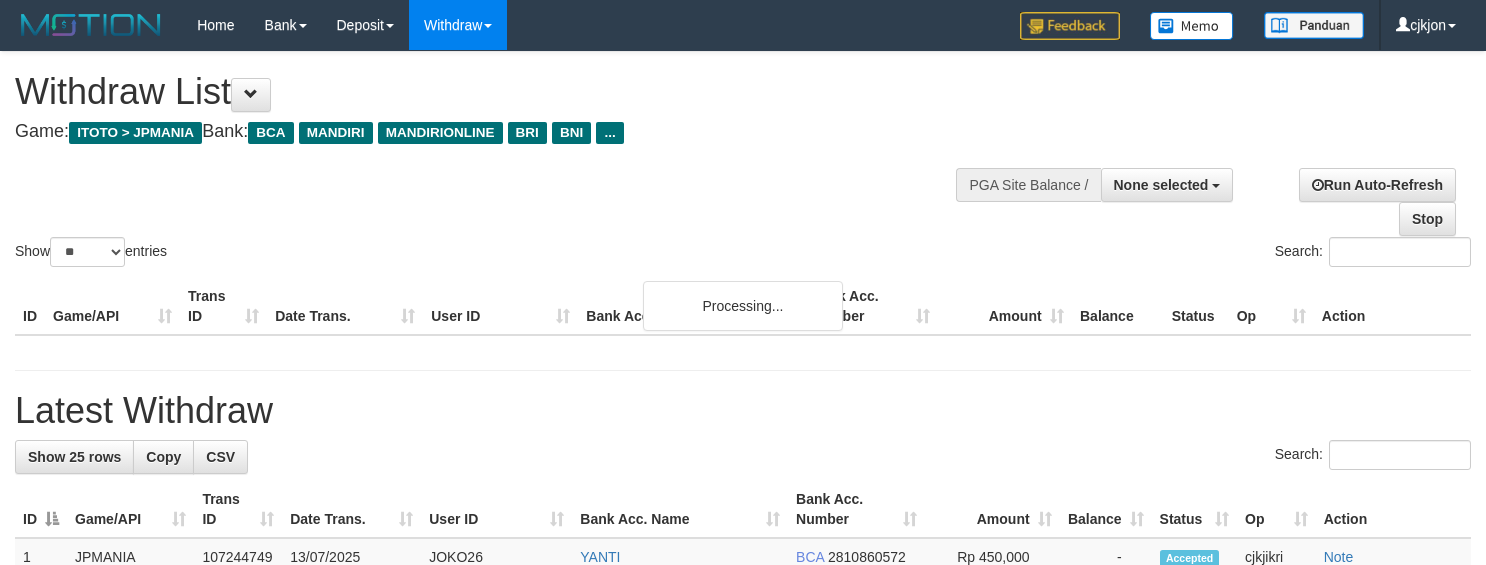 select 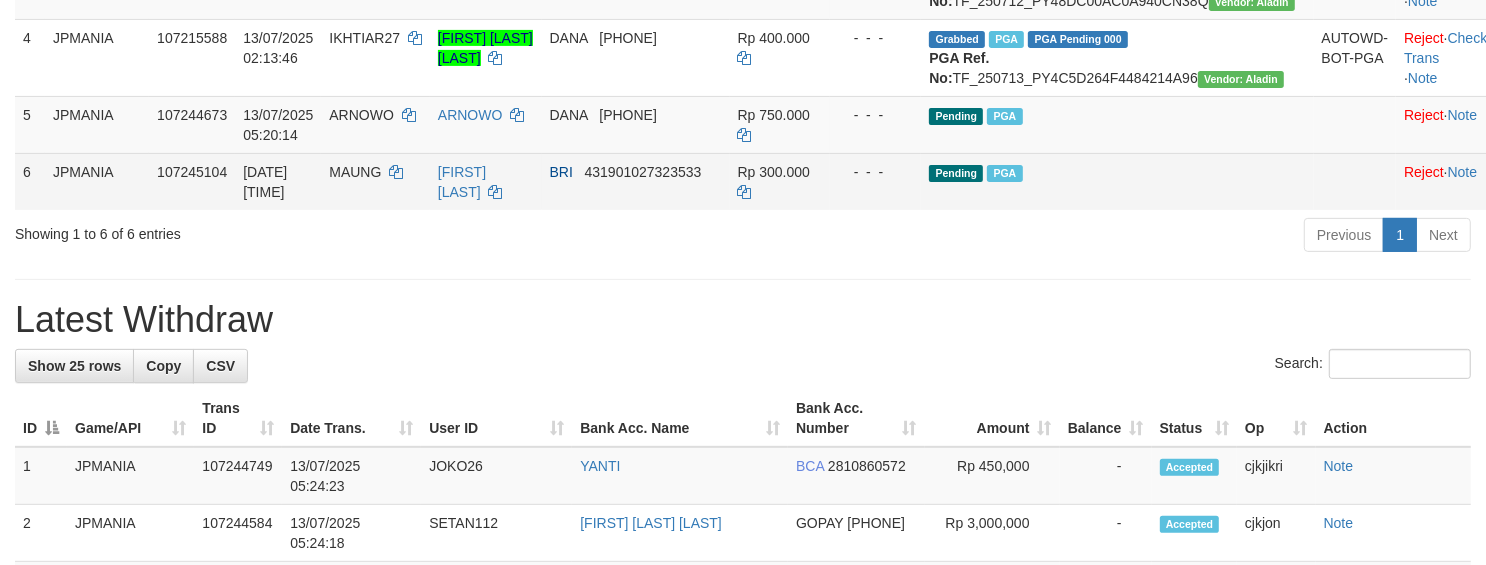 scroll, scrollTop: 430, scrollLeft: 0, axis: vertical 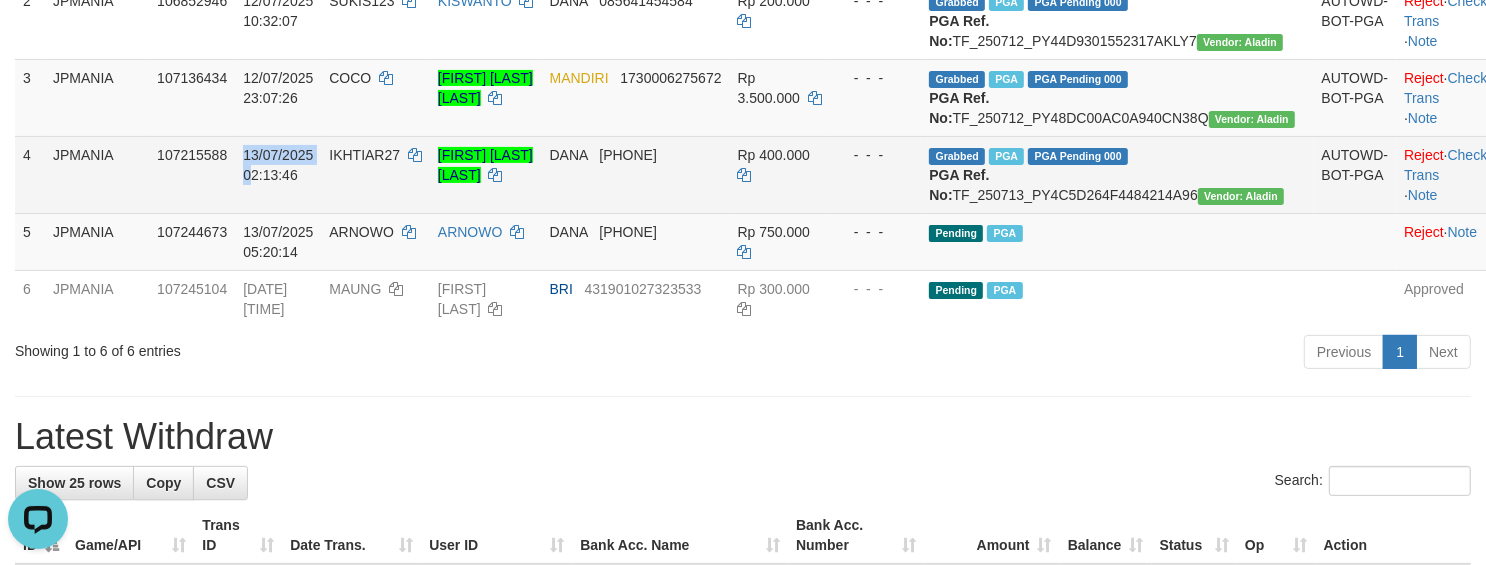 drag, startPoint x: 245, startPoint y: 213, endPoint x: 362, endPoint y: 286, distance: 137.90576 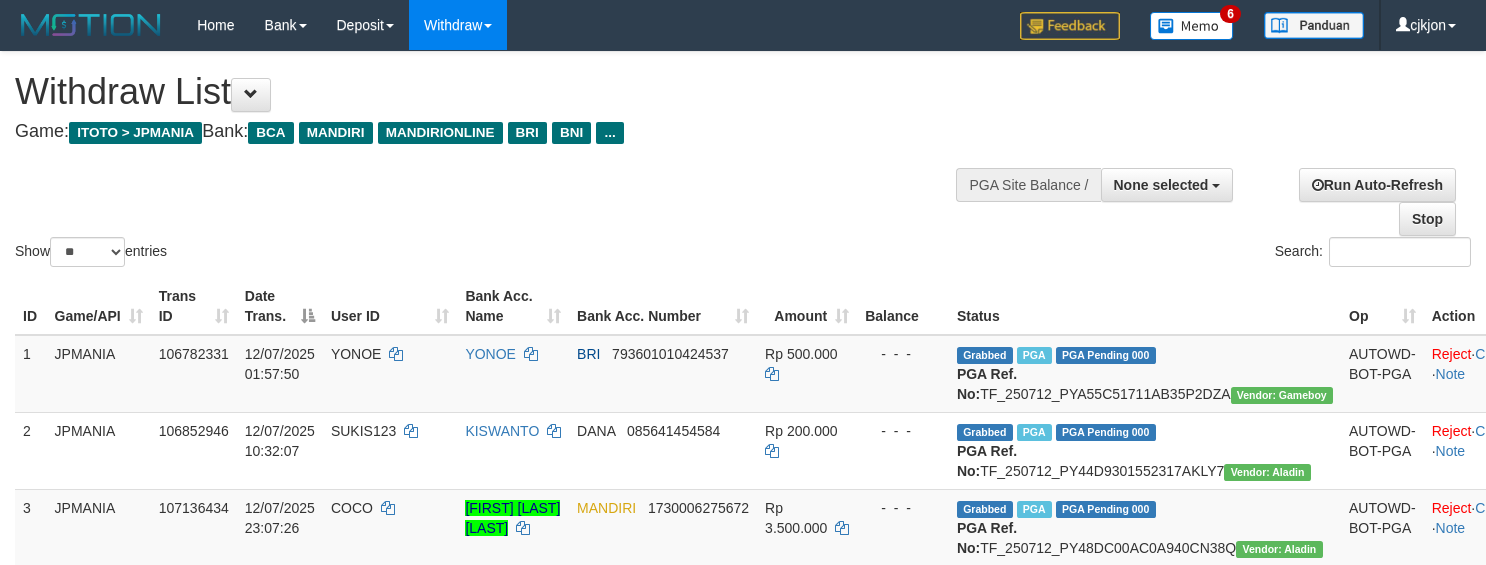 select 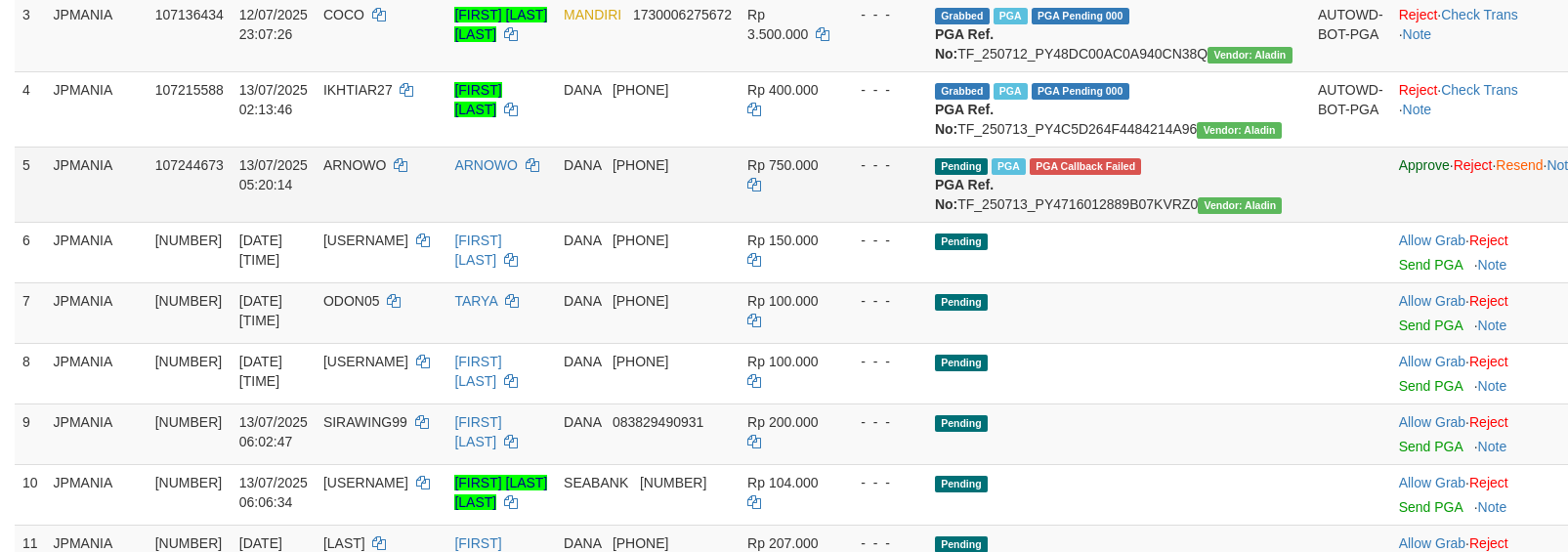 scroll, scrollTop: 540, scrollLeft: 0, axis: vertical 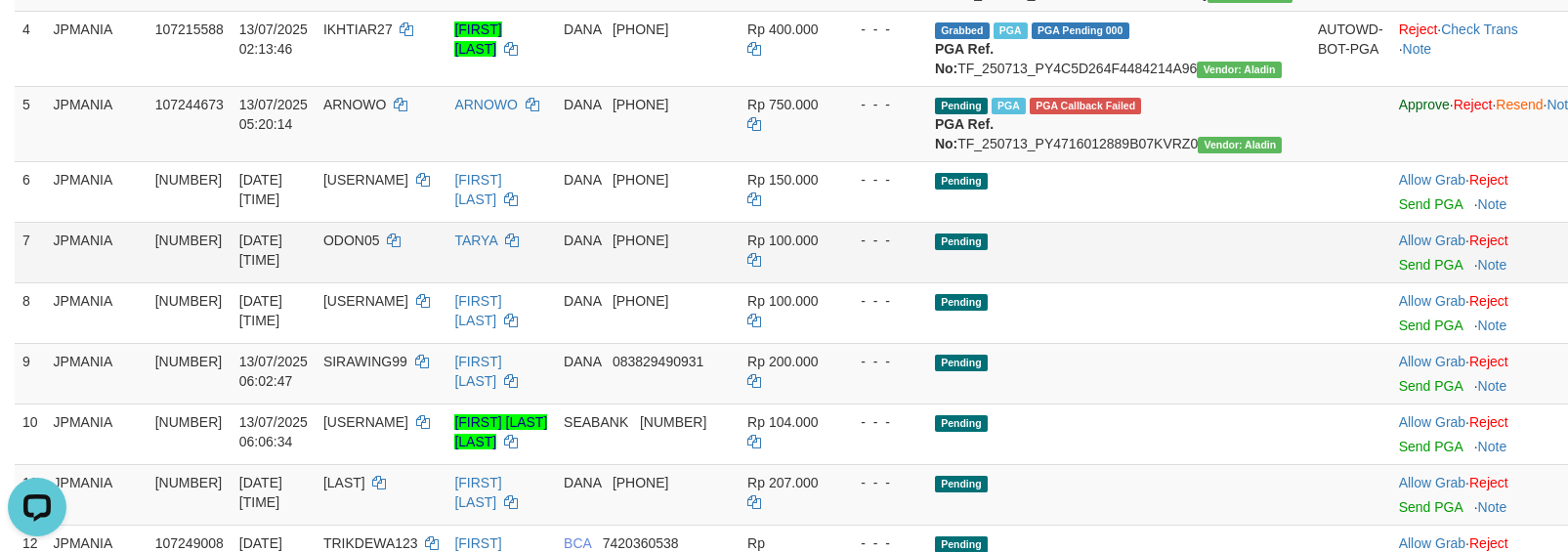 drag, startPoint x: 1086, startPoint y: 335, endPoint x: 1096, endPoint y: 359, distance: 26 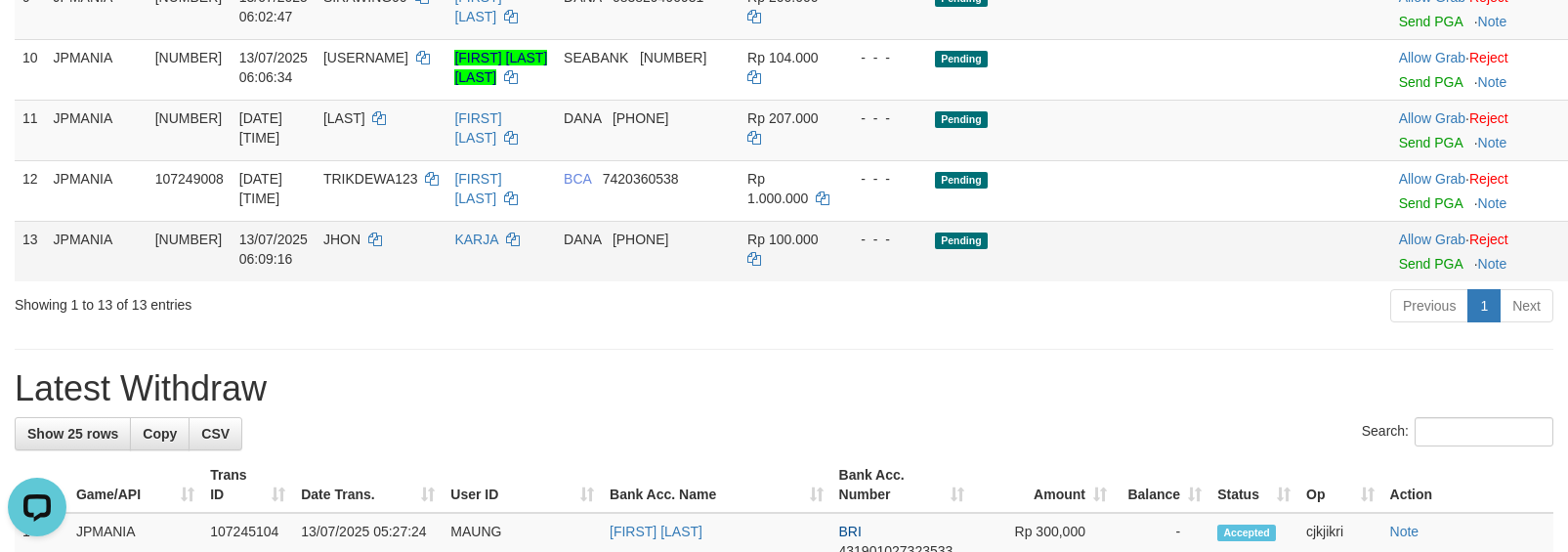 scroll, scrollTop: 909, scrollLeft: 0, axis: vertical 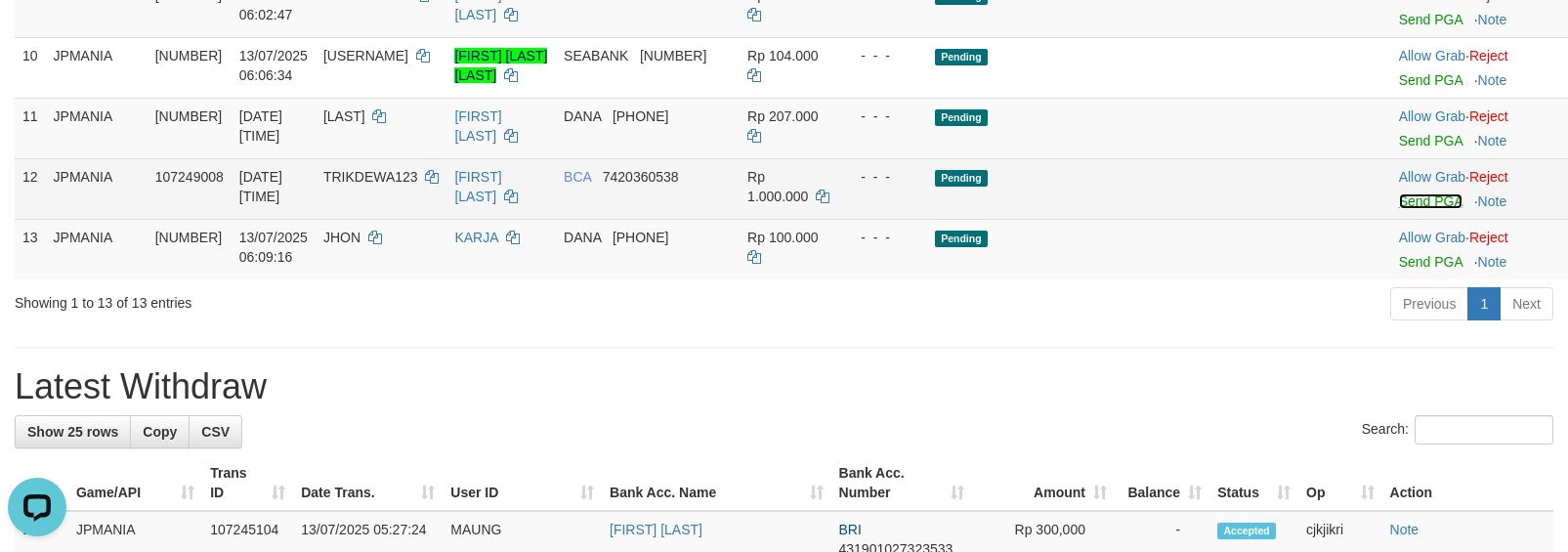 click on "Send PGA" at bounding box center (1430, 201) 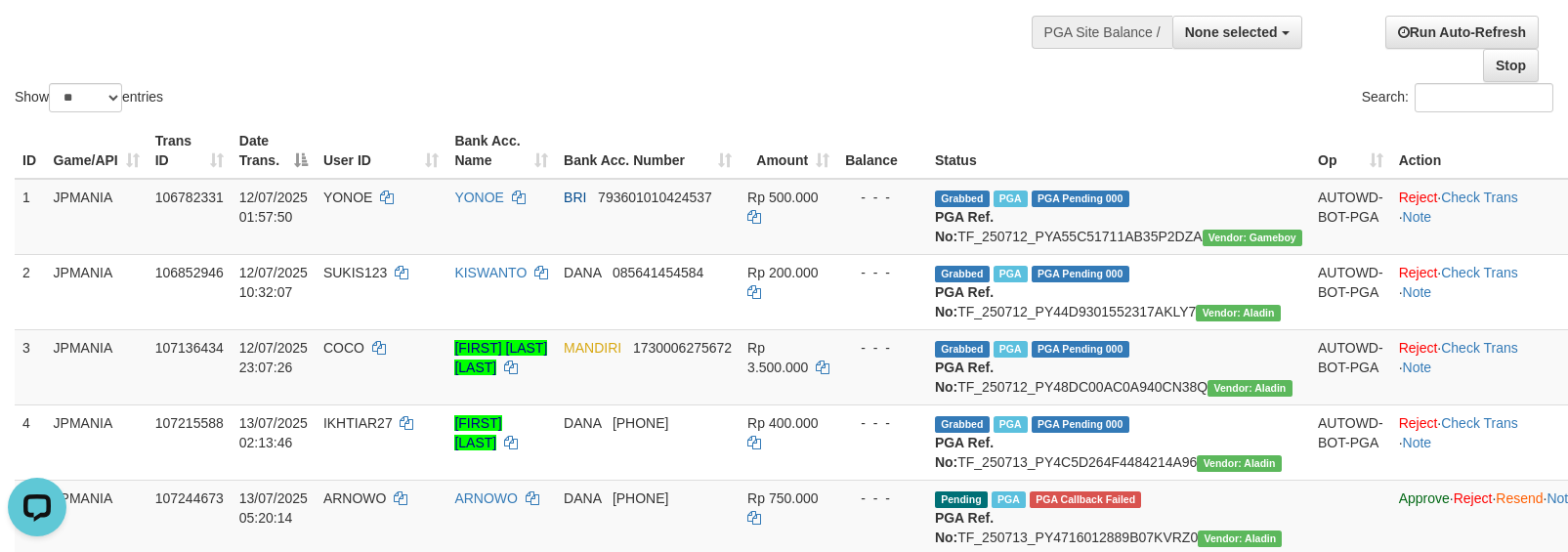 scroll, scrollTop: 0, scrollLeft: 0, axis: both 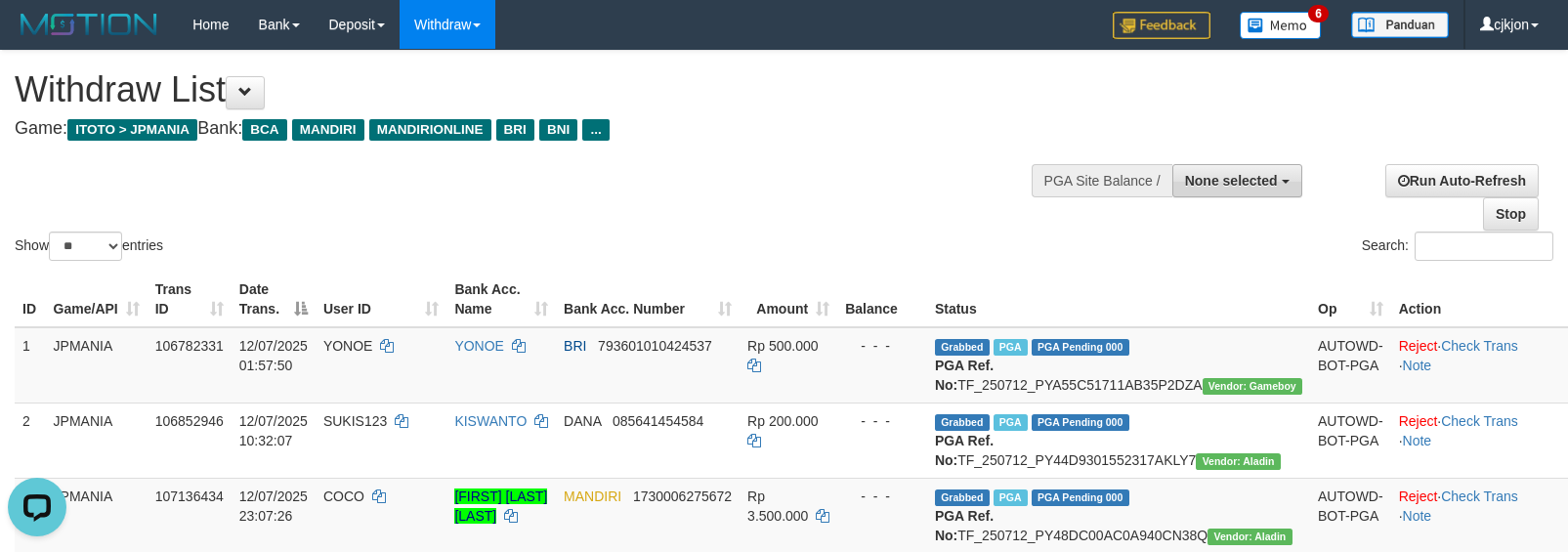click on "None selected" at bounding box center [1231, 181] 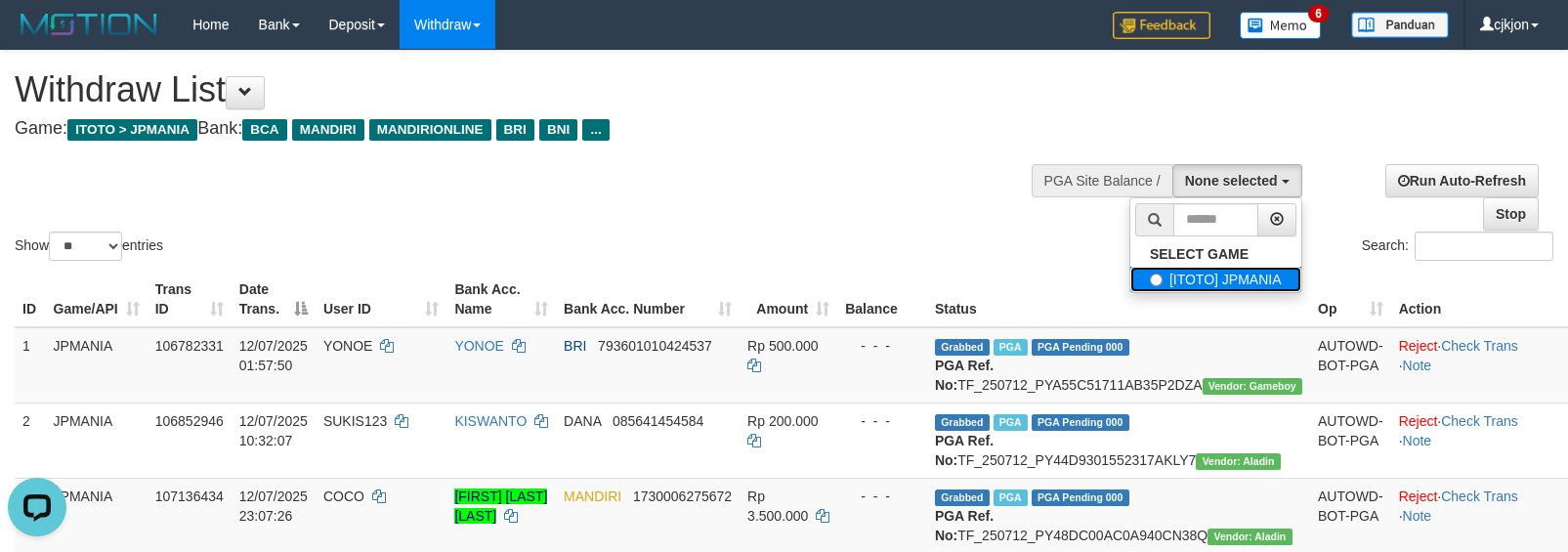 click on "[ITOTO] JPMANIA" at bounding box center [1215, 279] 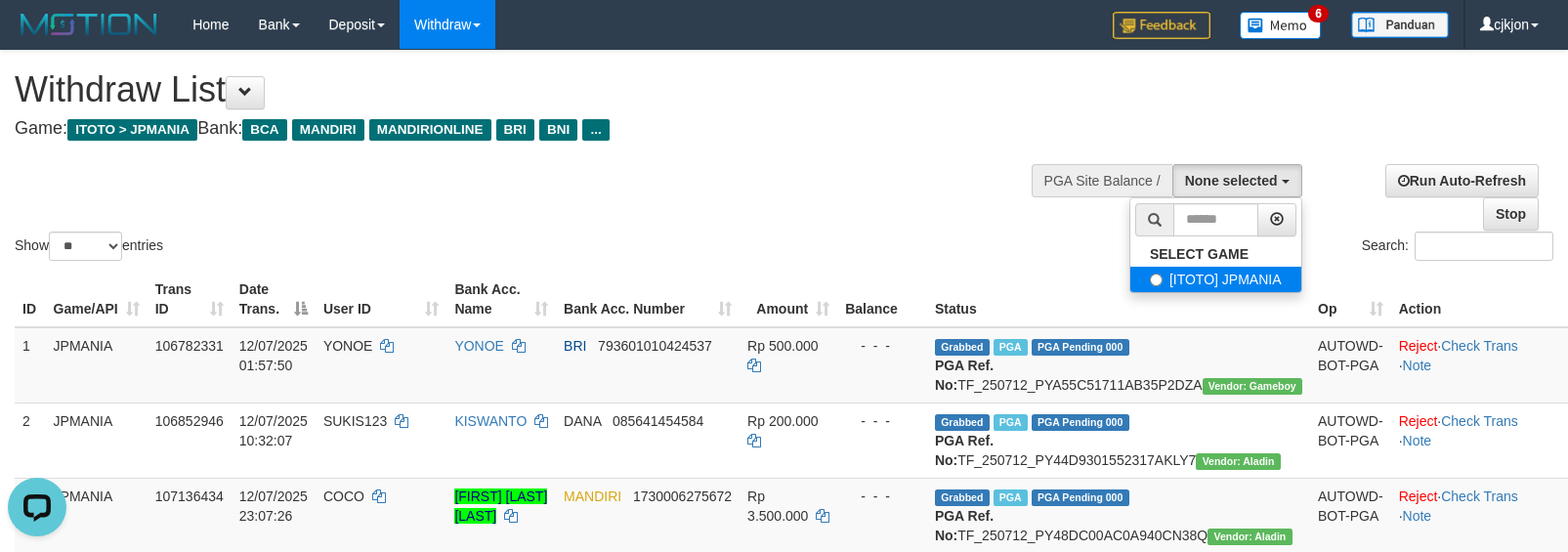 select on "****" 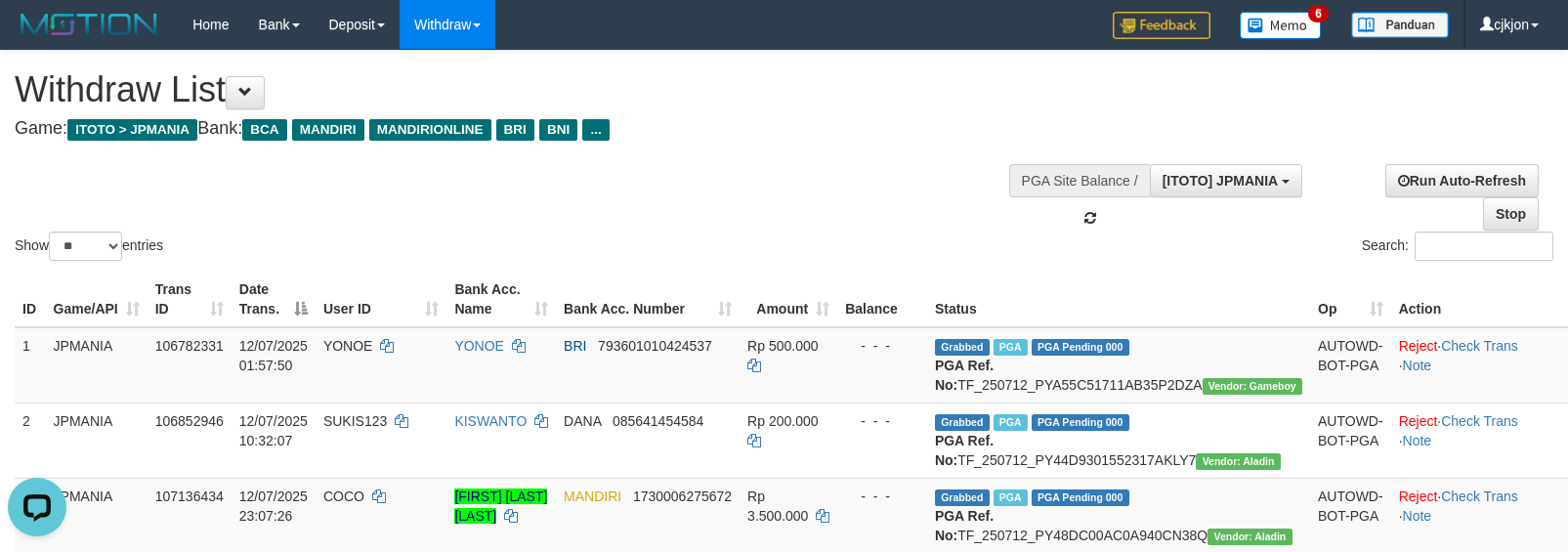 scroll, scrollTop: 17, scrollLeft: 0, axis: vertical 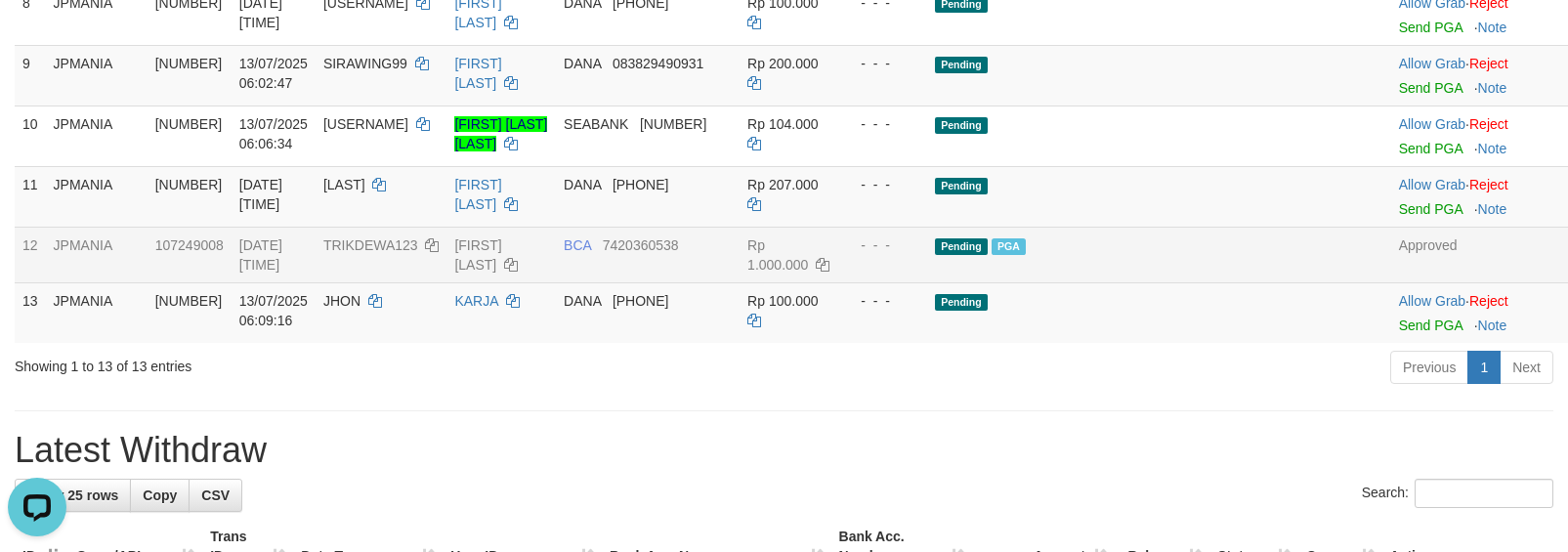 click on "TRIKDEWA123" at bounding box center [370, 245] 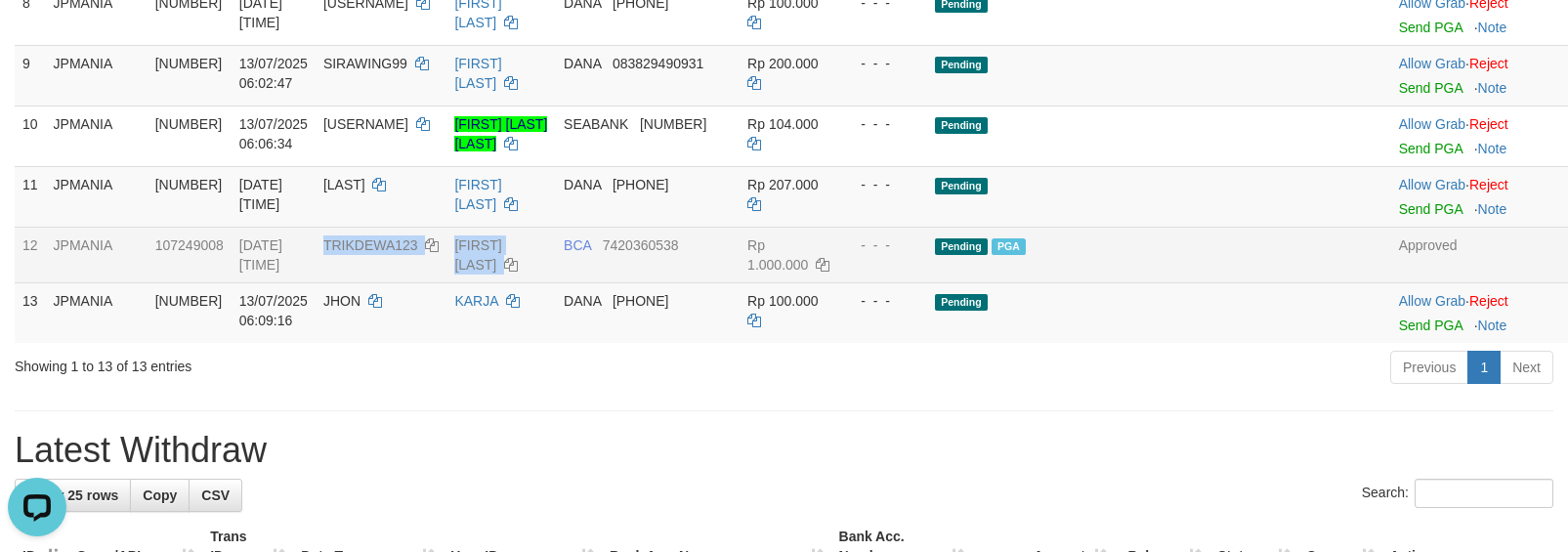 drag, startPoint x: 344, startPoint y: 384, endPoint x: 1002, endPoint y: 1, distance: 761.3495 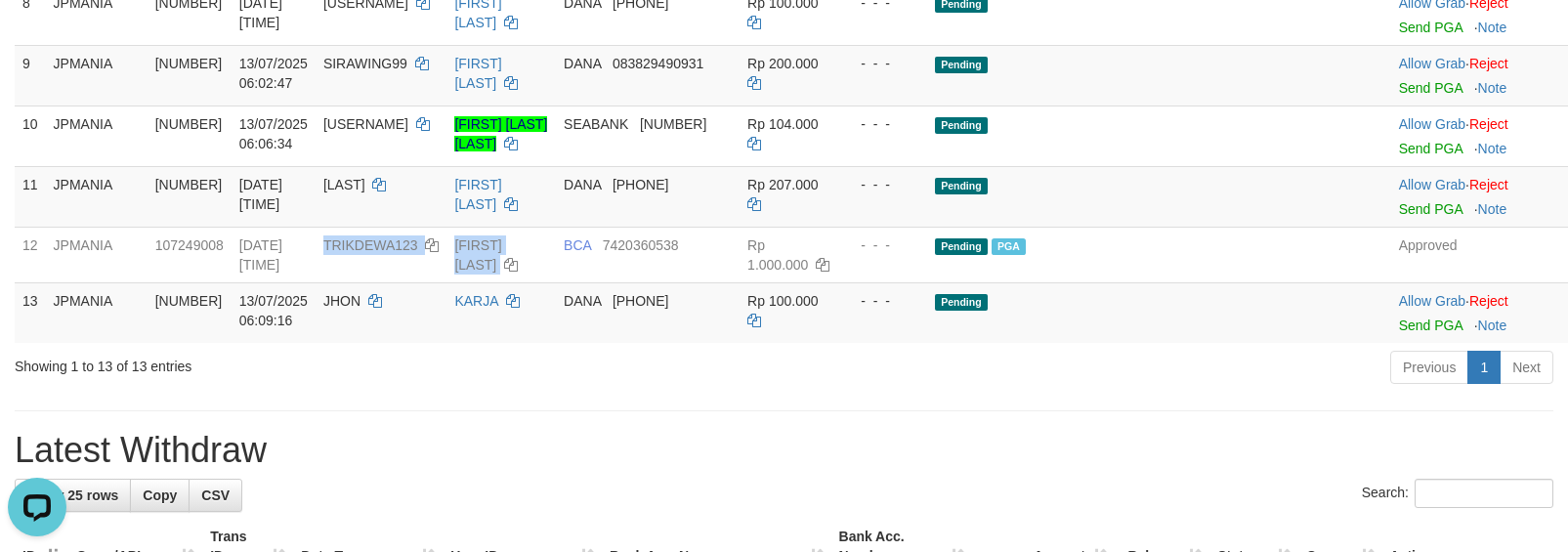 copy on "TRIKDEWA123    ESTER DEWI" 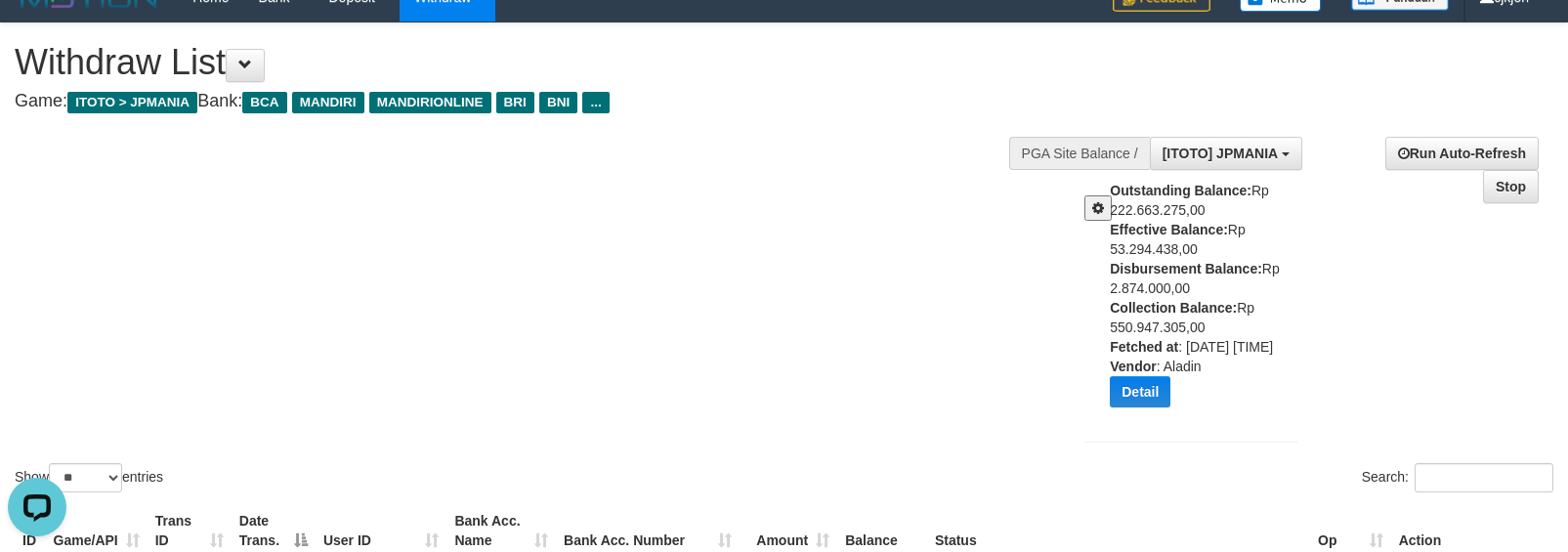 scroll, scrollTop: 0, scrollLeft: 0, axis: both 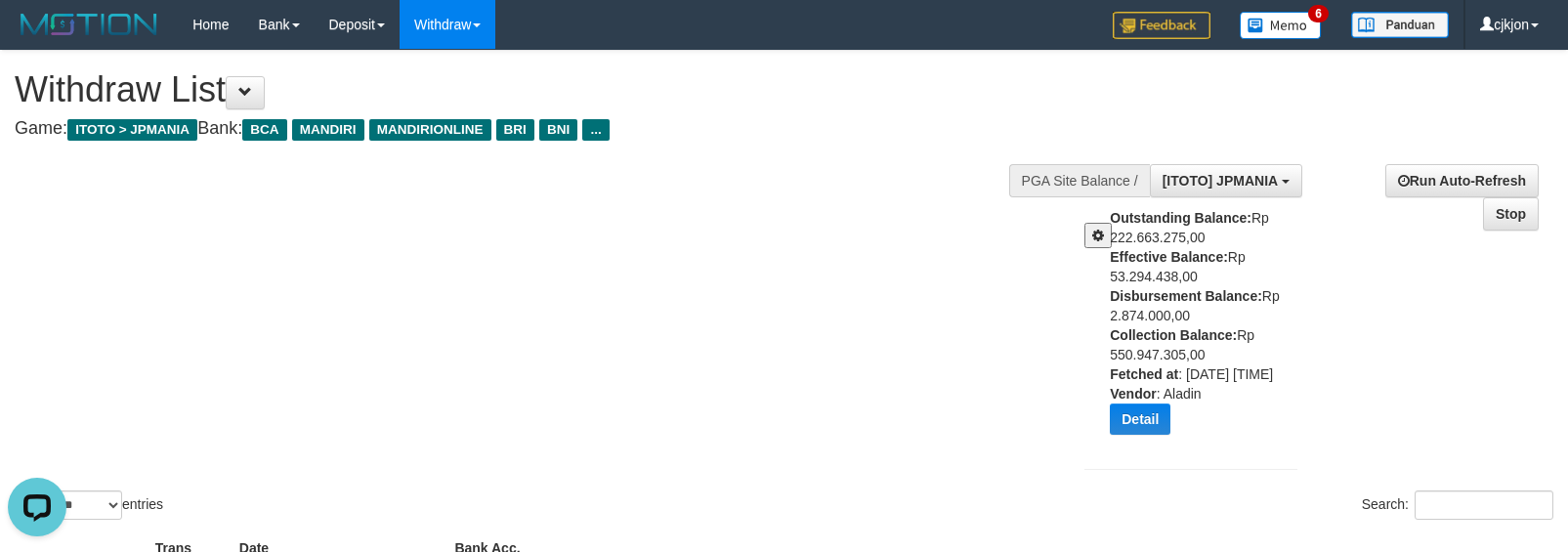 drag, startPoint x: 701, startPoint y: 406, endPoint x: 431, endPoint y: 230, distance: 322.298 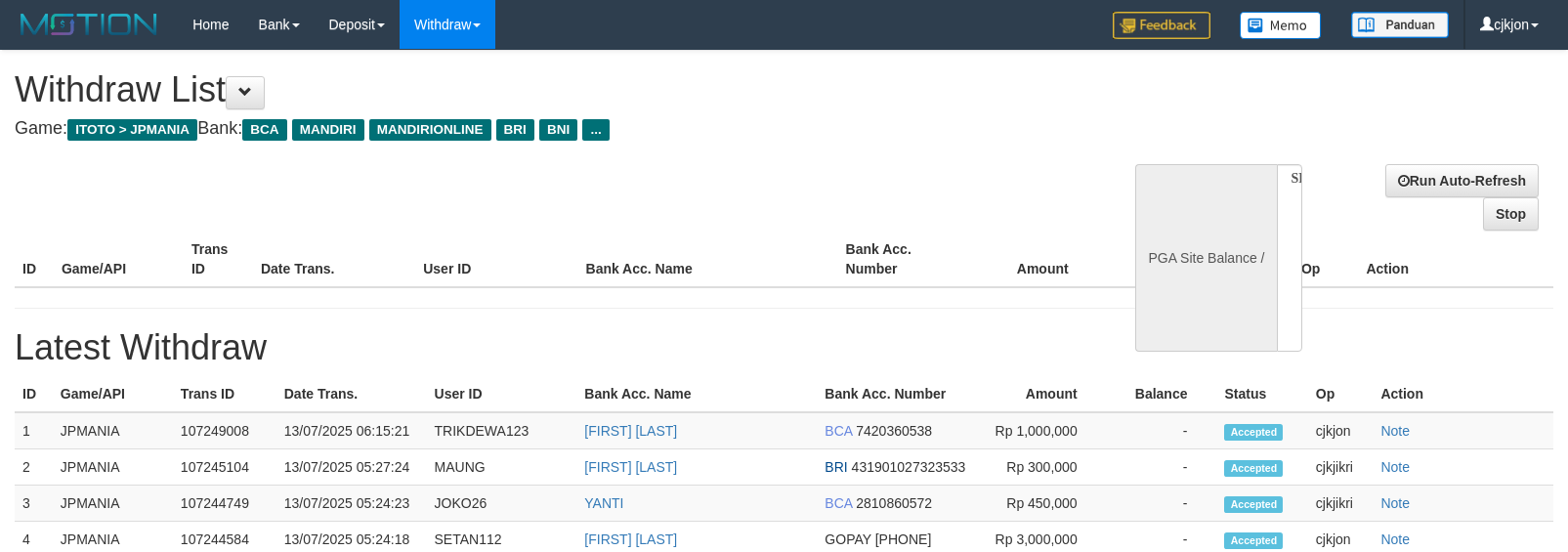 select 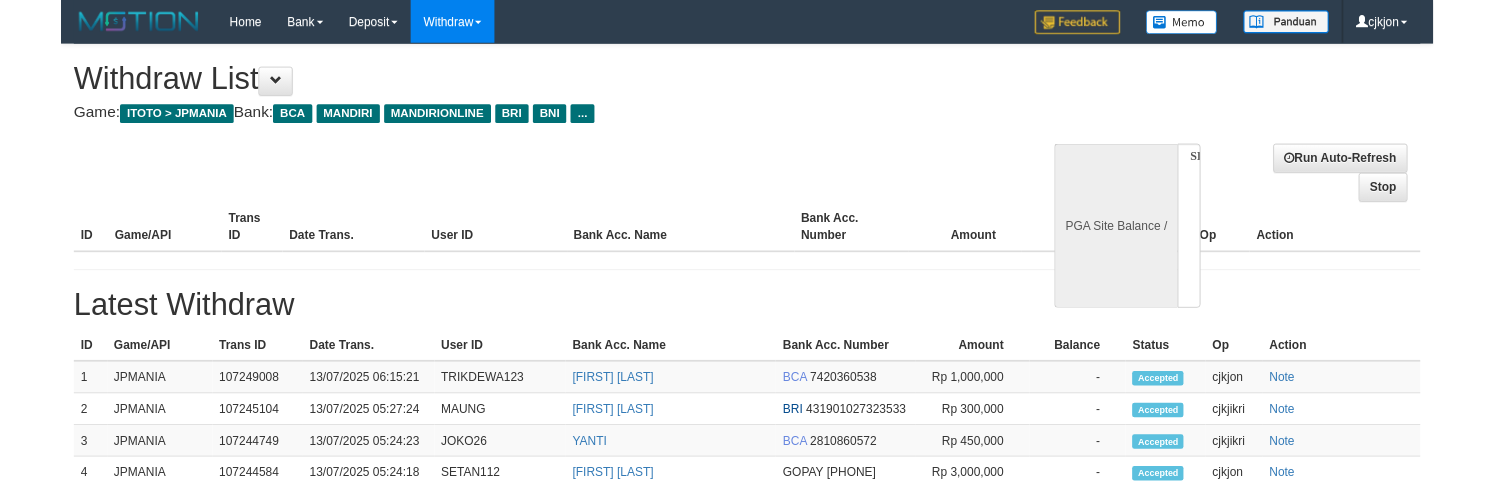 scroll, scrollTop: 0, scrollLeft: 0, axis: both 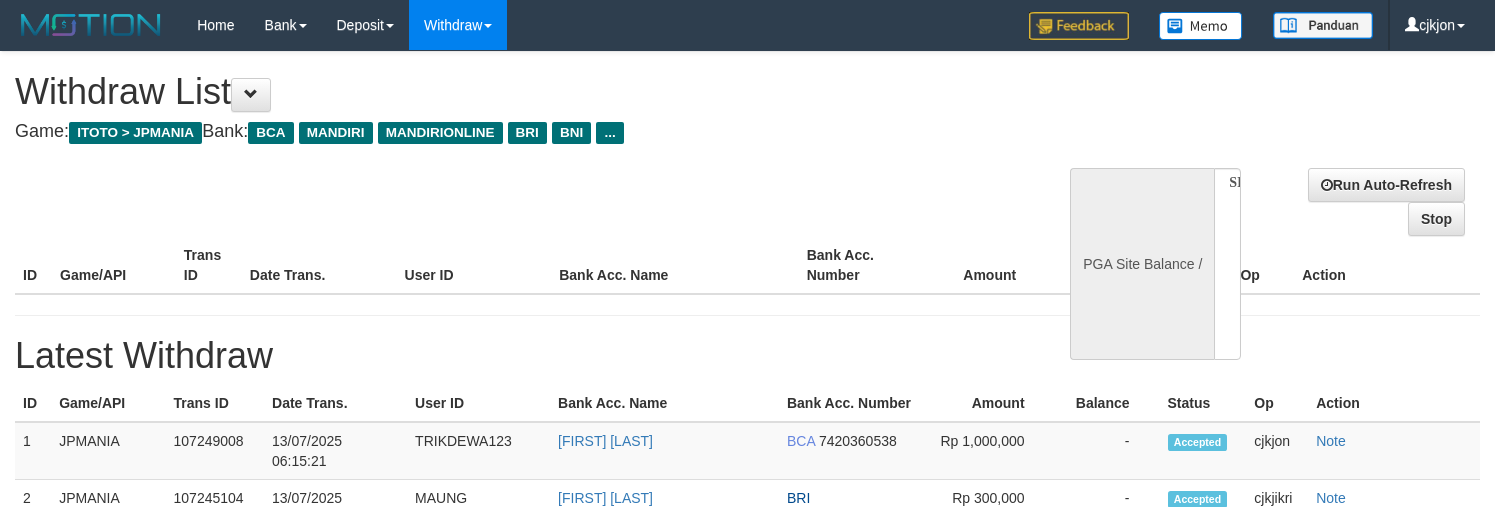 select on "**" 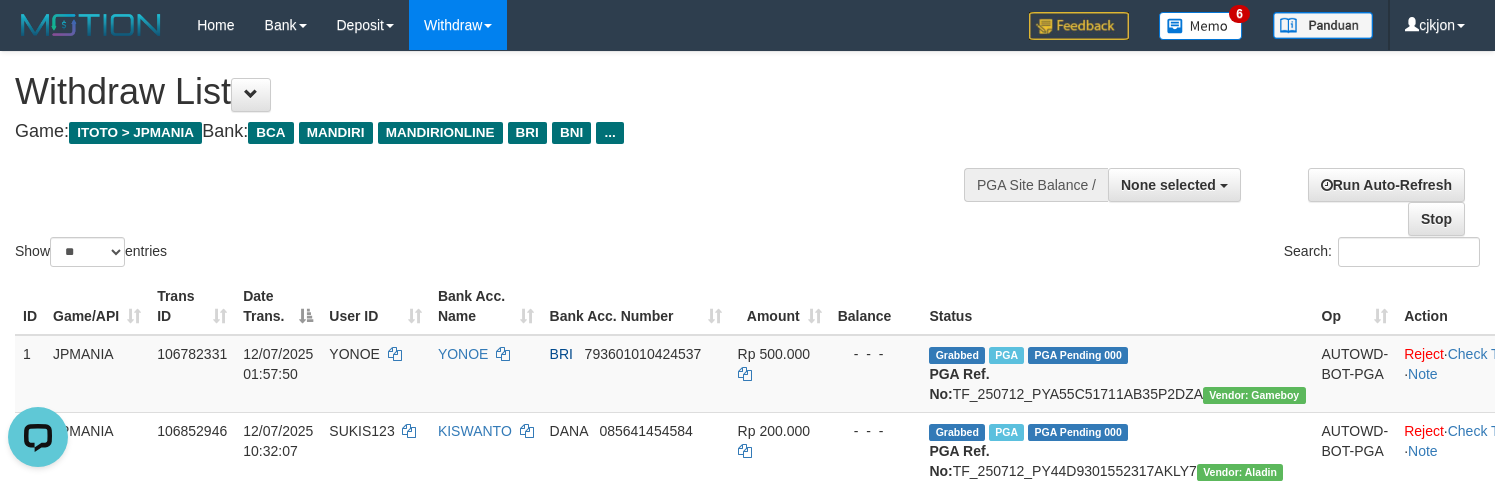 scroll, scrollTop: 0, scrollLeft: 0, axis: both 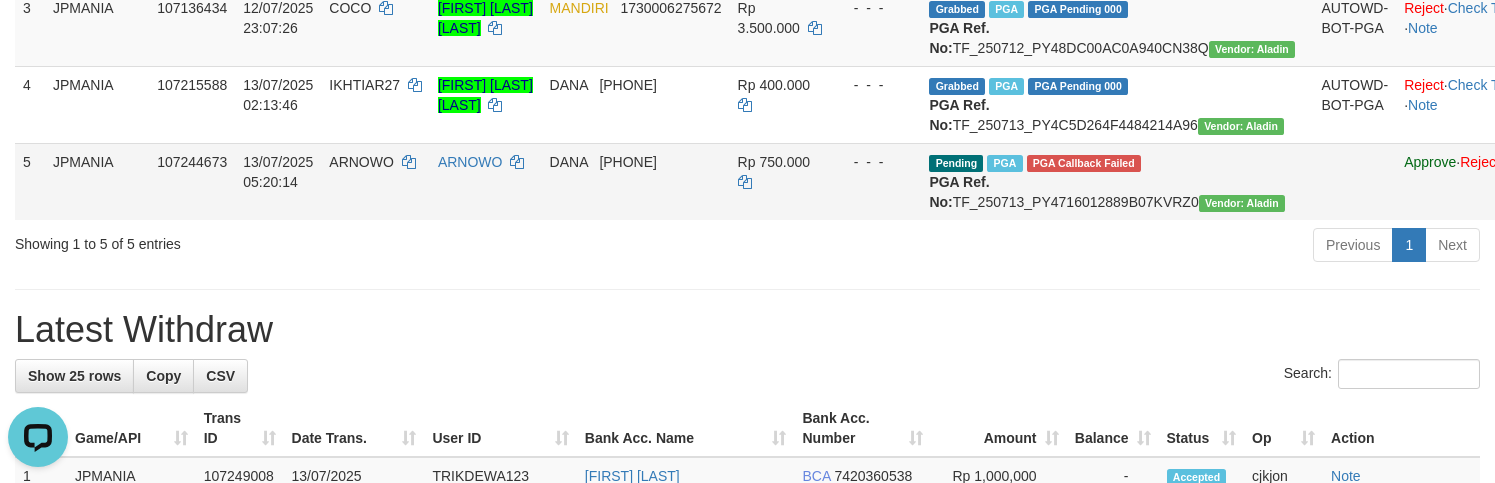click on "ARNOWO" at bounding box center (486, 181) 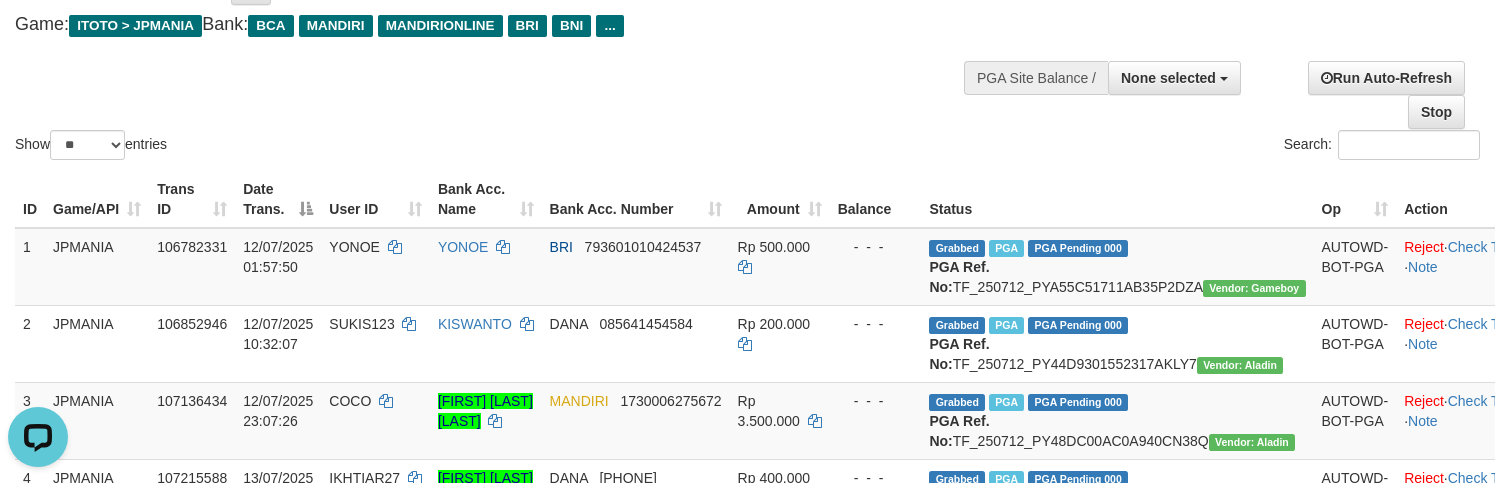 scroll, scrollTop: 0, scrollLeft: 0, axis: both 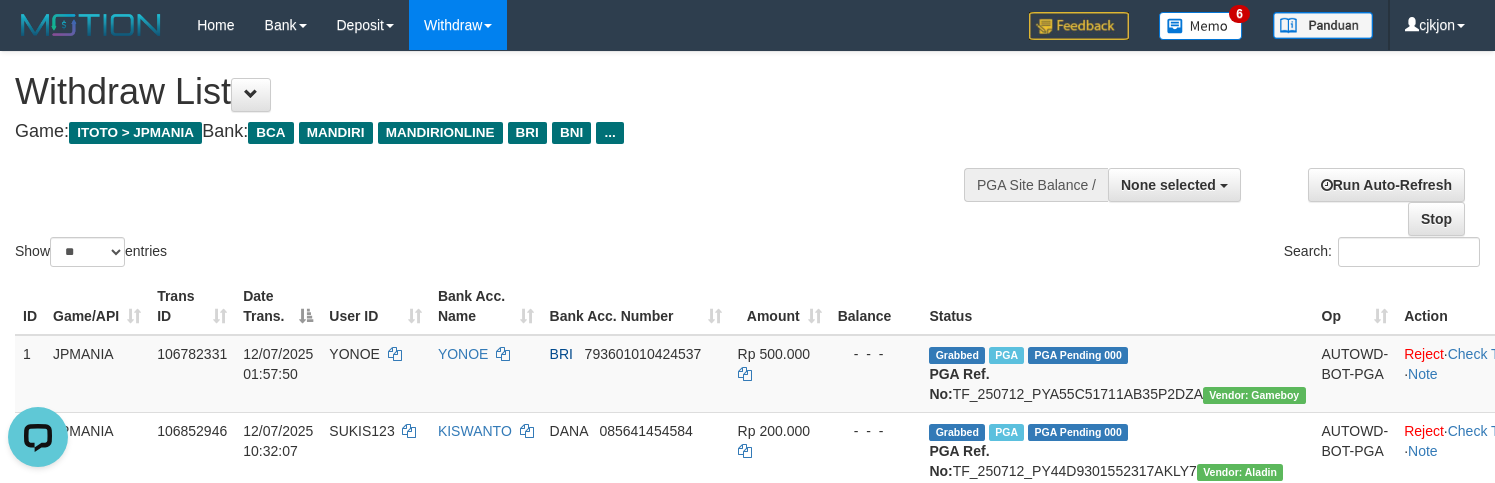 drag, startPoint x: 620, startPoint y: 258, endPoint x: 466, endPoint y: 197, distance: 165.64117 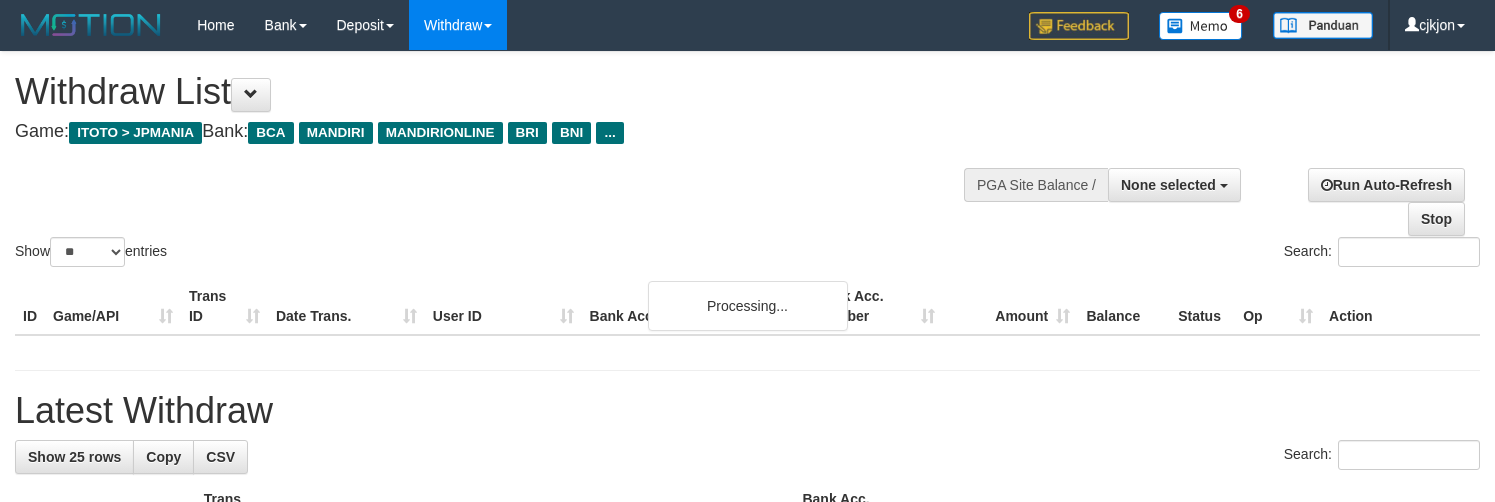 select 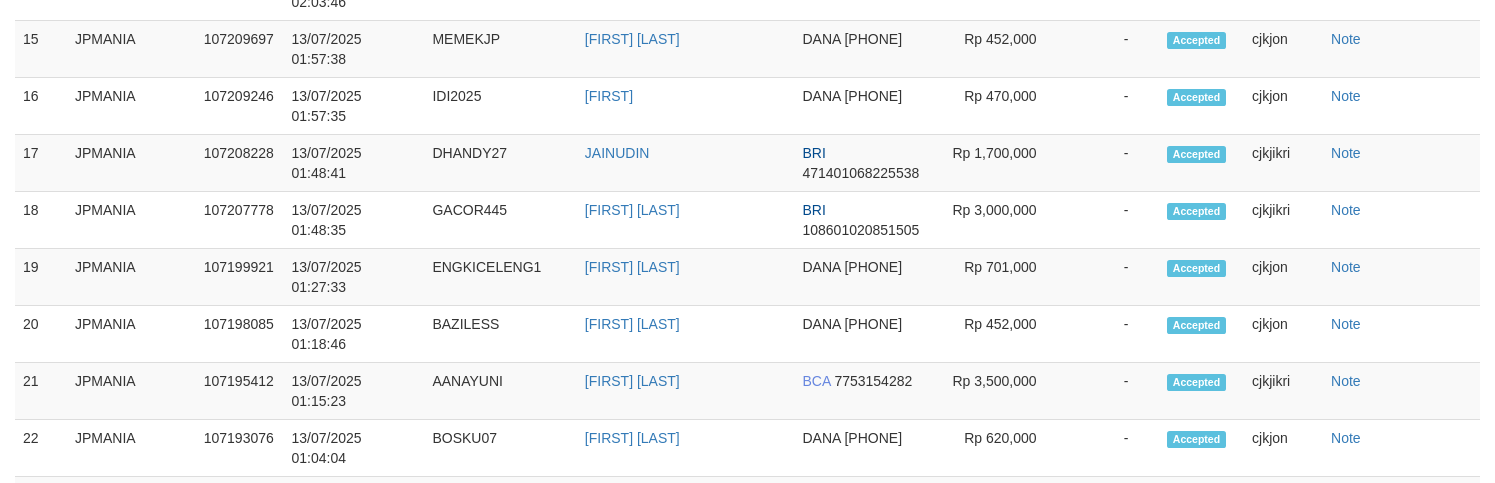 scroll, scrollTop: 1733, scrollLeft: 0, axis: vertical 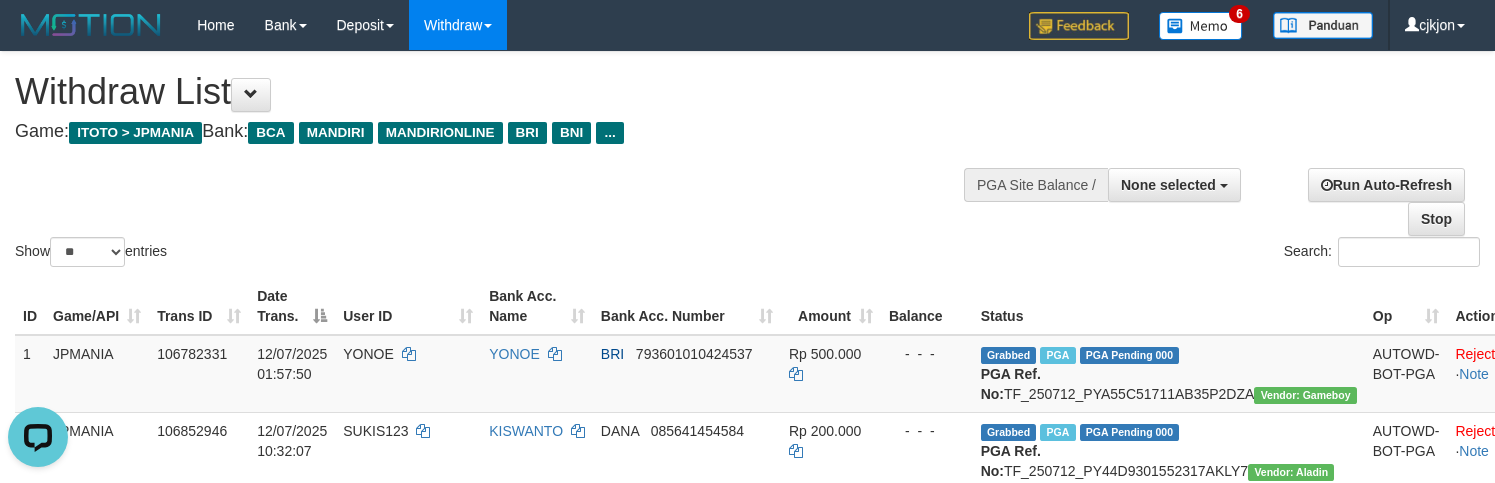 click on "Show  ** ** ** ***  entries" at bounding box center [374, 254] 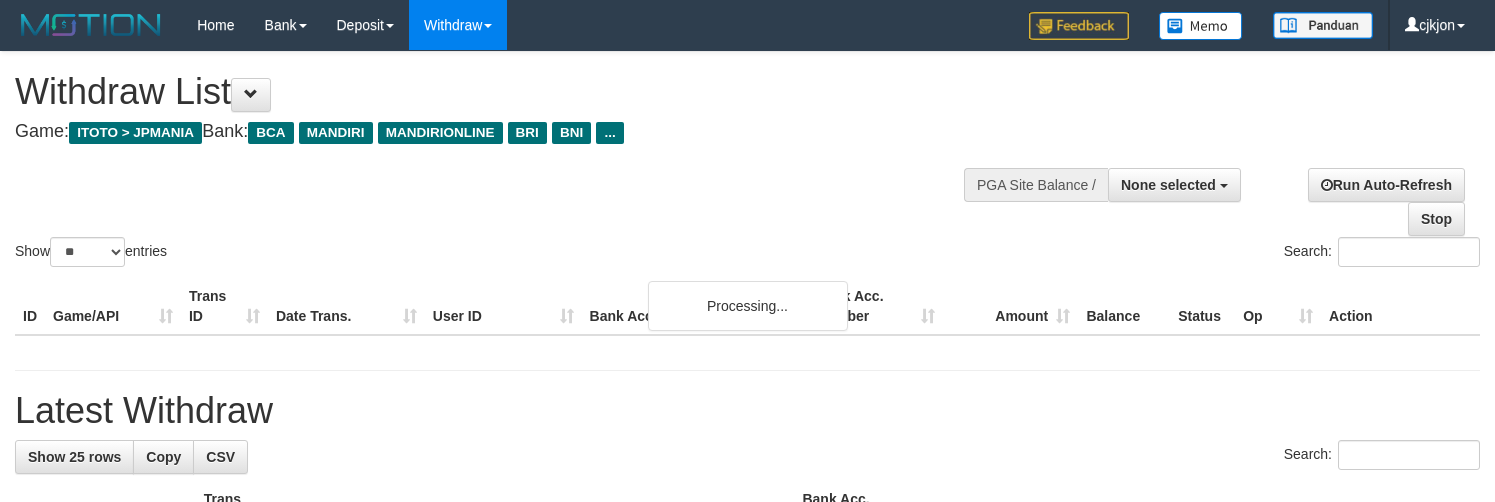 select 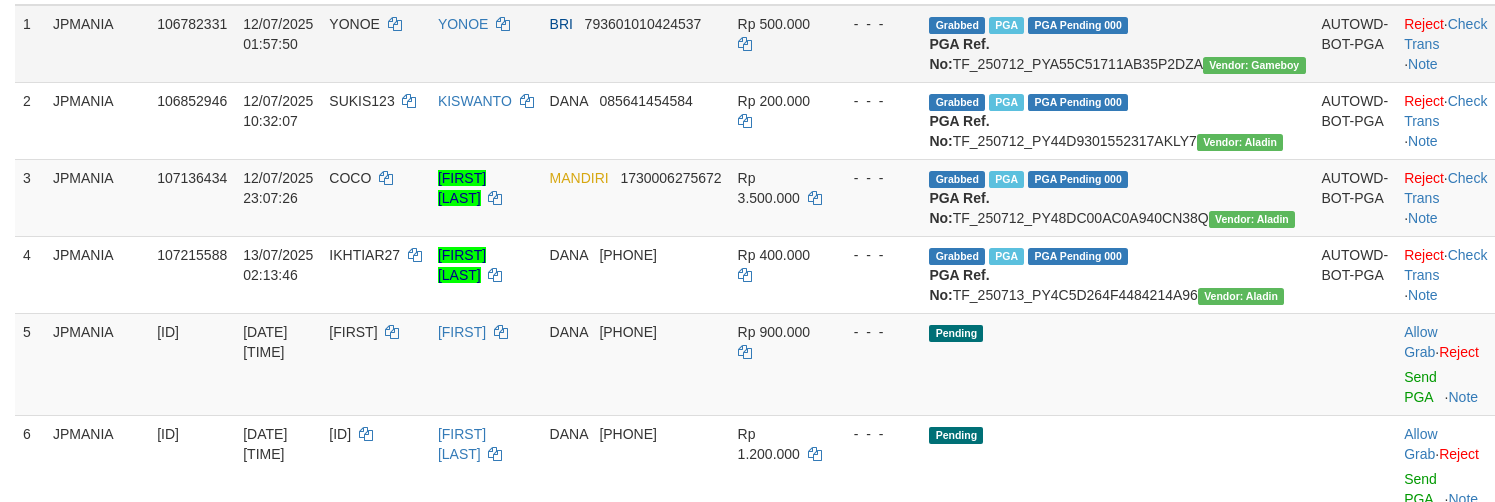 scroll, scrollTop: 375, scrollLeft: 0, axis: vertical 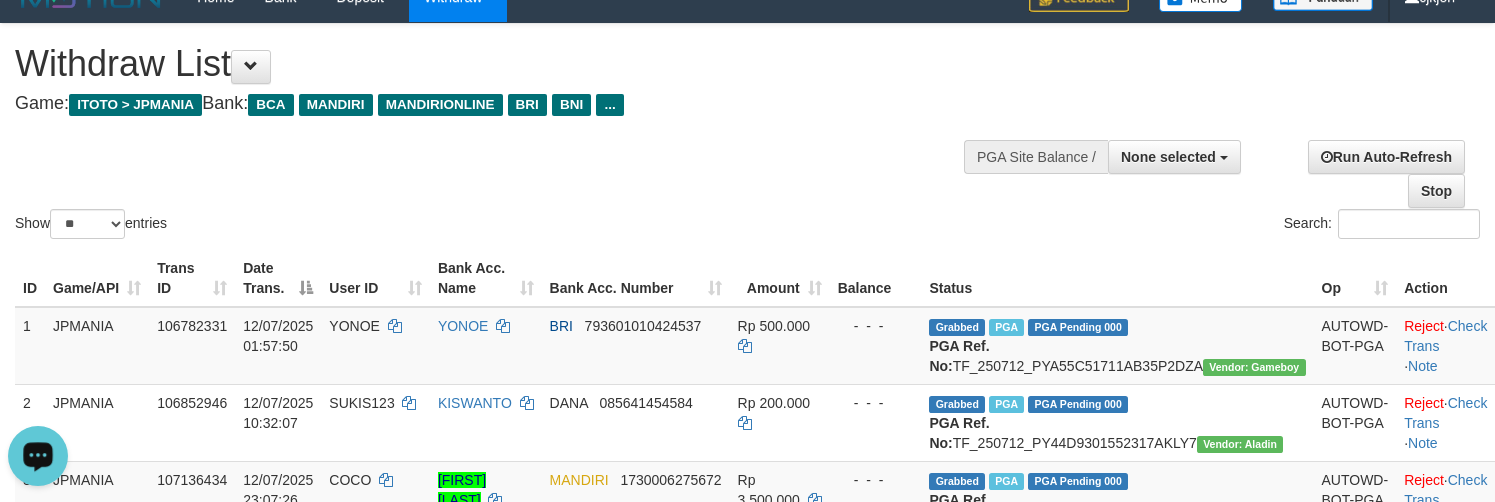 click on "Show  ** ** ** ***  entries Search:
ID Game/API Trans ID Date Trans. User ID Bank Acc. Name Bank Acc. Number Amount Balance Status Op Action
1 JPMANIA 106782331 12/07/2025 01:57:50 YONOE    YONOE    BRI     793601010424537 Rp 500.000    -  -  - Grabbed   PGA   PGA Pending 000 {"status":"000","data":{"unique_id":"1964-106782331-20250712","reference_no":"TF_250712_PYA55C51711AB35P2DZA","amount":"500000.00","fee":"0.00","merchant_surcharge_rate":"0.00","charge_to":"MERC","payout_amount":"500000.00","disbursement_status":0,"disbursement_description":"ON PROCESS","created_at":"2025-07-12 02:00:35","executed_at":"2025-07-12 02:00:35","bank":{"code":"002","name":"BANK RAKYAT INDONESIA","account_number":"793601010424537","account_name":"YONOE"},"note":"cjkjikri","merchant_balance":{"balance_effective":197752607,"balance_pending":139614663,"balance_disbursement":8945000,"balance_collection":346251770}}} PGA Ref. No:  TF_250712_PYA55C51711AB35P2DZA  Vendor: Gameboy AUTOWD-BOT-PGA Reject 2" at bounding box center (747, 445) 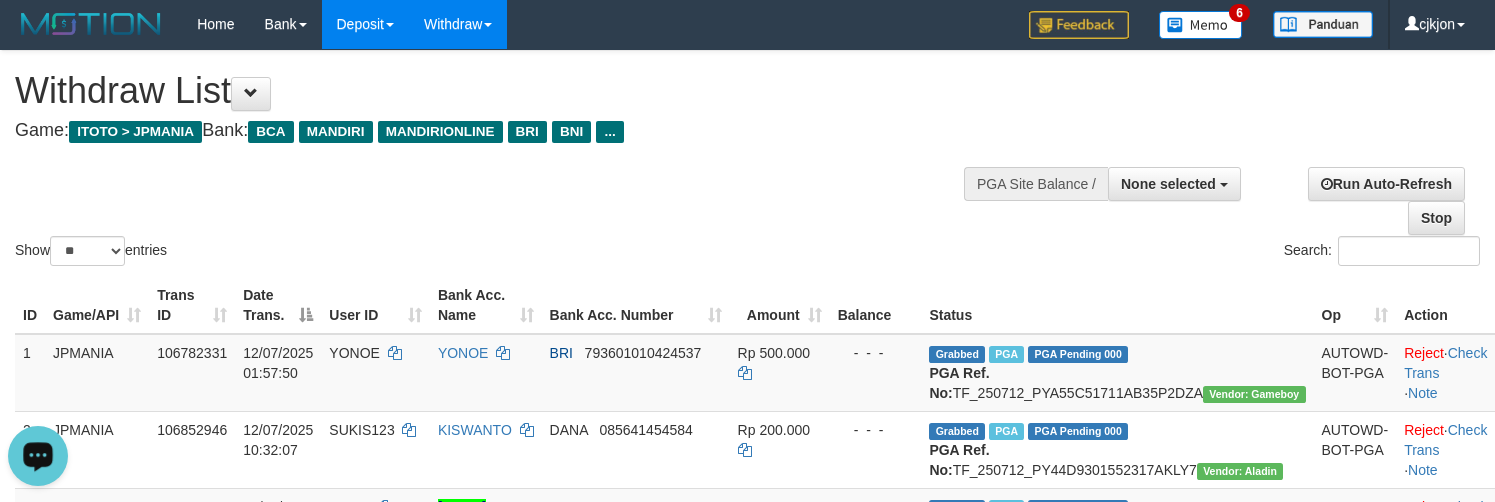 scroll, scrollTop: 0, scrollLeft: 0, axis: both 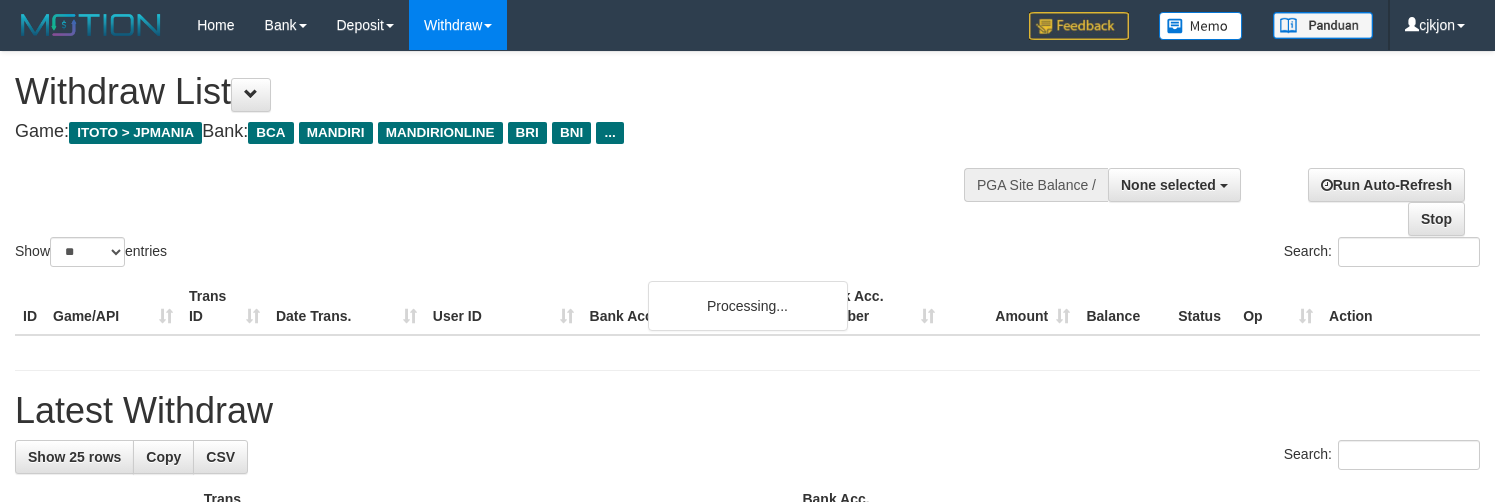 select 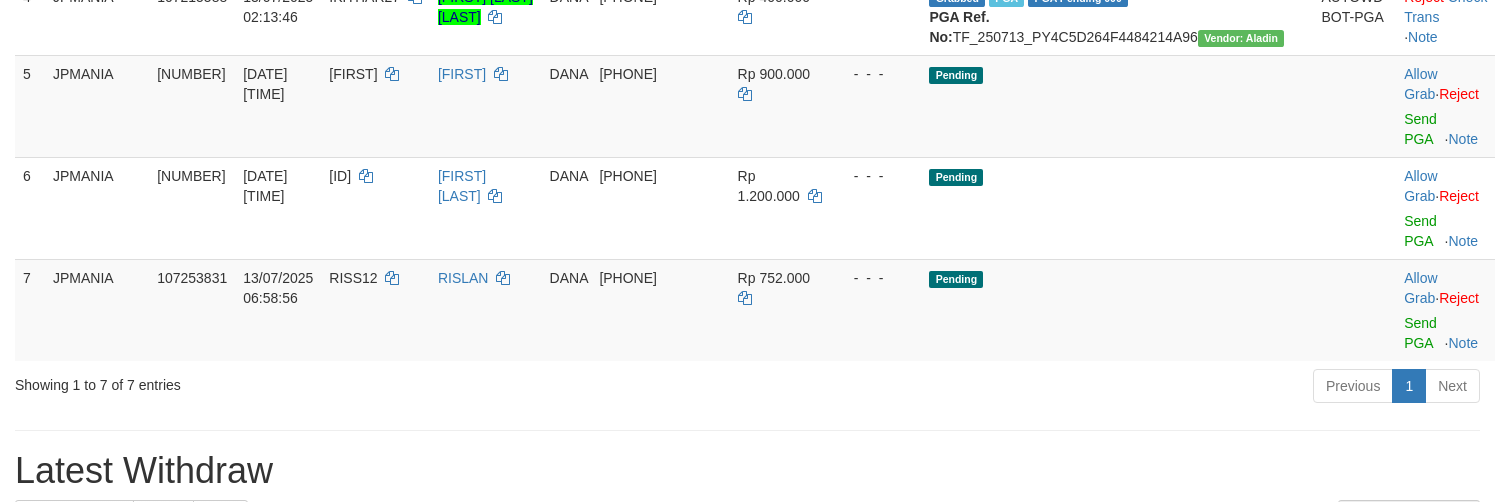 scroll, scrollTop: 625, scrollLeft: 0, axis: vertical 